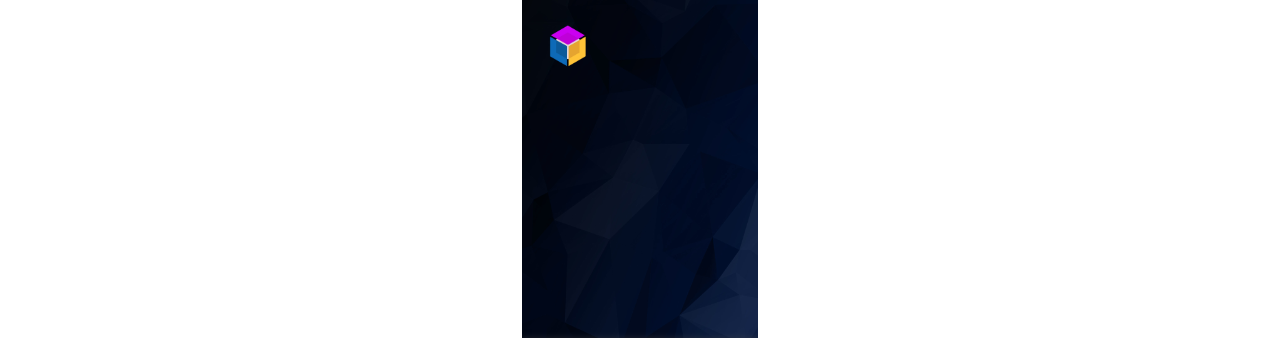 scroll, scrollTop: 0, scrollLeft: 0, axis: both 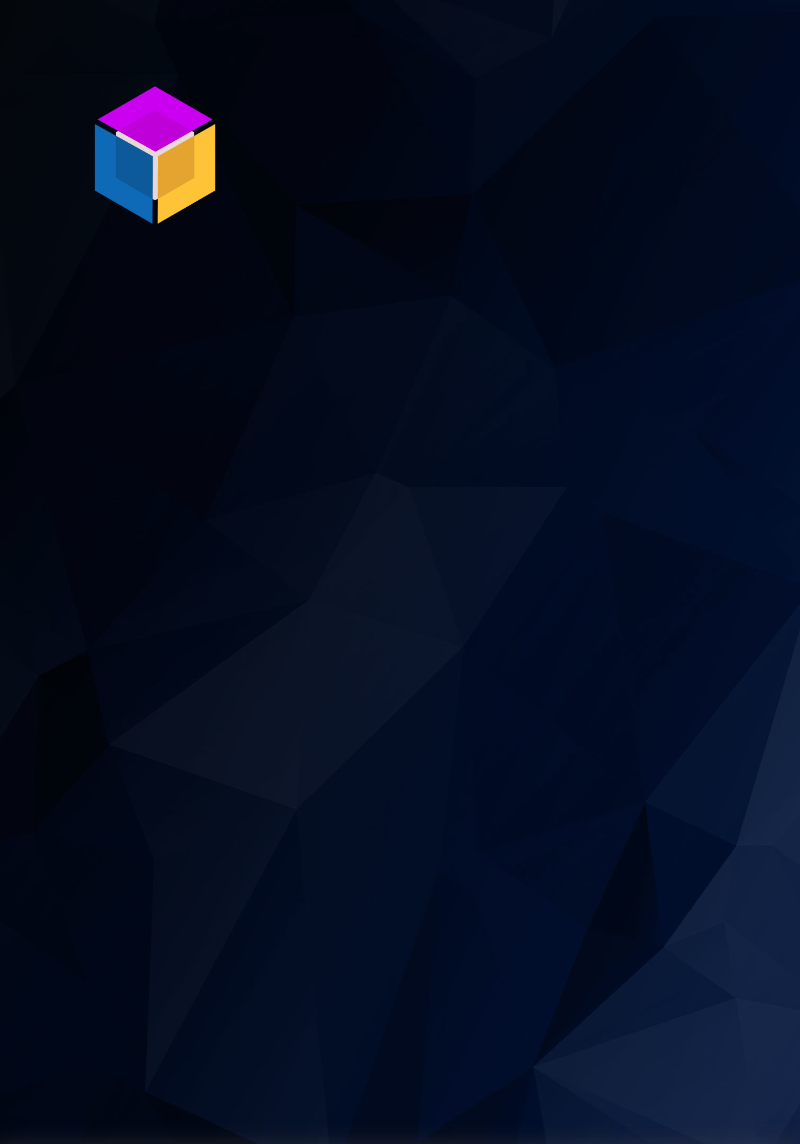 click at bounding box center (155, 155) 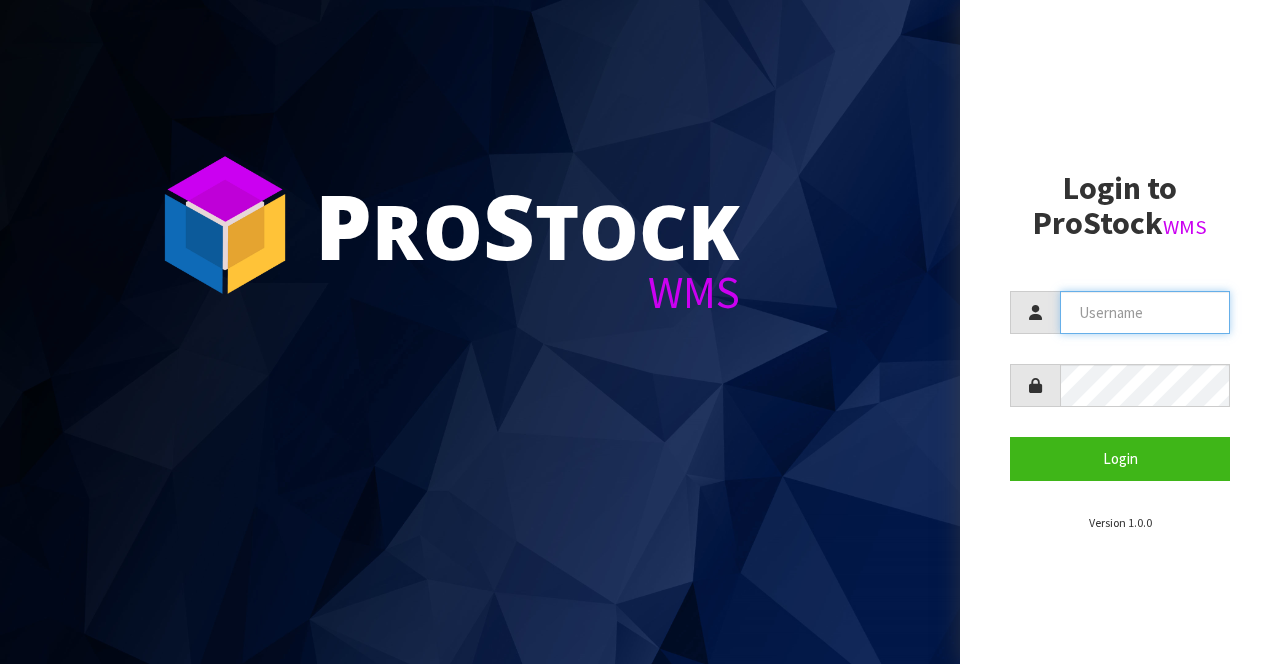 click at bounding box center (1145, 312) 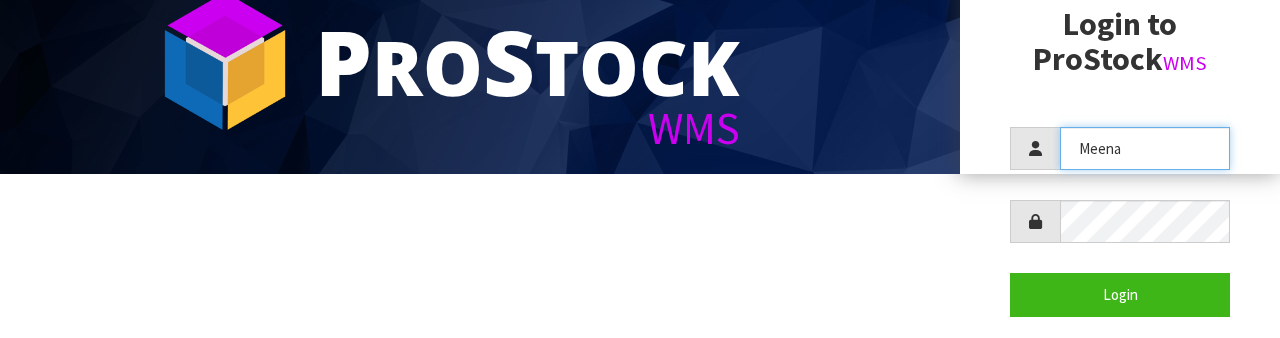 scroll, scrollTop: 193, scrollLeft: 0, axis: vertical 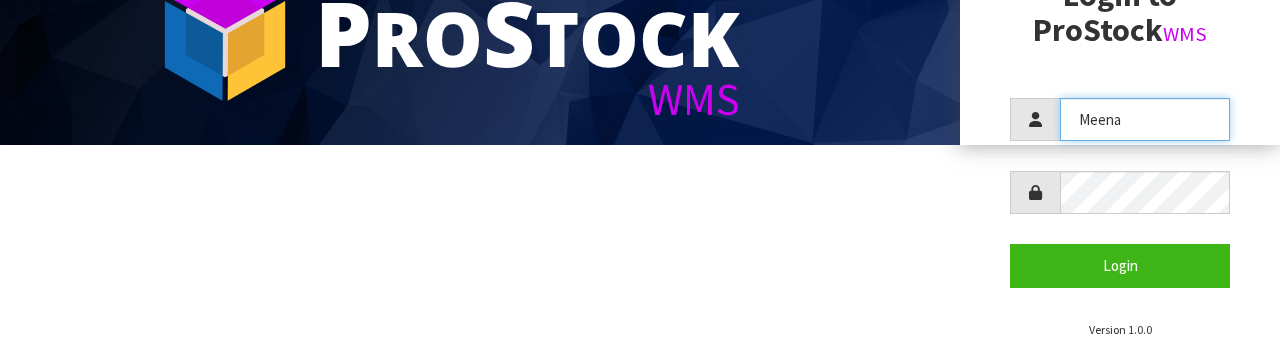 type on "Meena" 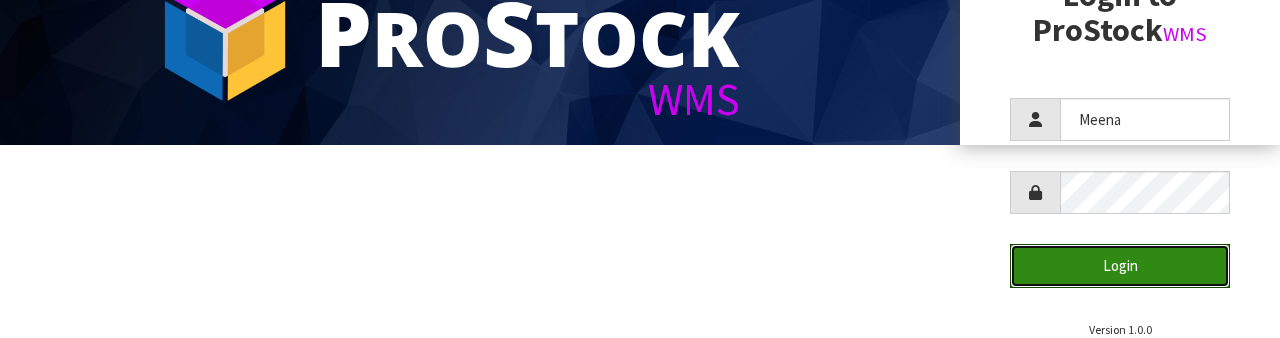 click on "Login" at bounding box center (1120, 265) 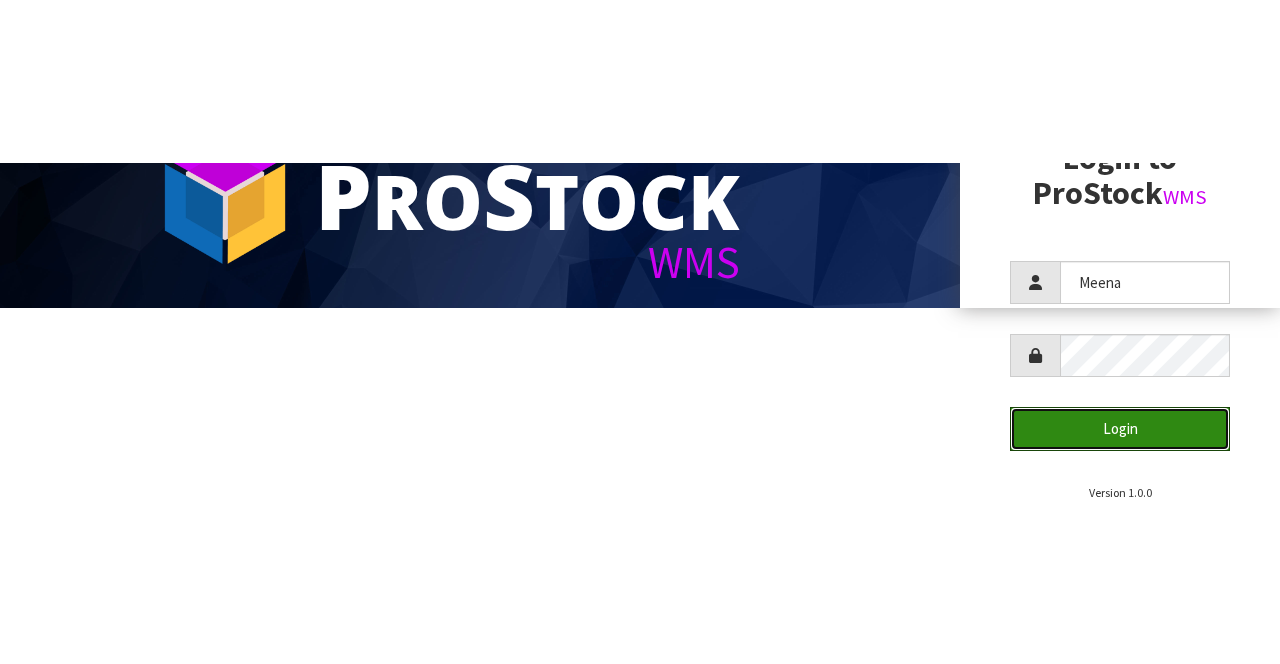 scroll, scrollTop: 0, scrollLeft: 0, axis: both 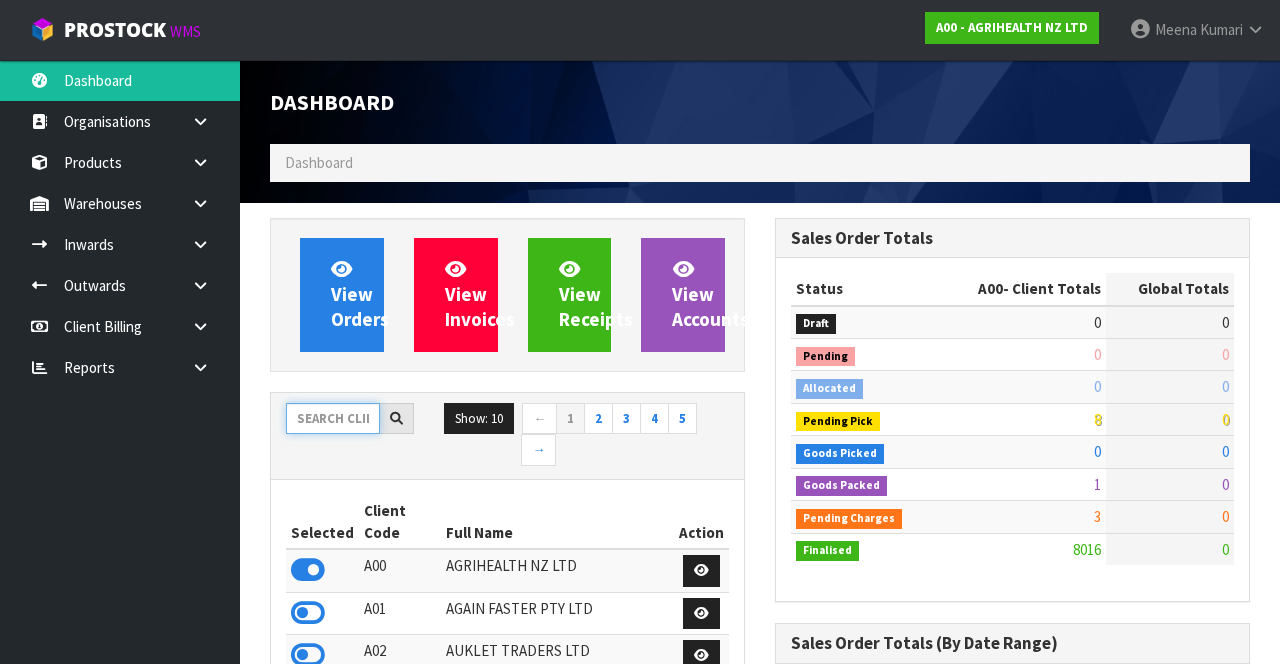 click at bounding box center [333, 418] 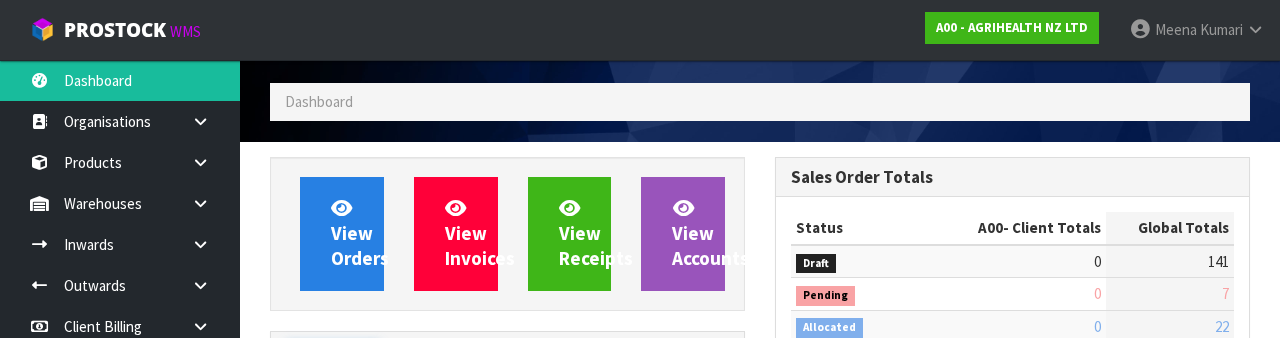 scroll, scrollTop: 235, scrollLeft: 0, axis: vertical 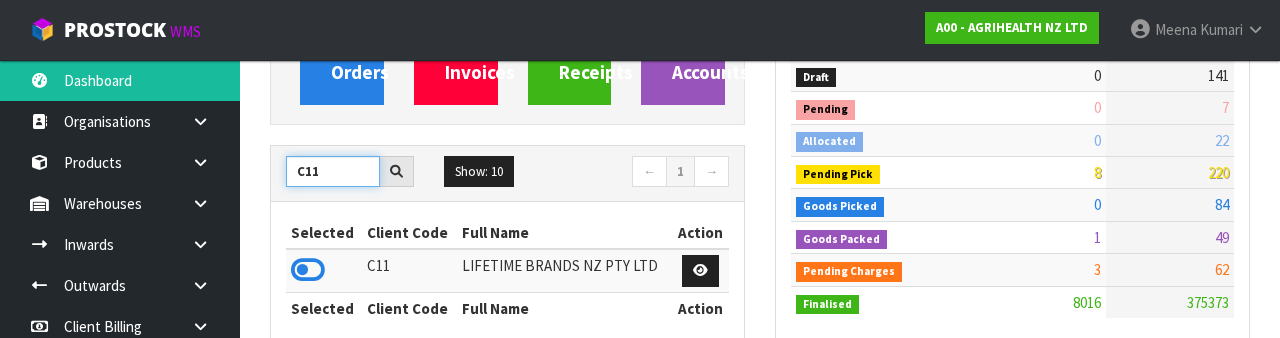 type on "C11" 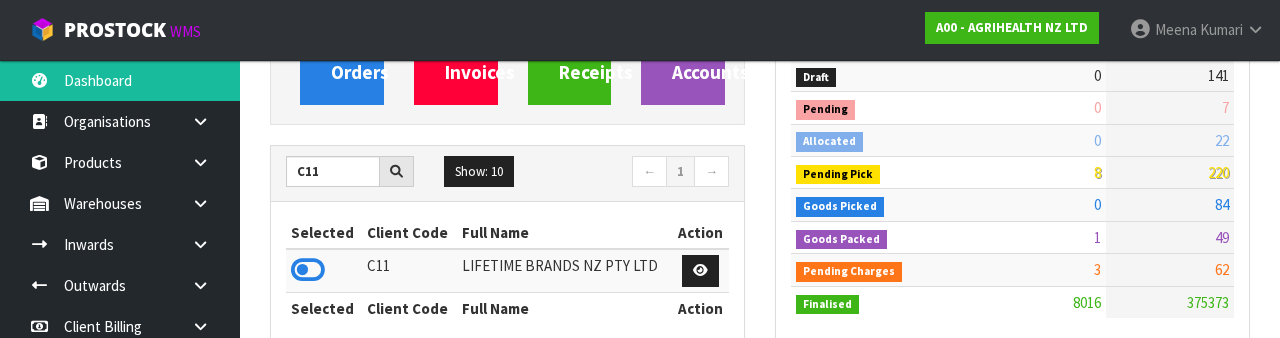 click at bounding box center (308, 270) 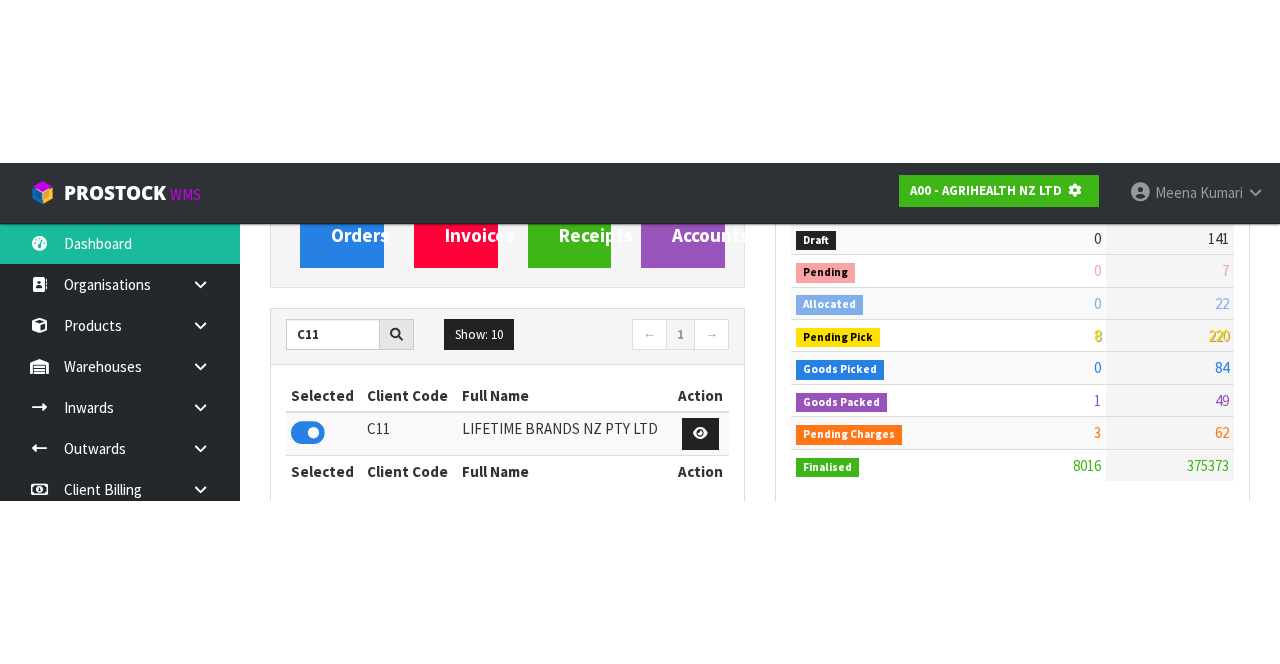scroll, scrollTop: 247, scrollLeft: 0, axis: vertical 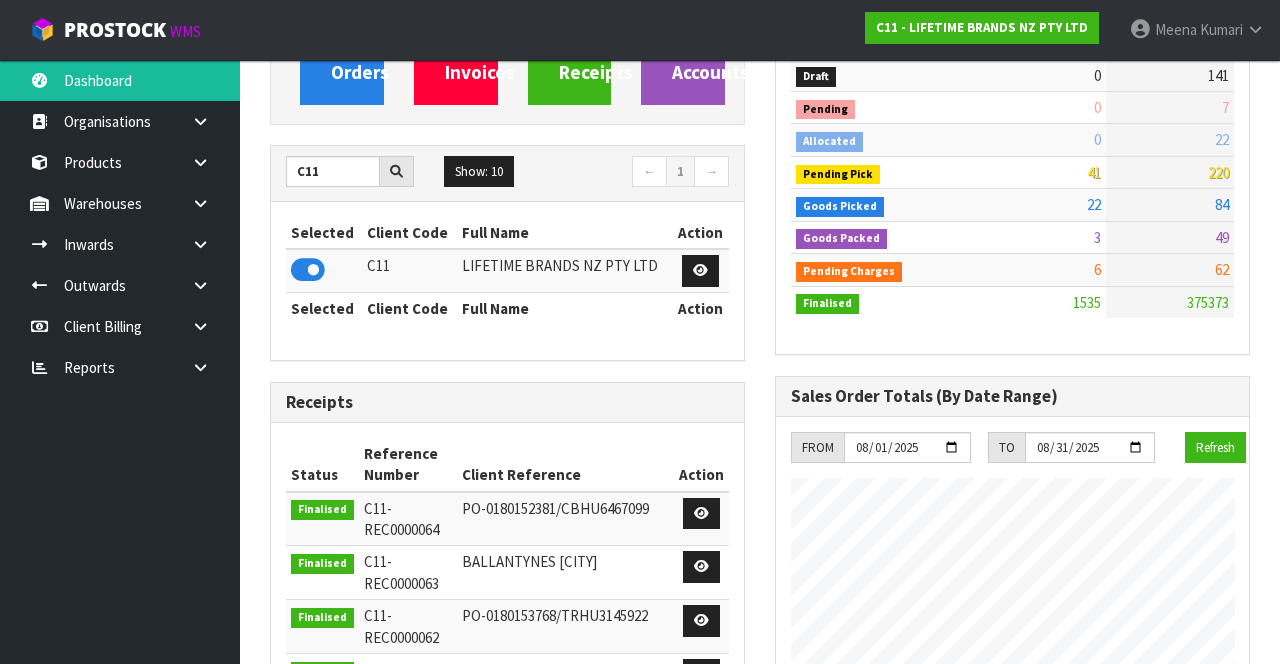 click at bounding box center (200, 203) 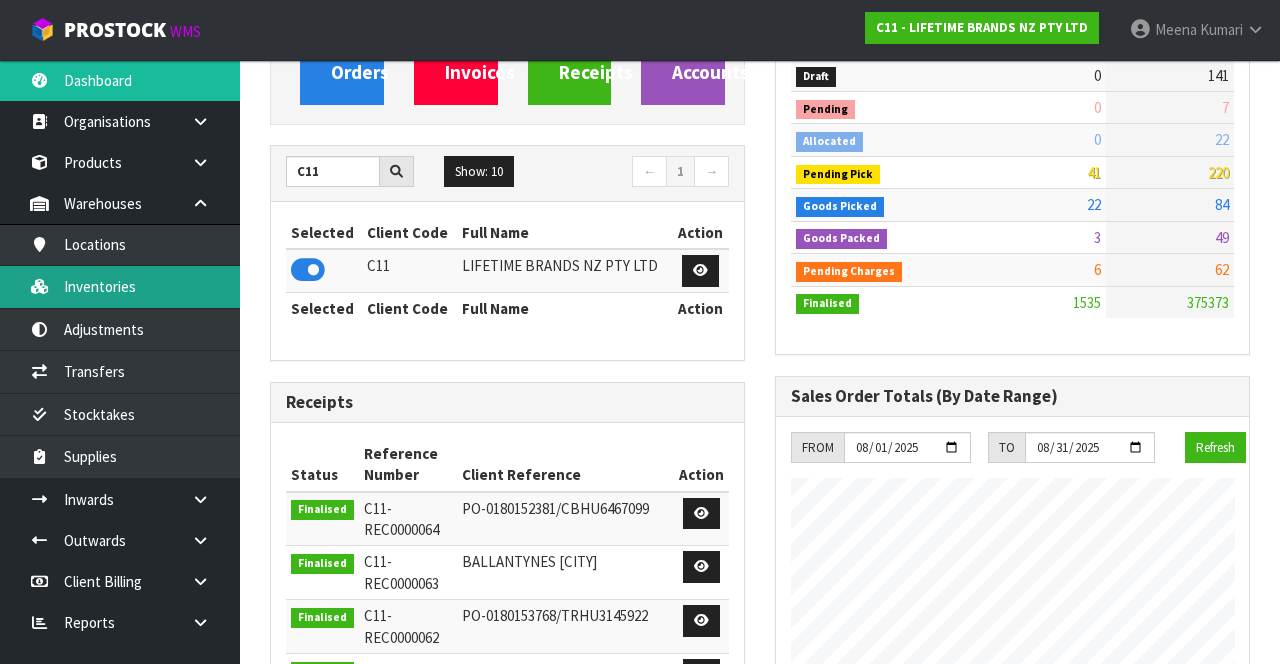 click on "Inventories" at bounding box center [120, 286] 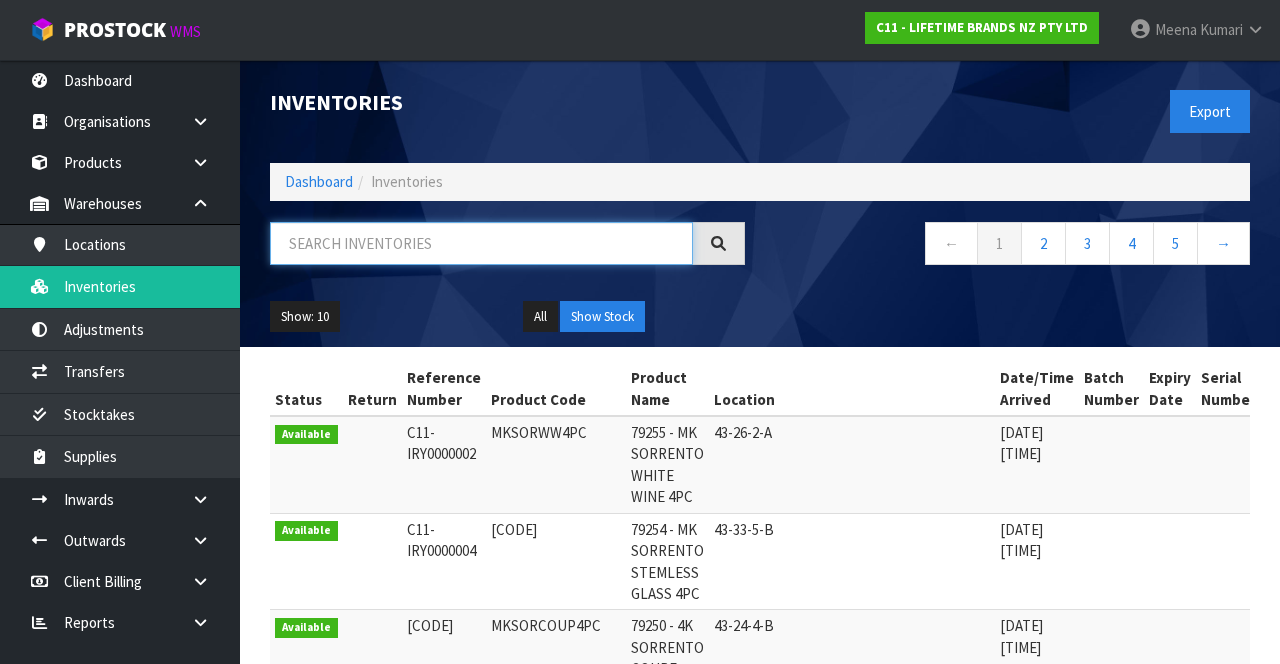 click at bounding box center (481, 243) 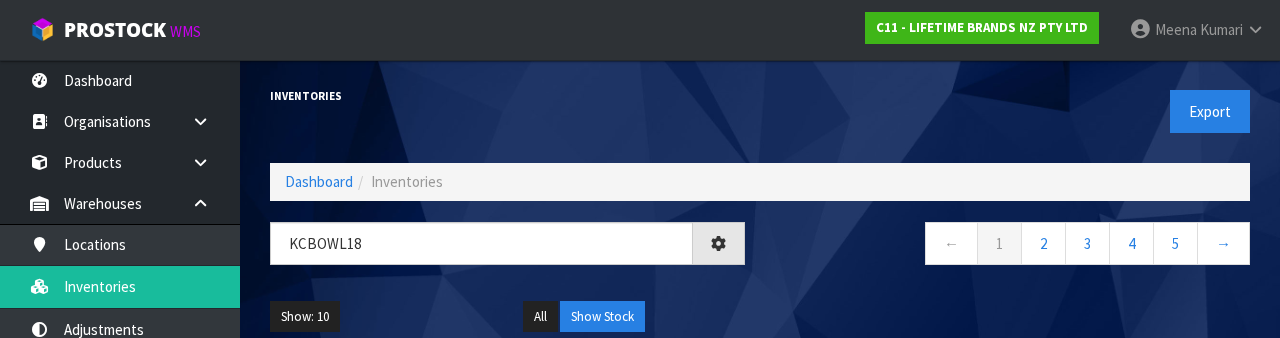click on "←
1 2 3 4 5
→" at bounding box center (1012, 254) 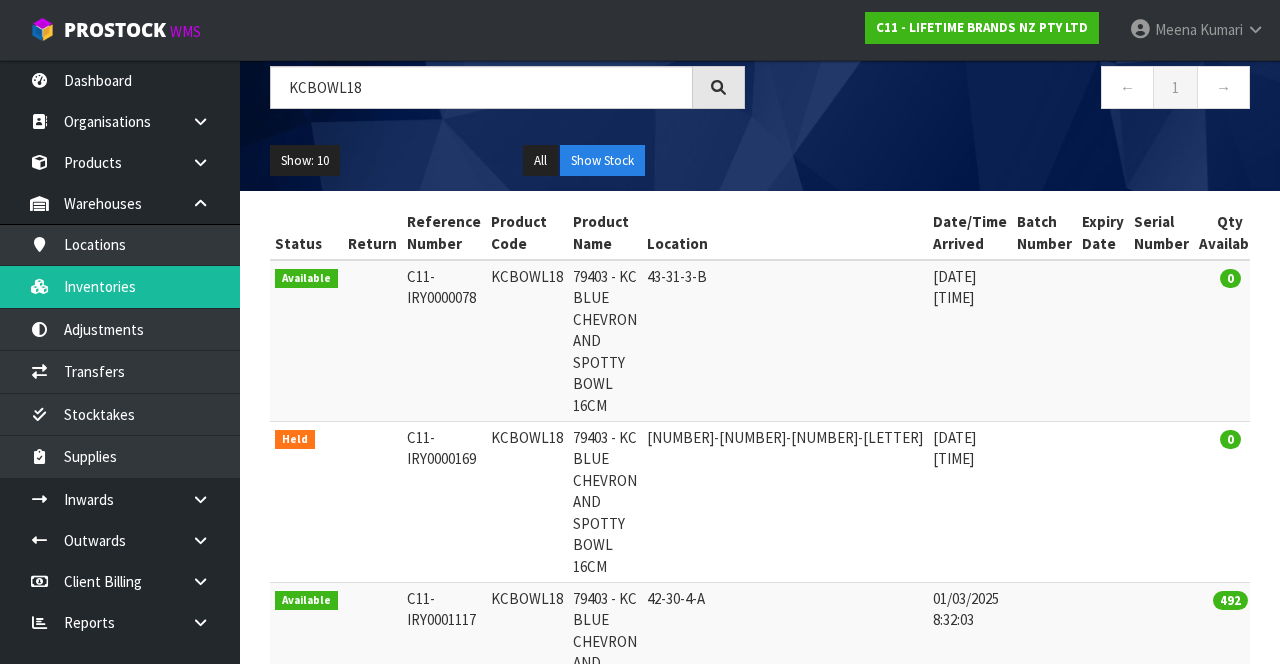 scroll, scrollTop: 165, scrollLeft: 0, axis: vertical 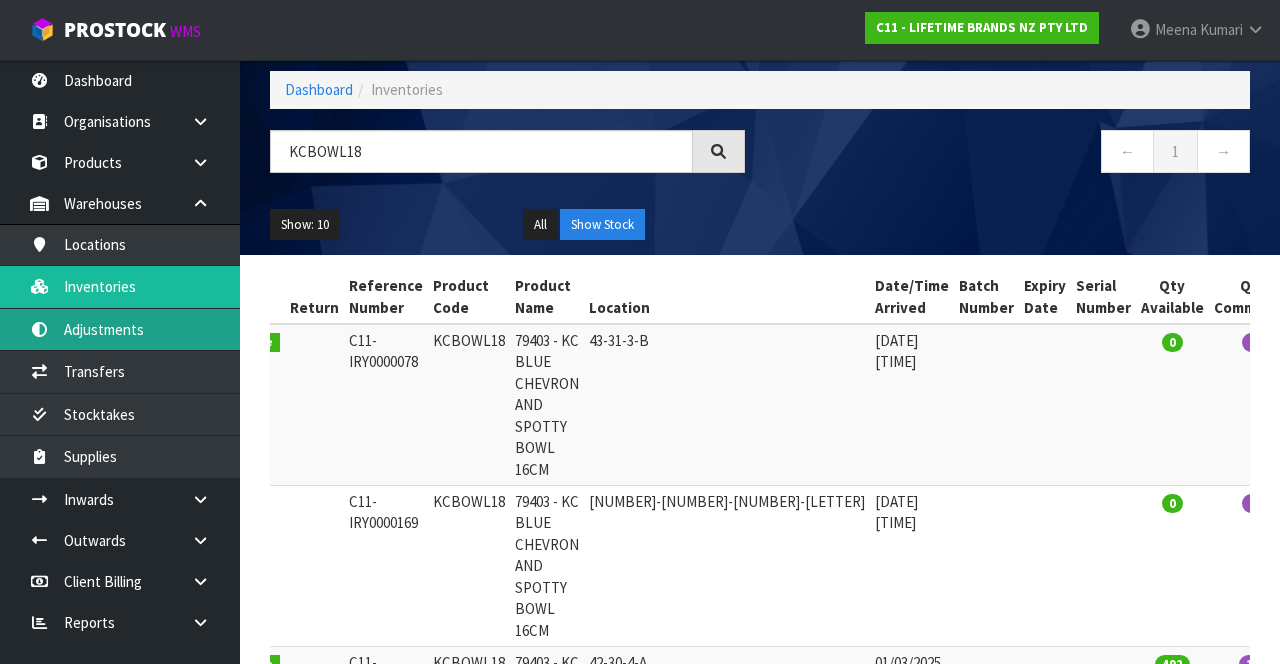click on "Adjustments" at bounding box center (120, 329) 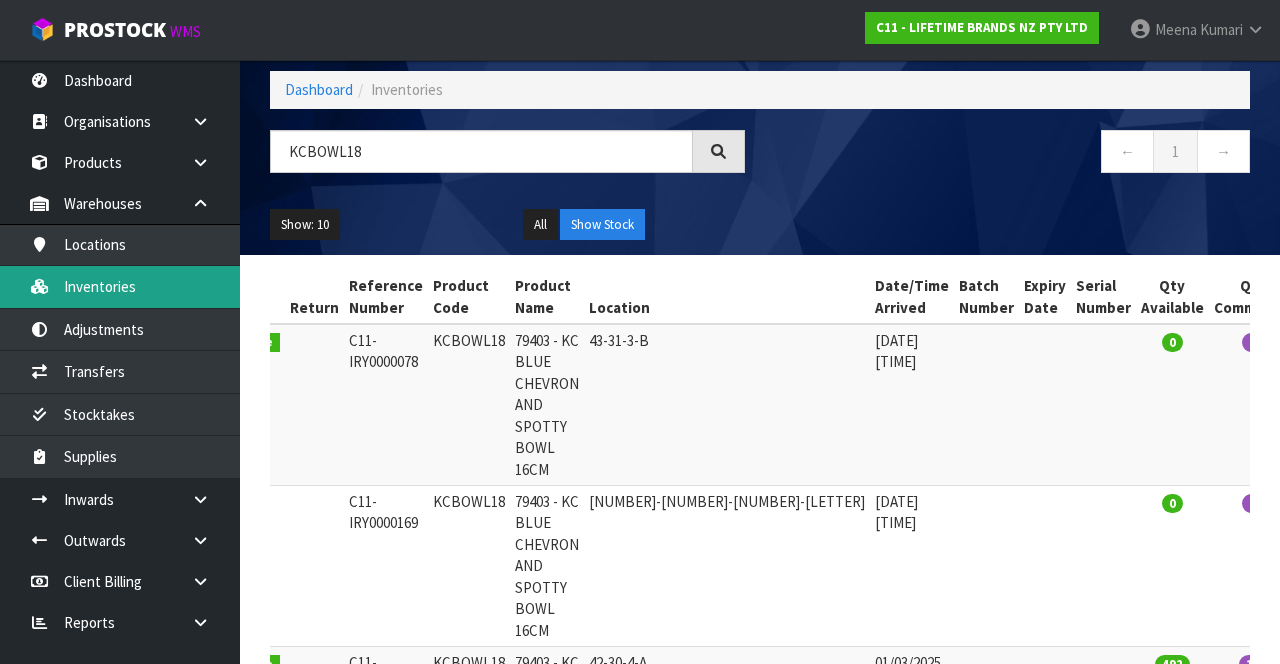 click on "Inventories" at bounding box center (120, 286) 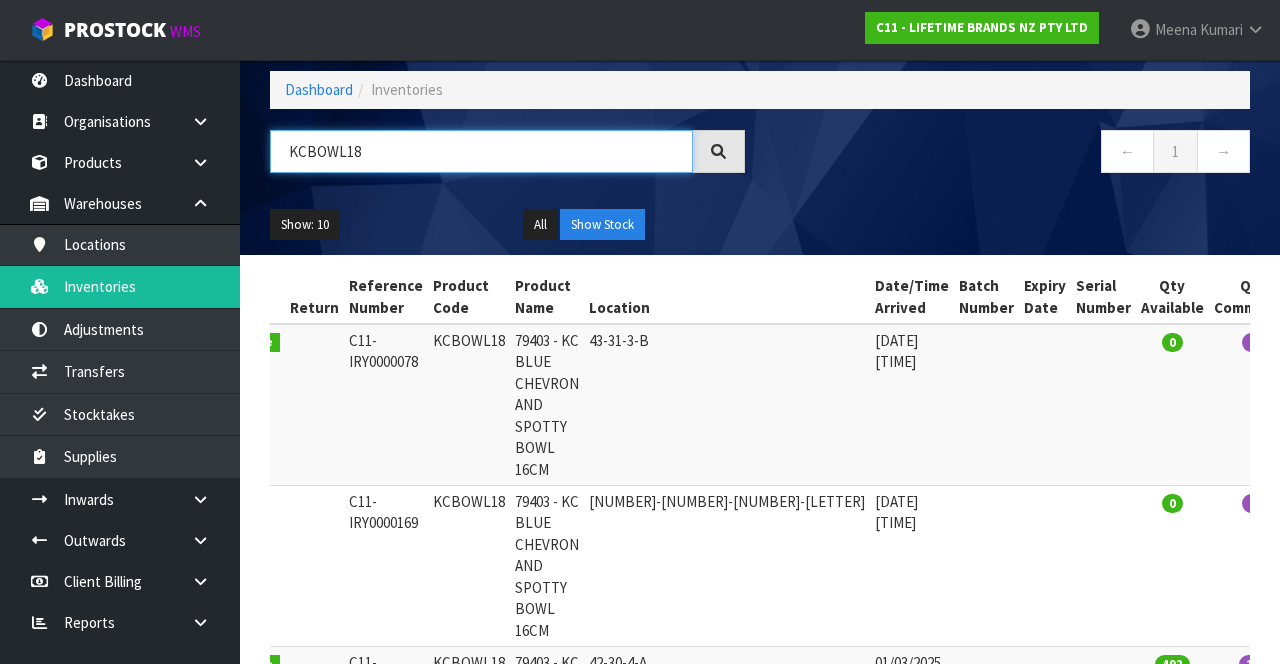 click on "KCBOWL18" at bounding box center (481, 151) 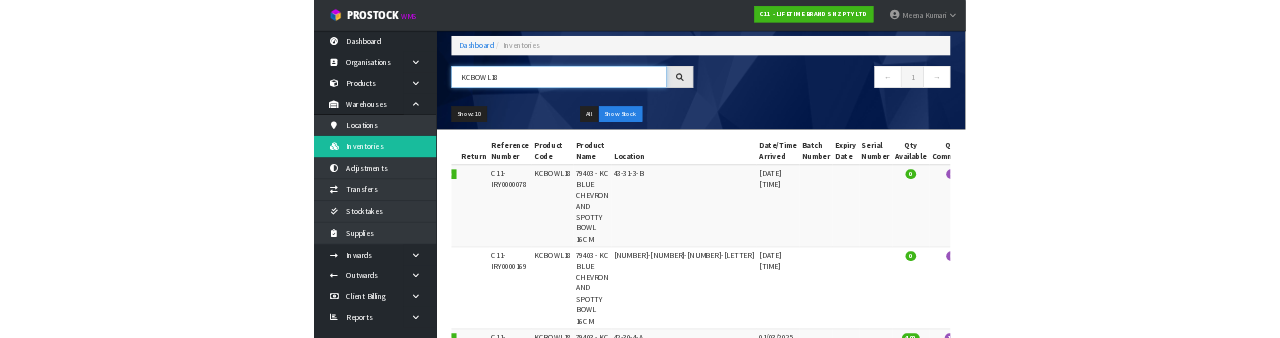 scroll, scrollTop: 93, scrollLeft: 0, axis: vertical 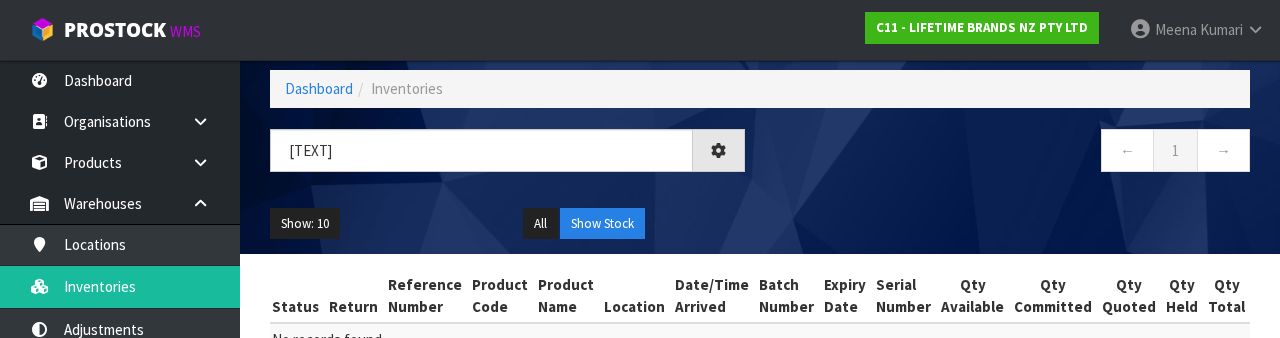 click on "←
1
→" at bounding box center [1012, 153] 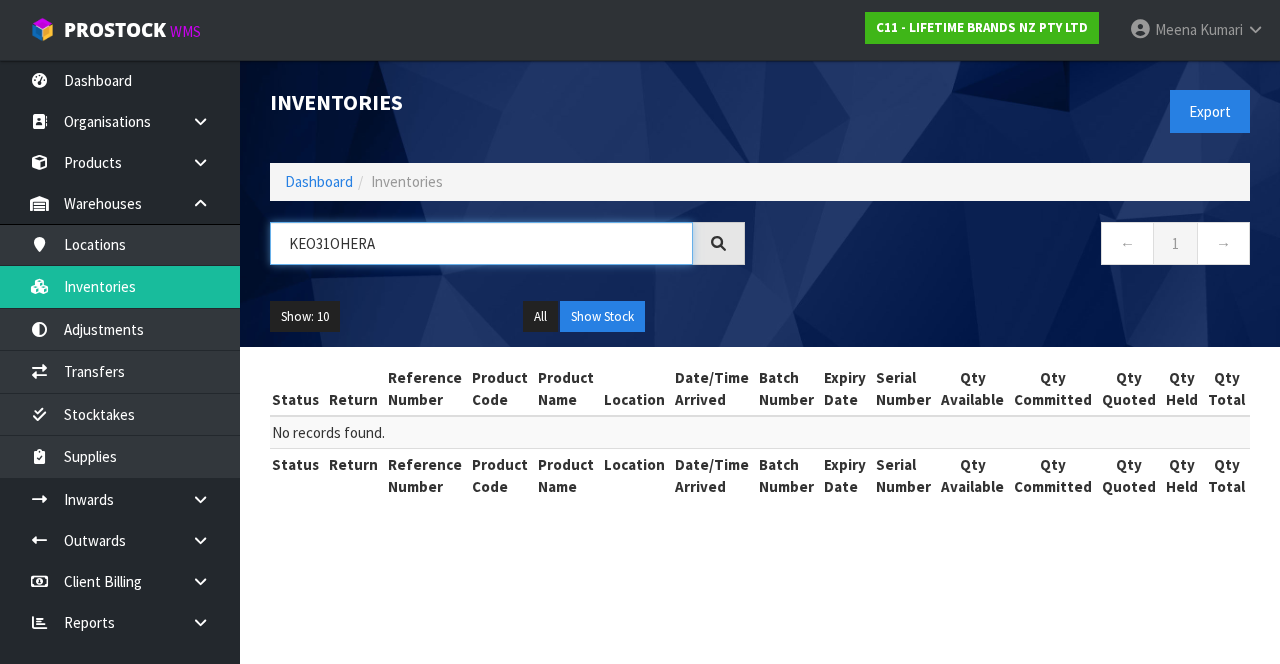 click on "KEO31OHERA" at bounding box center (481, 243) 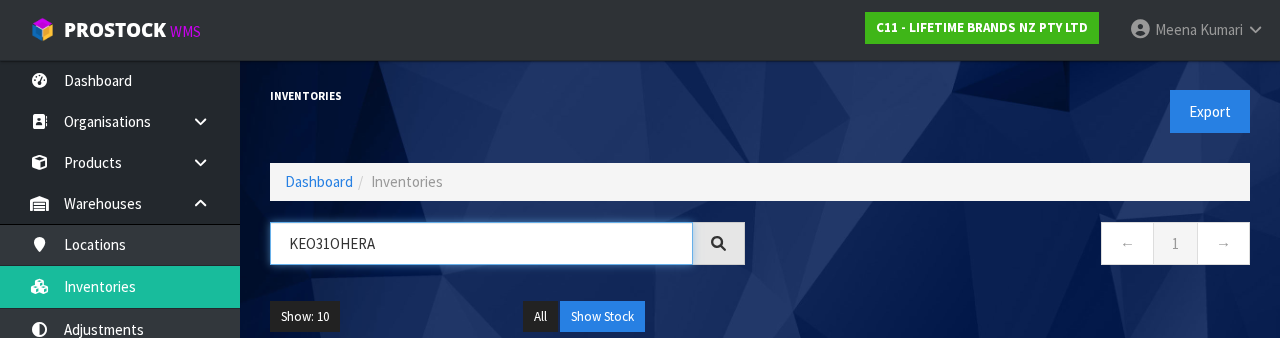 click on "KEO31OHERA" at bounding box center [481, 243] 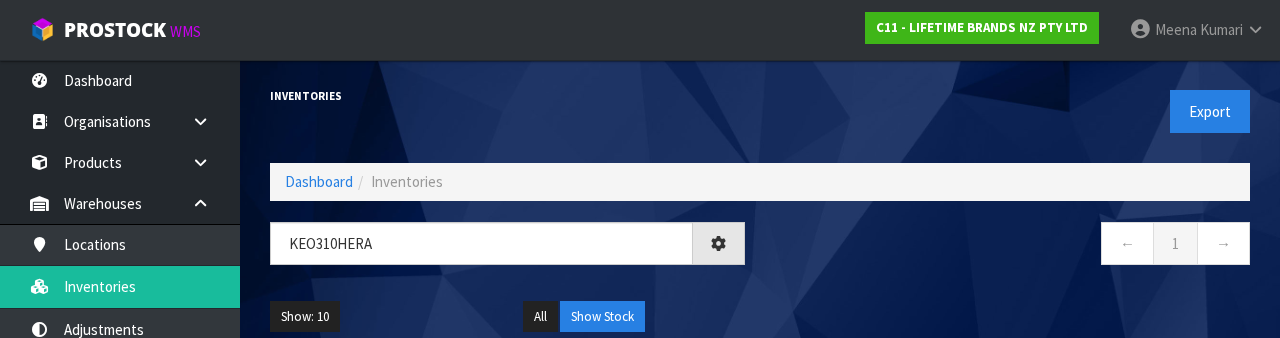 click on "←
1
→" at bounding box center (1012, 246) 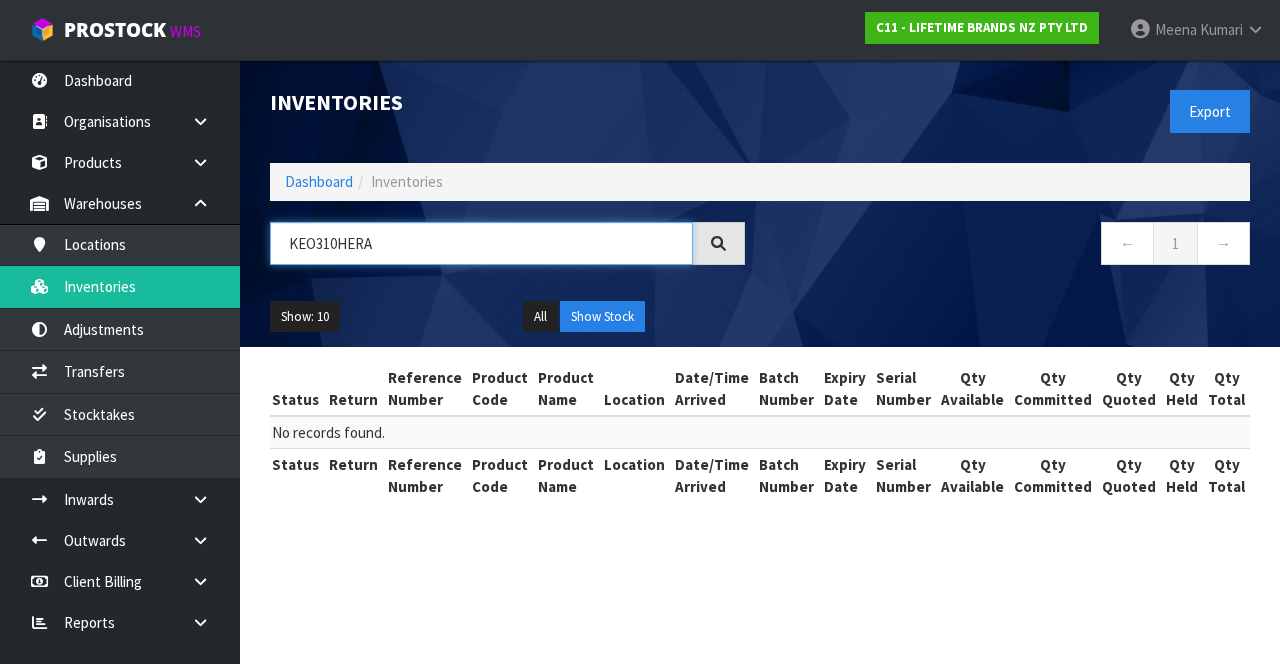 click on "KEO310HERA" at bounding box center (481, 243) 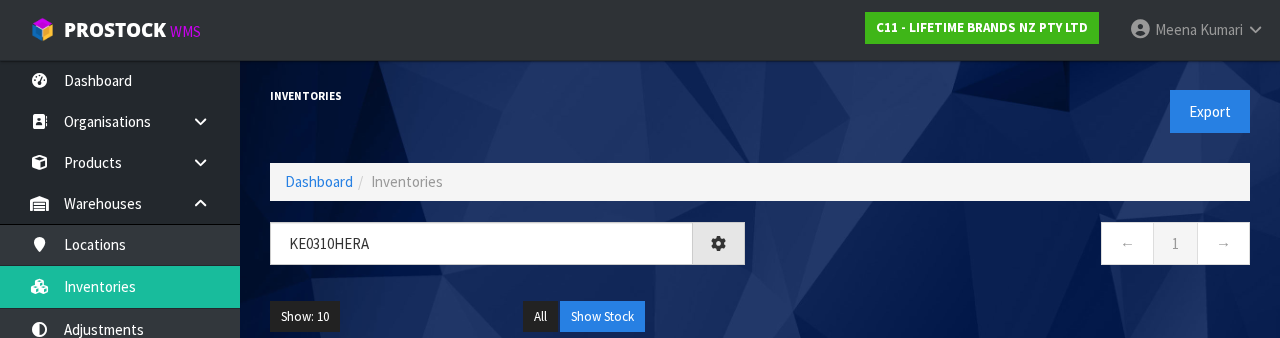 click on "←
1
→" at bounding box center (1012, 246) 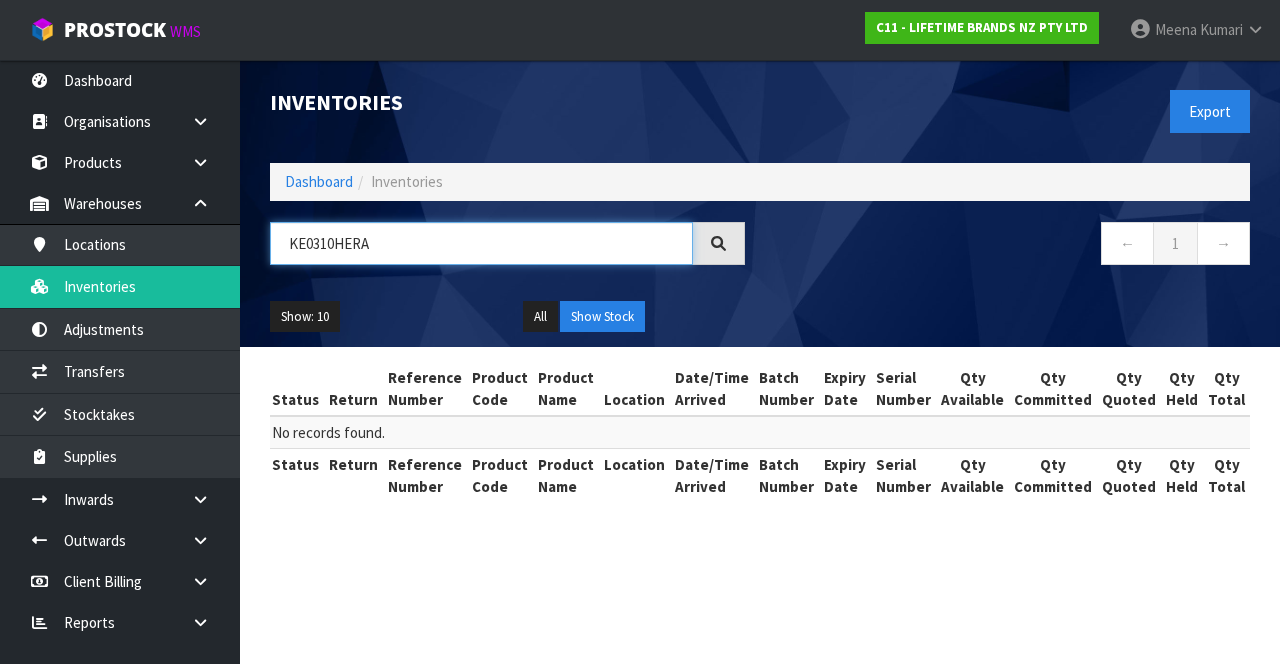 click on "KE0310HERA" at bounding box center (481, 243) 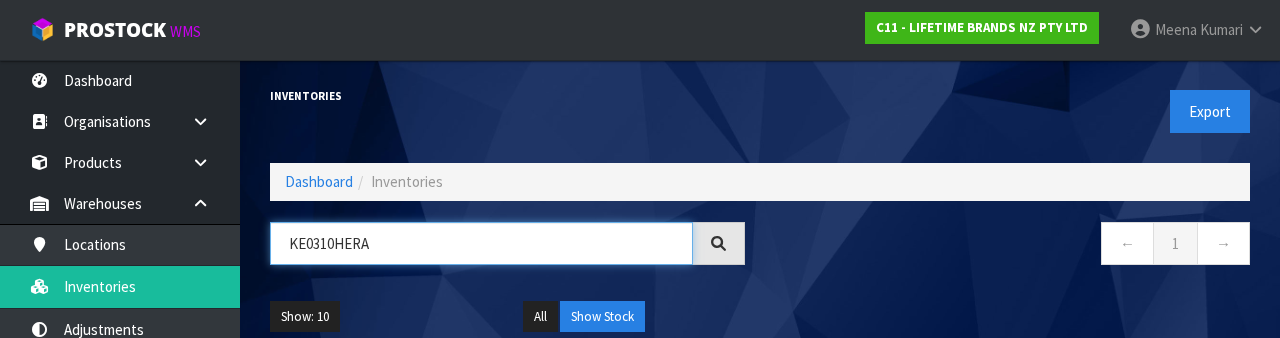 click on "KE0310HERA" at bounding box center [481, 243] 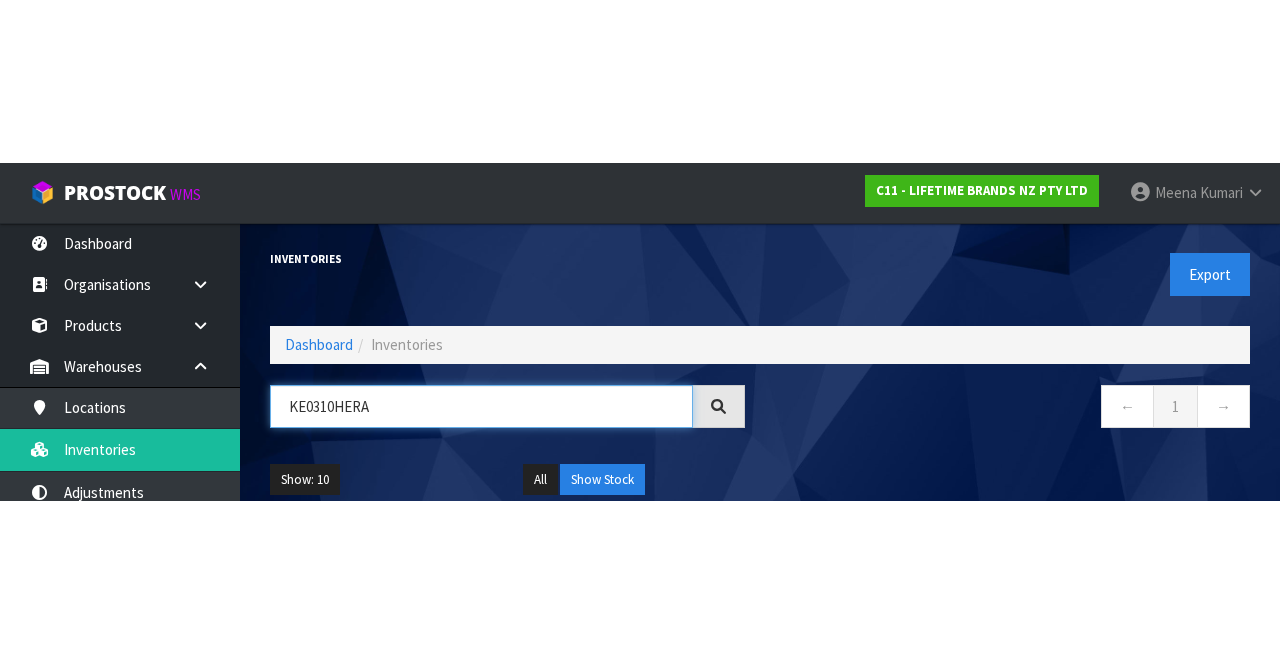 scroll, scrollTop: 0, scrollLeft: 0, axis: both 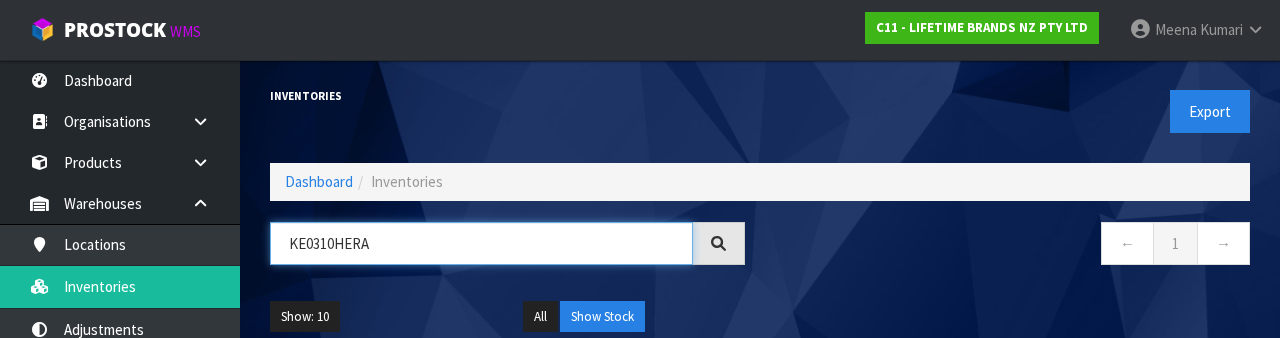click on "KE0310HERA" at bounding box center [481, 243] 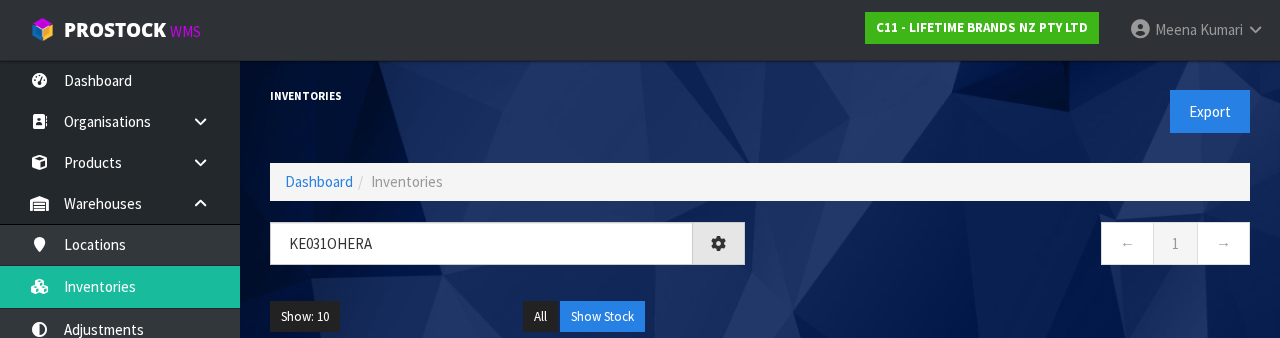 click on "←
1
→" at bounding box center (1012, 246) 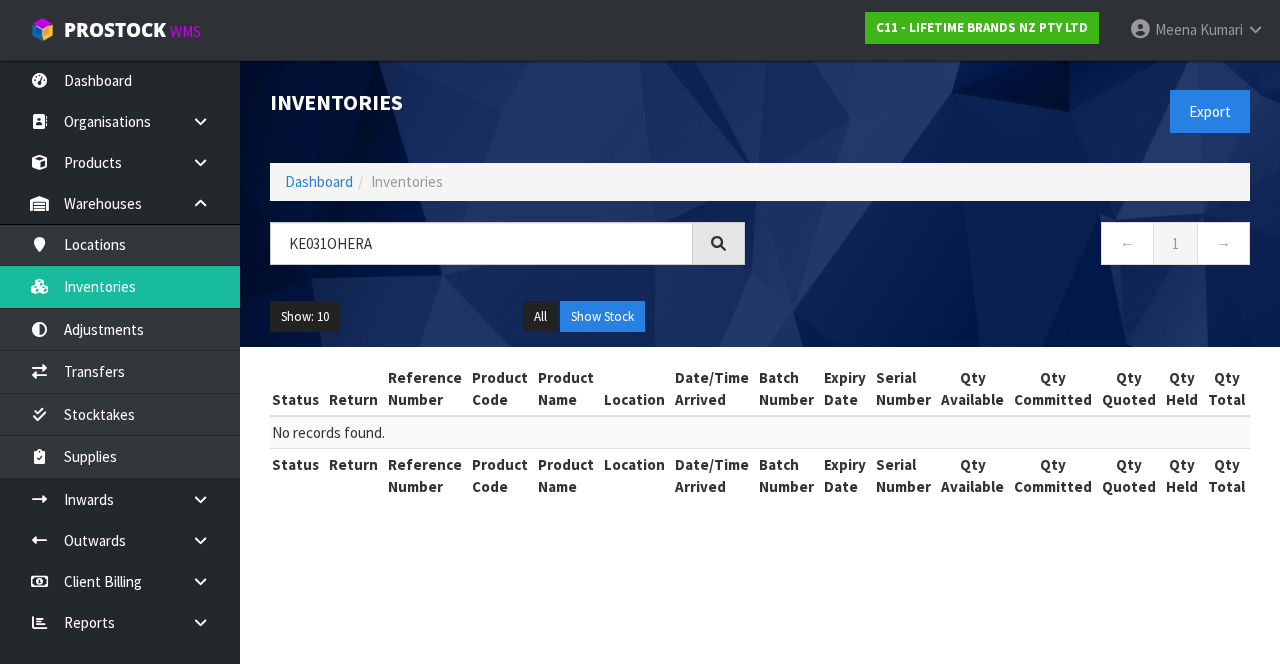 type on "KE[NUMBER]1OHERA" 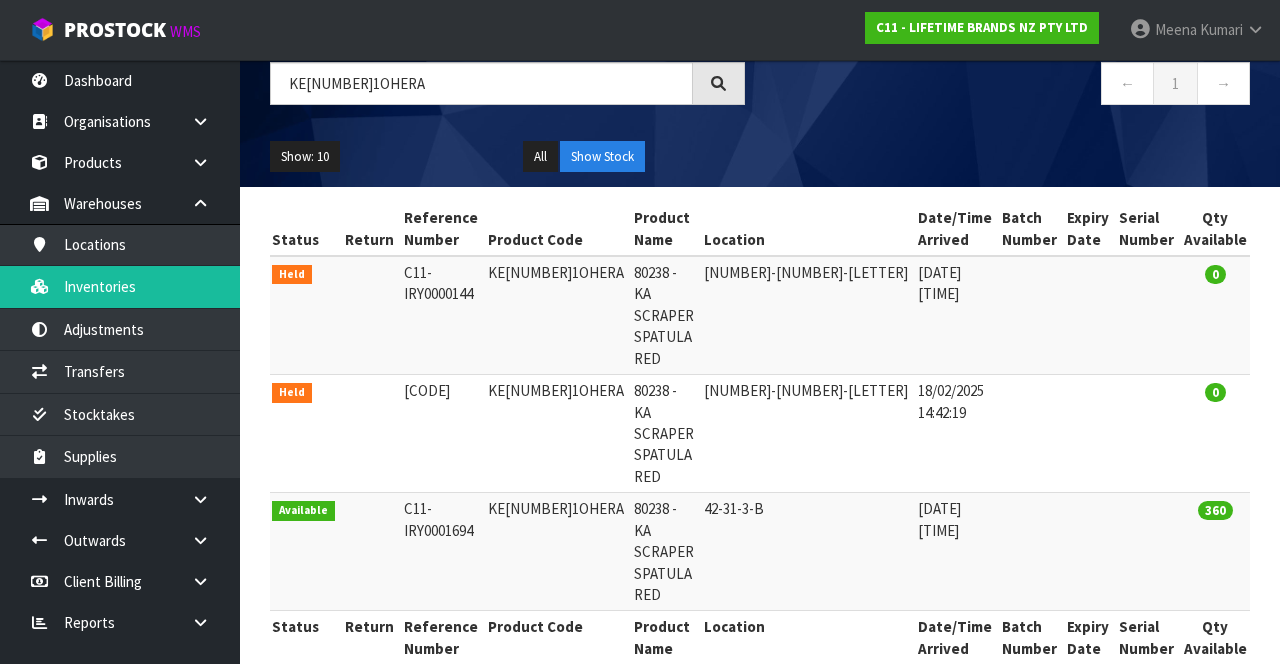 scroll, scrollTop: 162, scrollLeft: 0, axis: vertical 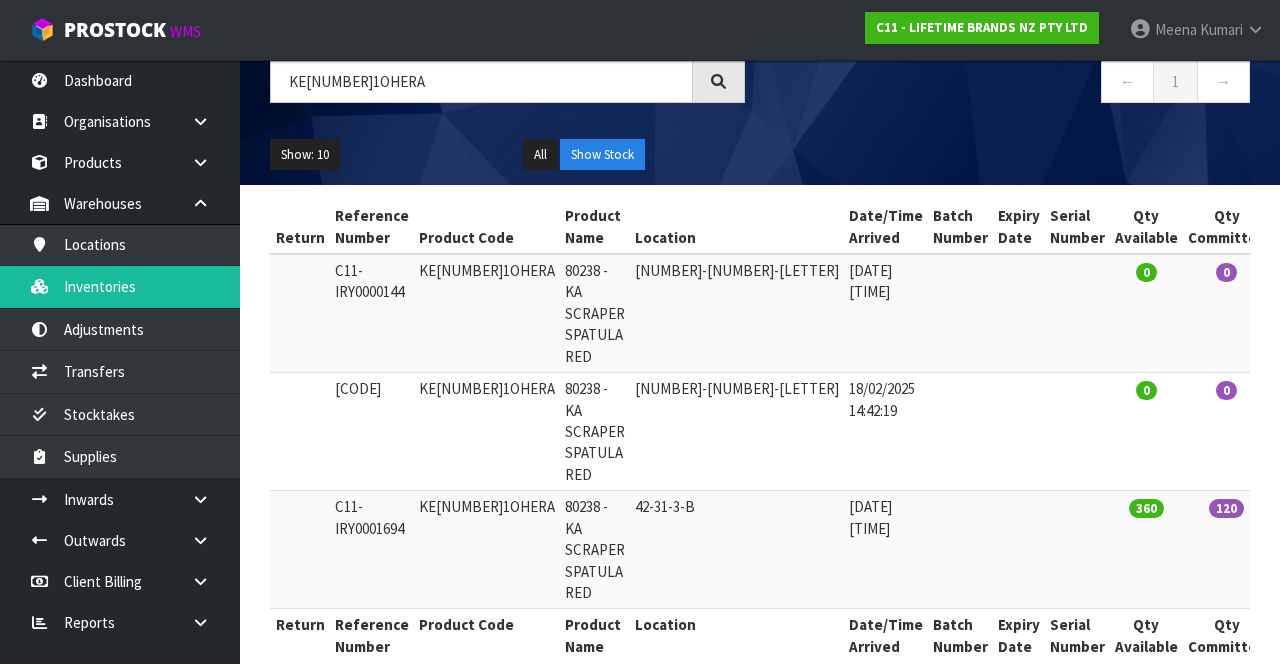 click at bounding box center [1454, 393] 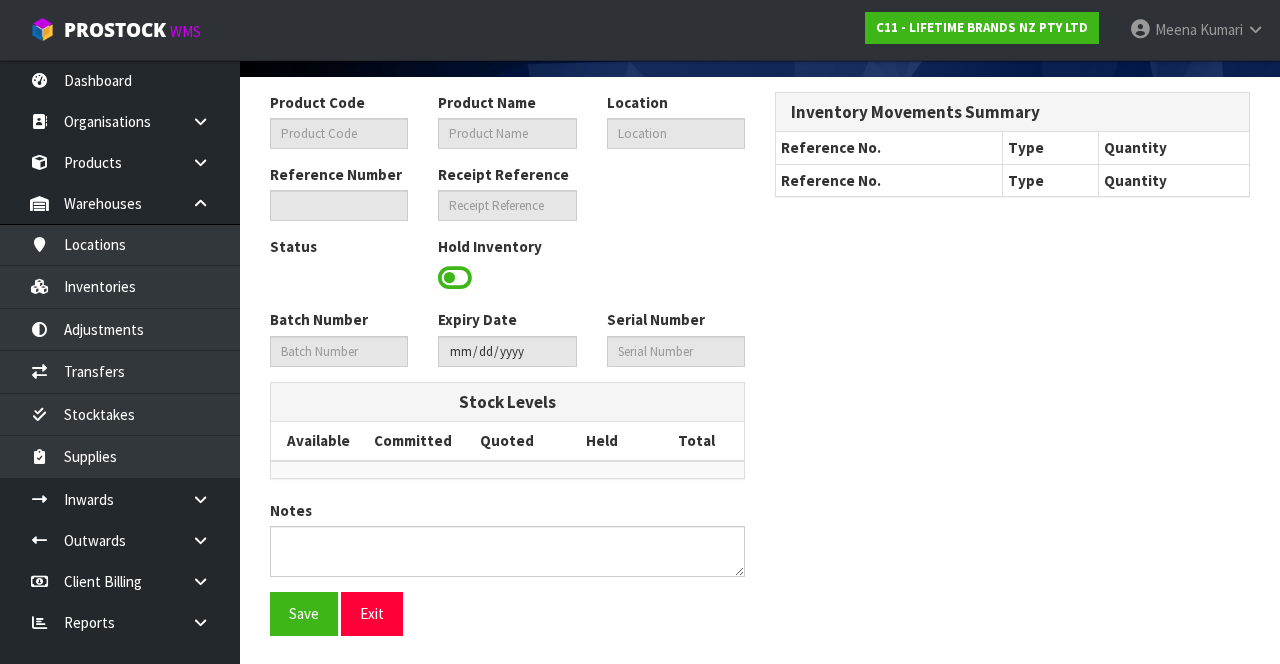 type on "KE[NUMBER]1OHERA" 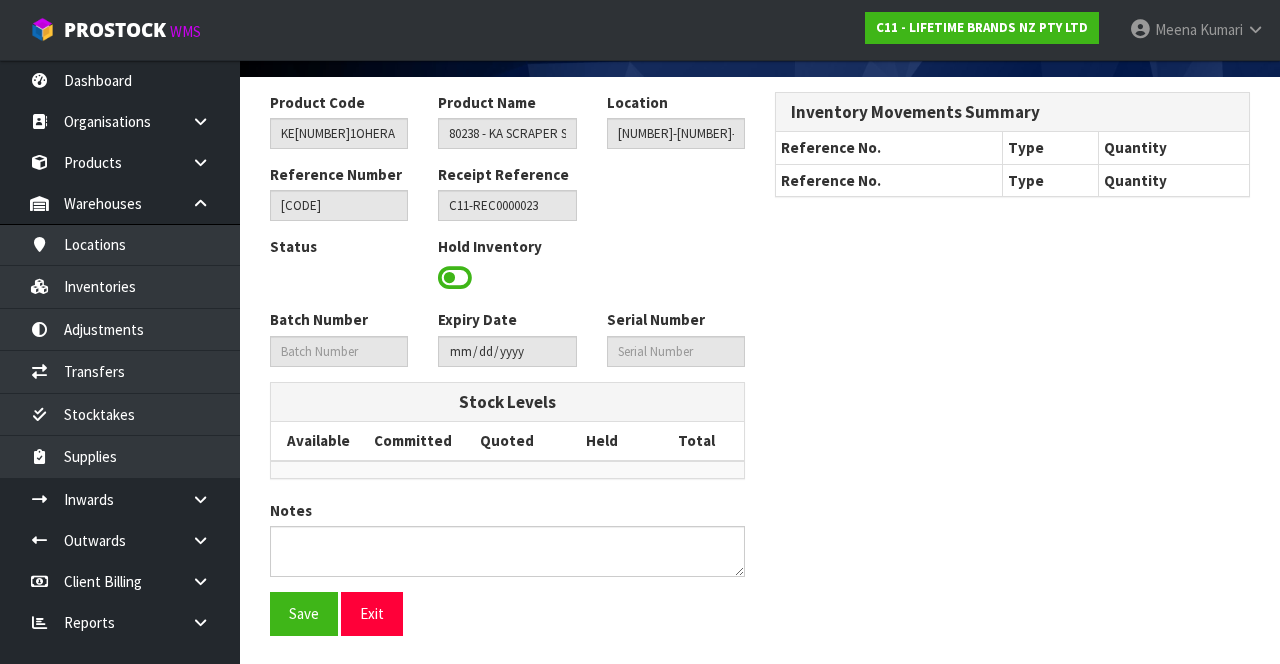 scroll, scrollTop: 162, scrollLeft: 0, axis: vertical 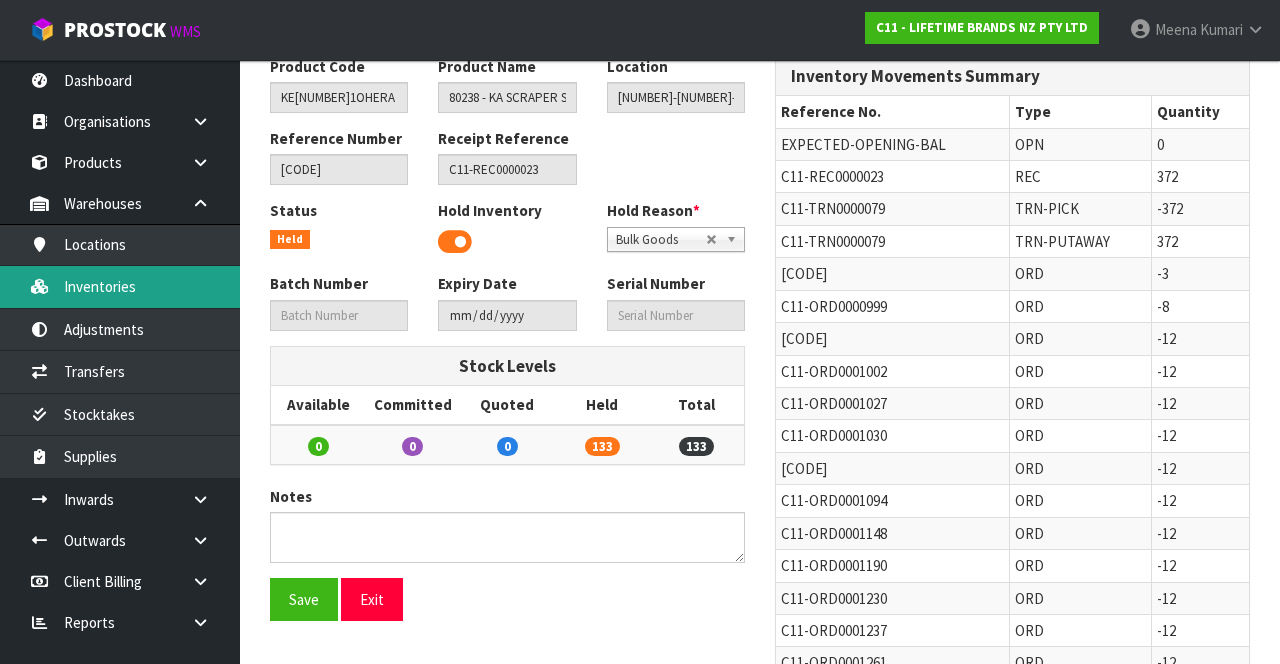 click on "Inventories" at bounding box center (120, 286) 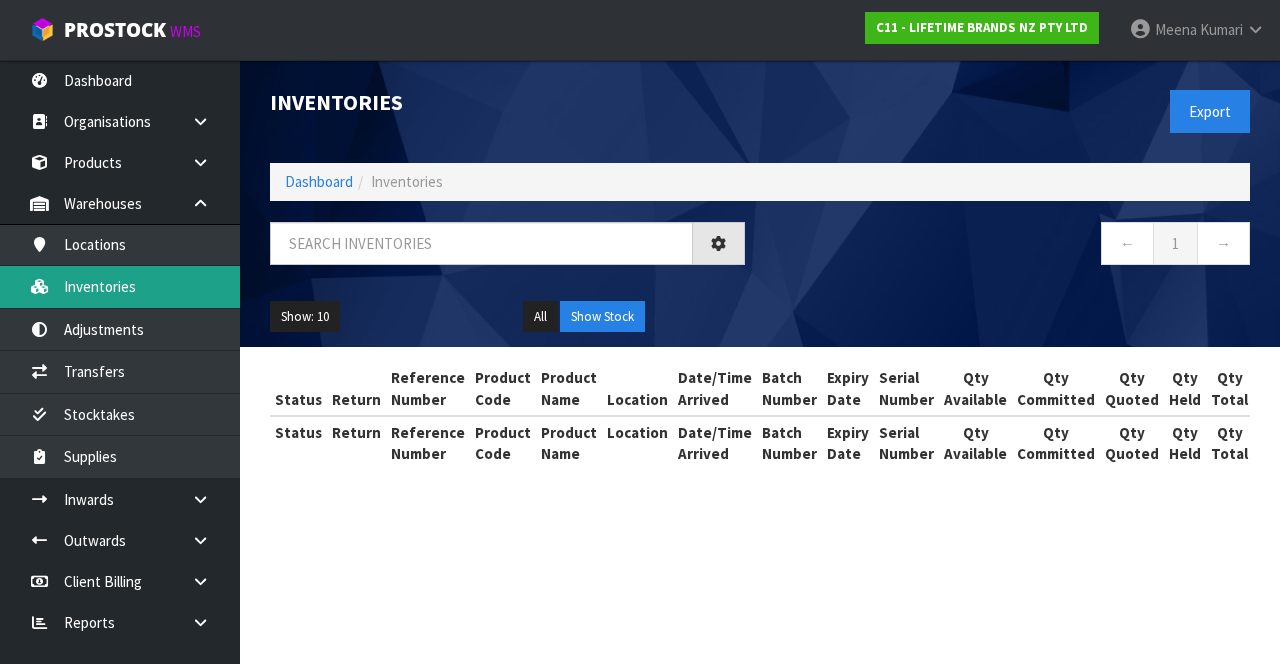 scroll, scrollTop: 0, scrollLeft: 0, axis: both 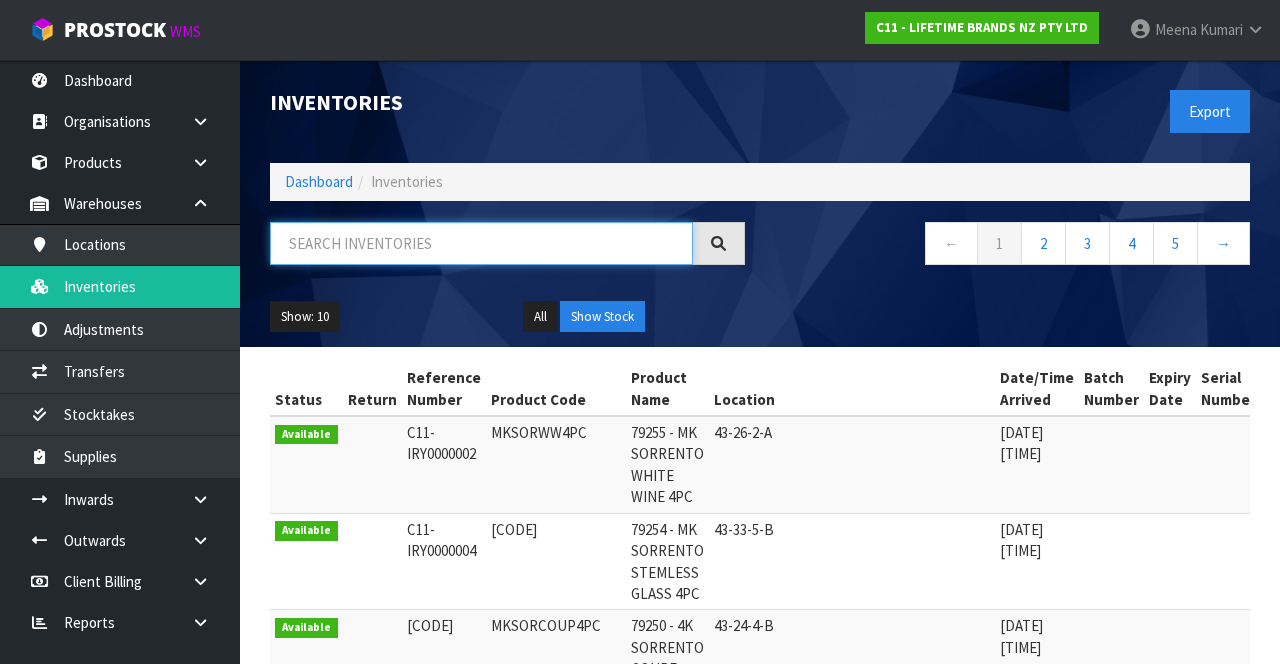 paste on "KE[NUMBER]1OHERA" 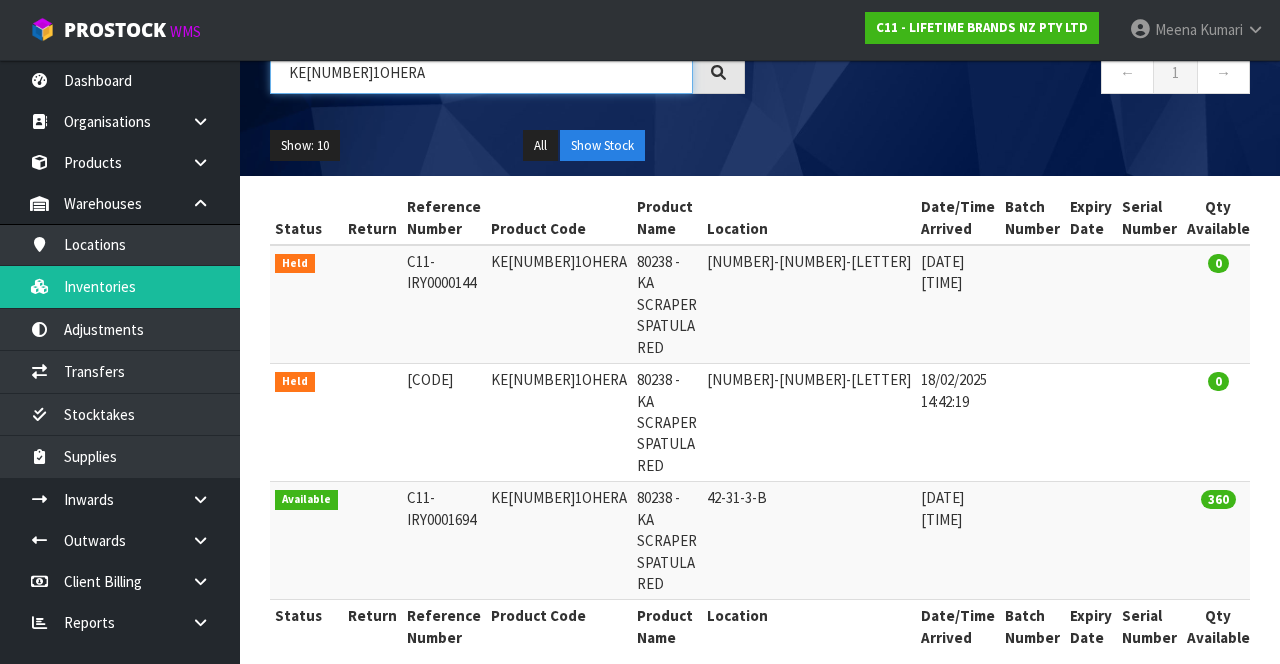 scroll, scrollTop: 194, scrollLeft: 0, axis: vertical 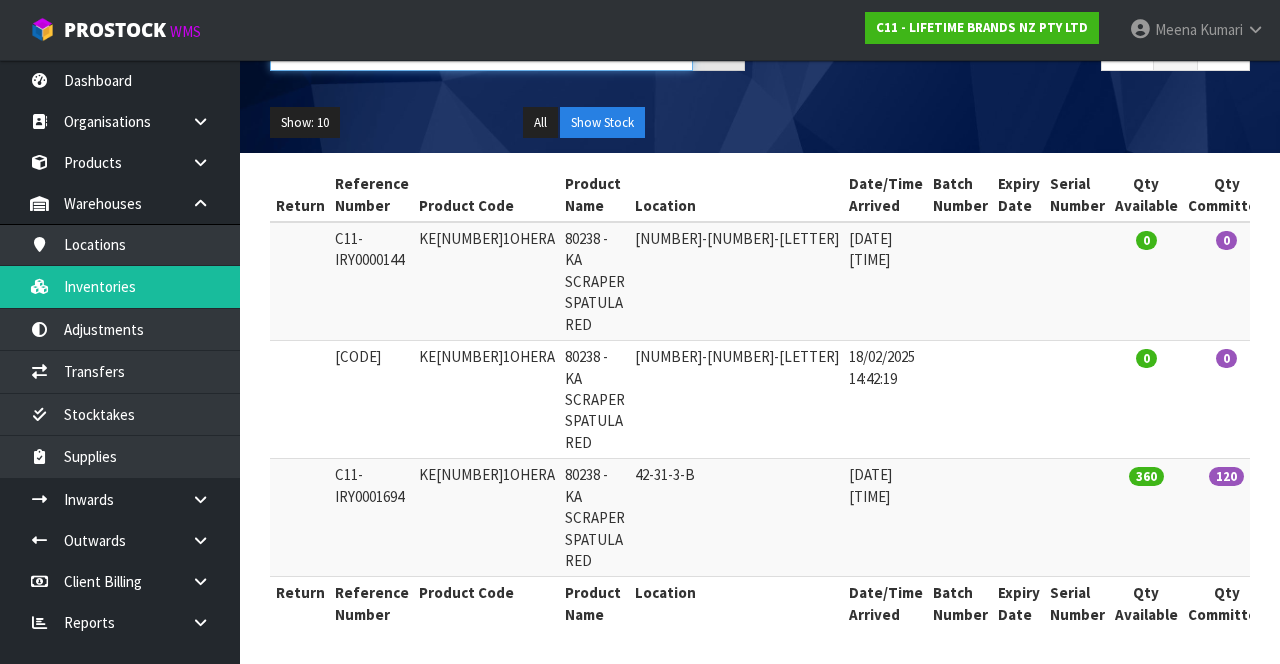 type on "KE[NUMBER]1OHERA" 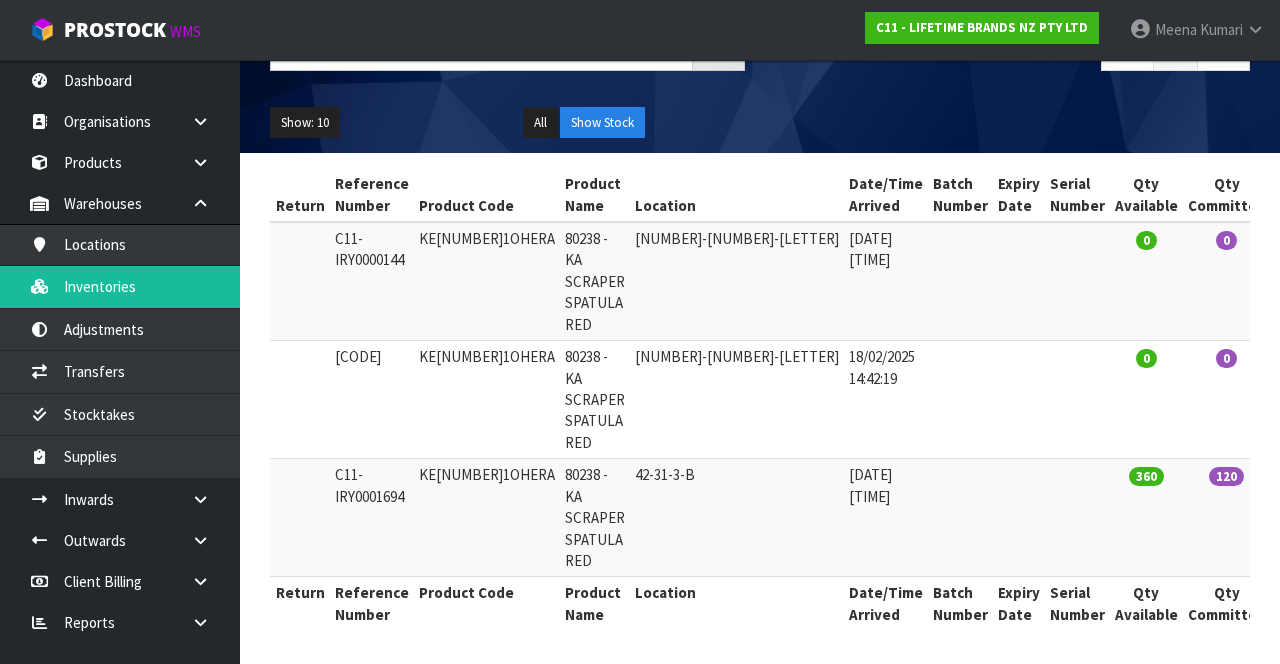 click at bounding box center (1454, 480) 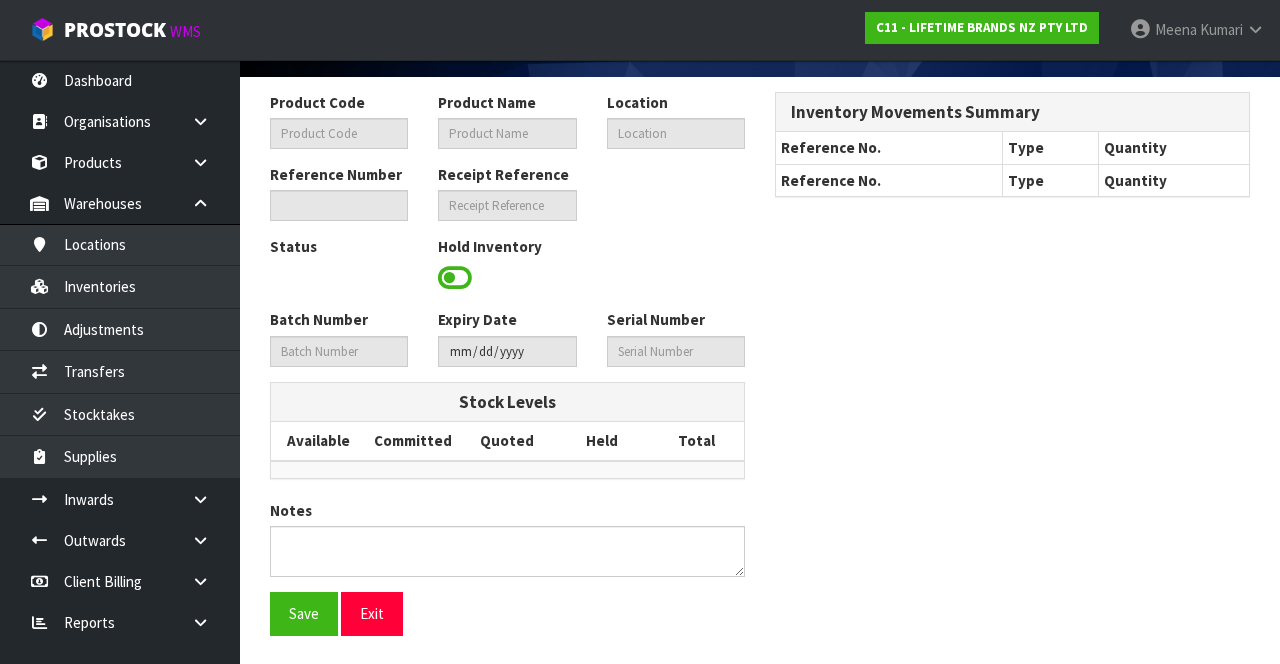 type on "KE[NUMBER]1OHERA" 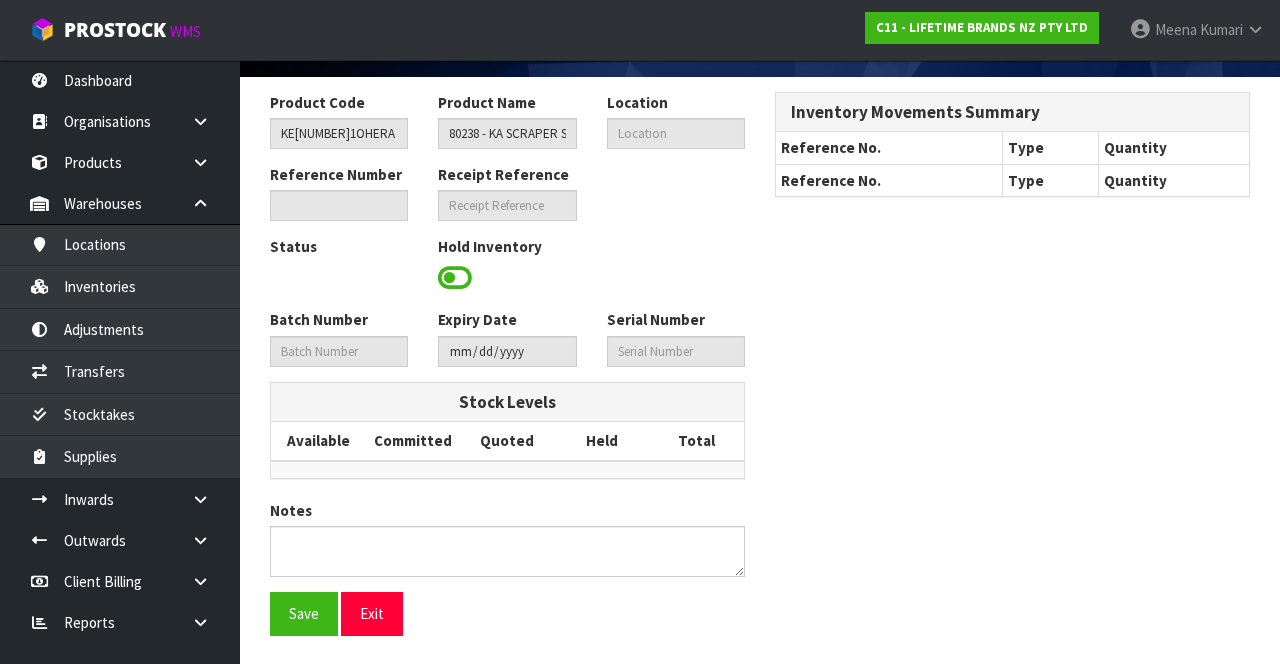 type on "42-31-3-B" 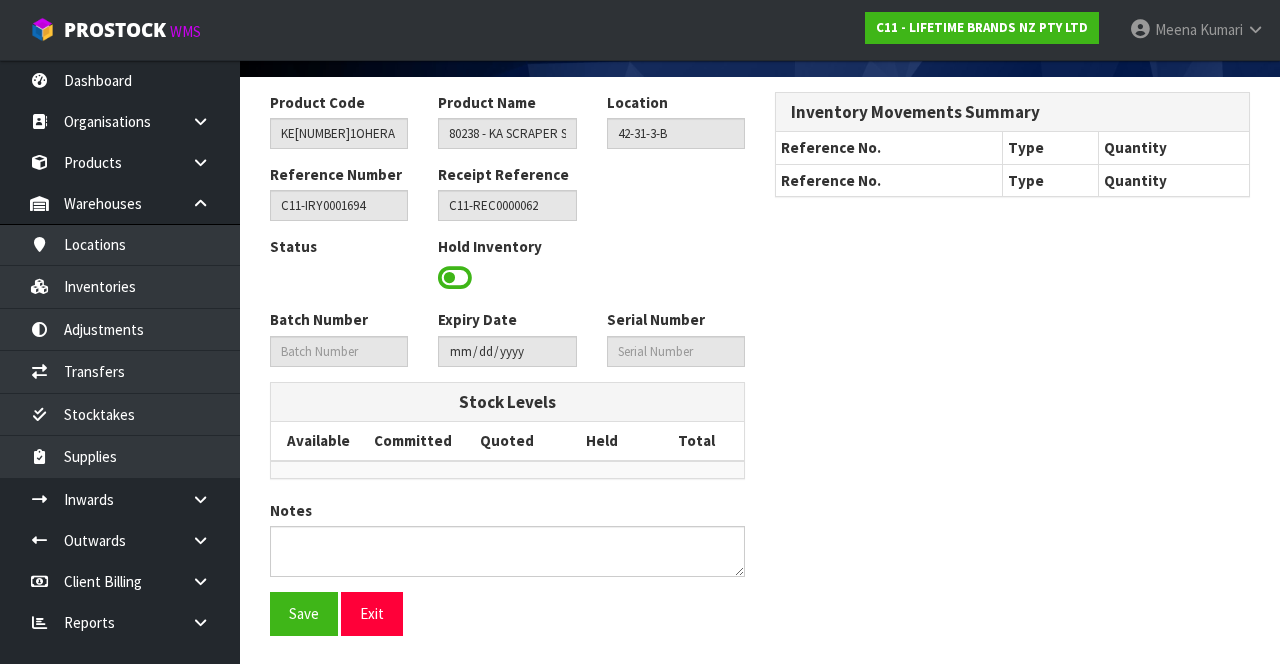scroll, scrollTop: 147, scrollLeft: 0, axis: vertical 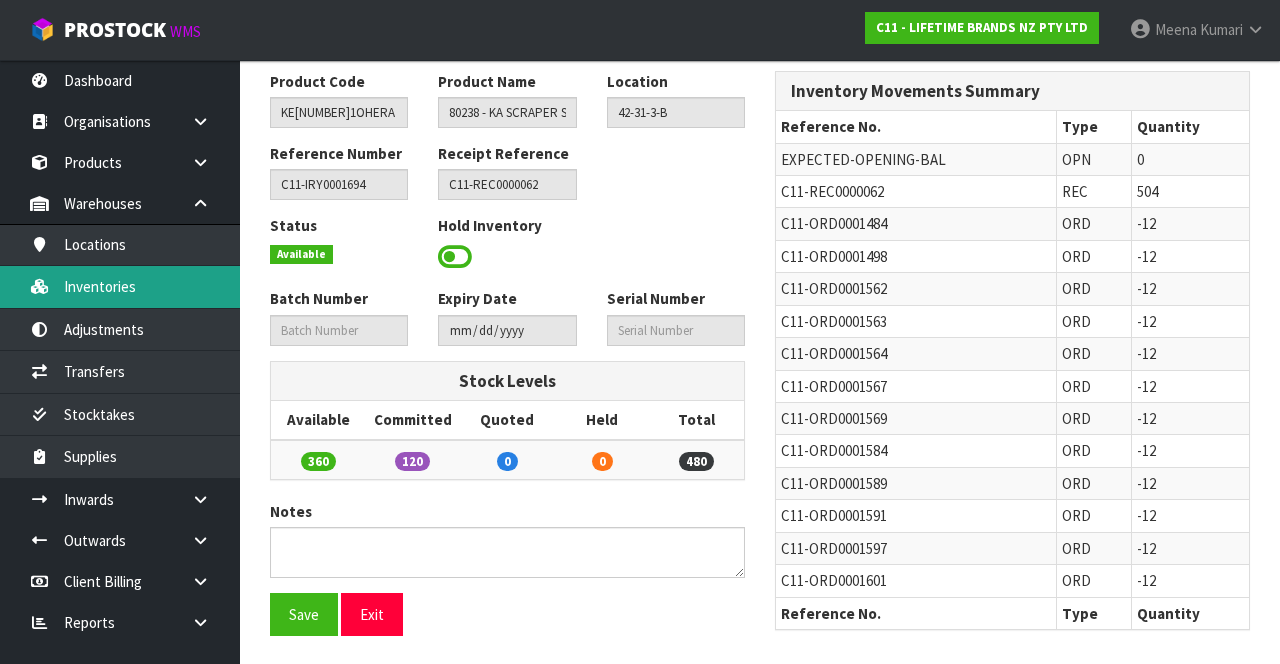 click on "Inventories" at bounding box center (120, 286) 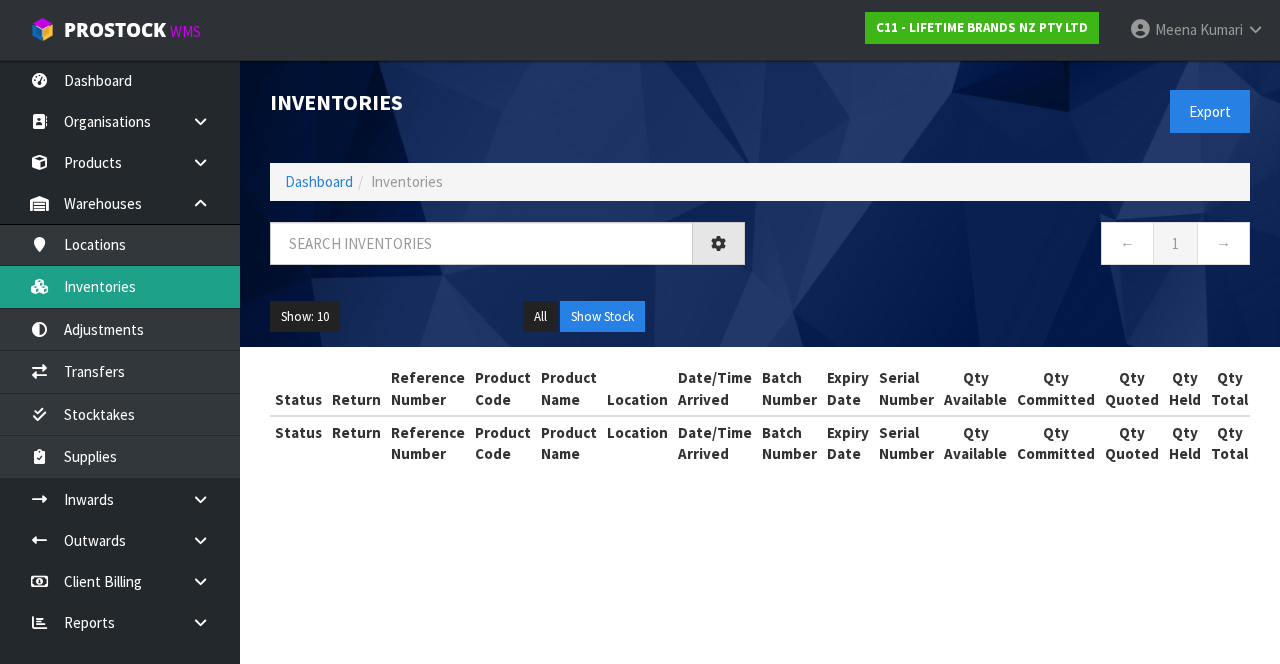 scroll, scrollTop: 0, scrollLeft: 0, axis: both 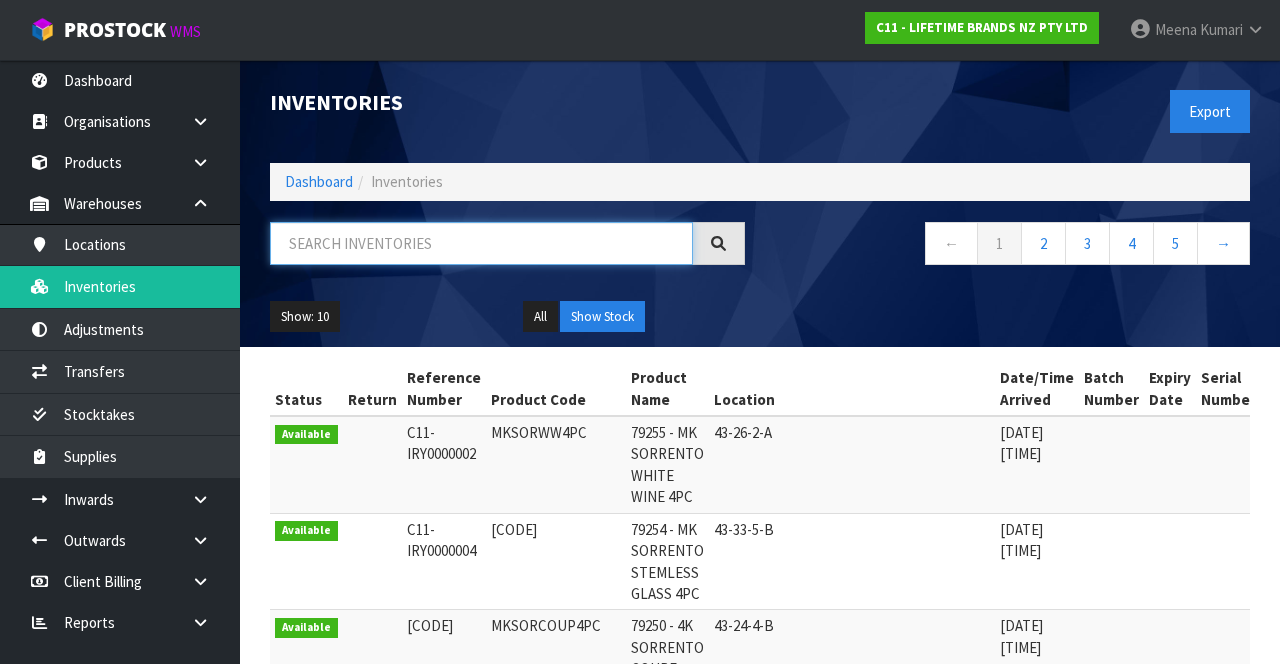paste on "KE[NUMBER]1OHERA" 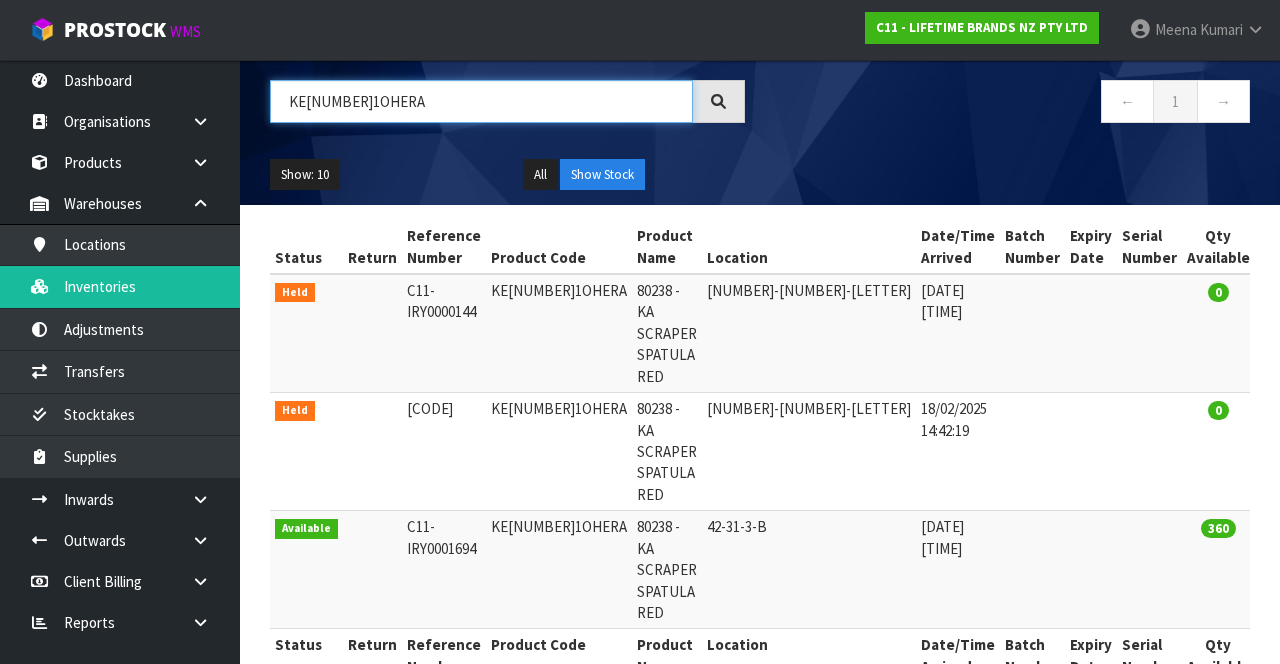 scroll, scrollTop: 181, scrollLeft: 0, axis: vertical 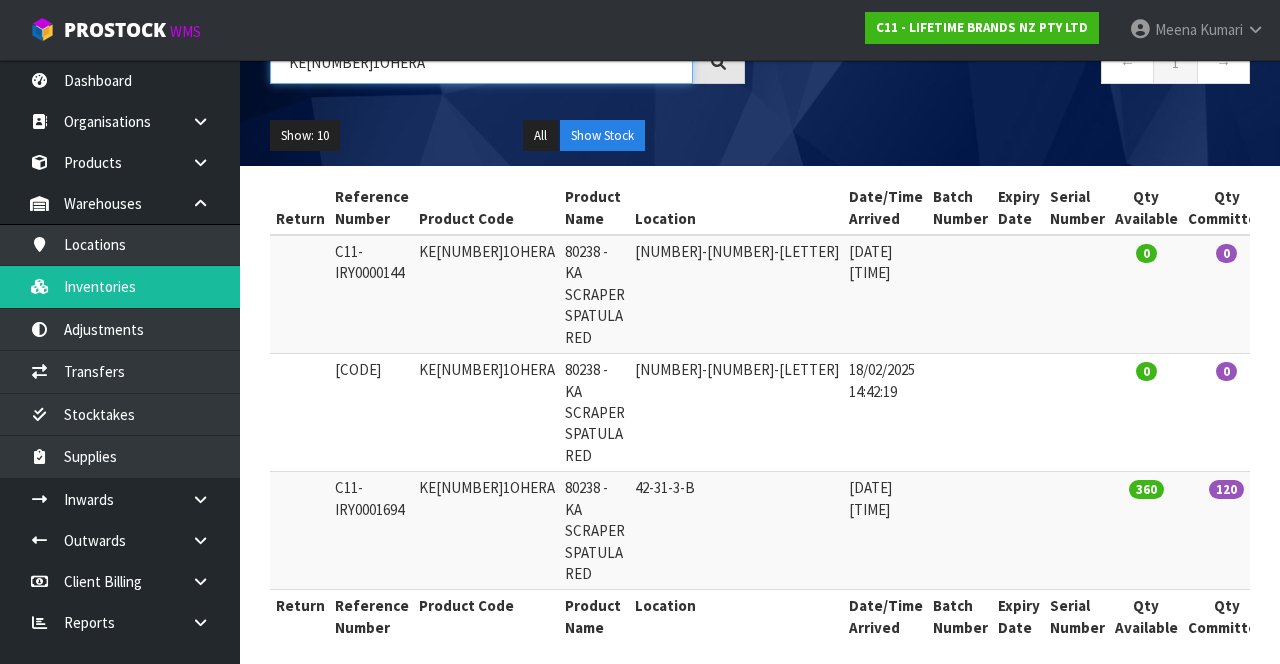 type on "KE[NUMBER]1OHERA" 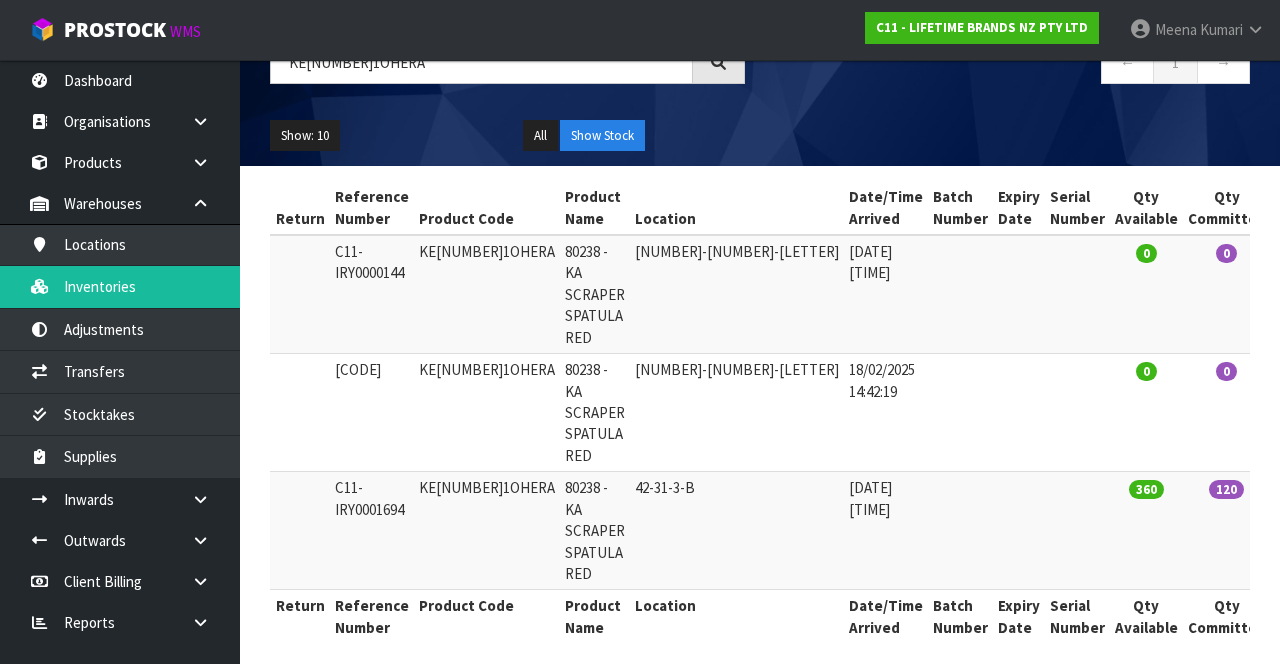 click at bounding box center [1454, 257] 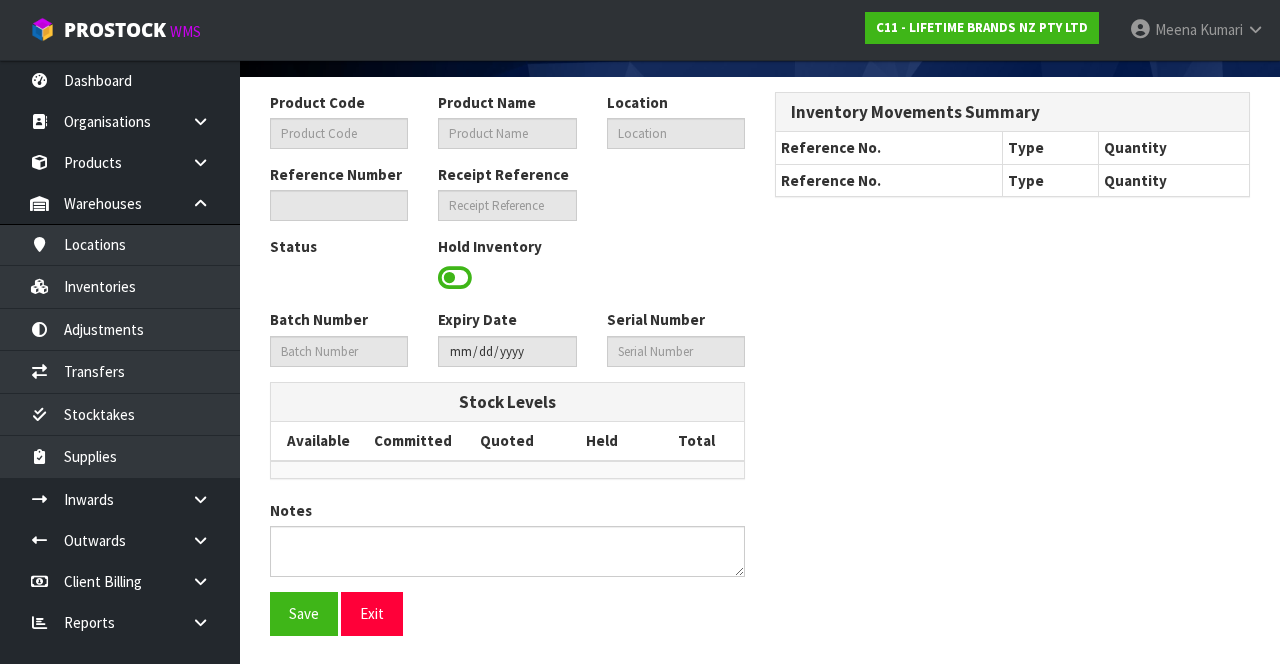 type on "KE[NUMBER]1OHERA" 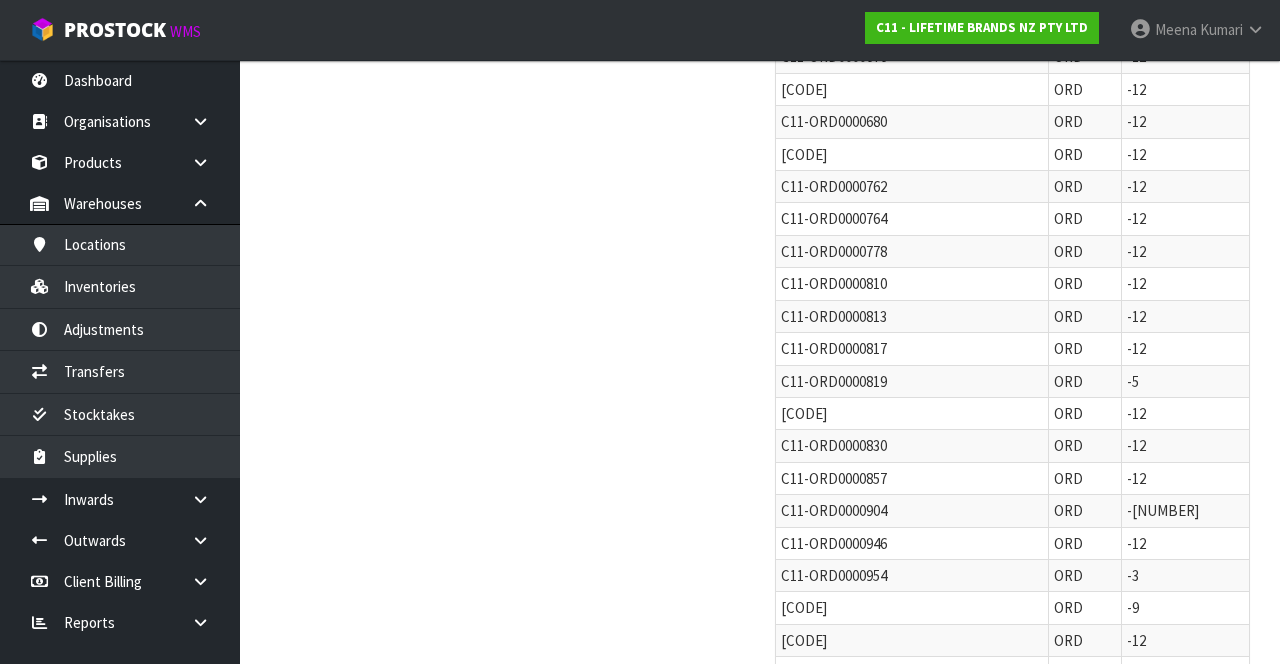 scroll, scrollTop: 1298, scrollLeft: 0, axis: vertical 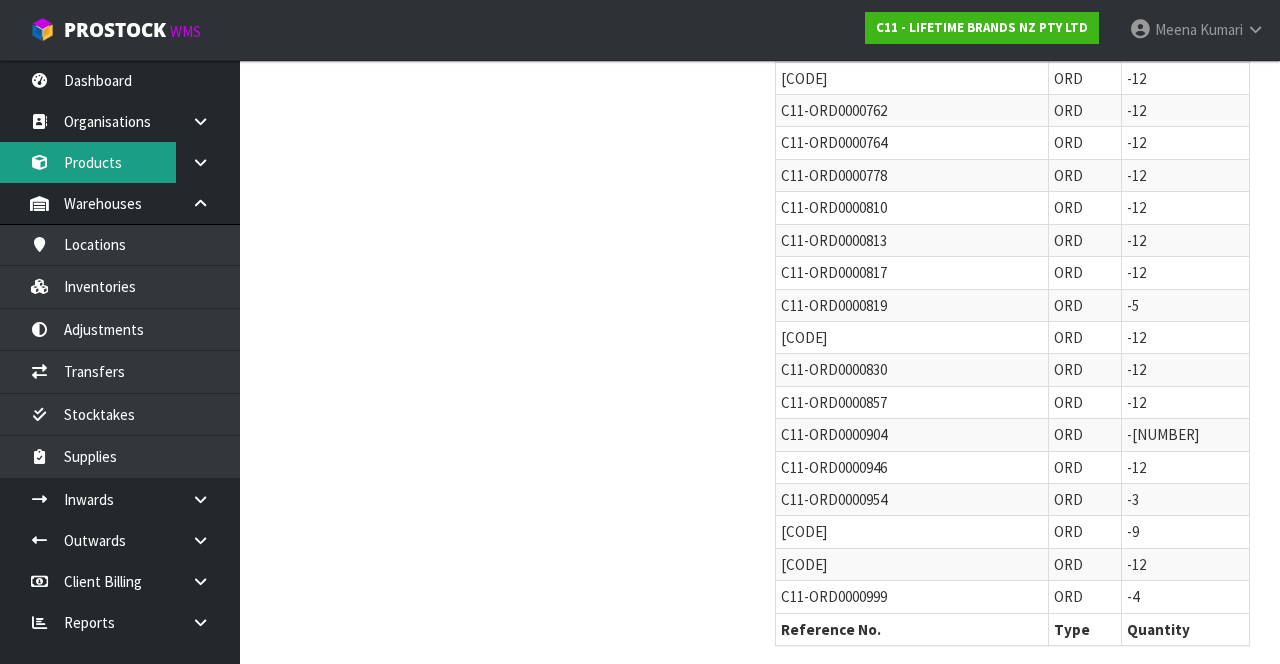 click on "Products" at bounding box center (120, 162) 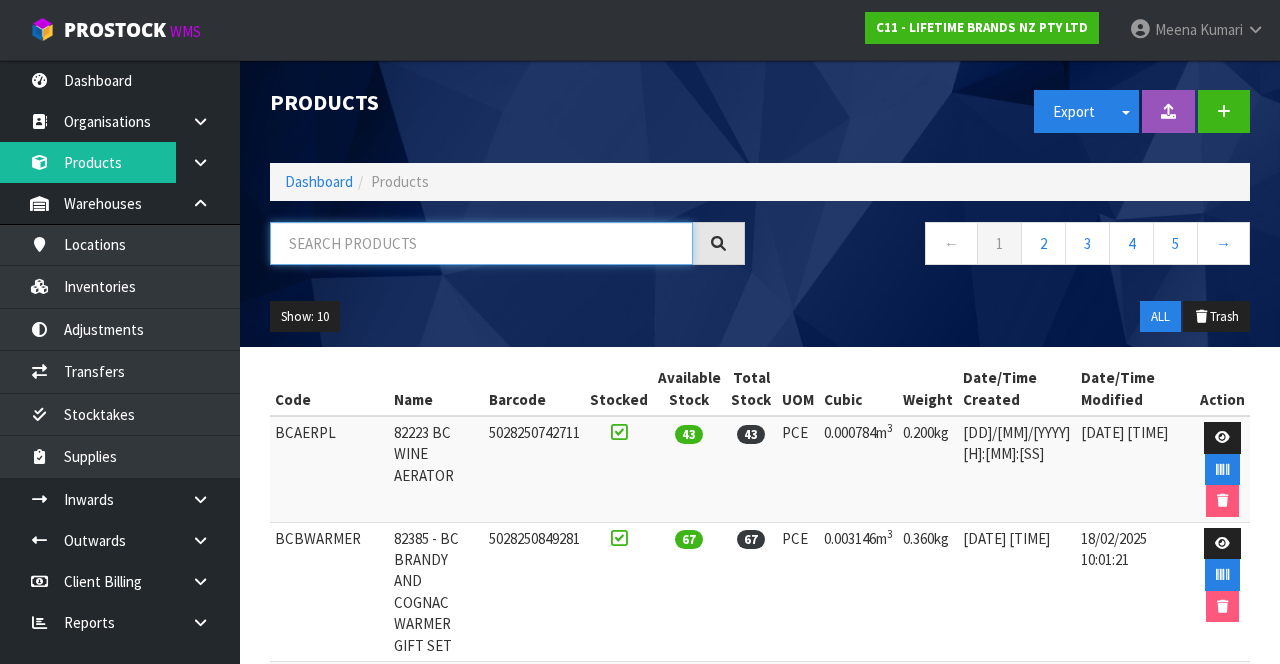 click at bounding box center [481, 243] 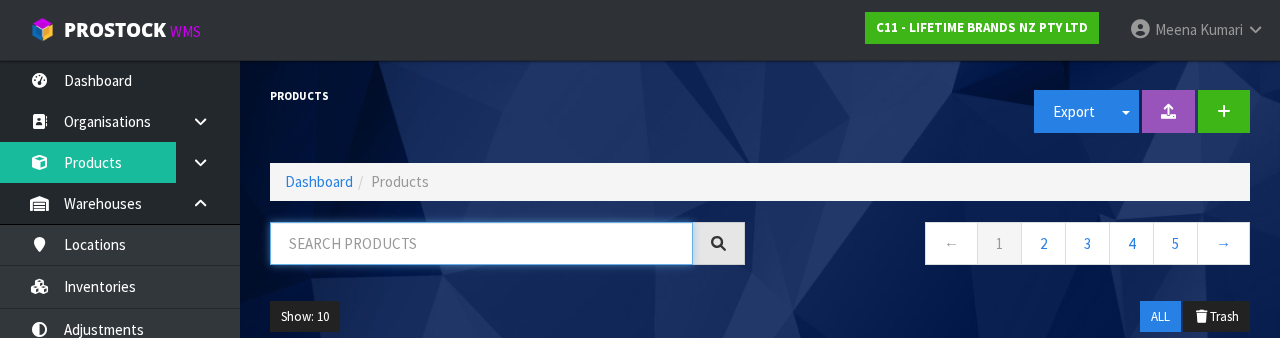 paste on "KE[NUMBER]1OHERA" 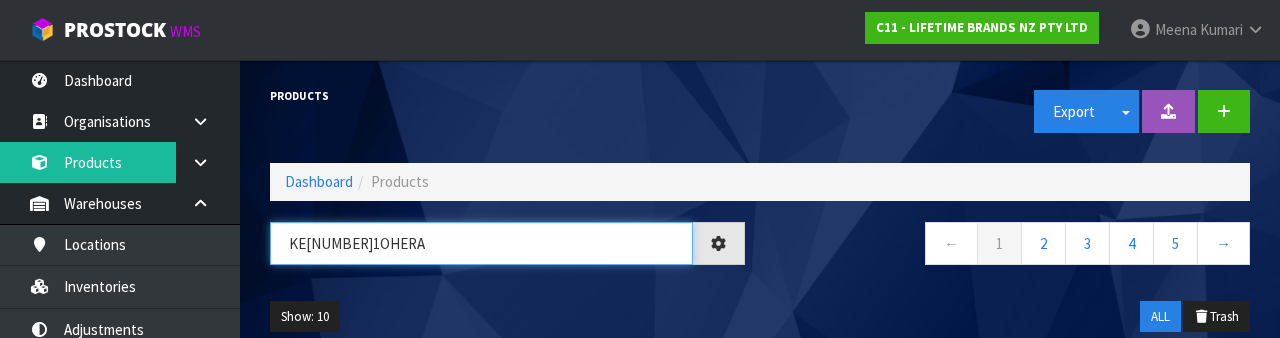 type on "KE[NUMBER]1OHERA" 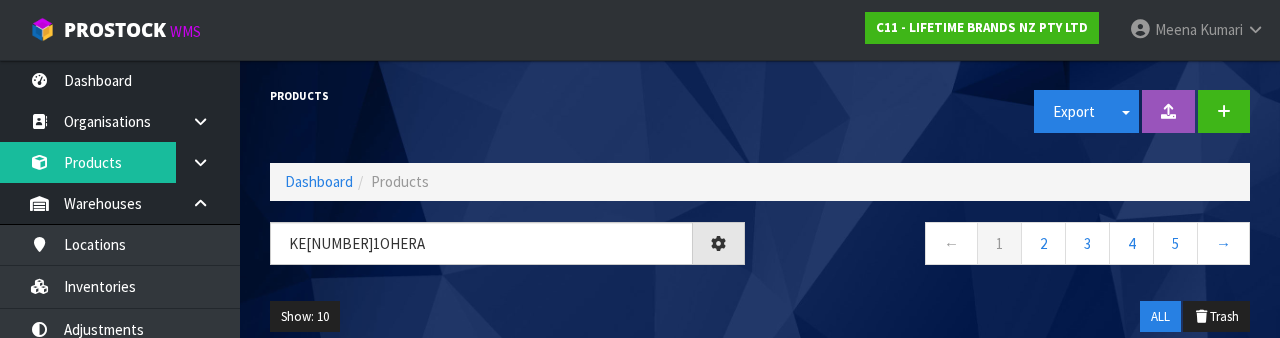 click on "←
1 2 3 4 5
→" at bounding box center (1012, 254) 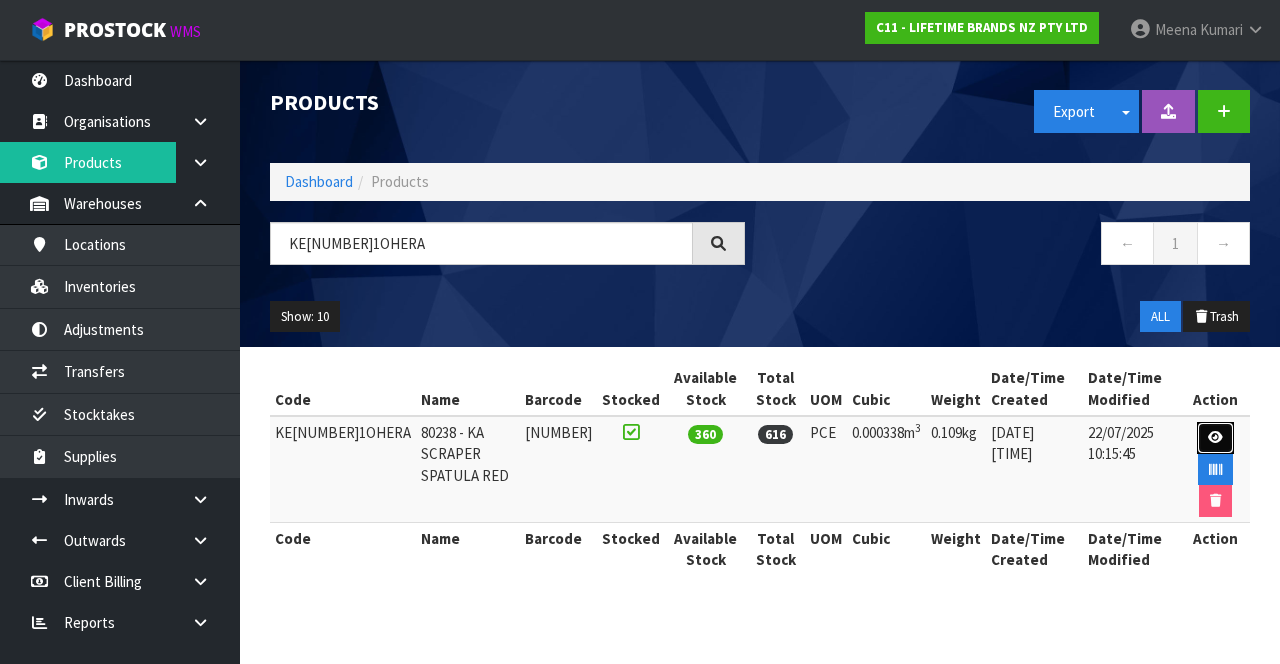 click at bounding box center (1215, 437) 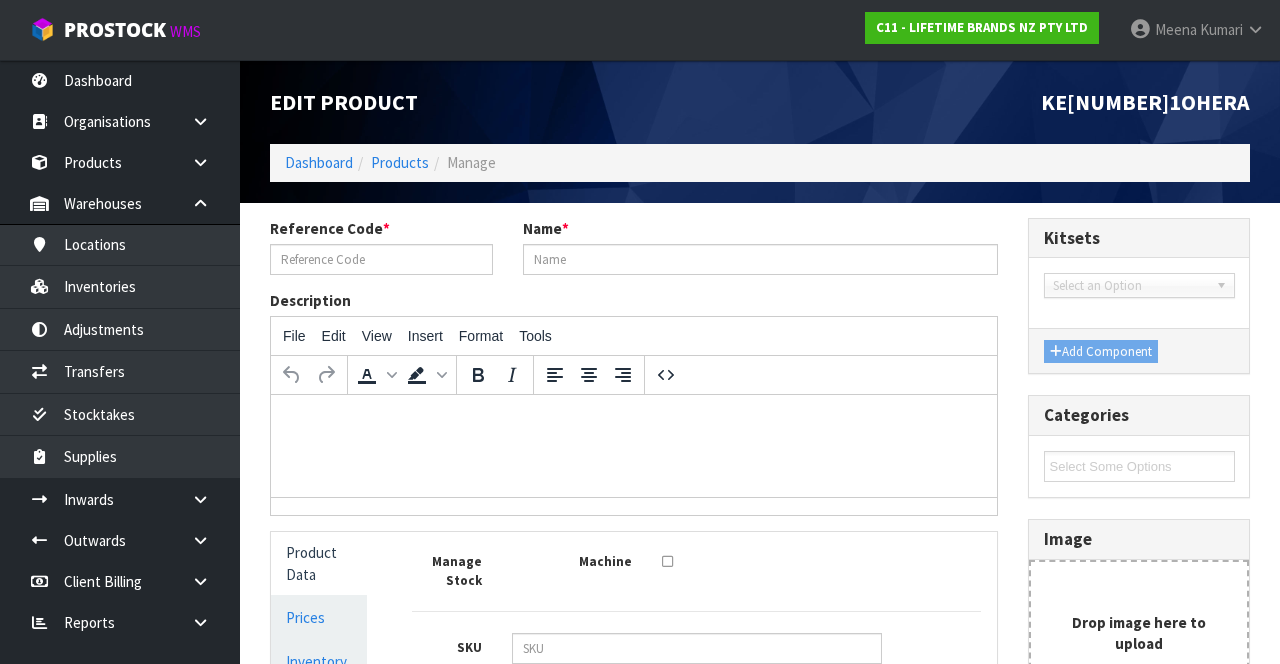 type on "KE[NUMBER]1OHERA" 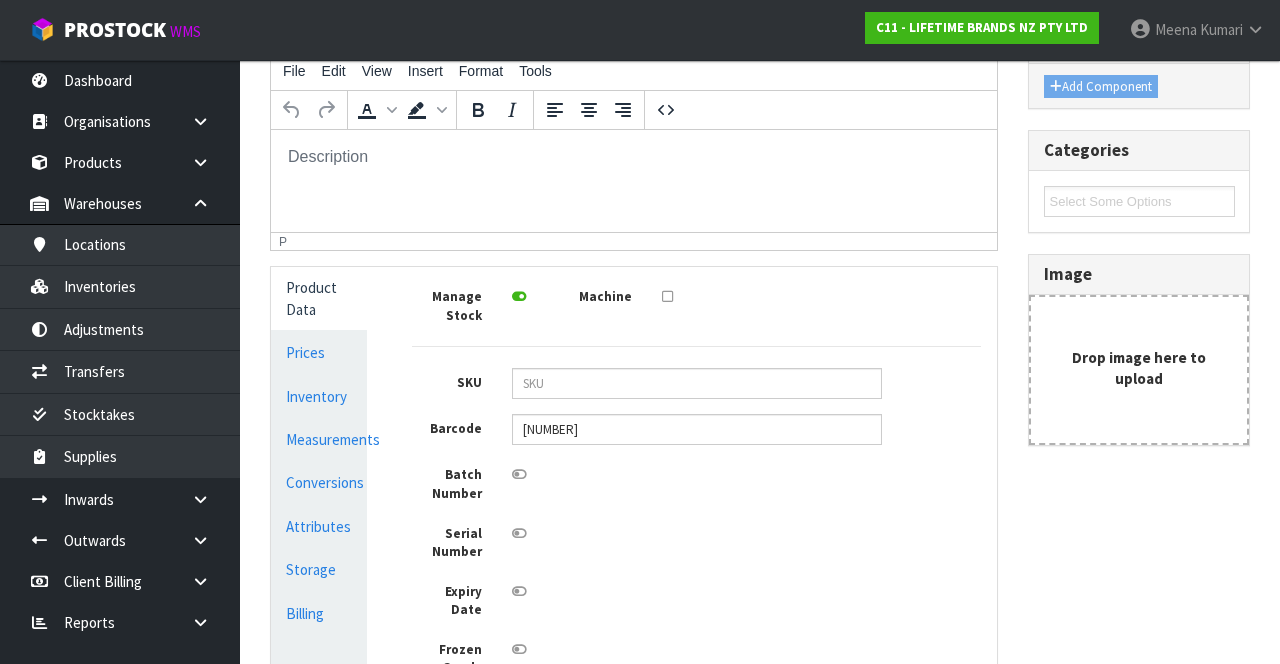 scroll, scrollTop: 264, scrollLeft: 0, axis: vertical 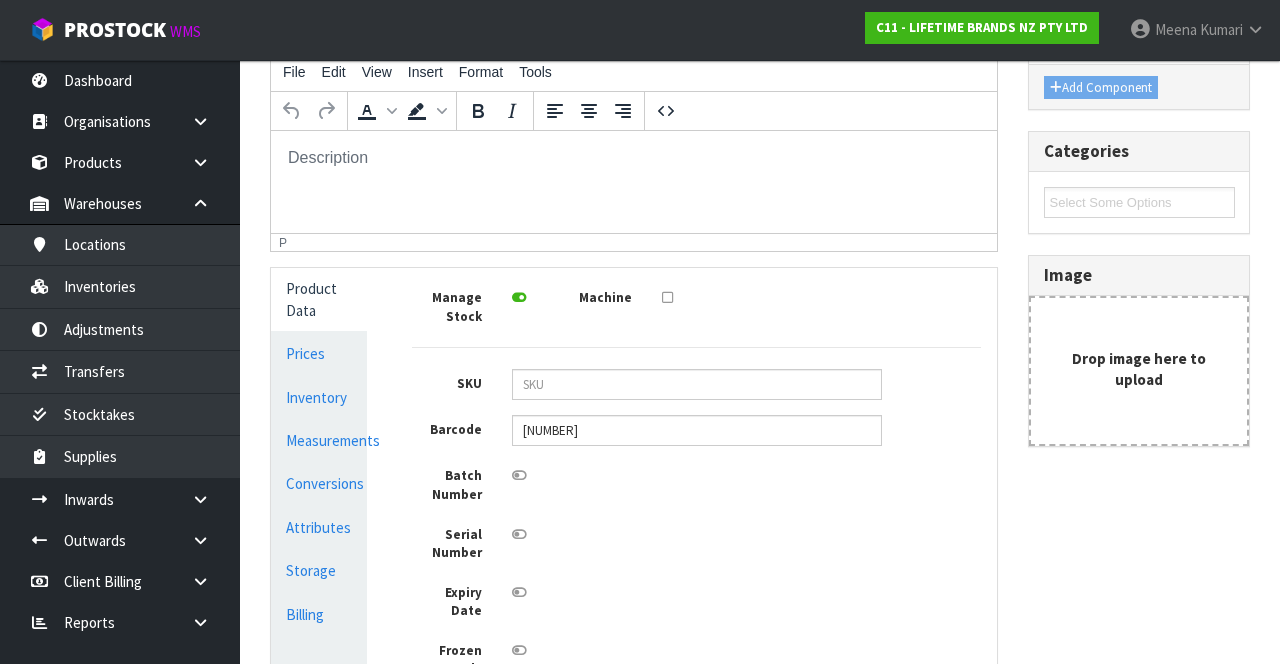 click on "Measurements" at bounding box center (319, 440) 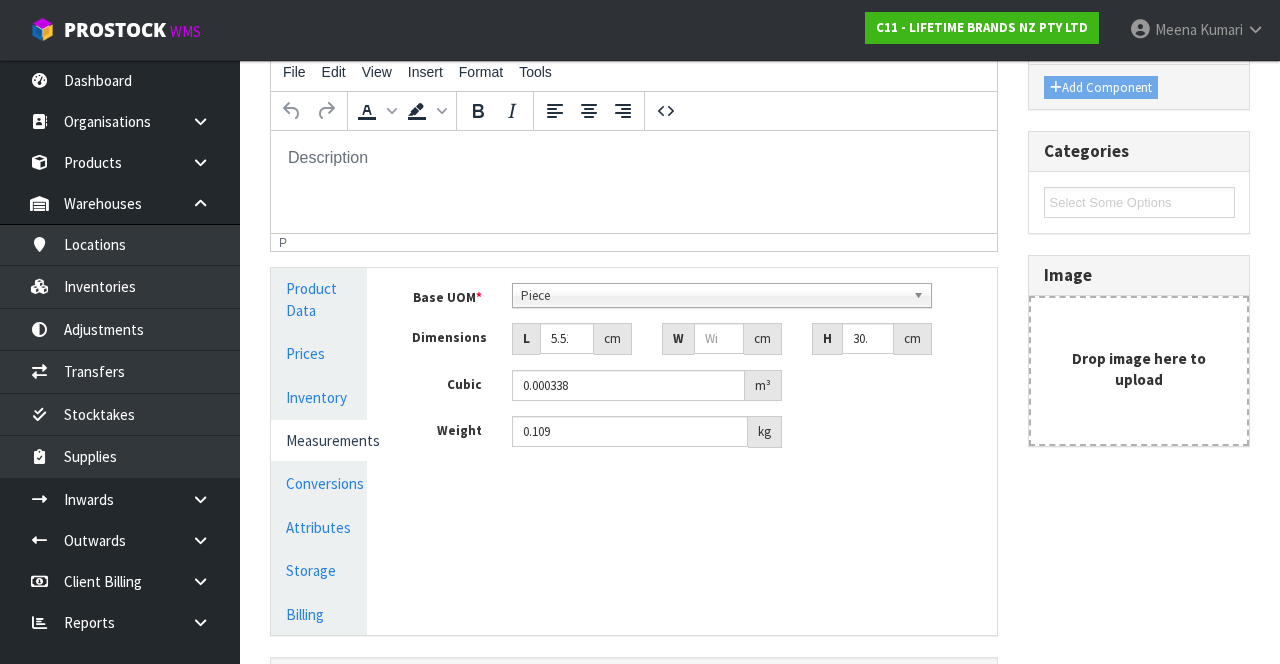 click on "Conversions" at bounding box center (319, 483) 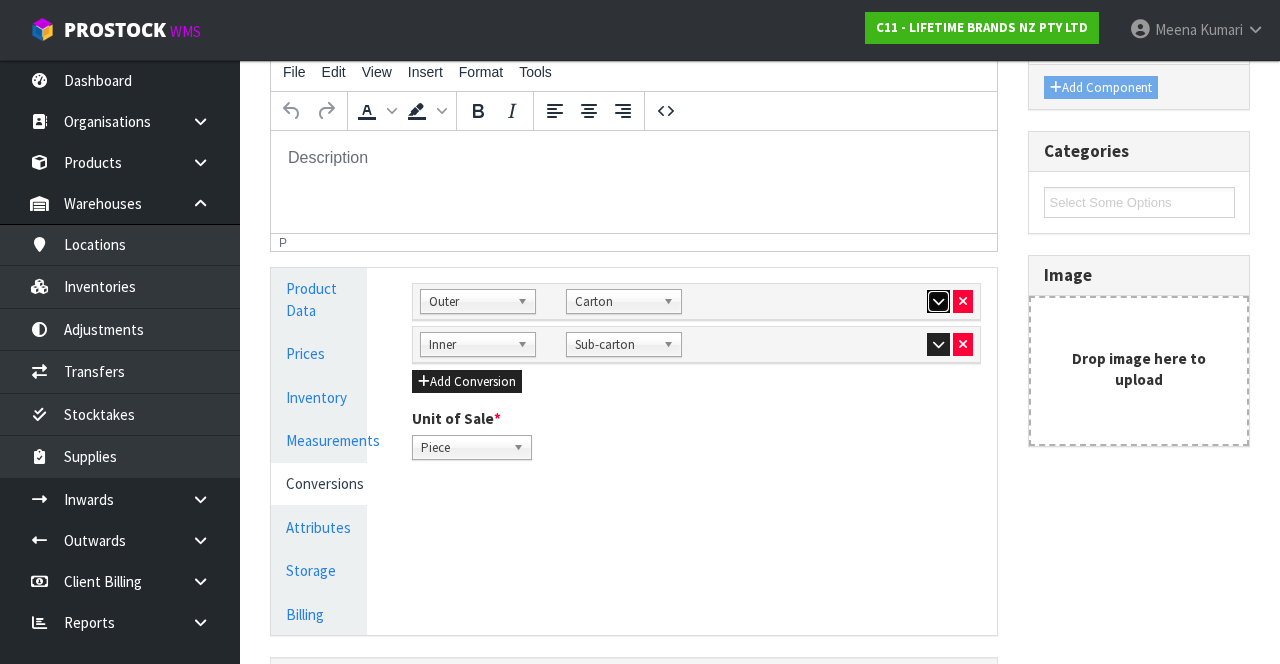 click at bounding box center (938, 301) 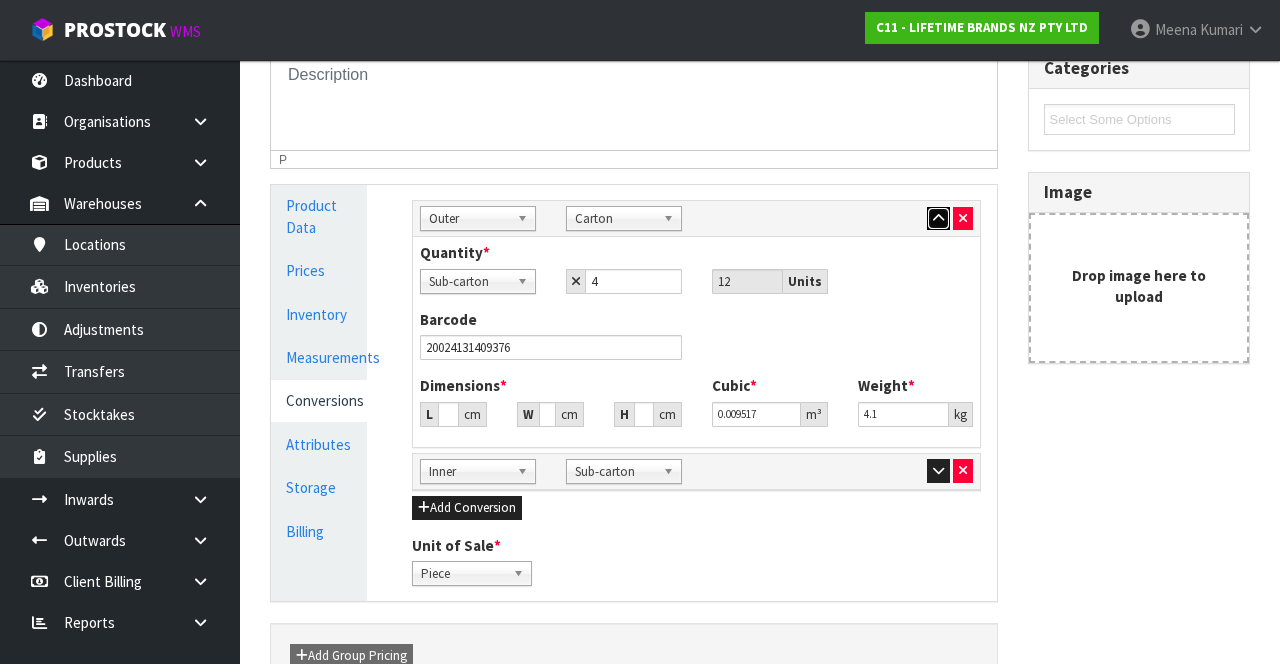 scroll, scrollTop: 373, scrollLeft: 0, axis: vertical 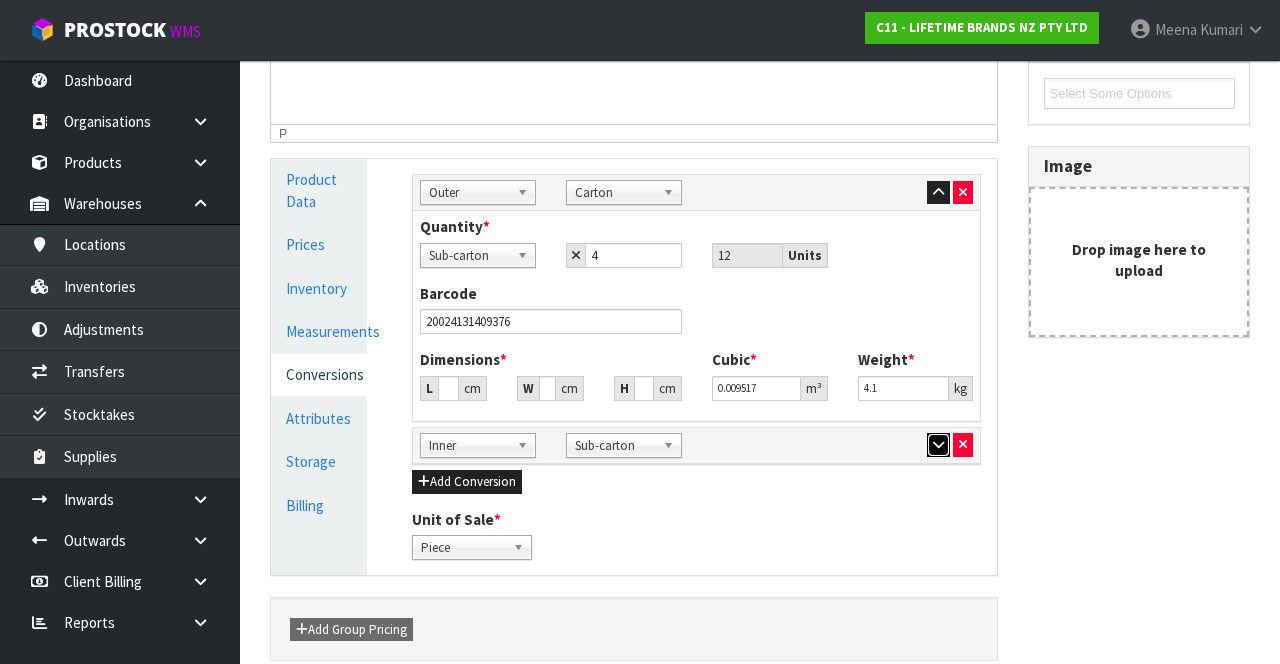 click at bounding box center (938, 445) 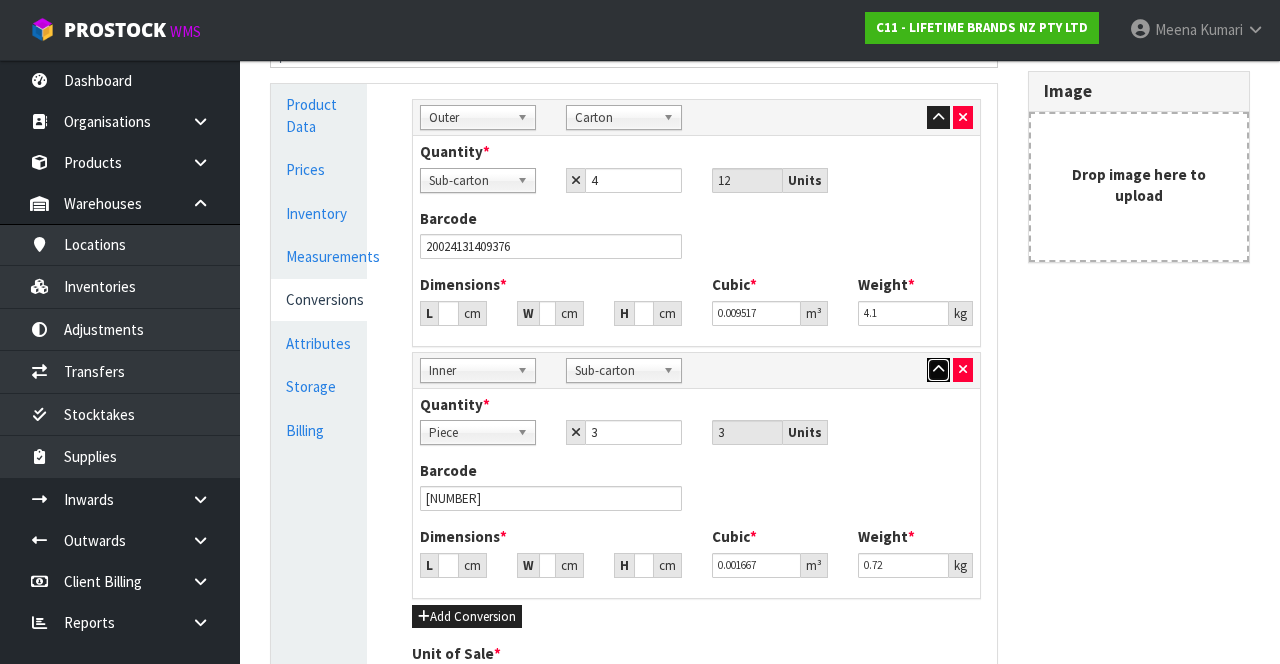 scroll, scrollTop: 449, scrollLeft: 0, axis: vertical 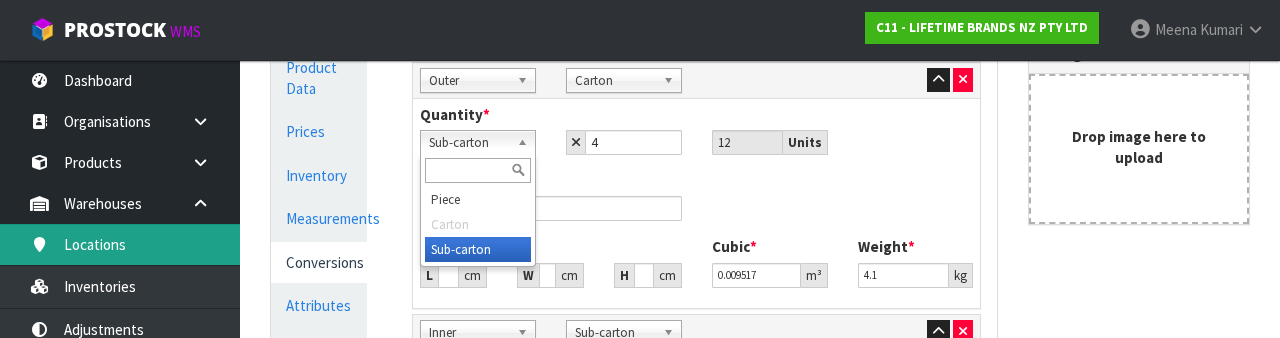 click on "Locations" at bounding box center (120, 244) 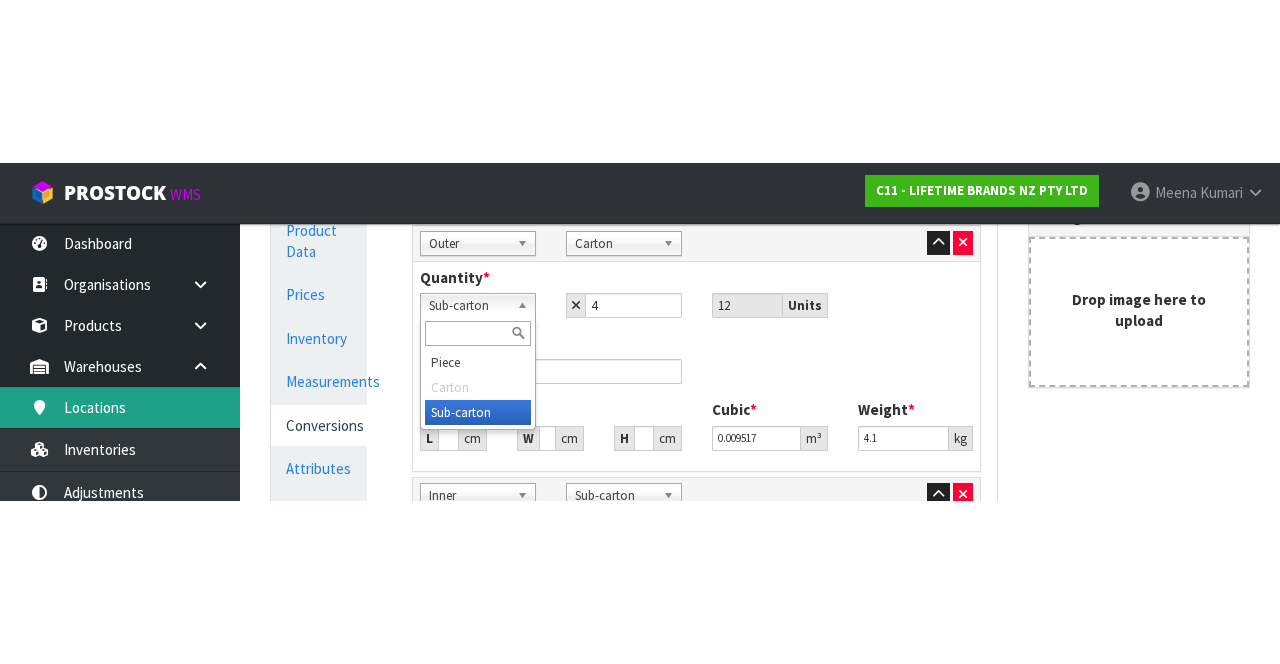 scroll, scrollTop: 486, scrollLeft: 0, axis: vertical 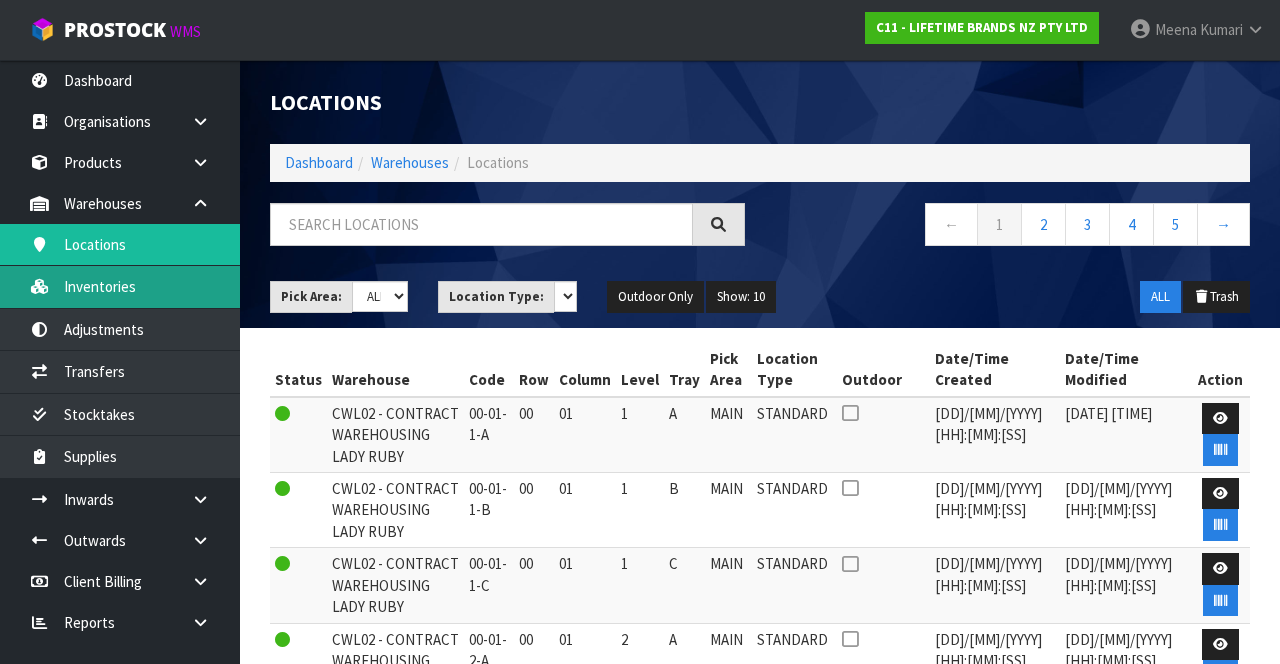 click on "Inventories" at bounding box center [120, 286] 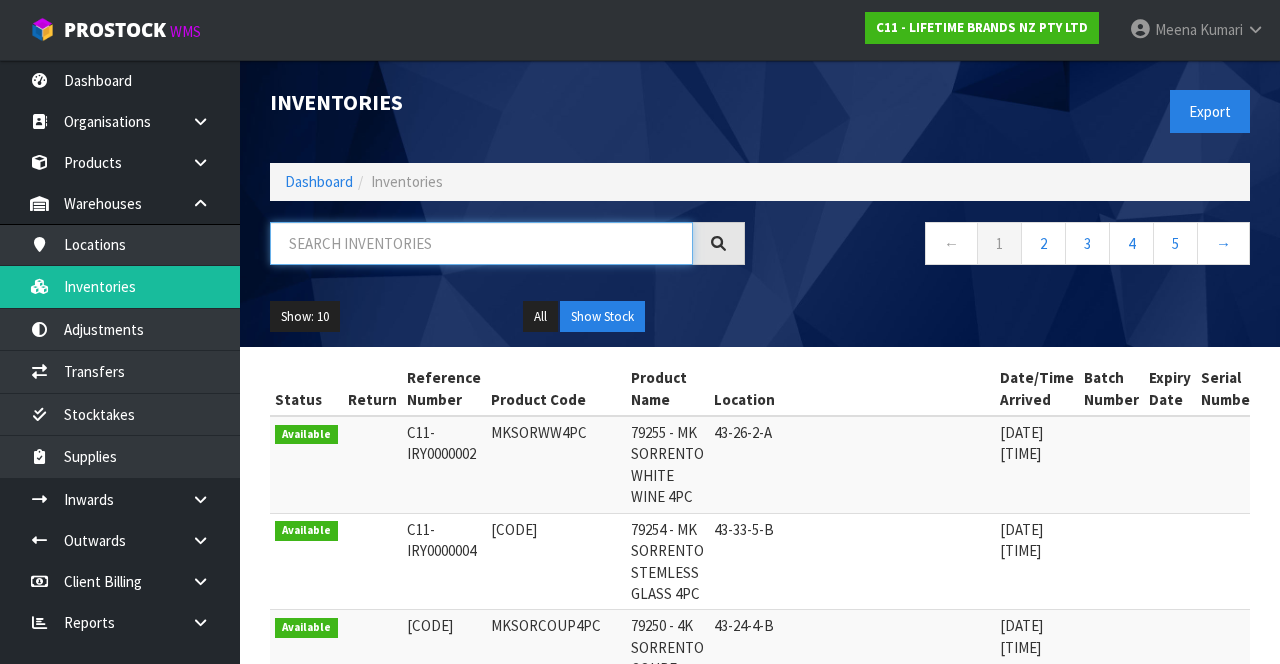 paste on "KE[NUMBER]1OHERA" 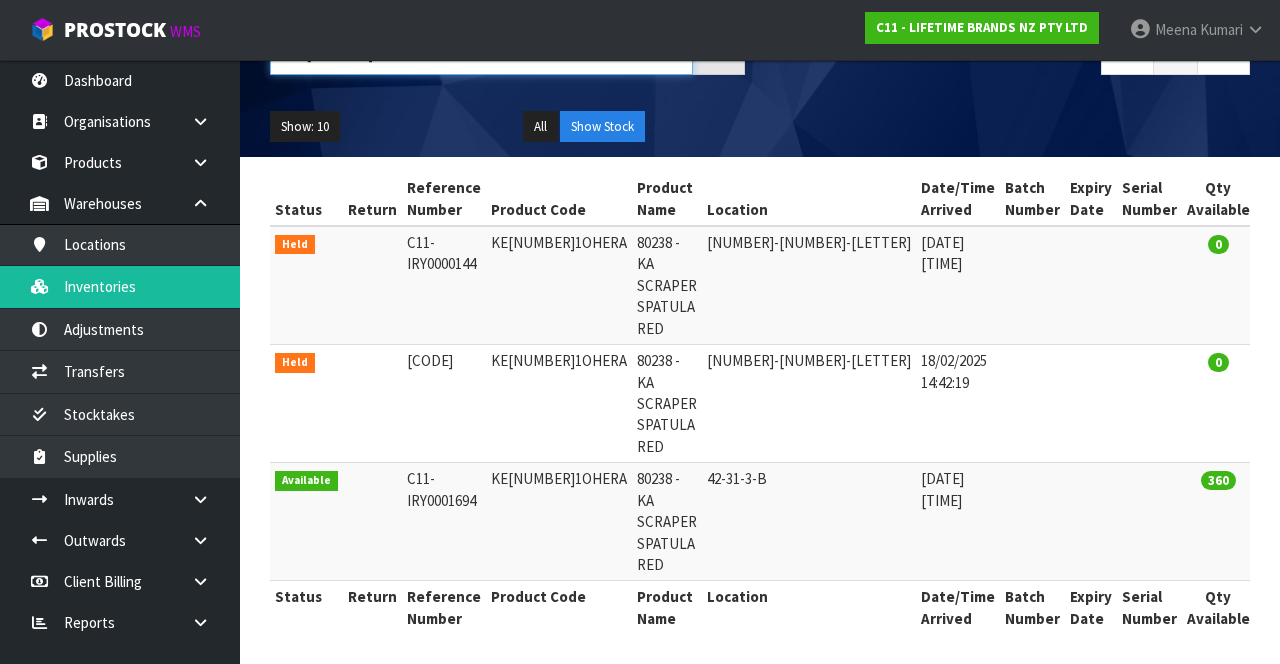 scroll, scrollTop: 194, scrollLeft: 0, axis: vertical 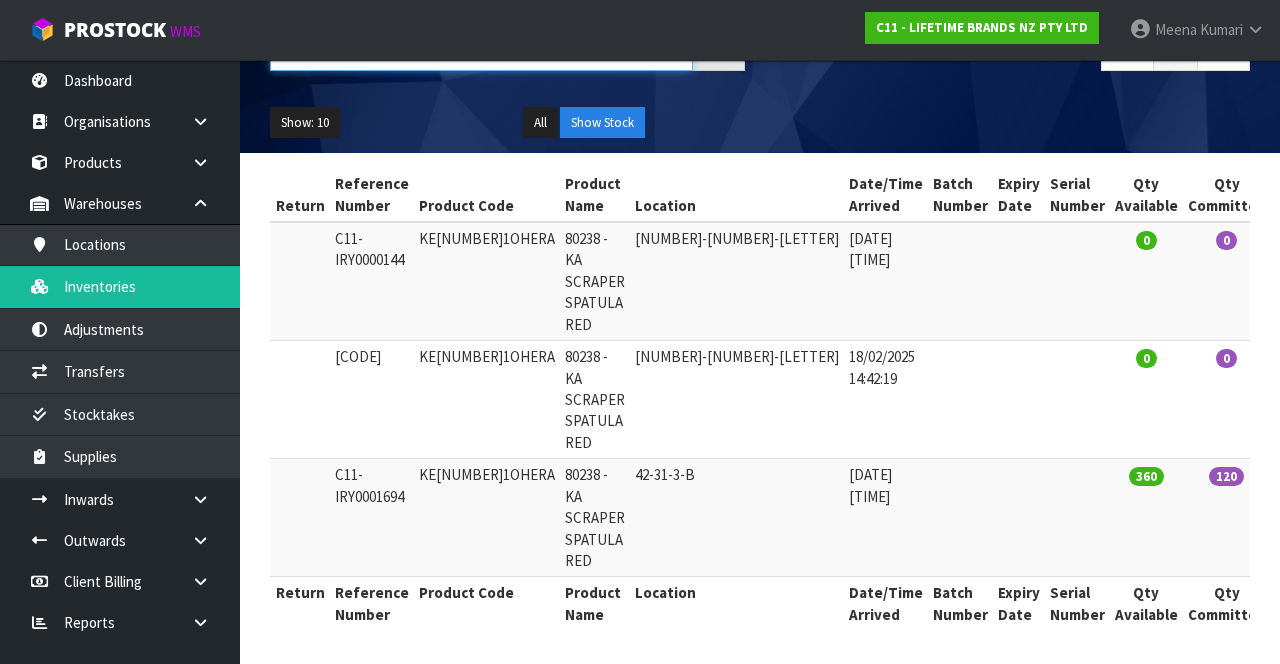type on "KE[NUMBER]1OHERA" 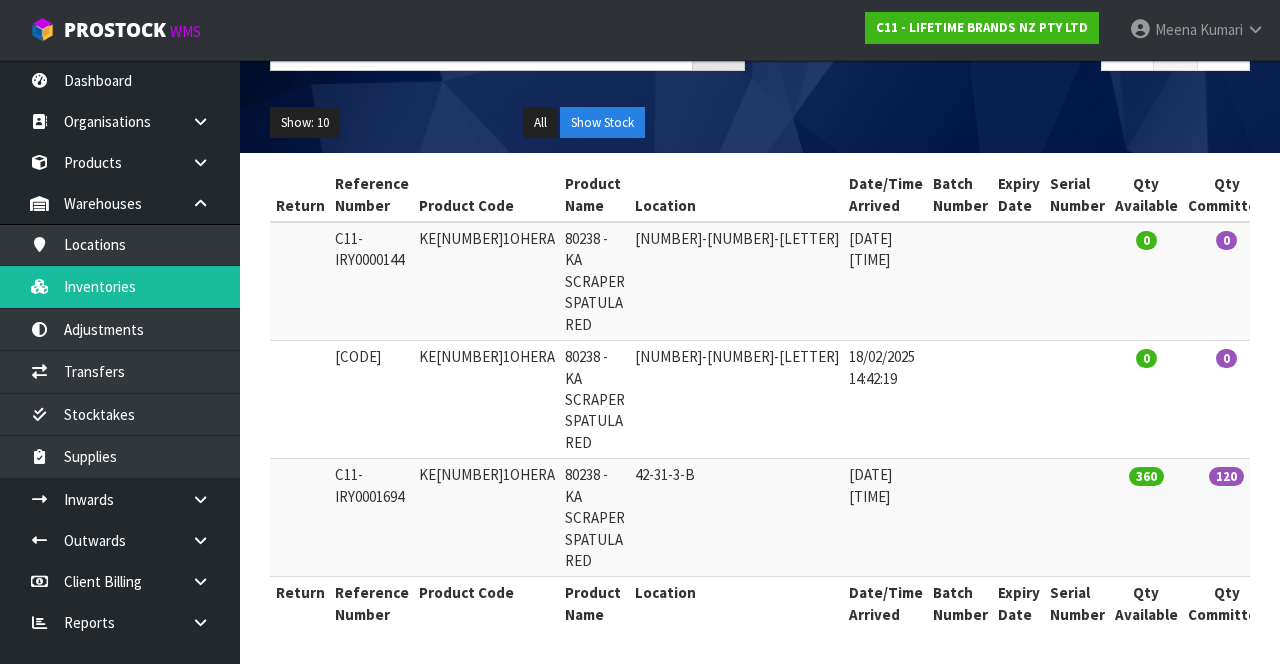 click at bounding box center [1454, 243] 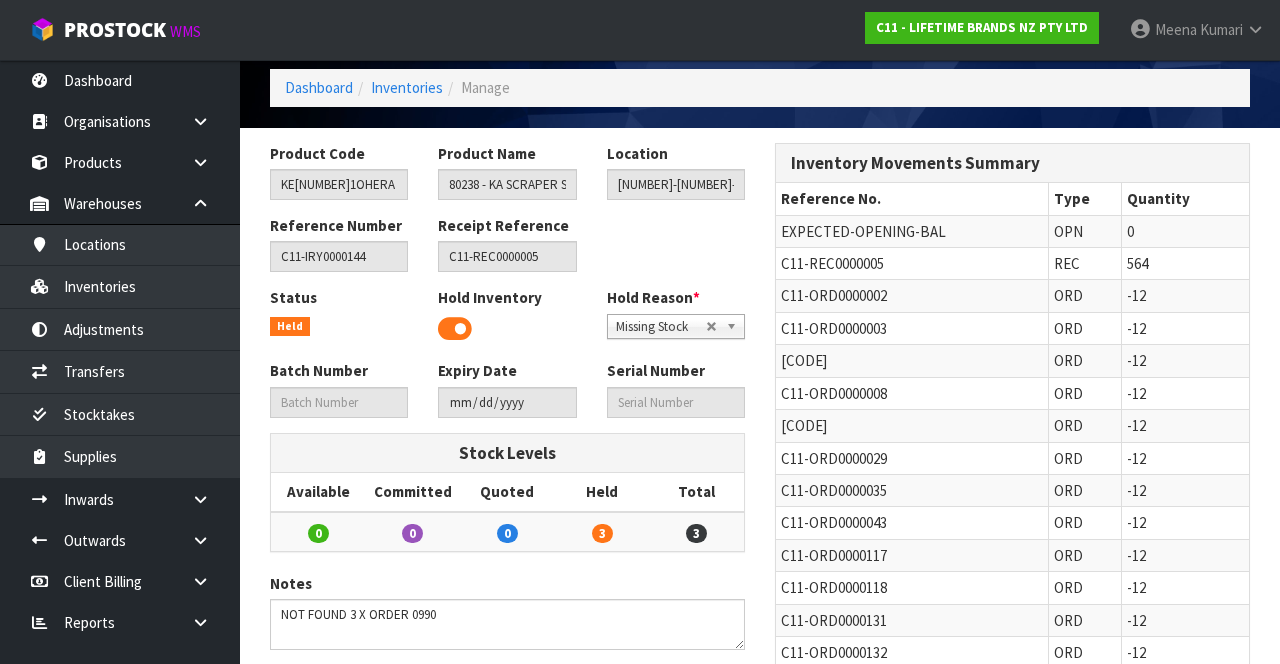 scroll, scrollTop: 0, scrollLeft: 0, axis: both 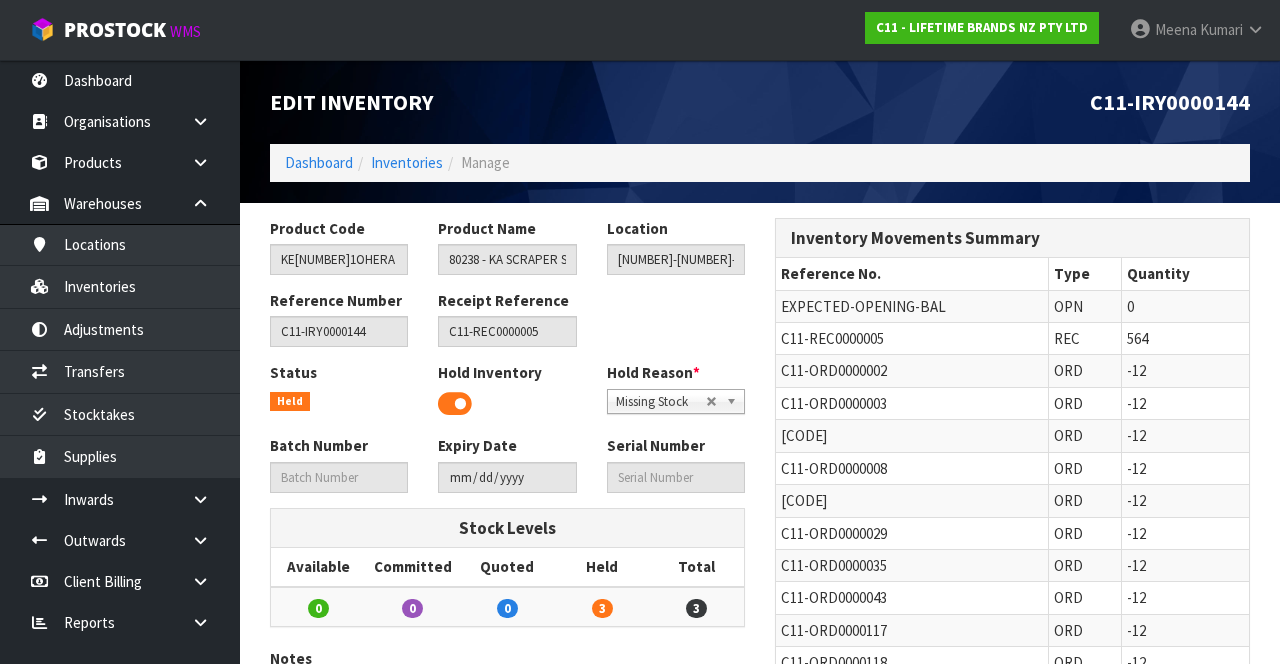 click at bounding box center [200, 540] 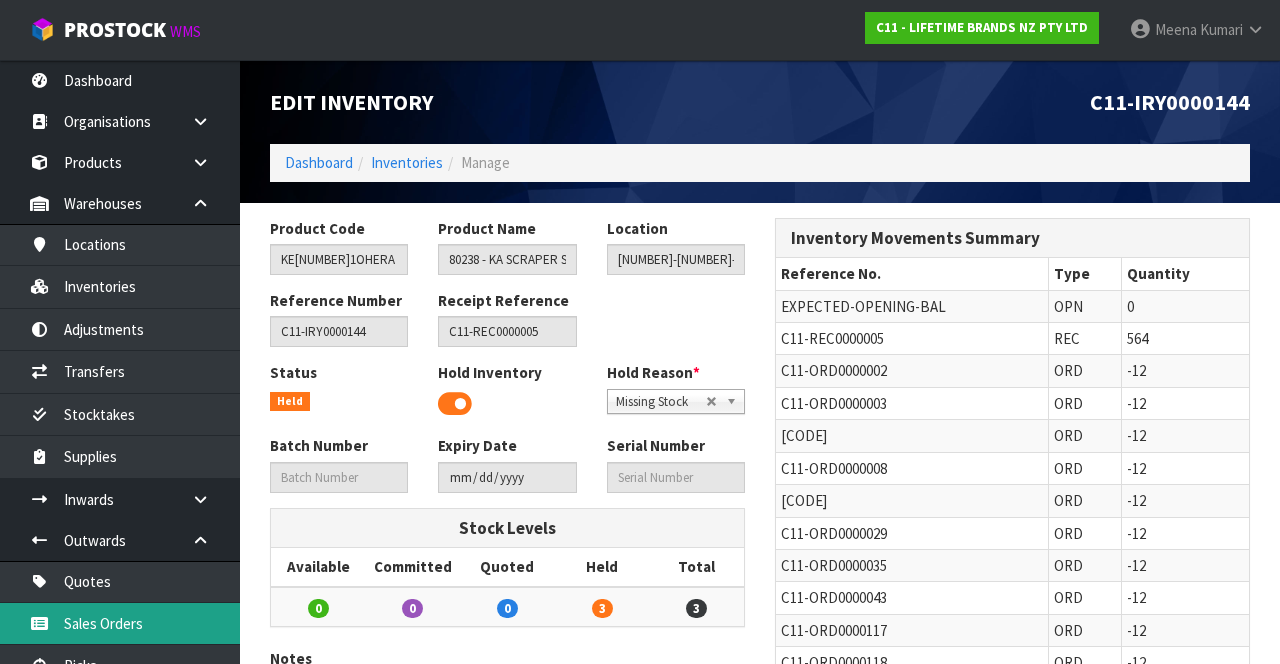 click on "Sales Orders" at bounding box center [120, 623] 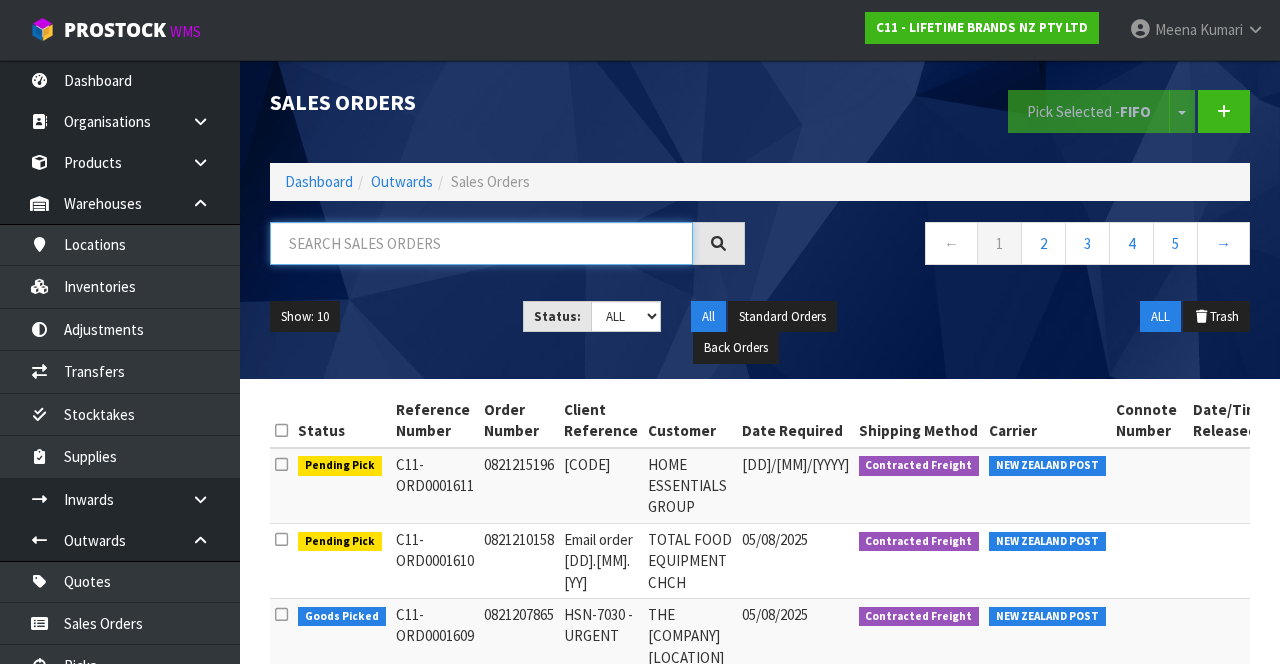 paste on "KE[NUMBER]1OHERA" 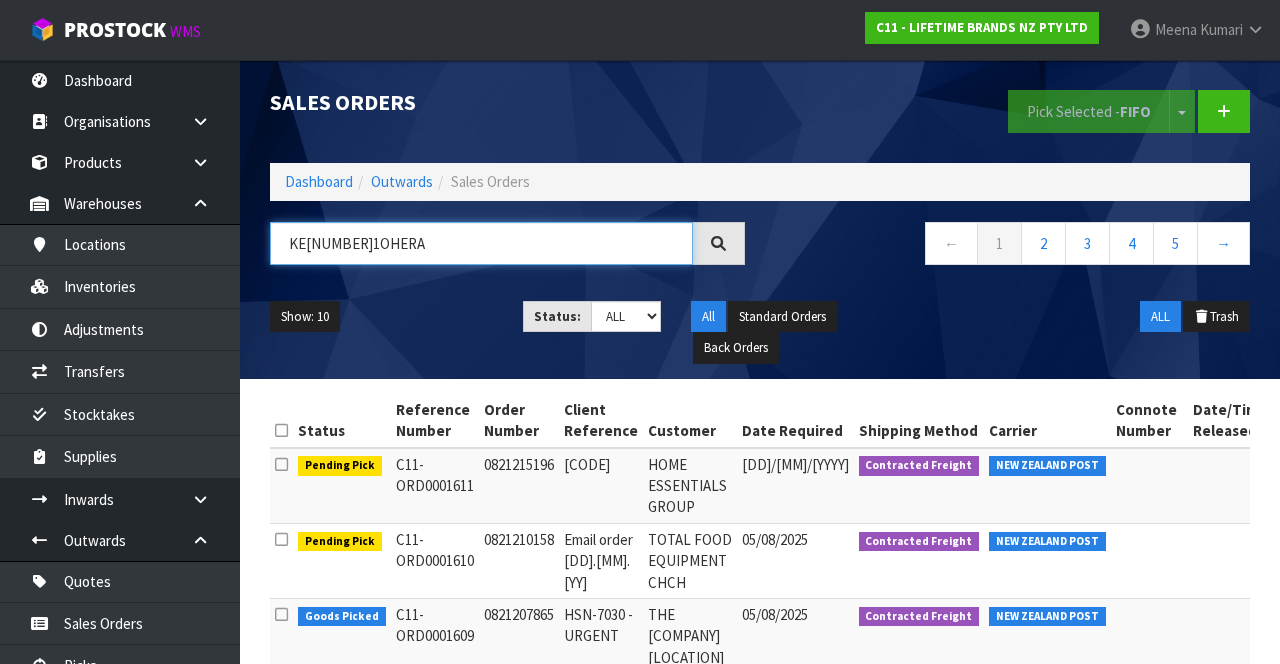 type on "KE[NUMBER]1OHERA" 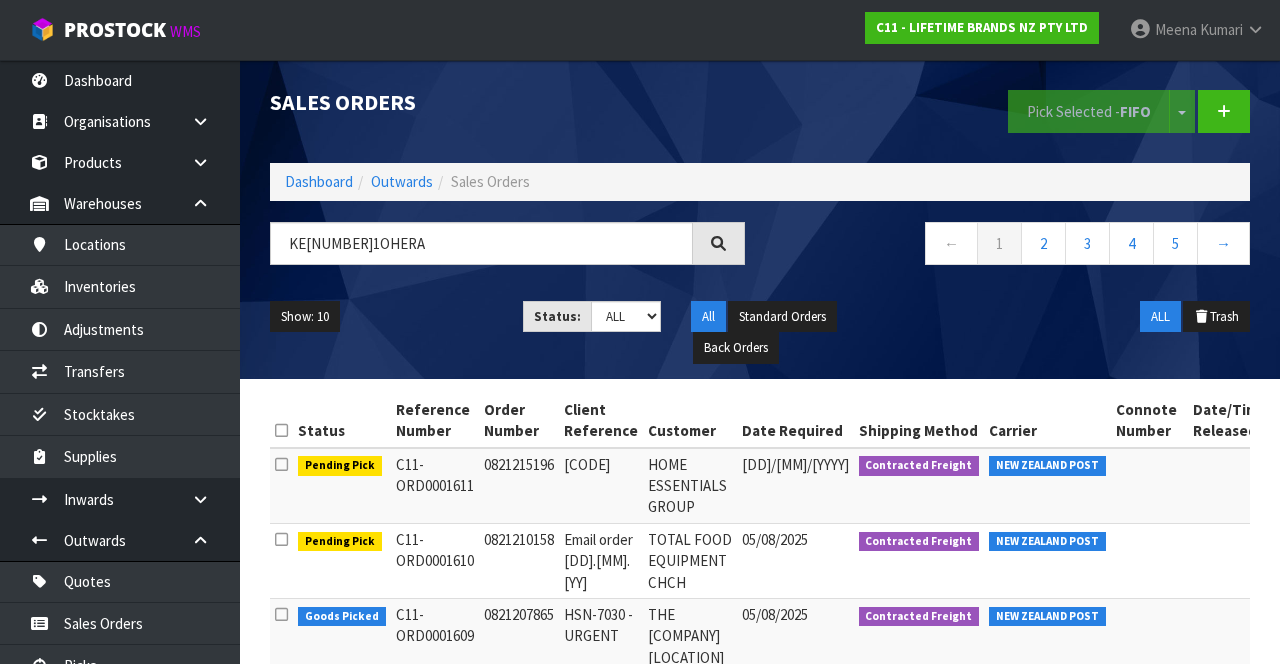 click on "Show: 10
5
10
25
50" at bounding box center (381, 317) 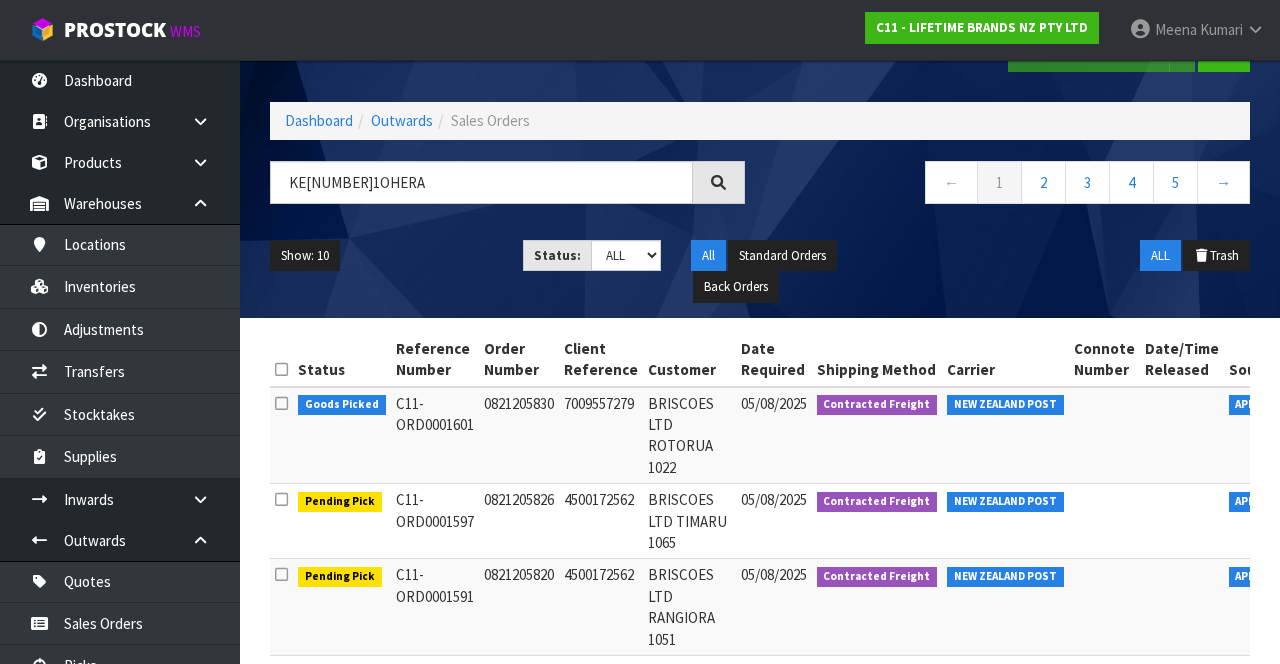scroll, scrollTop: 60, scrollLeft: 0, axis: vertical 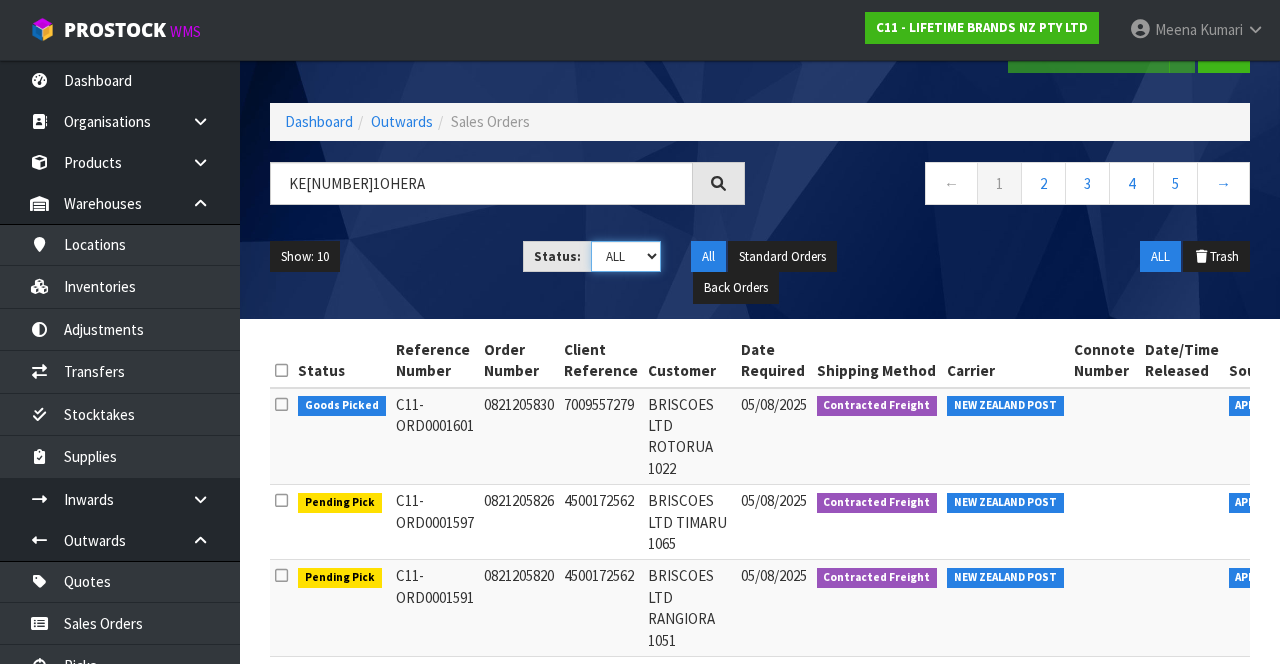 click on "Draft Pending Allocated Pending Pick Goods Picked Goods Packed Pending Charges Finalised Cancelled Review ALL" at bounding box center (626, 256) 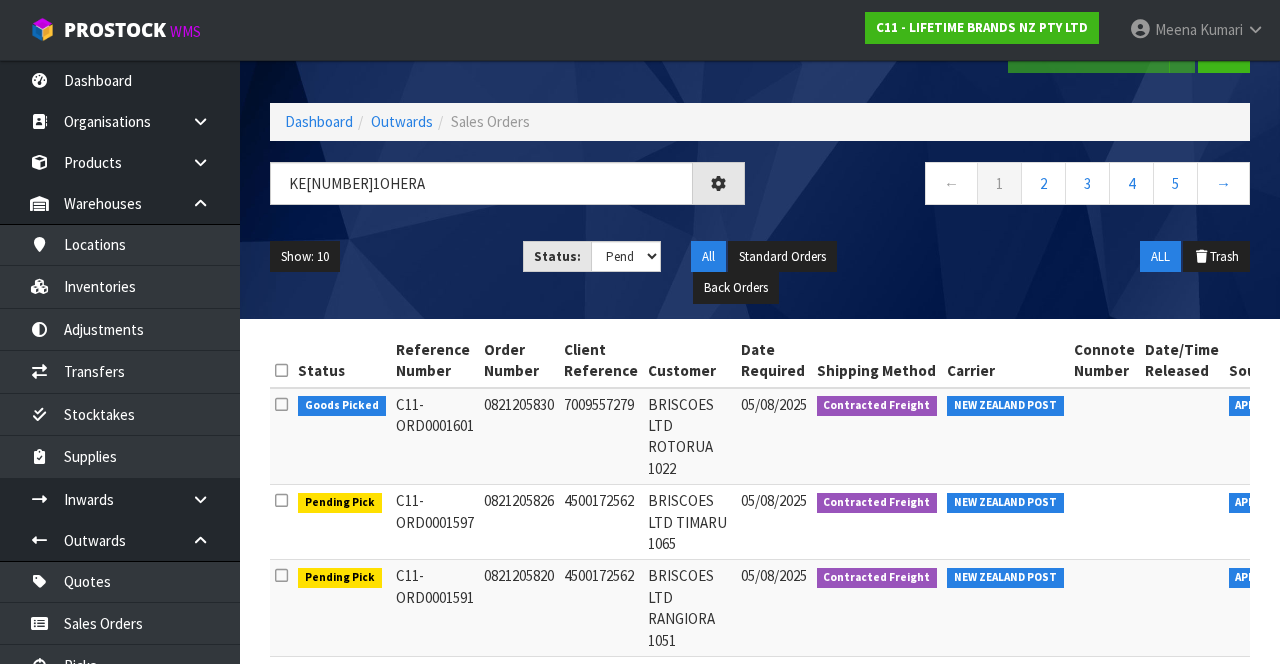 click on "All
Standard Orders
Back Orders" at bounding box center [802, 272] 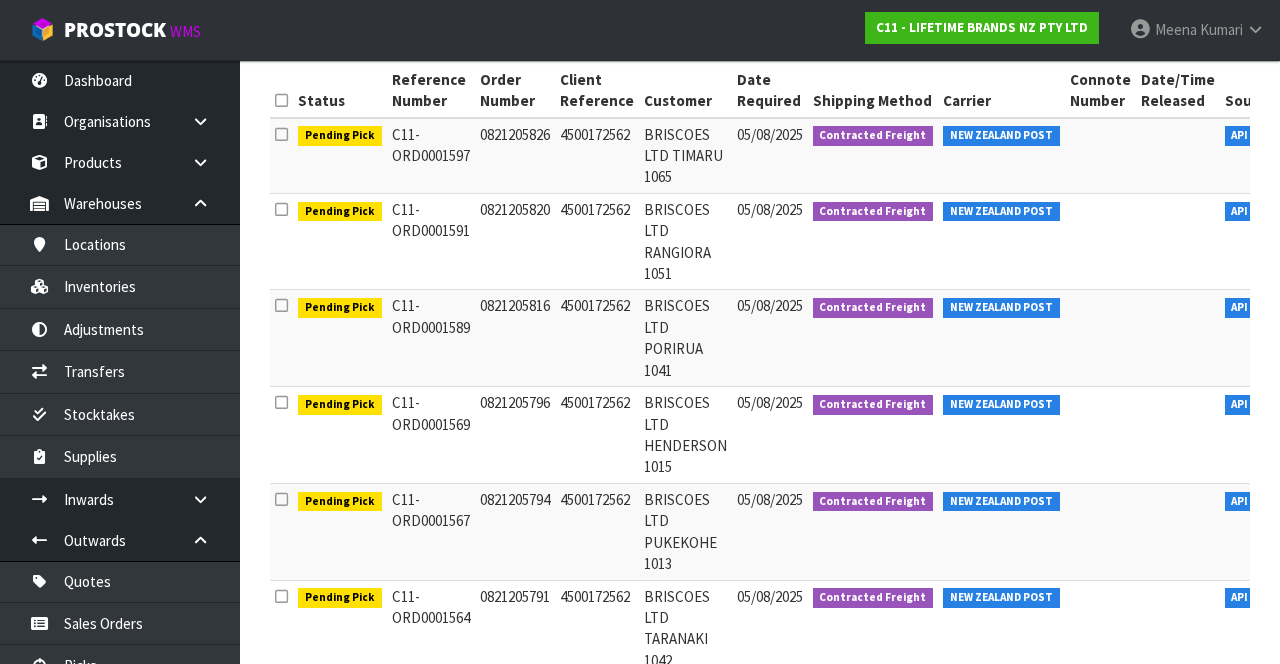 scroll, scrollTop: 328, scrollLeft: 0, axis: vertical 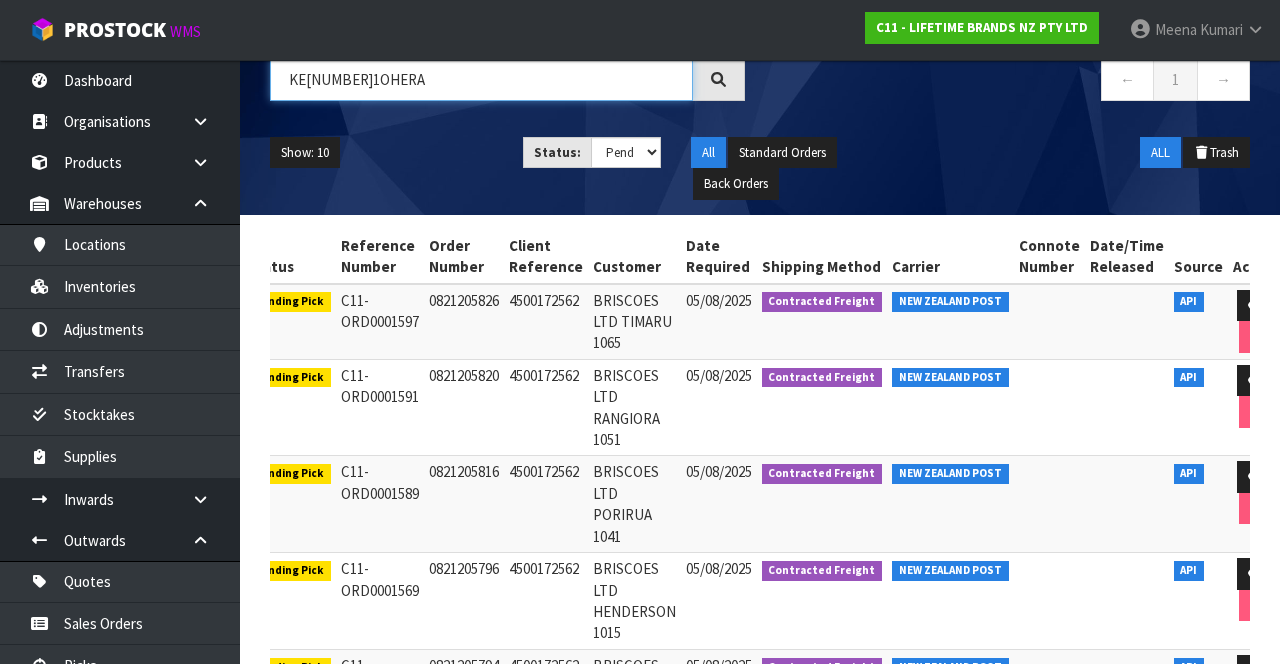 click on "KE[NUMBER]1OHERA" at bounding box center [481, 79] 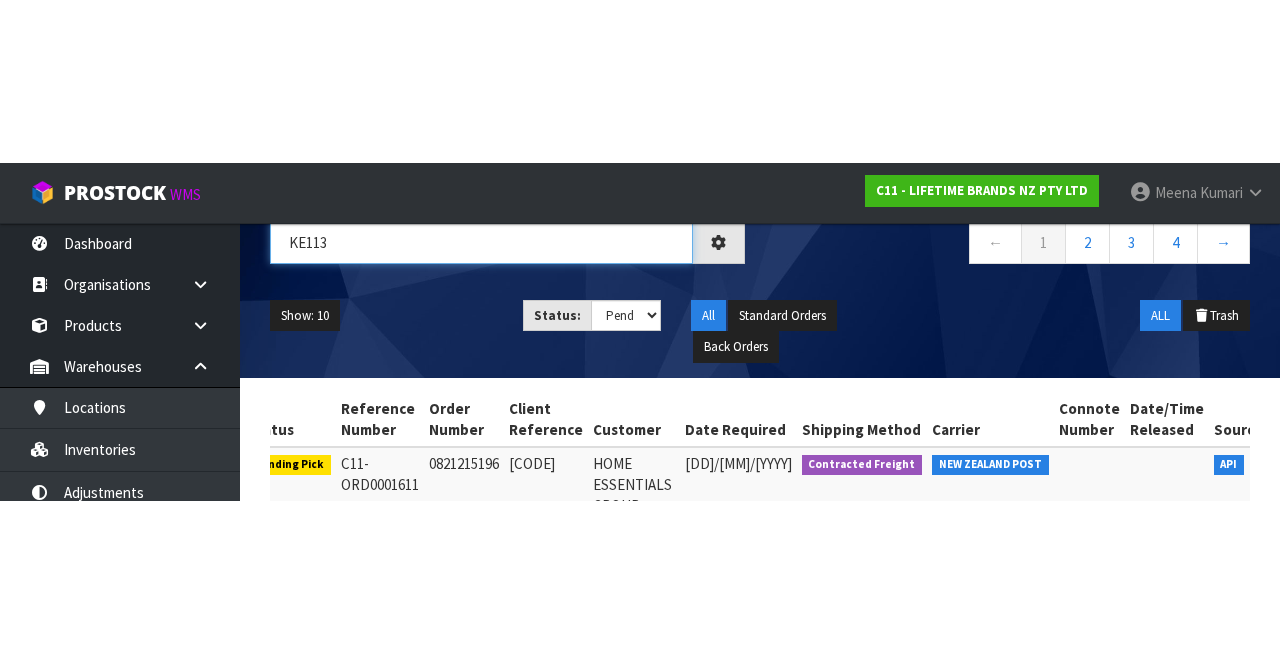 scroll, scrollTop: 0, scrollLeft: 40, axis: horizontal 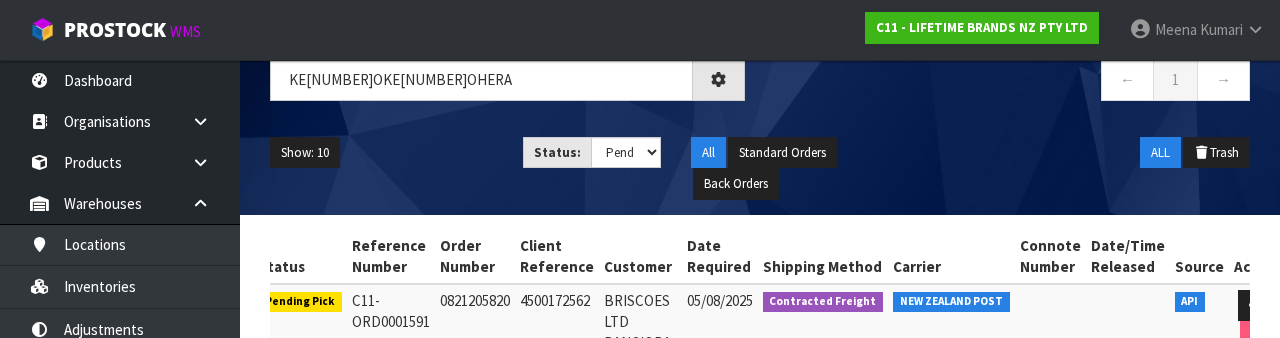 click on "Show: 10
5
10
25
50
Status:
Draft Pending Allocated Pending Pick Goods Picked Goods Packed Pending Charges Finalised Cancelled Review ALL
All
Standard Orders
Back Orders
ALL
Trash" at bounding box center (760, 168) 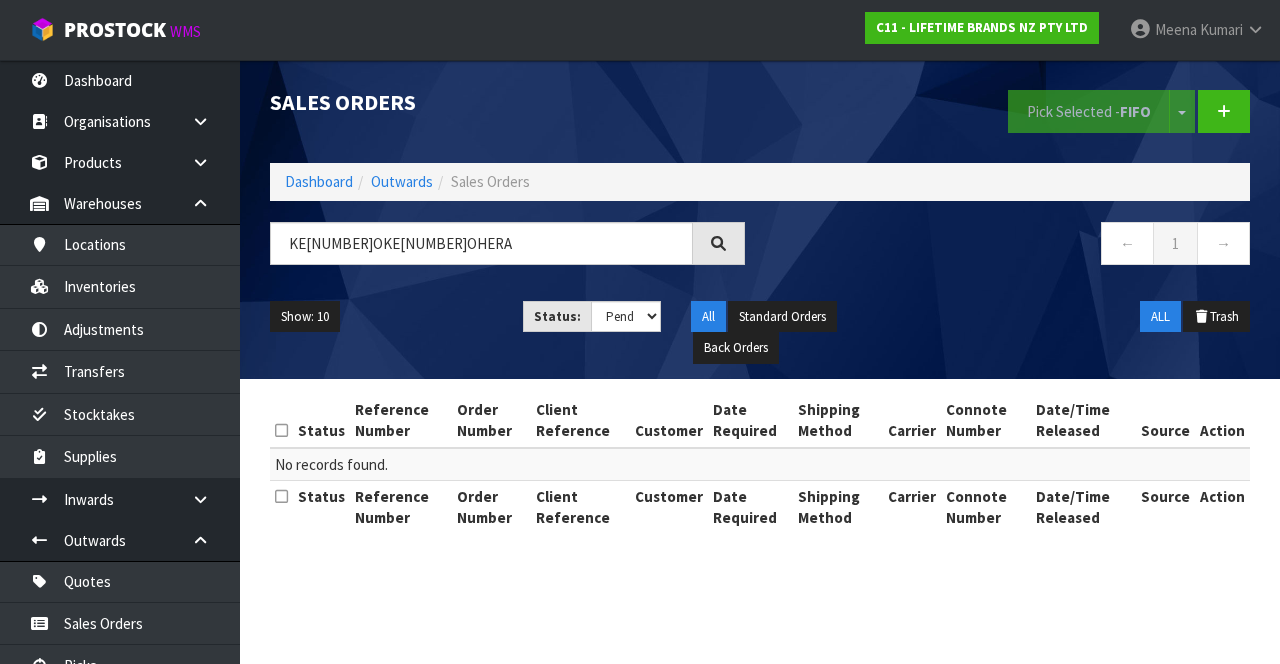 scroll, scrollTop: 0, scrollLeft: 0, axis: both 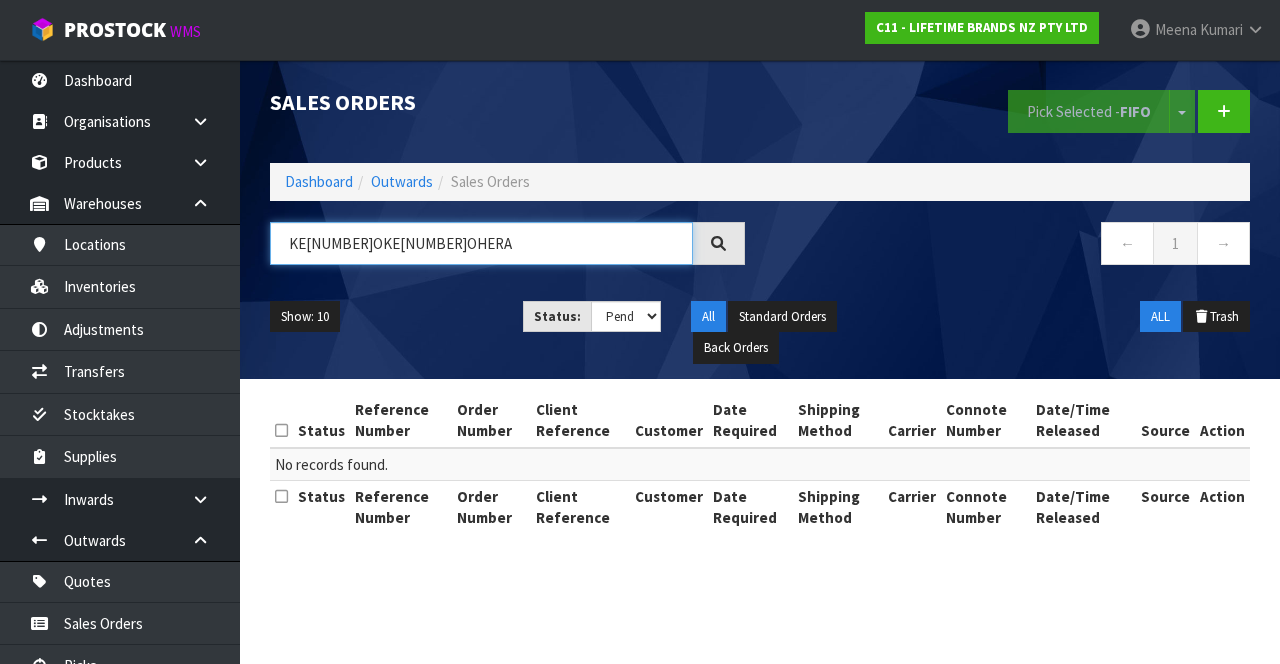 click on "KE[NUMBER]OKE[NUMBER]OHERA" at bounding box center [481, 243] 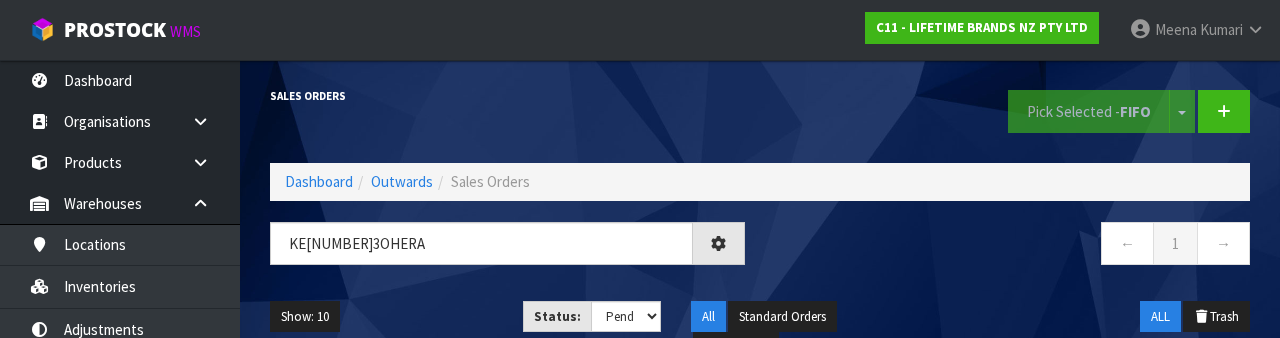 click on "←
1
→" at bounding box center (1012, 246) 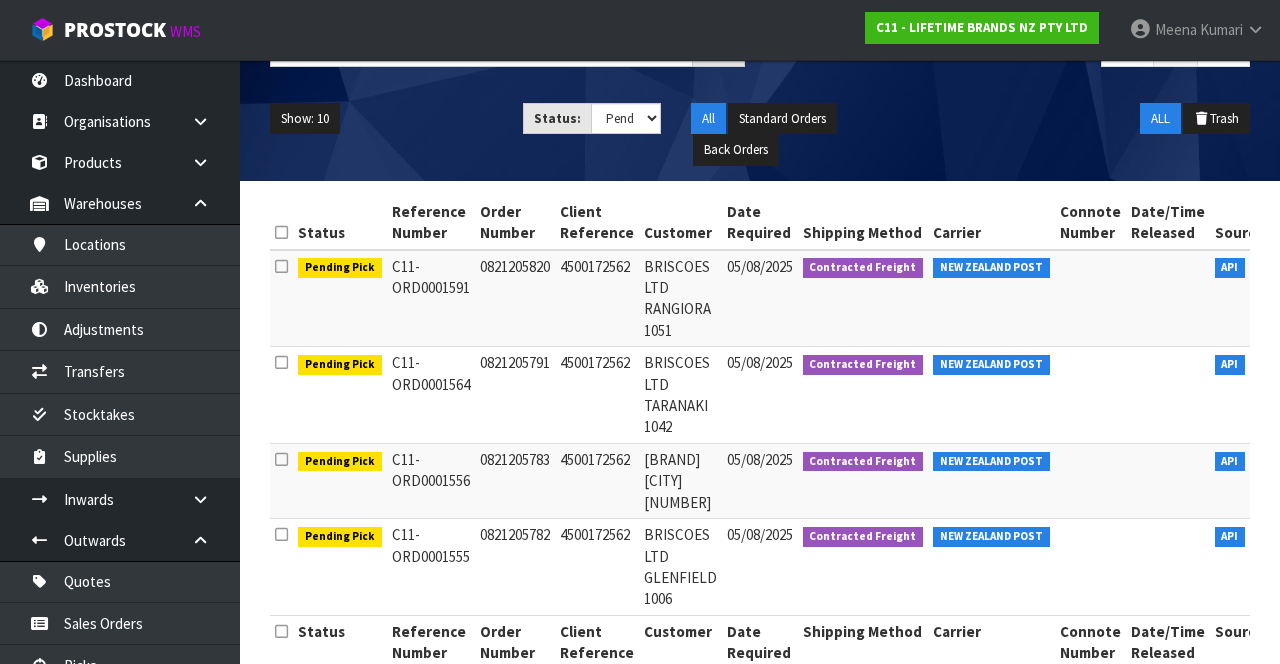 scroll, scrollTop: 0, scrollLeft: 0, axis: both 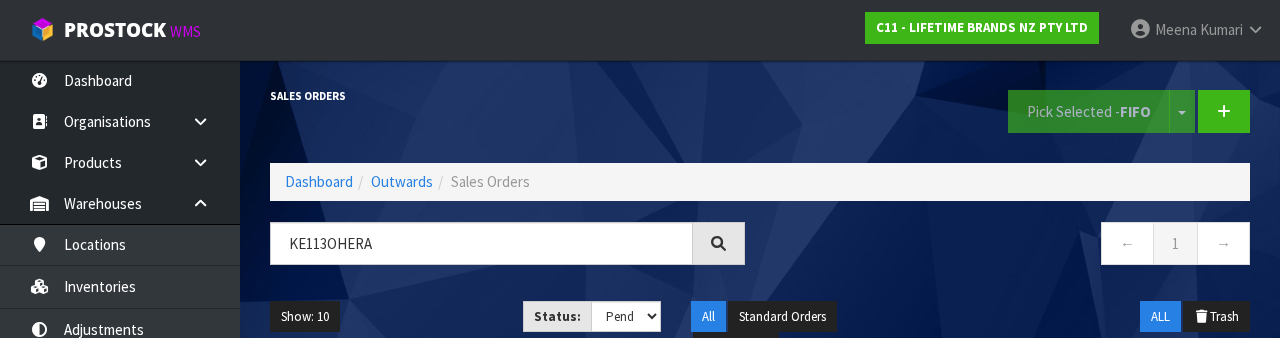 click on "Sales Orders" at bounding box center [507, 96] 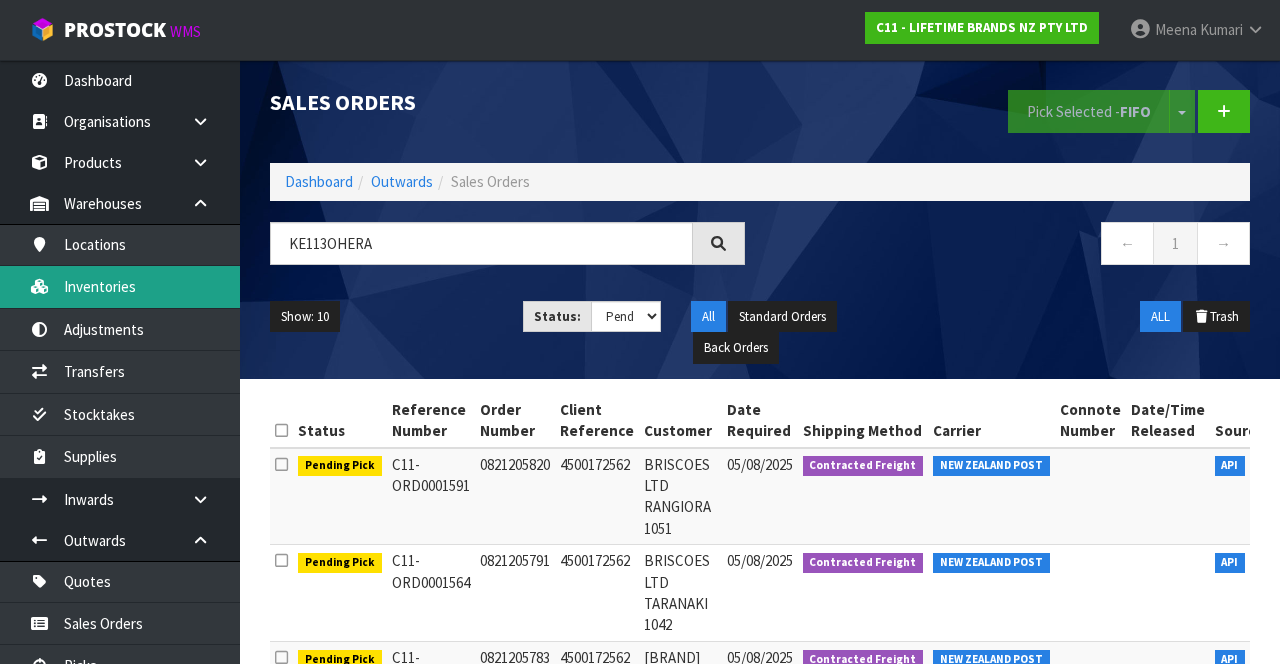 click on "Inventories" at bounding box center [120, 286] 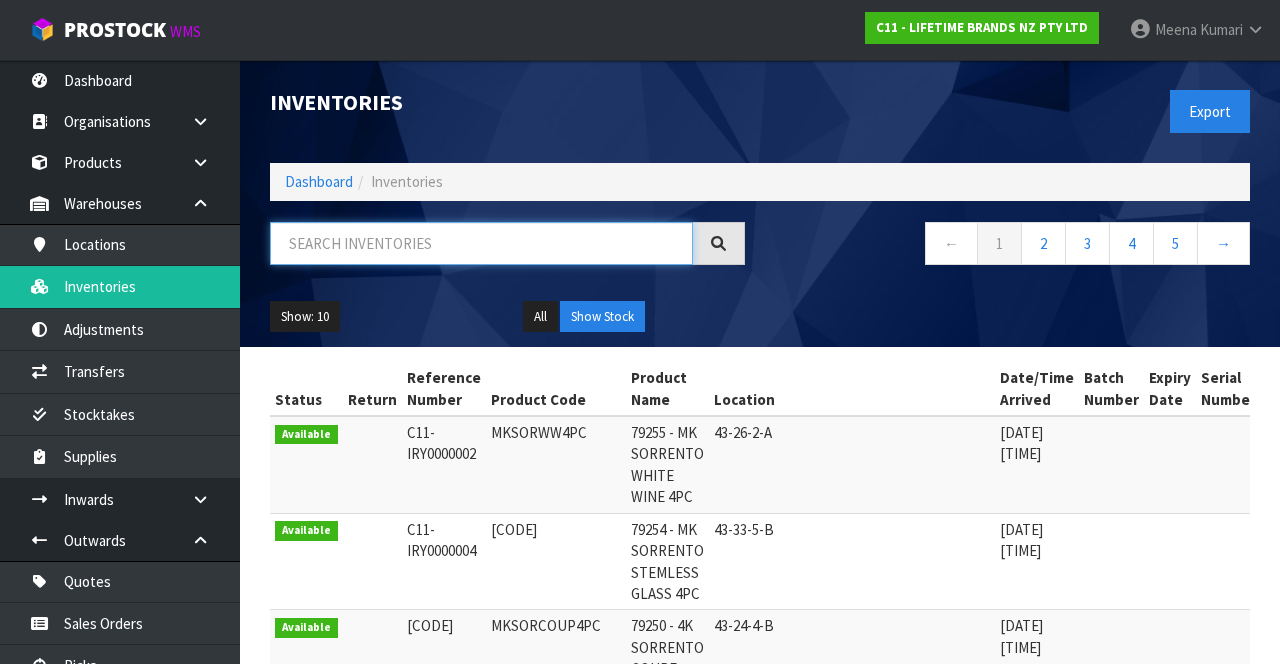 paste on "KE113OHERA" 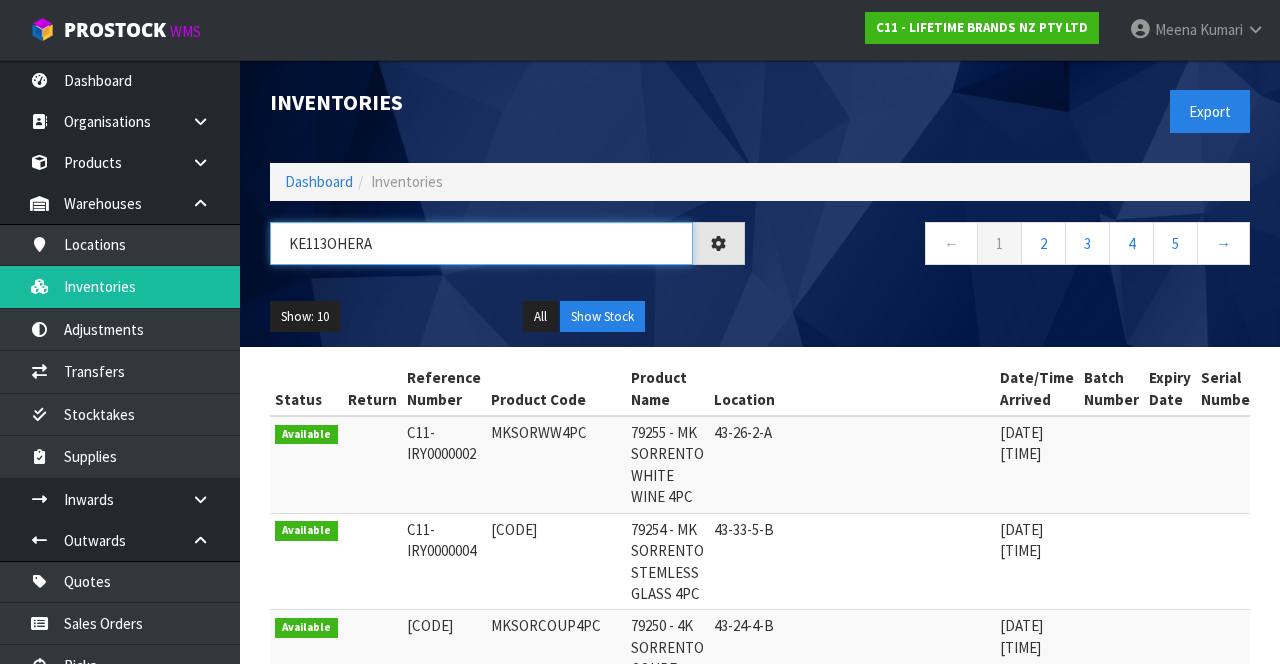 type on "KE113OHERA" 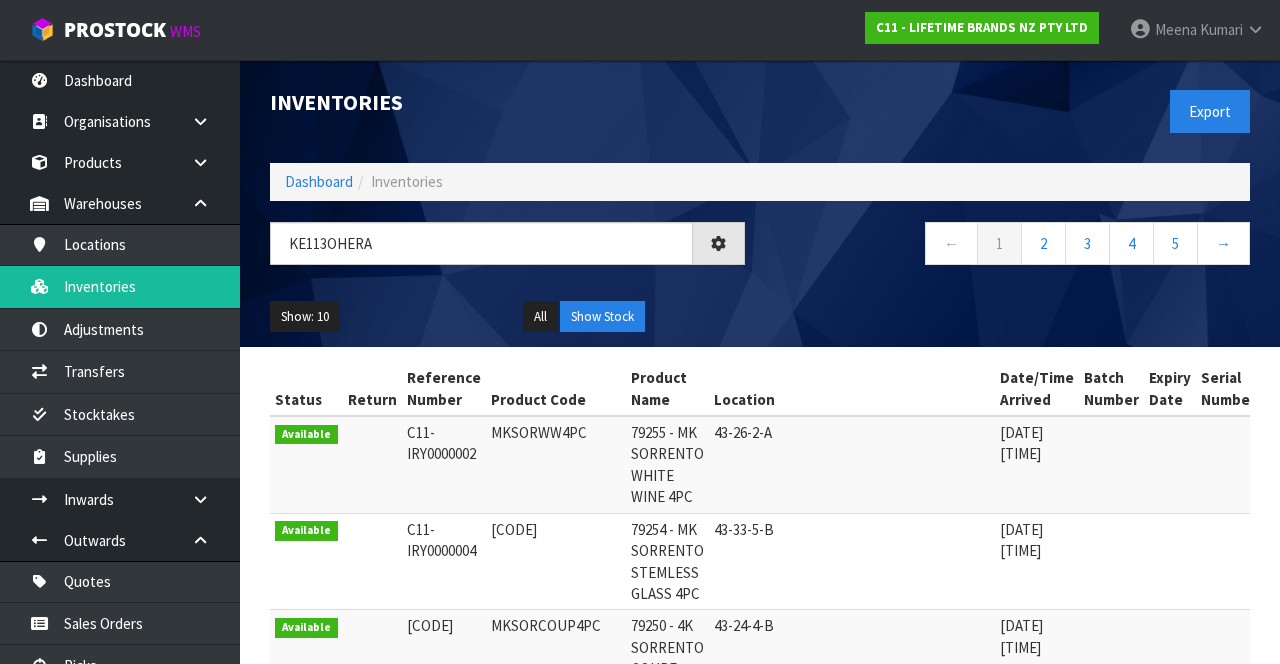 click on "←
1 2 3 4 5
→" at bounding box center [1012, 246] 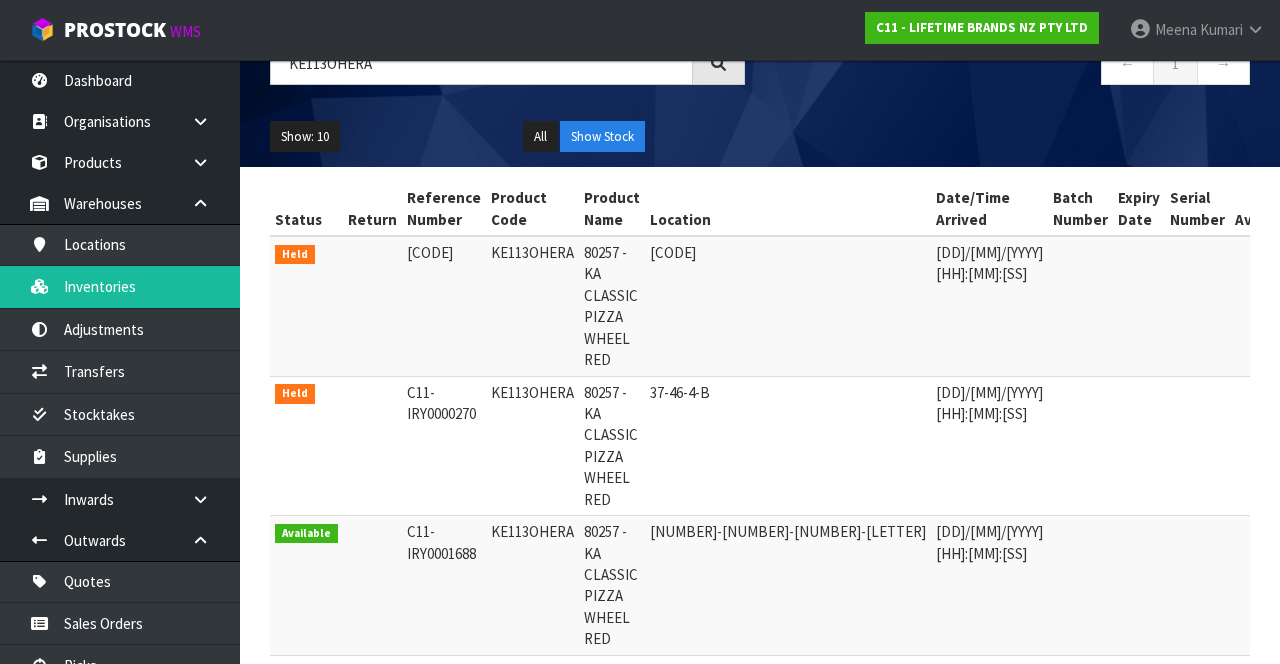 scroll, scrollTop: 258, scrollLeft: 0, axis: vertical 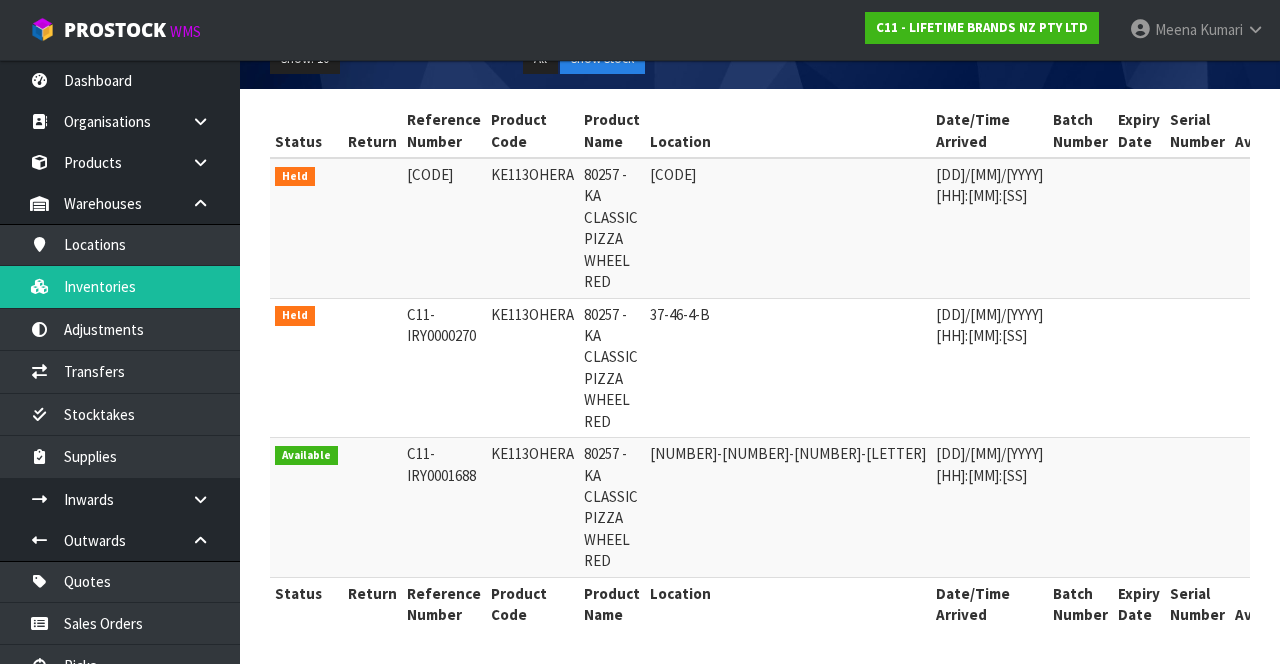 copy on "KE113OHERA" 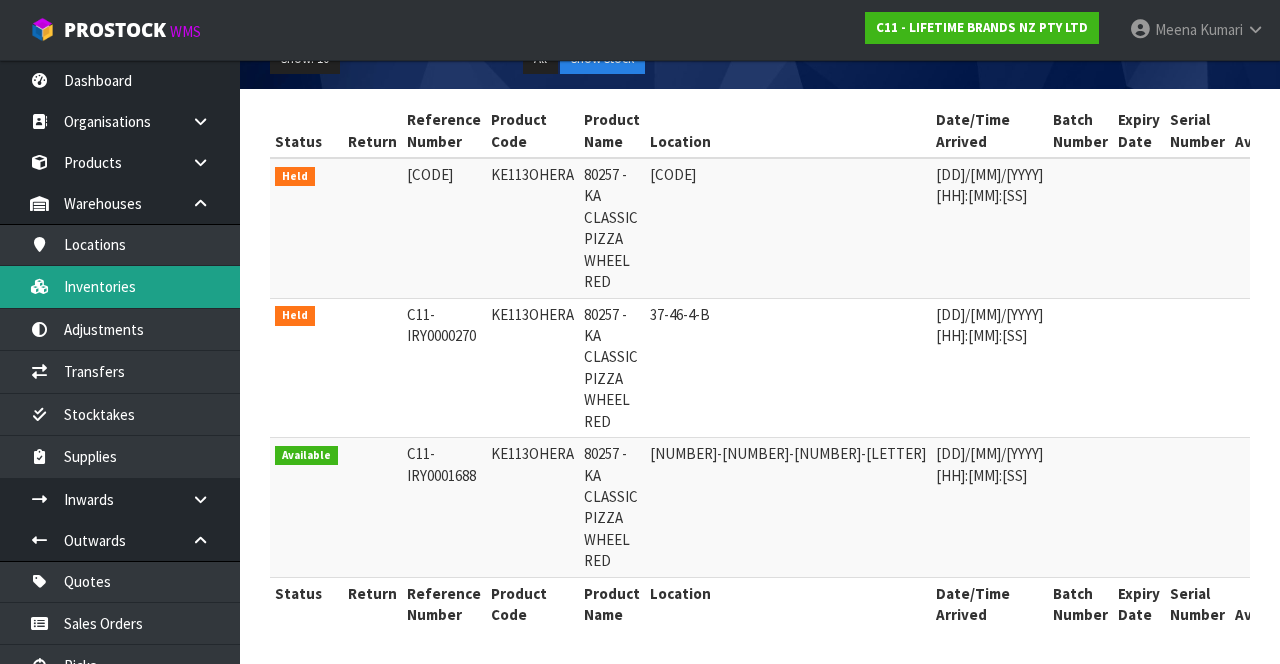 click on "Inventories" at bounding box center (120, 286) 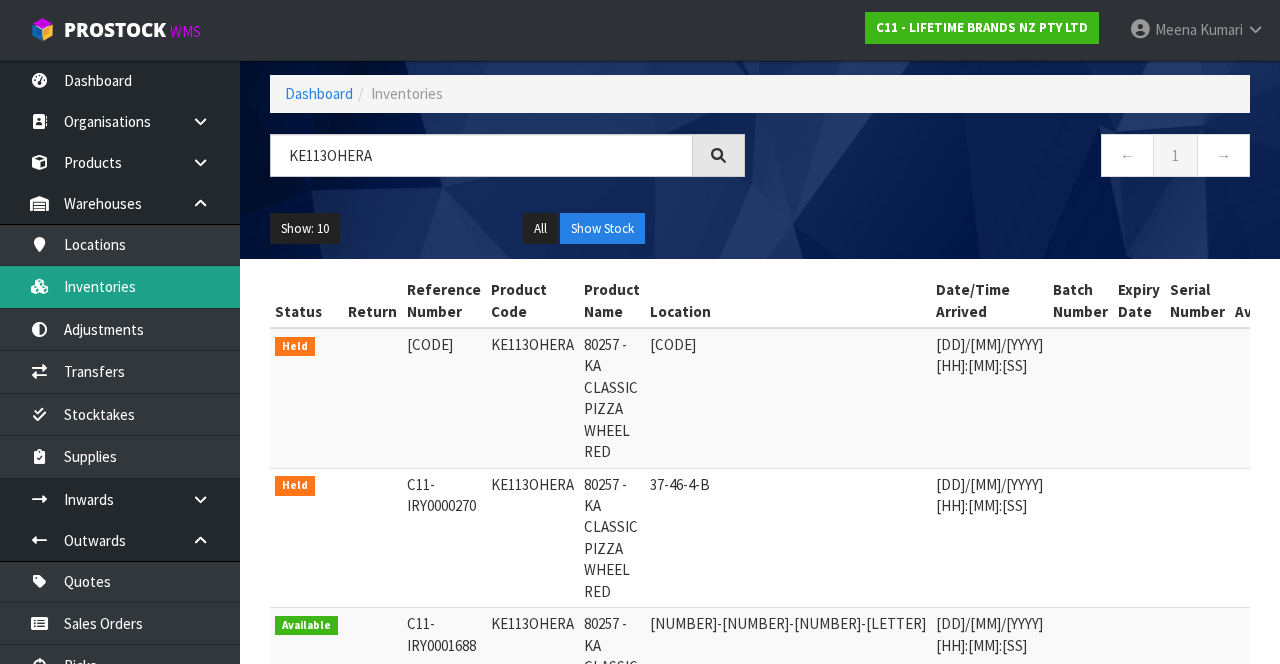 scroll, scrollTop: 87, scrollLeft: 0, axis: vertical 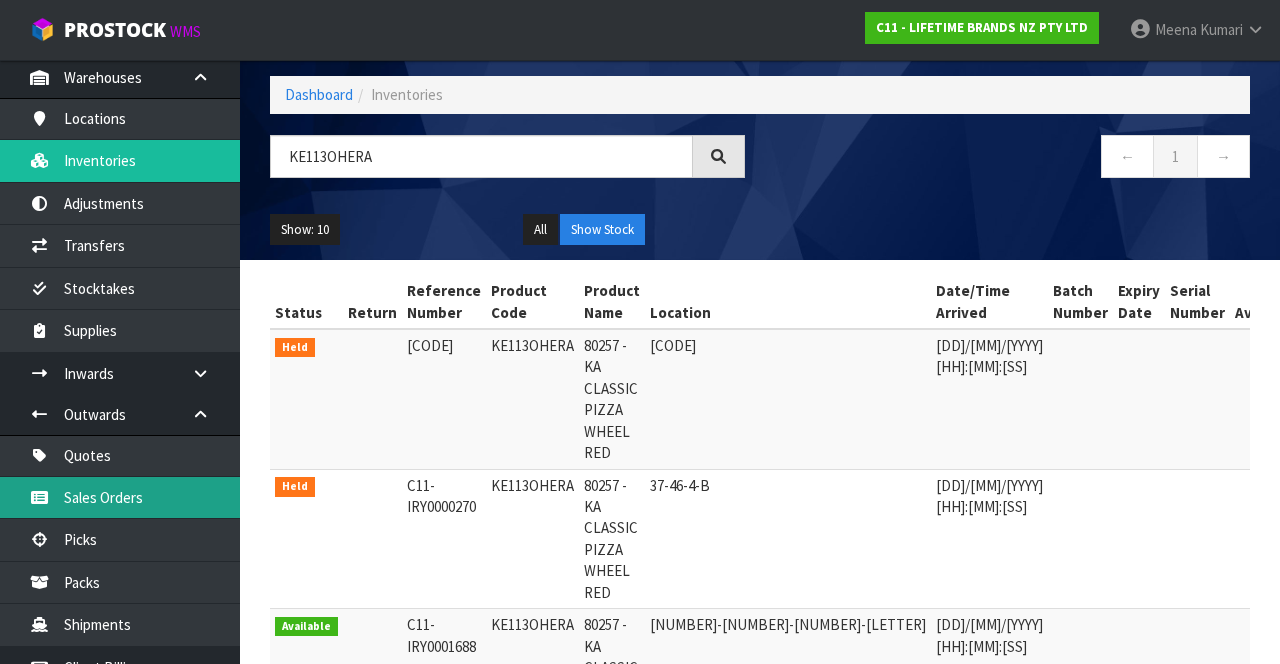 click on "Sales Orders" at bounding box center (120, 497) 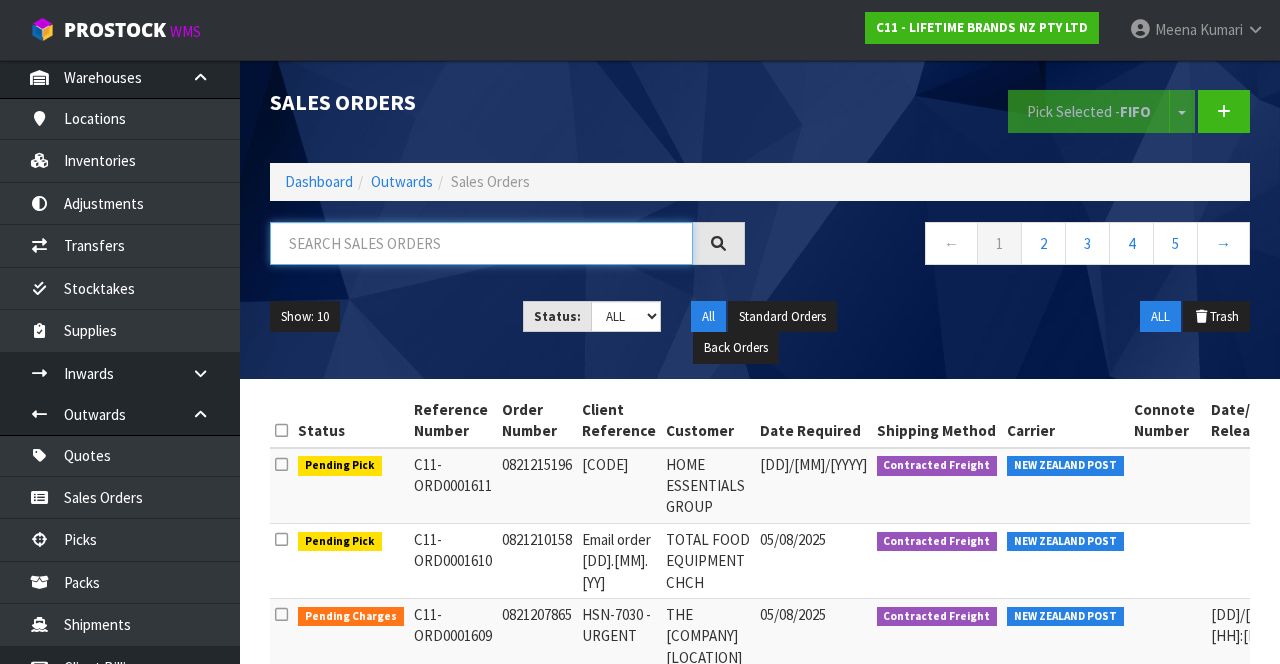paste on "KE113OHERA" 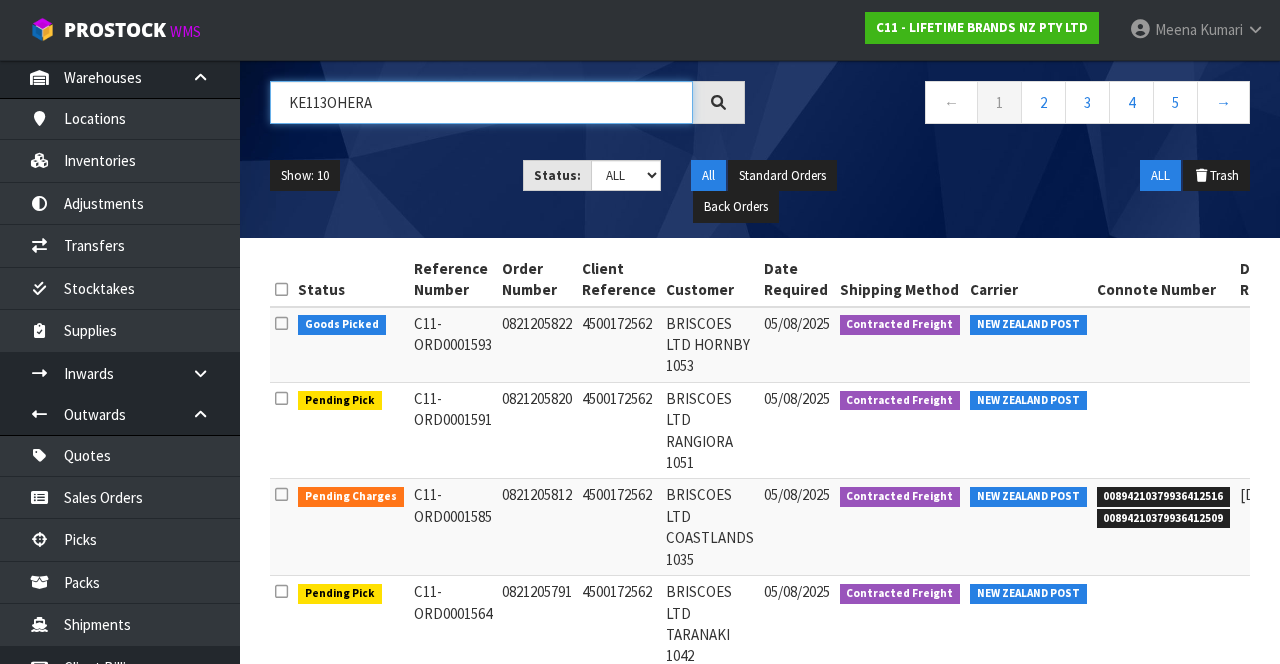 scroll, scrollTop: 137, scrollLeft: 0, axis: vertical 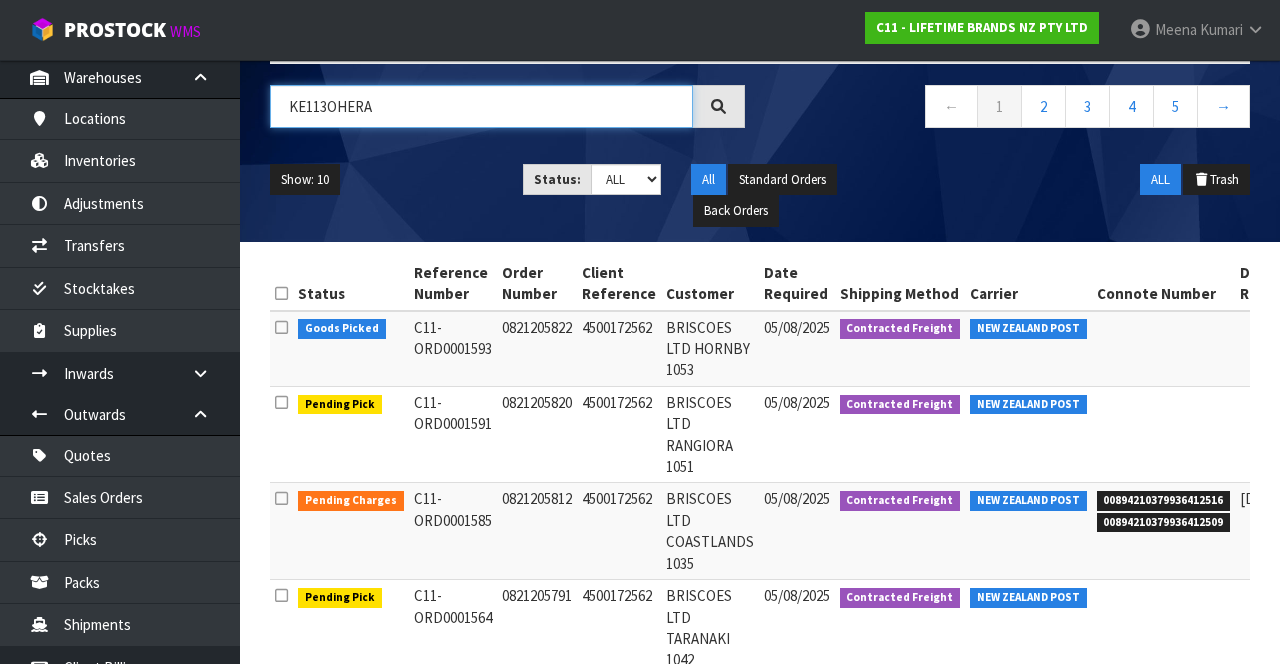 type on "KE113OHERA" 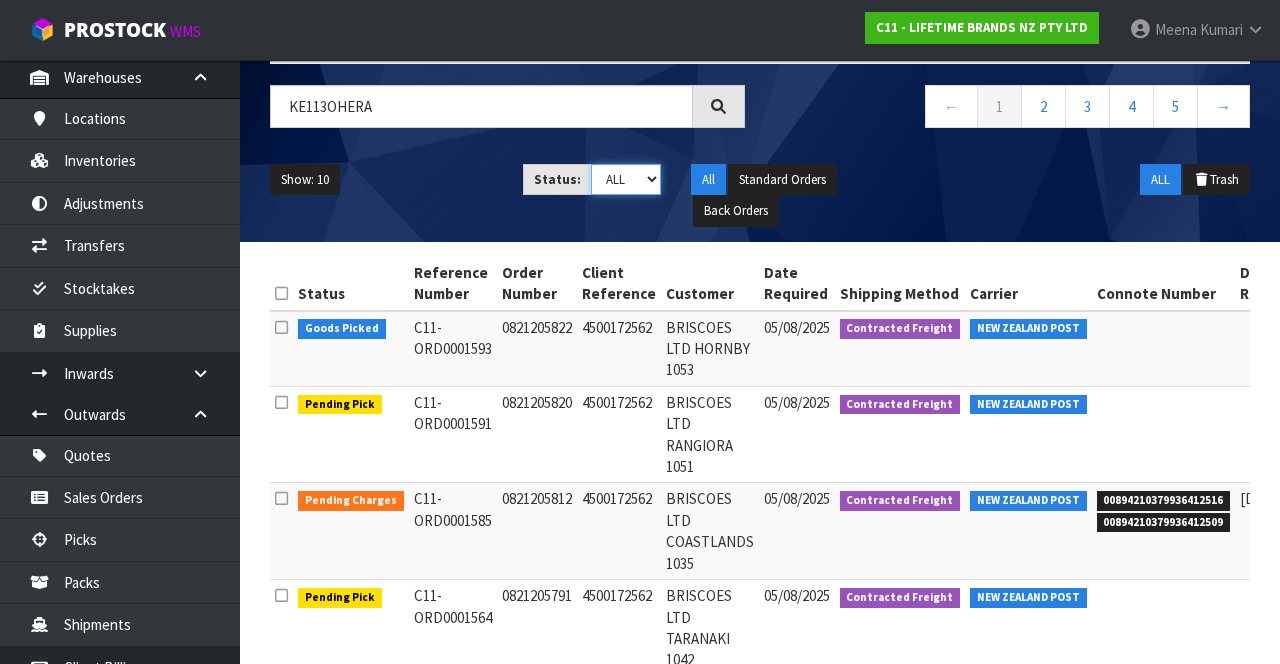 click on "Draft Pending Allocated Pending Pick Goods Picked Goods Packed Pending Charges Finalised Cancelled Review ALL" at bounding box center [626, 179] 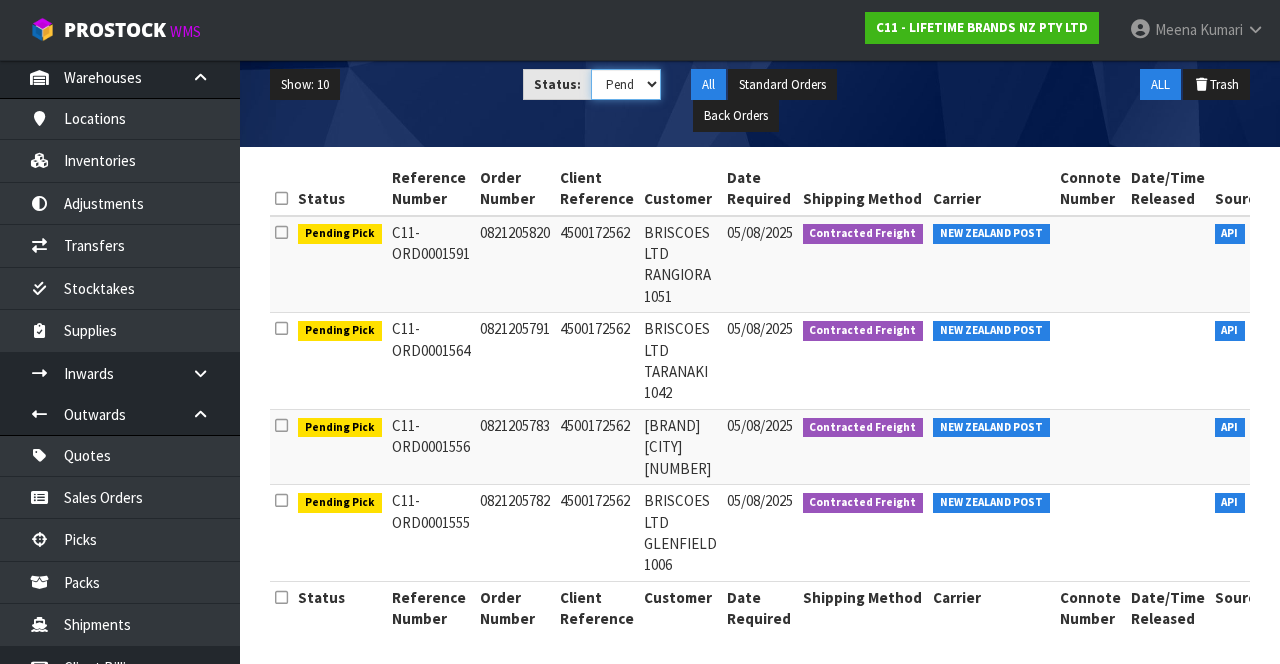 scroll, scrollTop: 256, scrollLeft: 0, axis: vertical 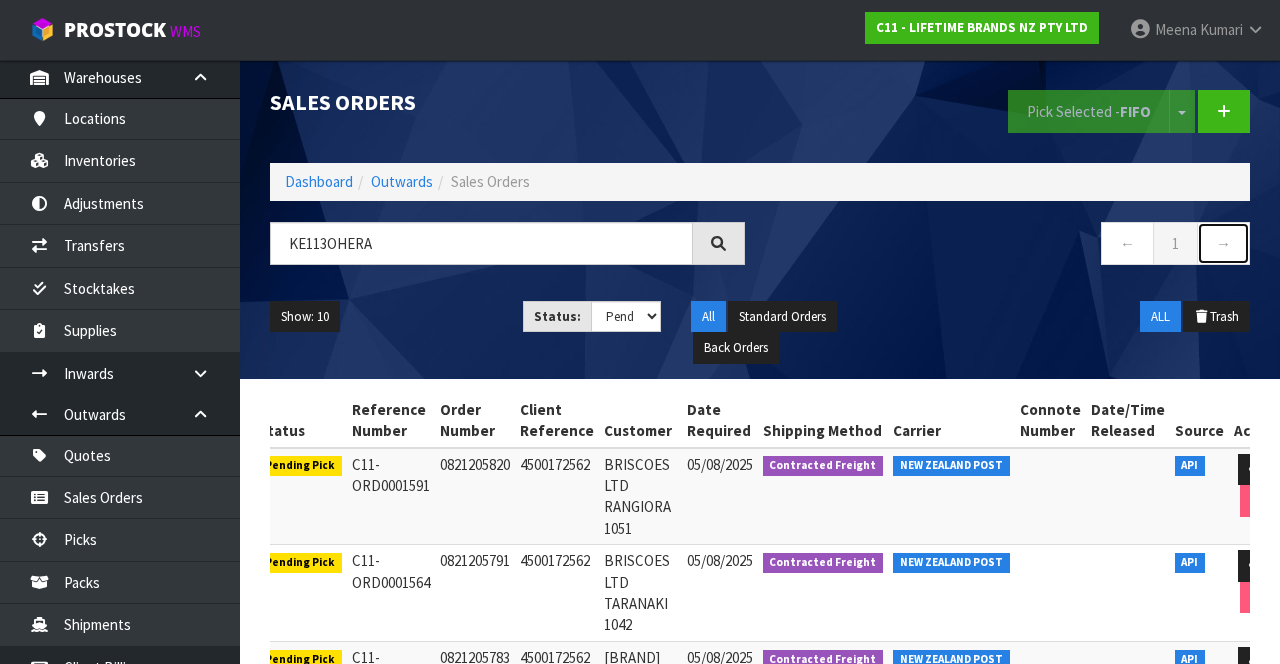 click on "→" at bounding box center [1223, 243] 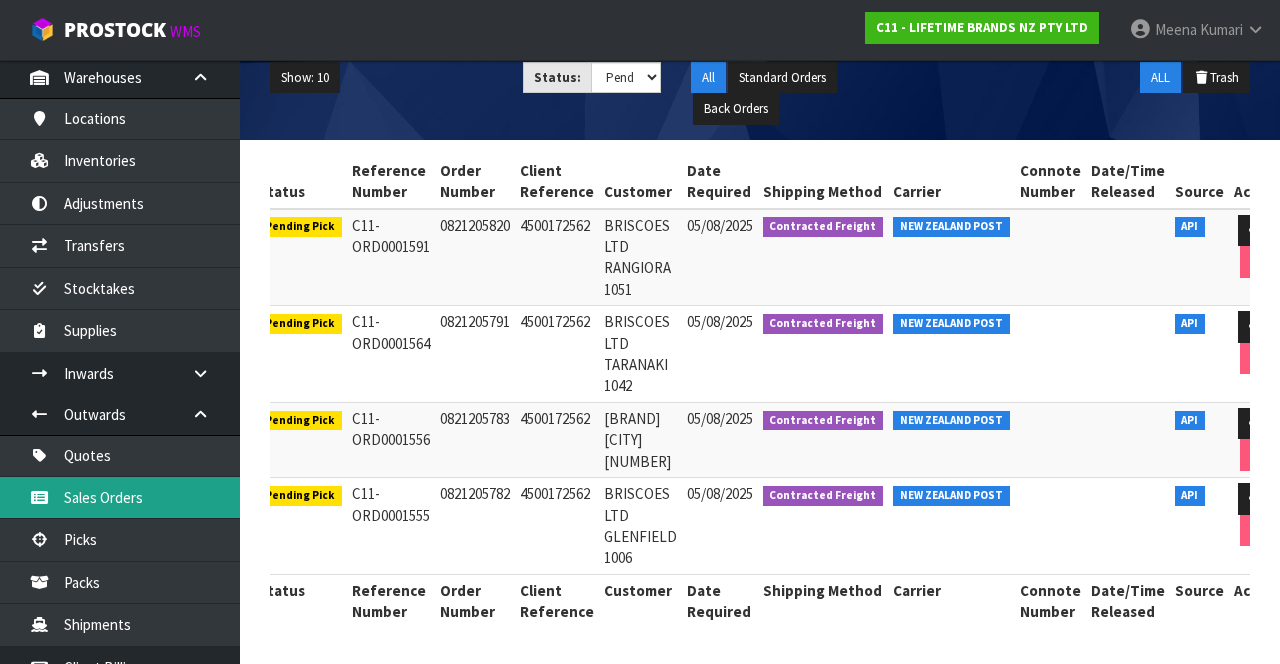 click on "Sales Orders" at bounding box center (120, 497) 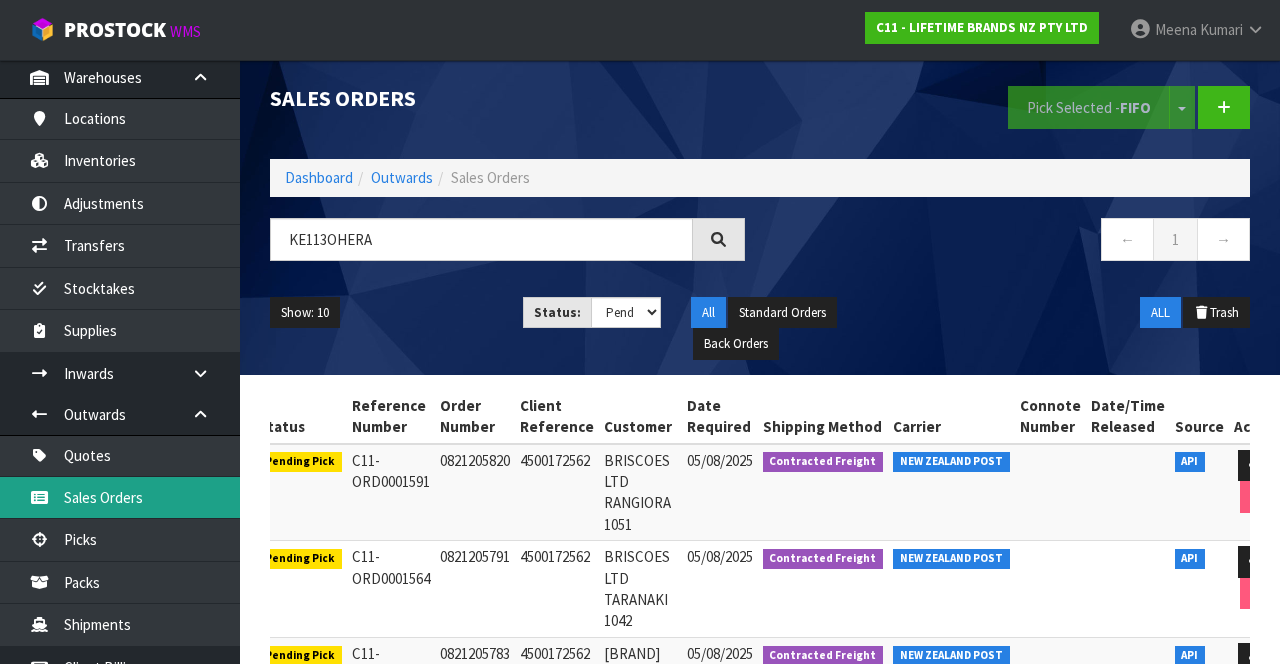 scroll, scrollTop: 0, scrollLeft: 0, axis: both 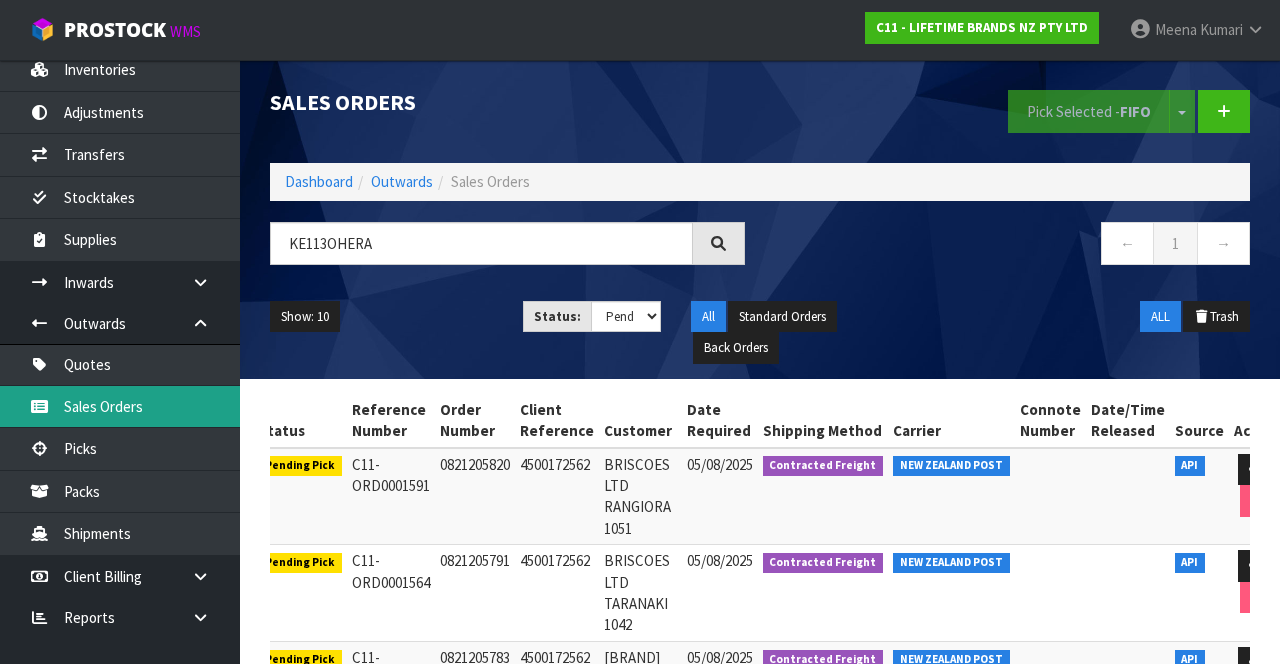 click on "Sales Orders" at bounding box center (120, 406) 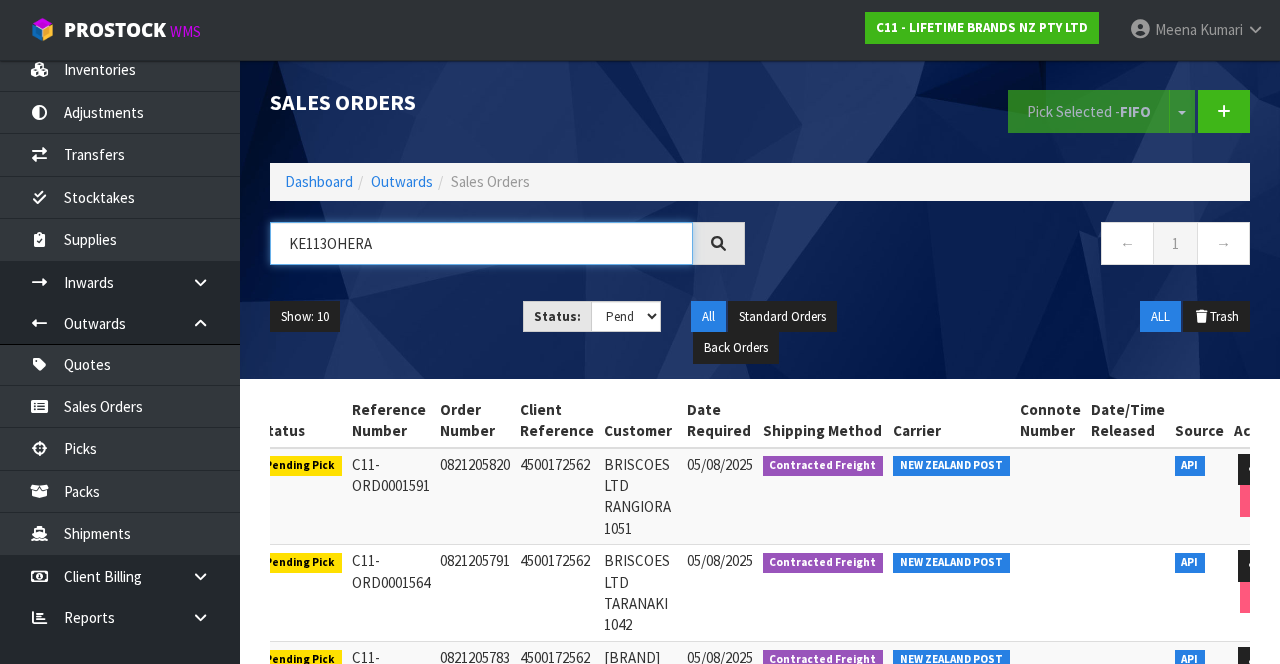 click on "KE113OHERA" at bounding box center [481, 243] 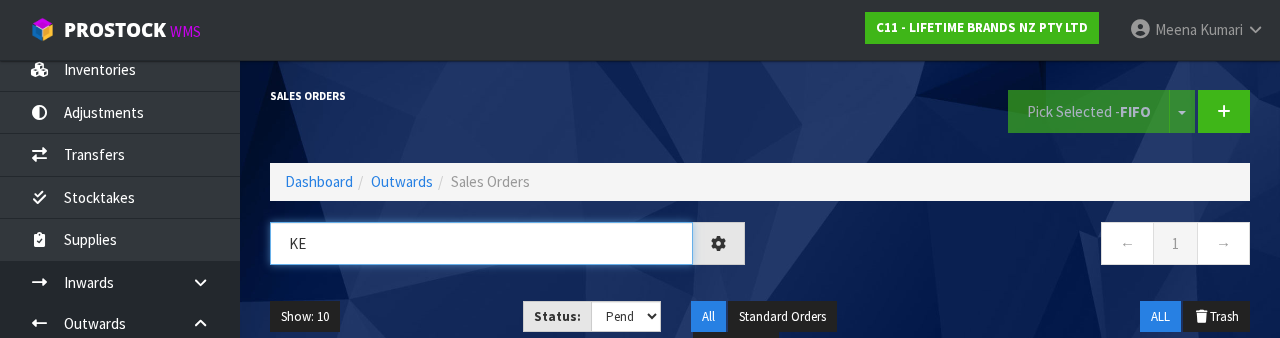type on "K" 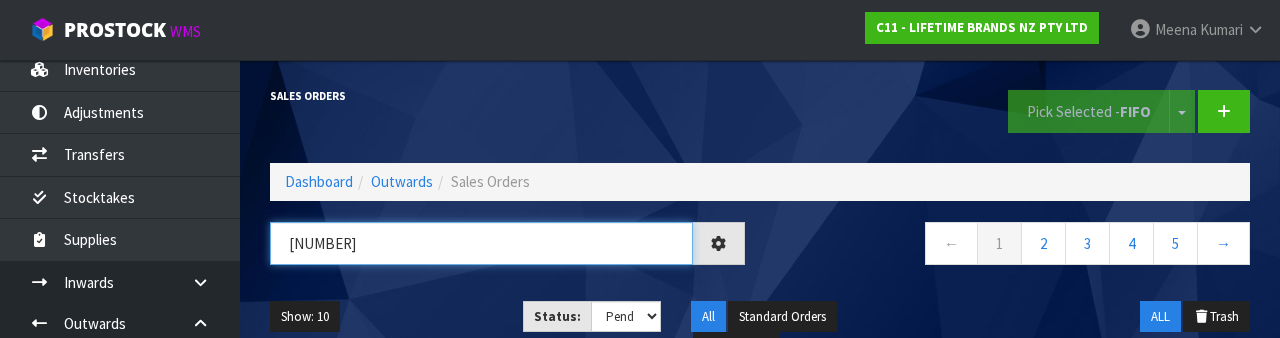 type on "[NUMBER]" 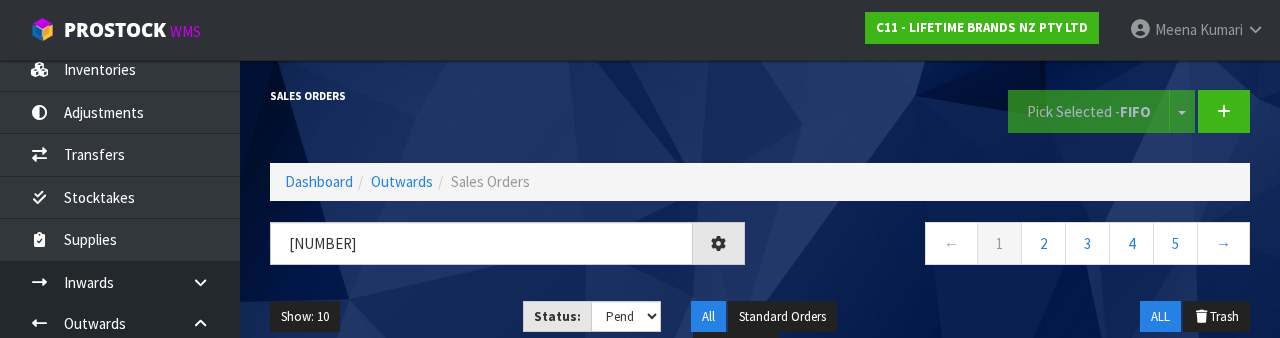 click on "Sales Orders" at bounding box center [507, 96] 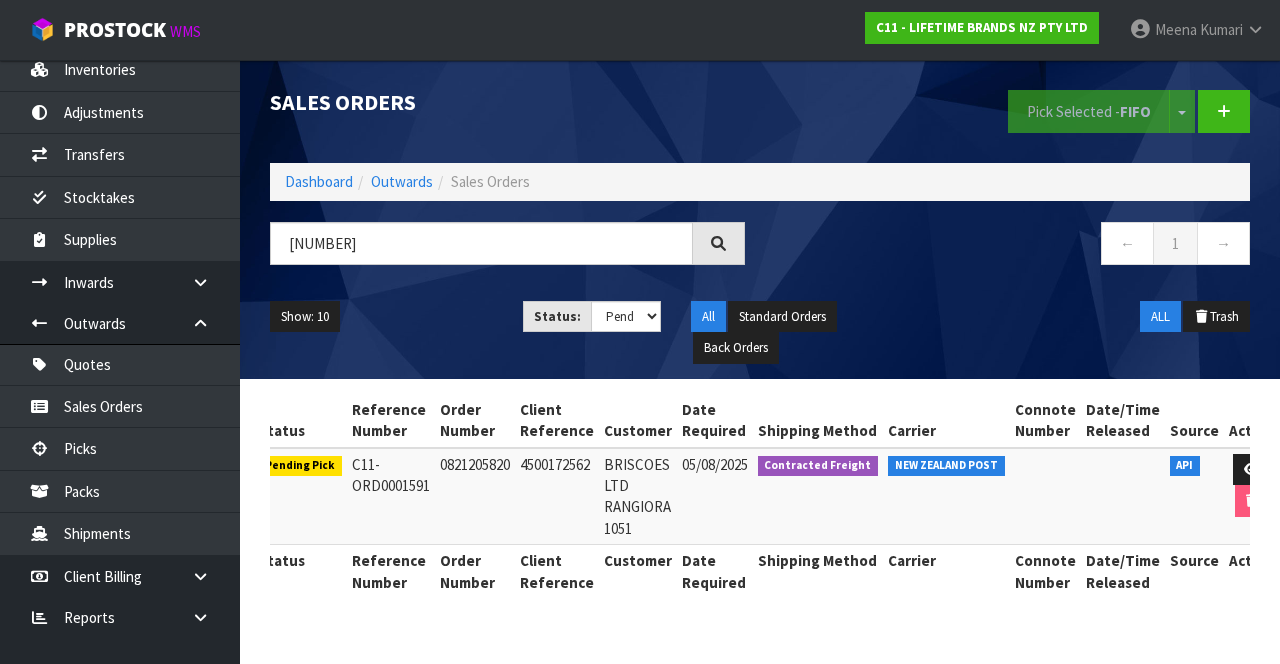 scroll, scrollTop: 0, scrollLeft: 37, axis: horizontal 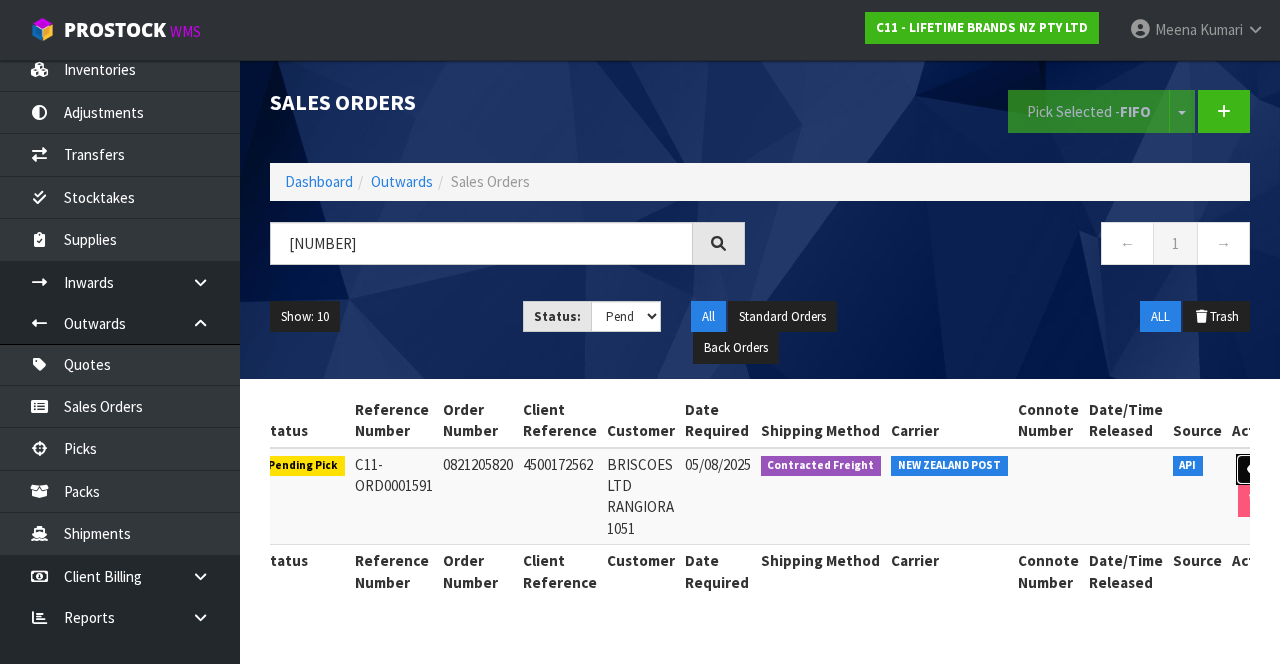 click at bounding box center (1254, 469) 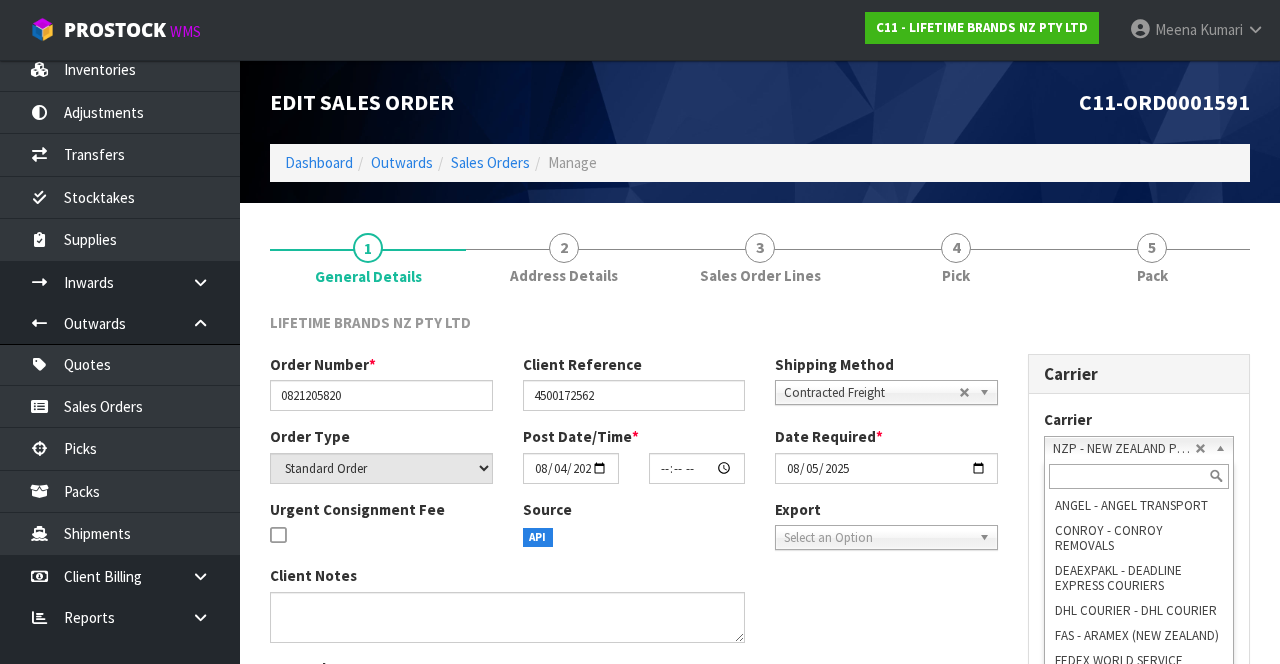 scroll, scrollTop: 142, scrollLeft: 0, axis: vertical 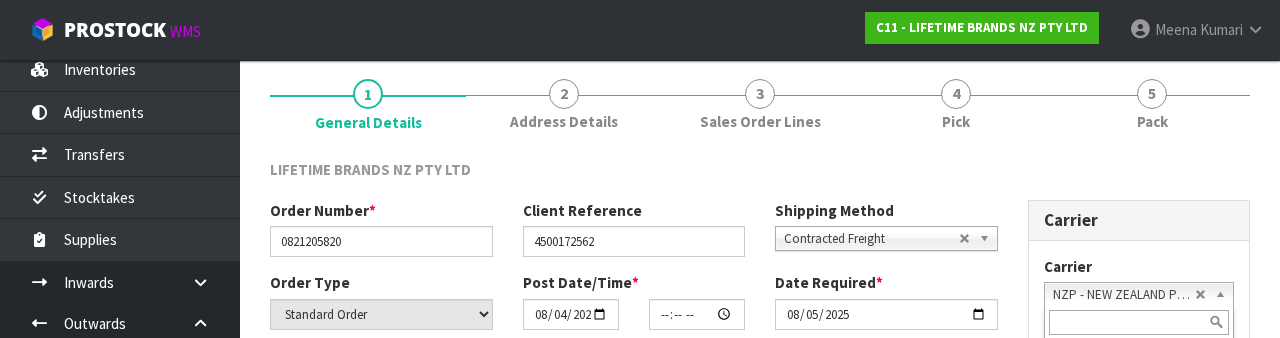 click on "4
Pick" at bounding box center [956, 103] 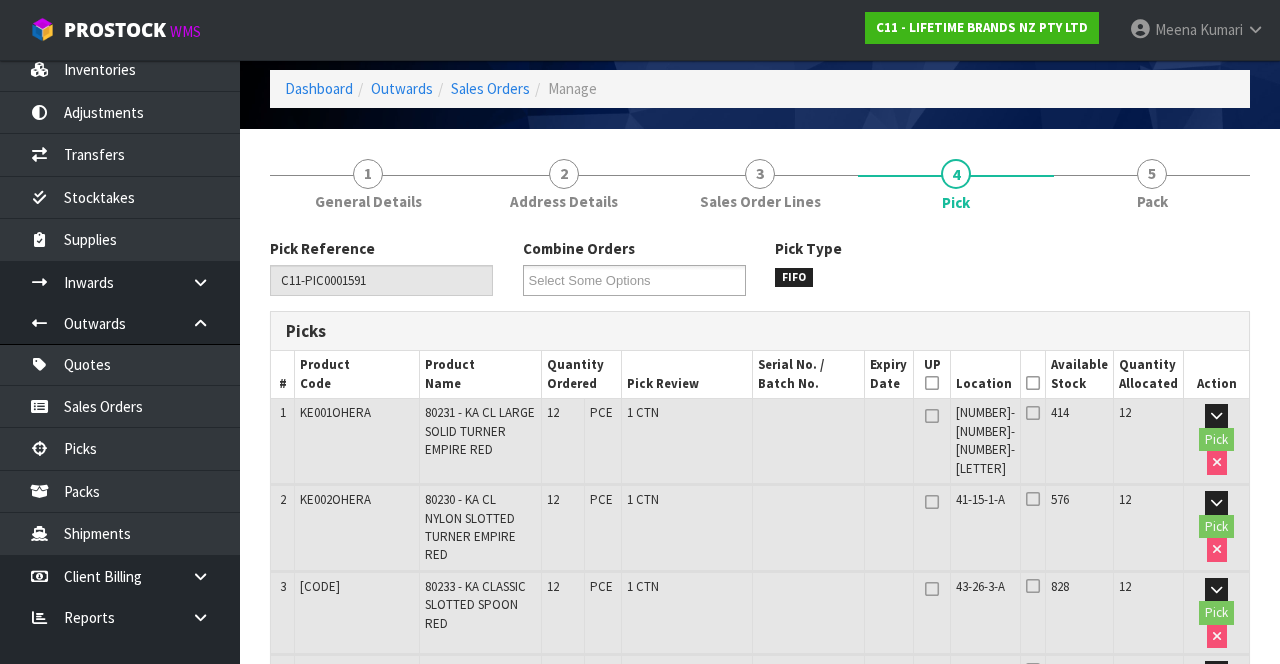 scroll, scrollTop: 0, scrollLeft: 0, axis: both 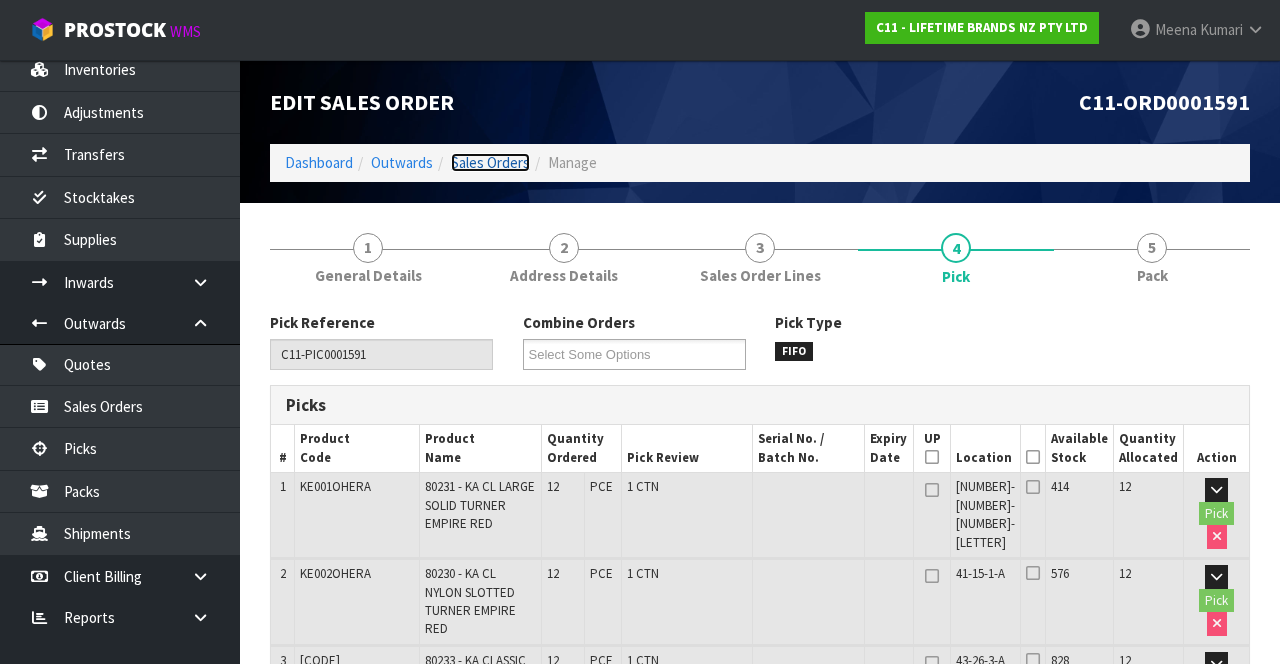 click on "Sales Orders" at bounding box center (490, 162) 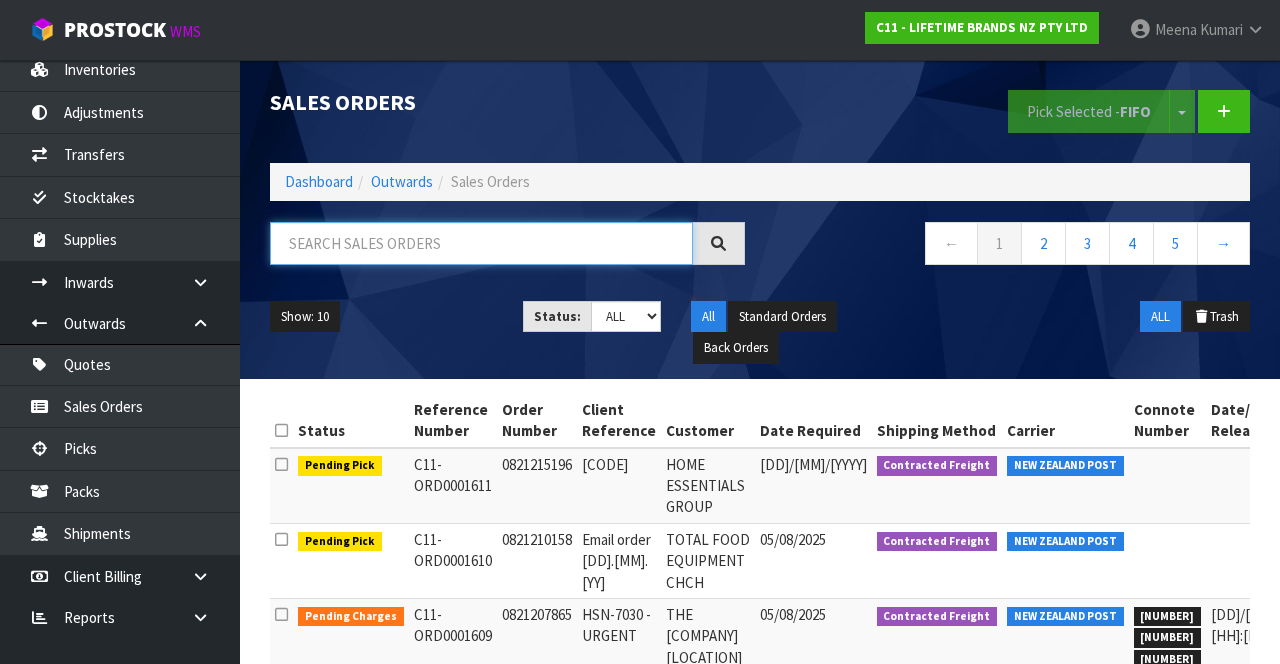 click at bounding box center [481, 243] 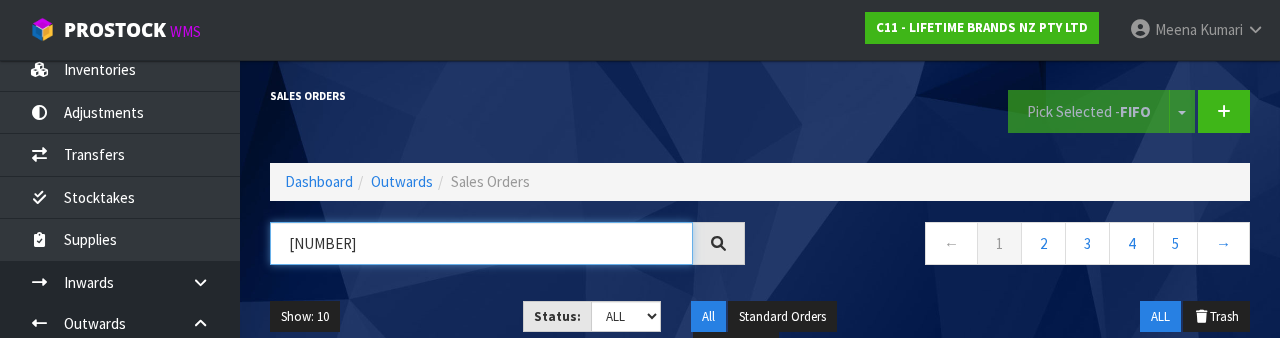 type on "[NUMBER]" 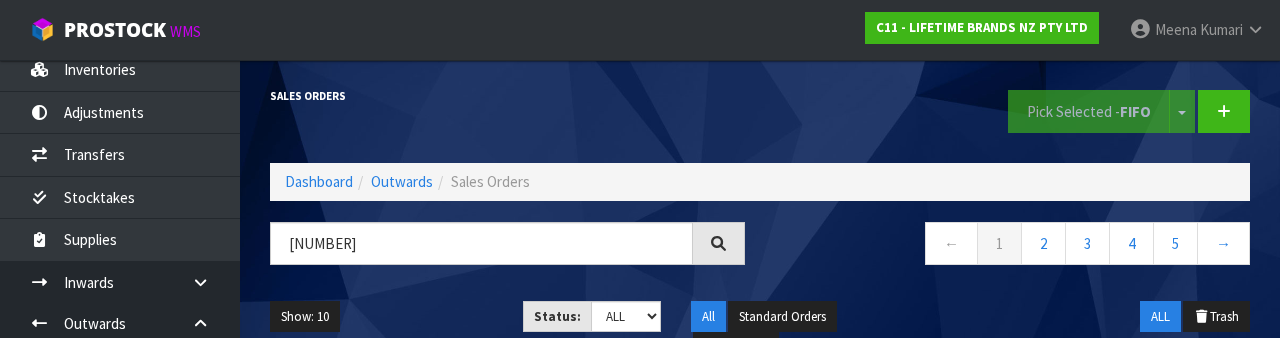 click on "←
1 2 3 4 5
→" at bounding box center [1012, 246] 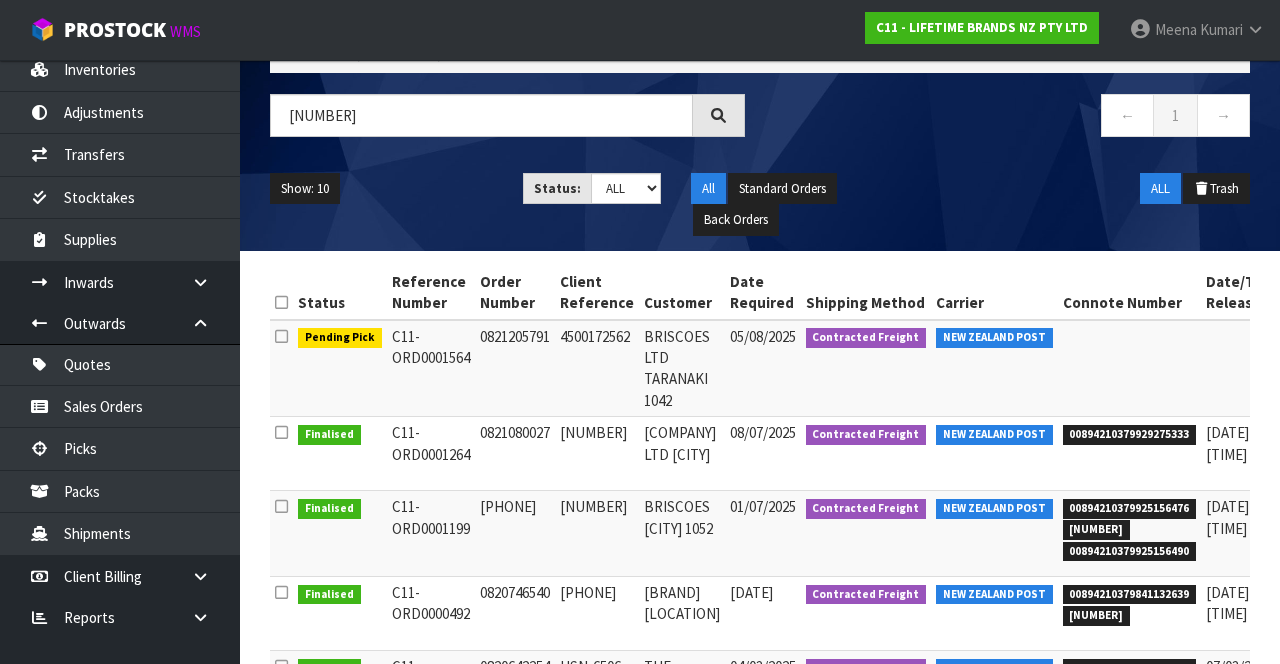 scroll, scrollTop: 158, scrollLeft: 0, axis: vertical 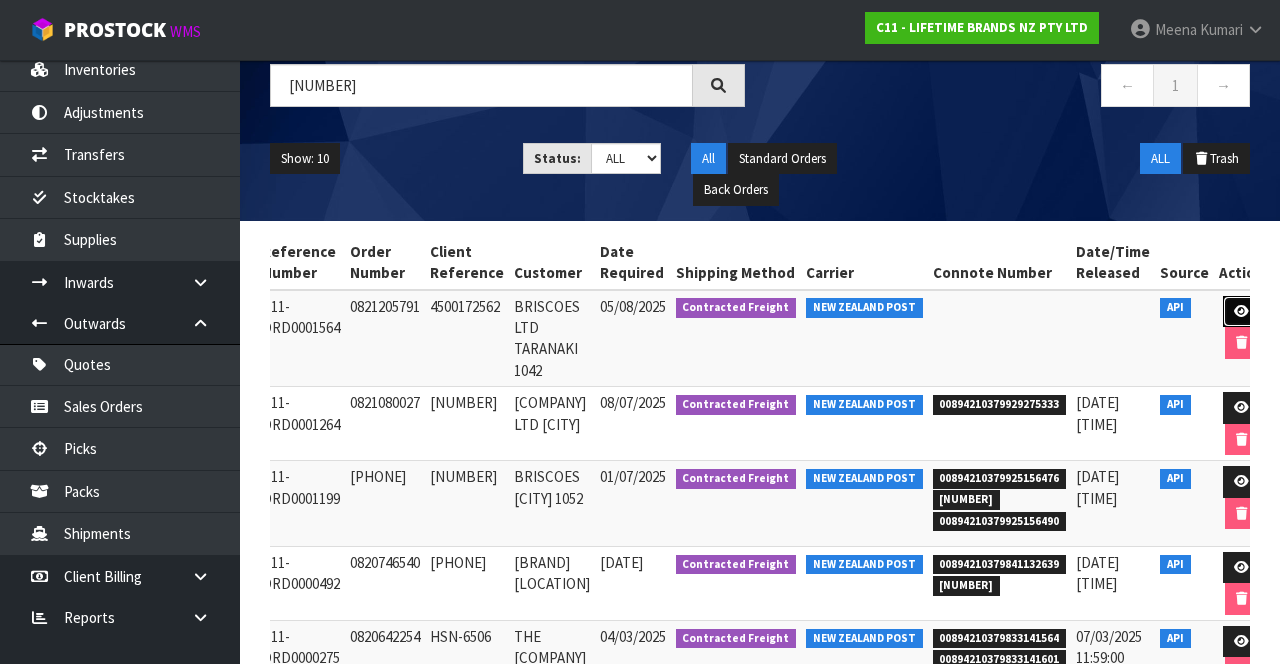 click at bounding box center [1241, 311] 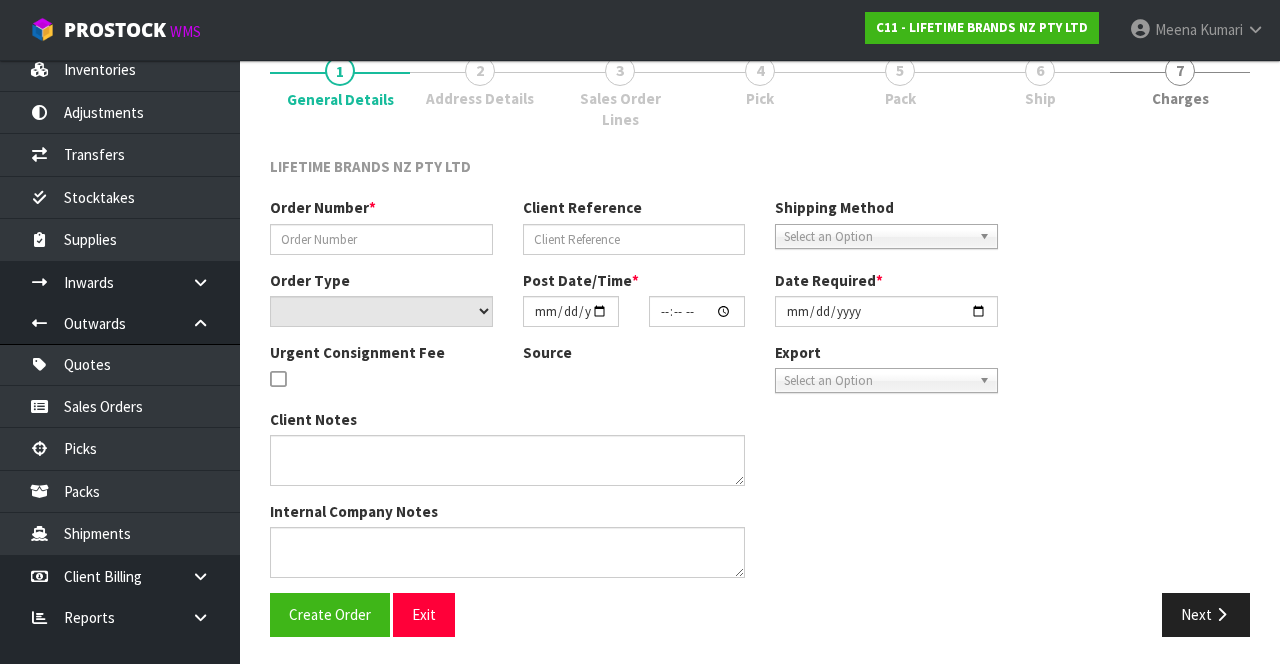 type on "0821205791" 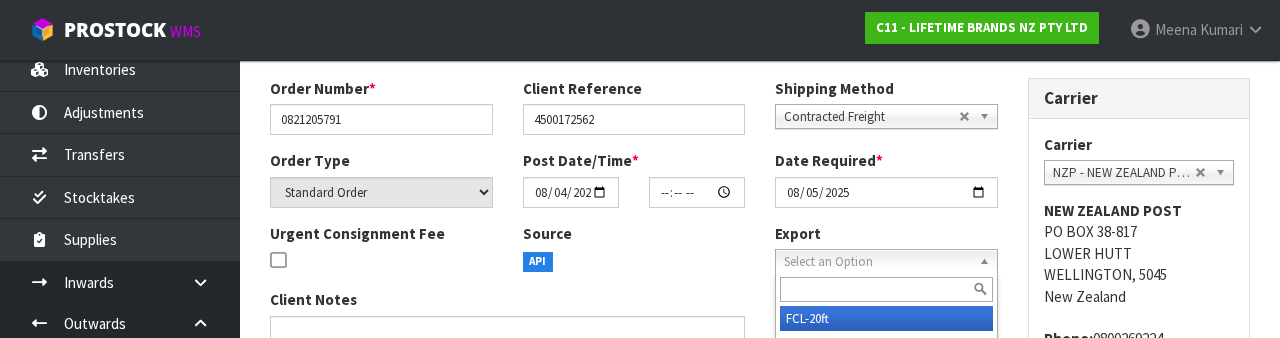click on "[CARRIER]
[CARRIER] - [CARRIER] [CARRIER] - [CARRIER] [CARRIER] - [CARRIER] [CARRIER] - [CARRIER] [CARRIER] - [CARRIER] [CARRIER] - [CARRIER] [CARRIER] - [CARRIER] [CARRIER] - [CARRIER] [CARRIER] - [CARRIER] [CARRIER] - [CARRIER] [CARRIER] - [CARRIER] [CARRIER] - [CARRIER] [CARRIER] - [CARRIER] [CARRIER] - [CARRIER] [CARRIER] - [CARRIER] [CARRIER] - [CARRIER] [CARRIER] - [CARRIER] [CARRIER] - [CARRIER] [CARRIER] - [CARRIER] [CARRIER] - [CARRIER] [CARRIER] - [CARRIER] [CARRIER] - [CARRIER] [CARRIER] - [CARRIER] [CARRIER] - [CARRIER] [CARRIER] - [CARRIER] [CARRIER] - [CARRIER]
[CARRIER] - [CARRIER]
[BRAND] [CITY]" at bounding box center [1139, 345] 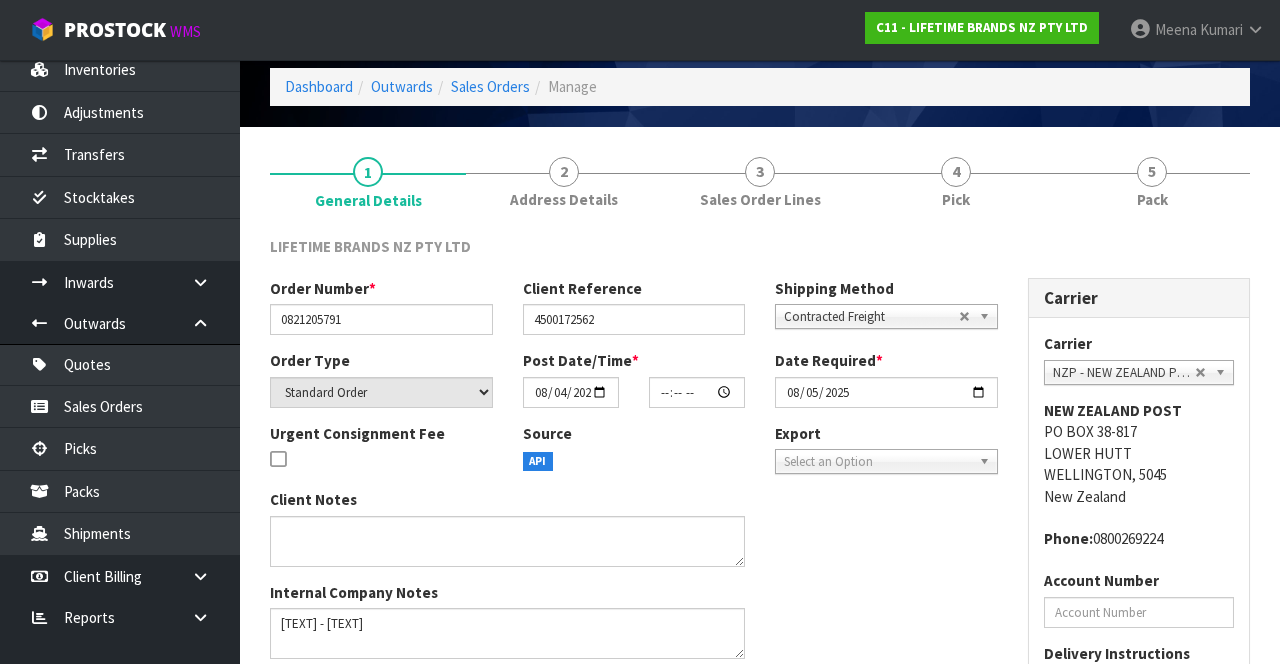 scroll, scrollTop: 0, scrollLeft: 0, axis: both 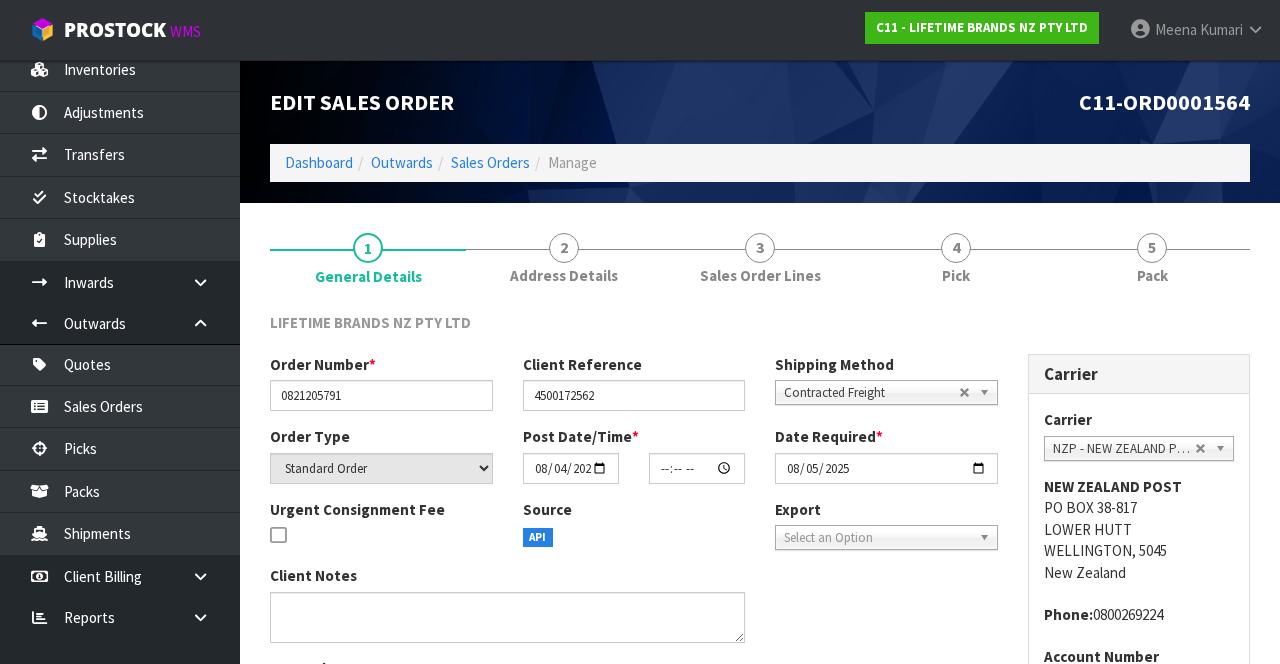 click on "4
Pick" at bounding box center [956, 257] 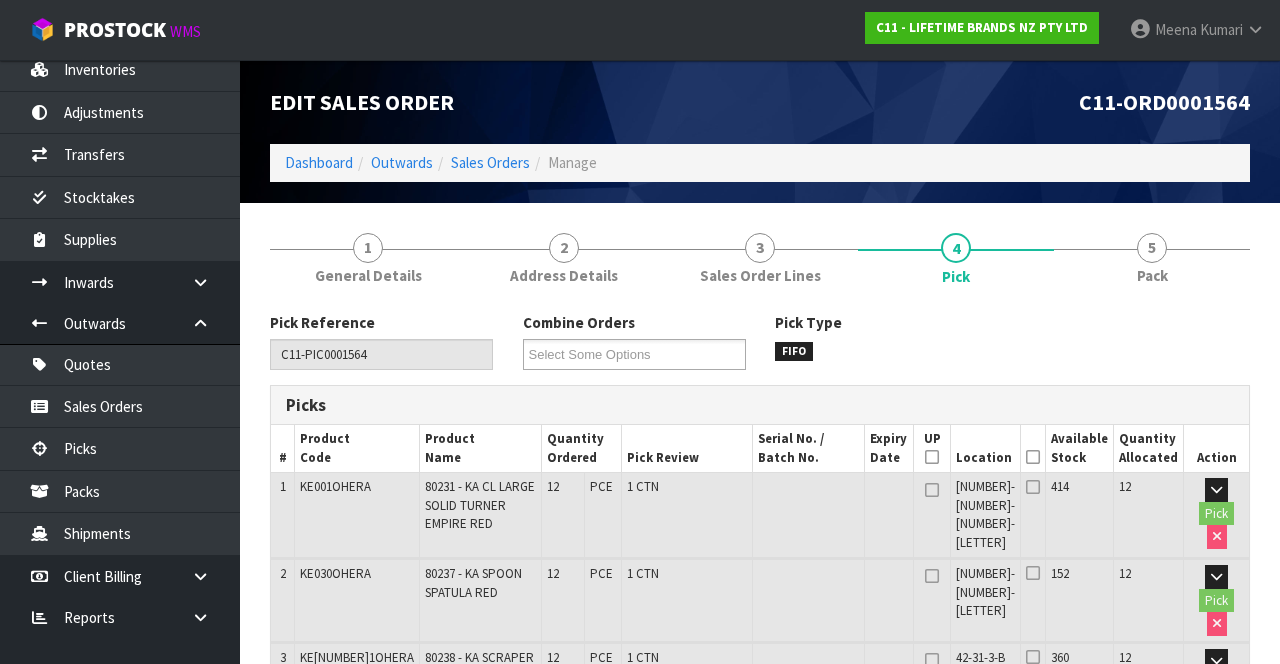 scroll, scrollTop: 0, scrollLeft: 0, axis: both 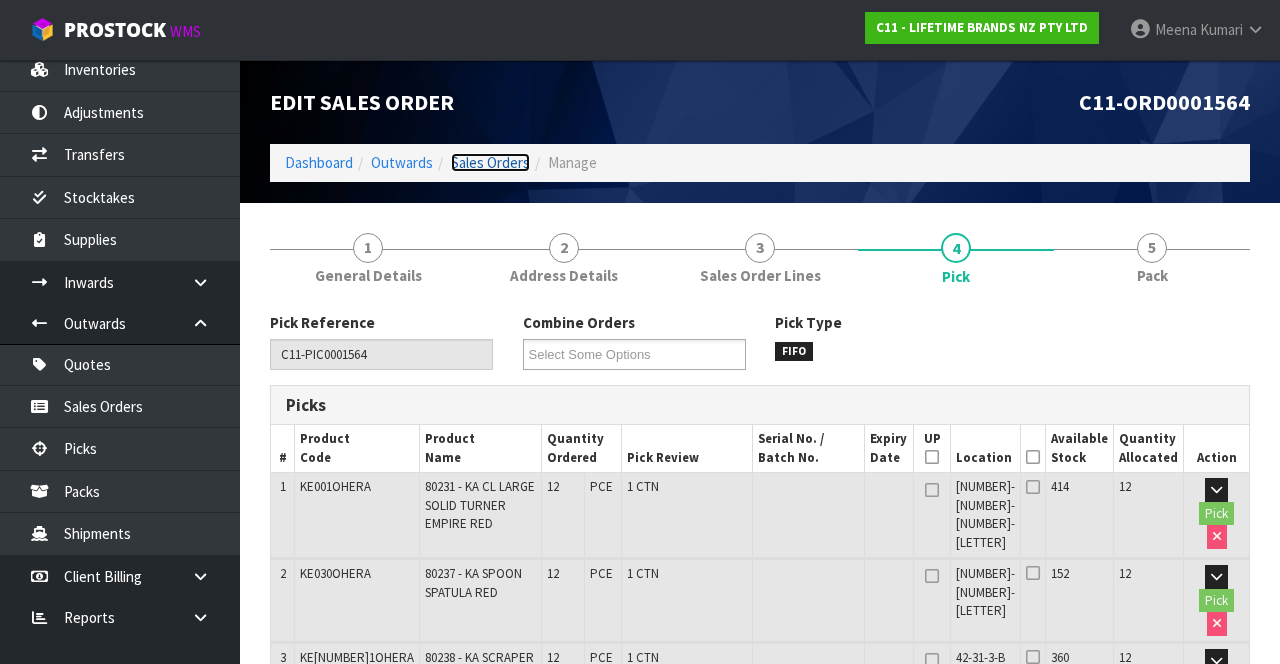 click on "Sales Orders" at bounding box center [490, 162] 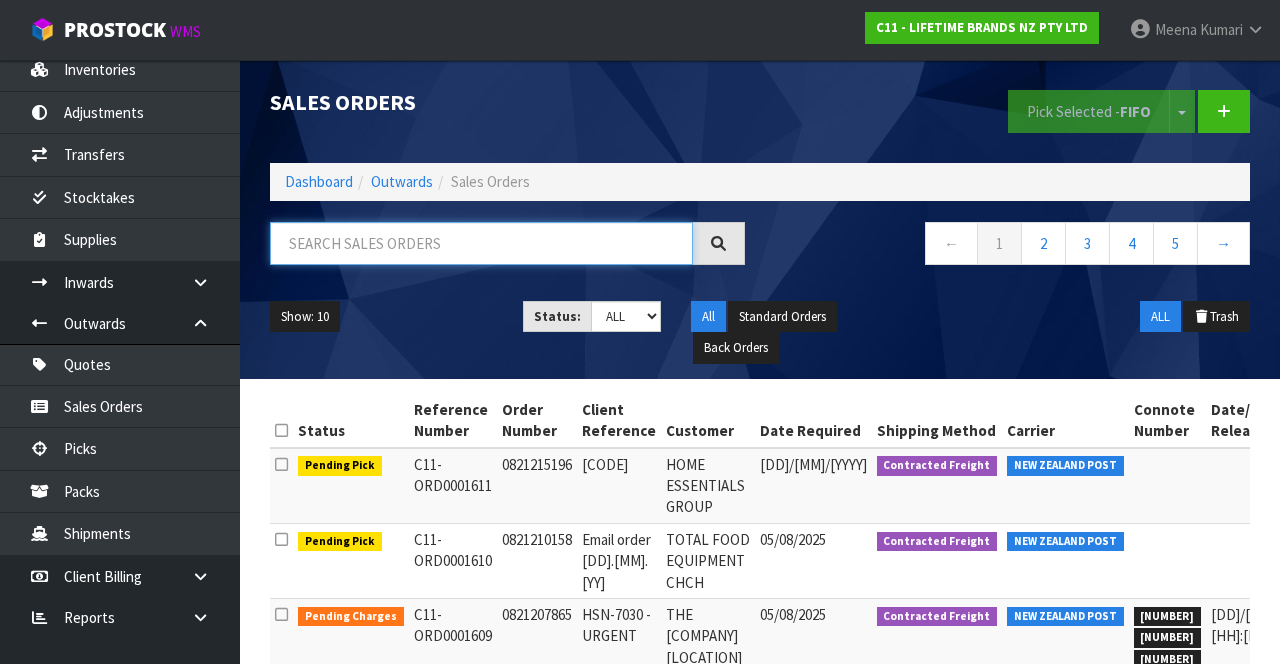 click at bounding box center (481, 243) 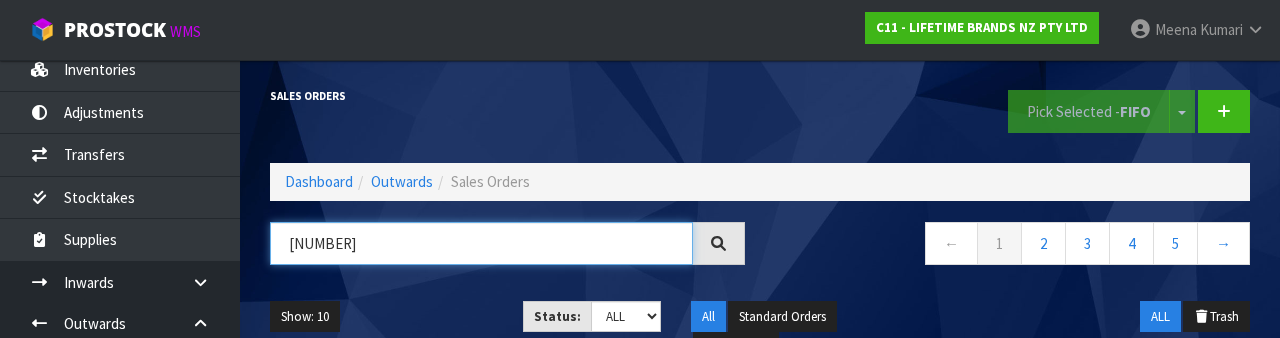 type on "[NUMBER]" 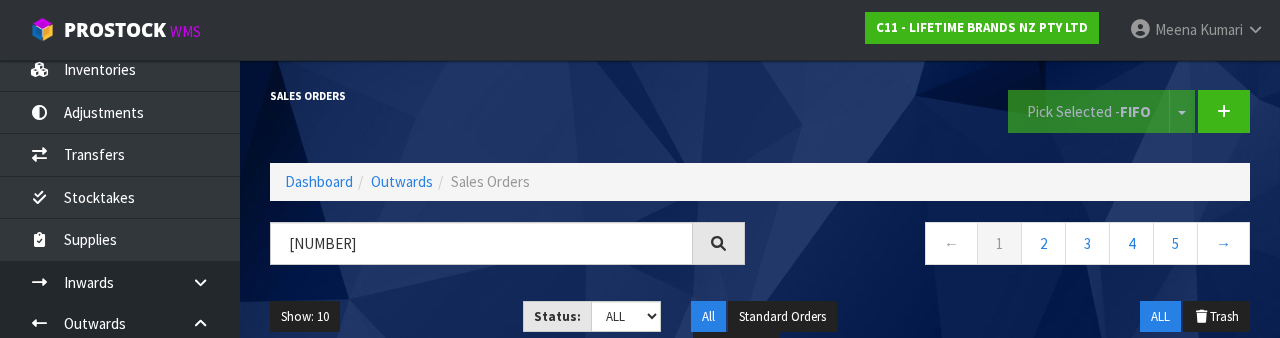 click on "←
1 2 3 4 5
→" at bounding box center (1012, 246) 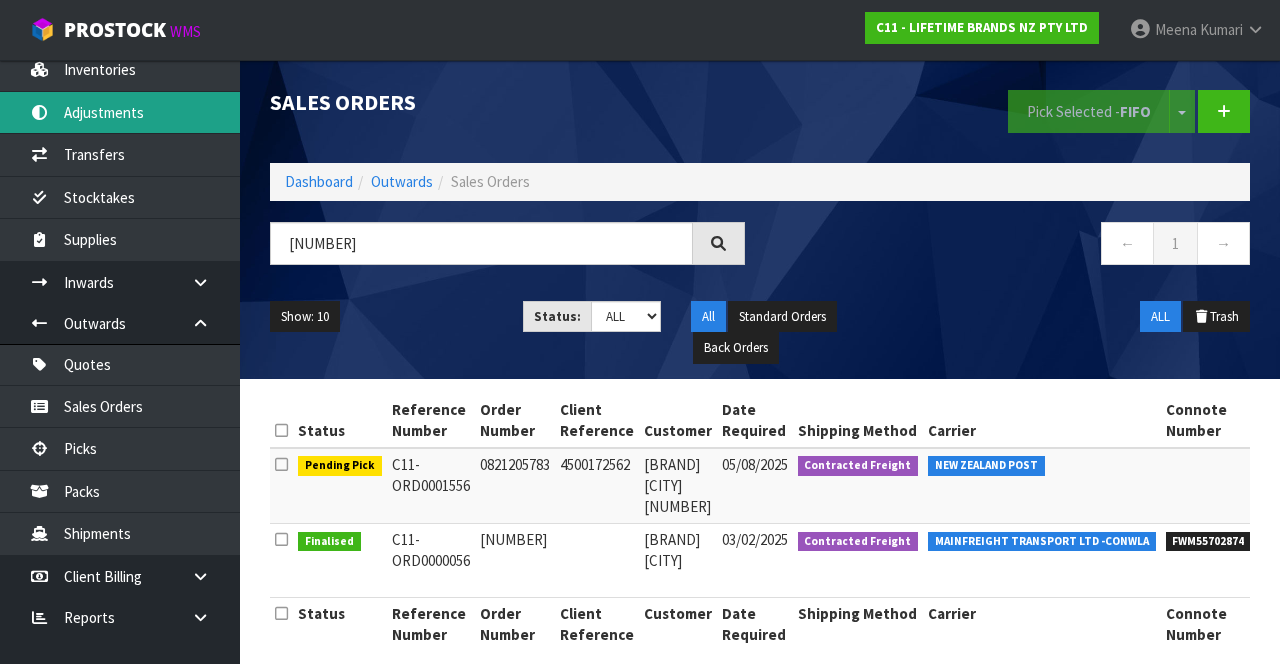 click at bounding box center (39, 112) 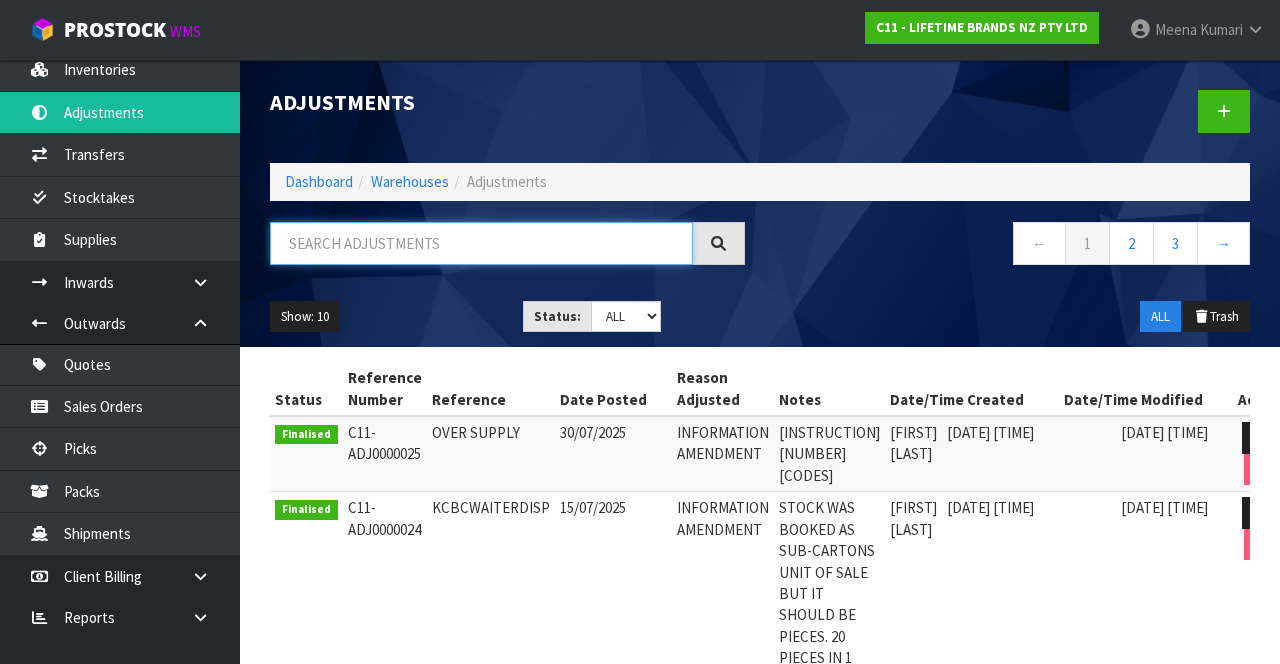 click at bounding box center [481, 243] 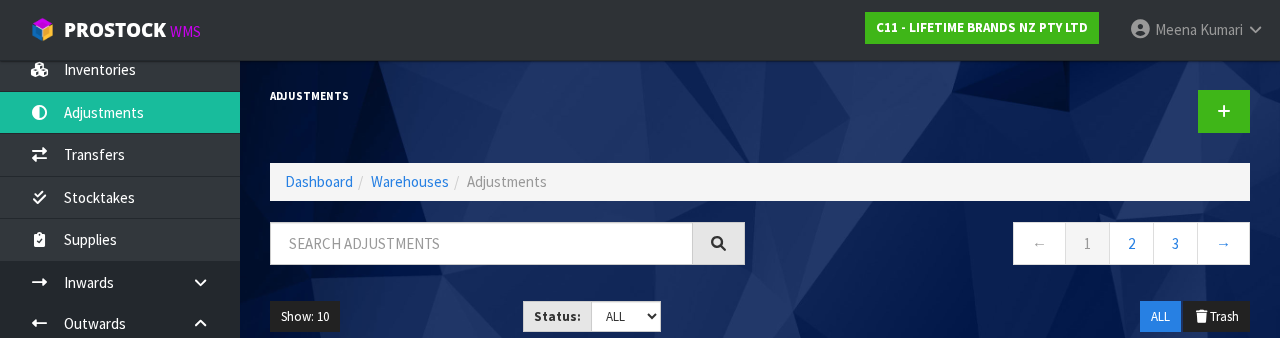 click on "Show: 10
5
10
25
50" at bounding box center (381, 317) 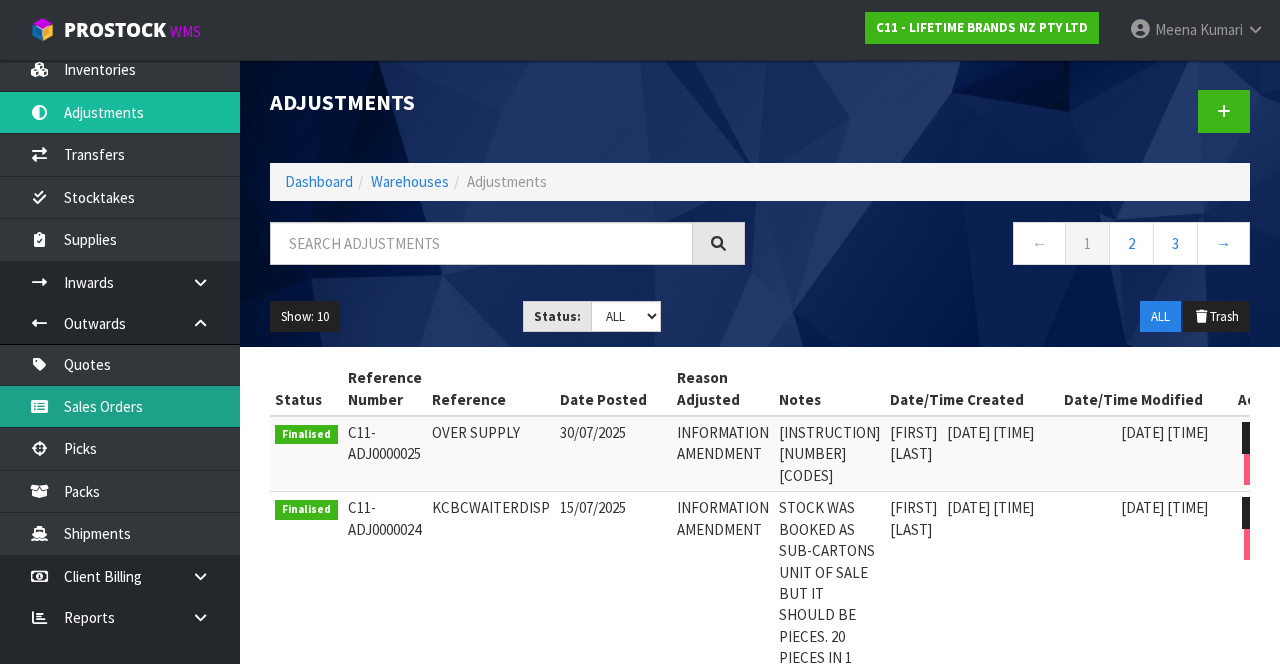 click on "Sales Orders" at bounding box center [120, 406] 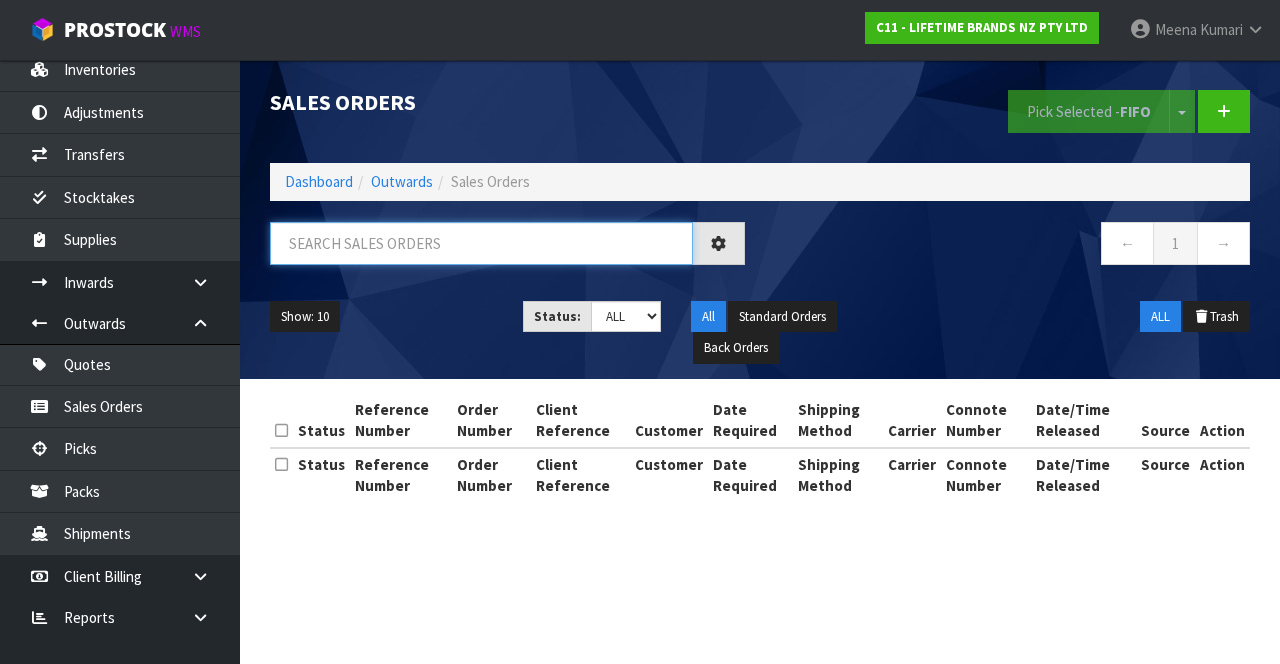 click at bounding box center (481, 243) 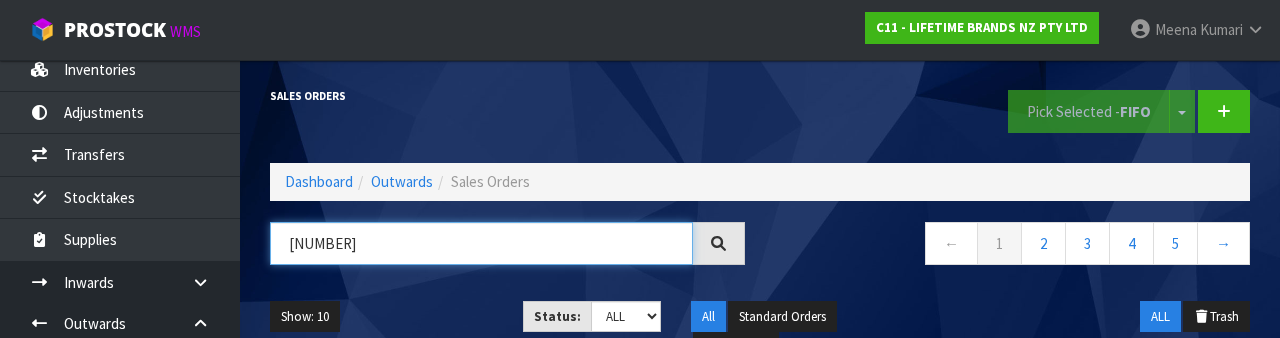type on "[NUMBER]" 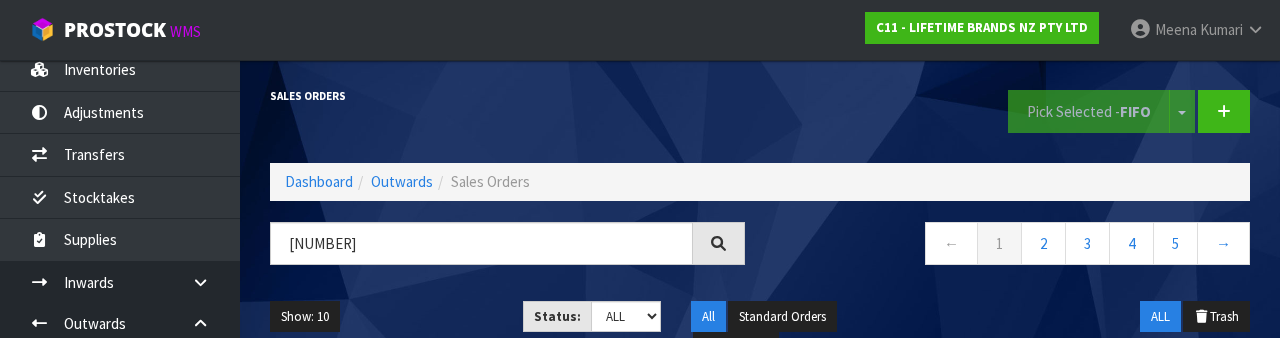 click on "←
1 2 3 4 5
→" at bounding box center [1012, 254] 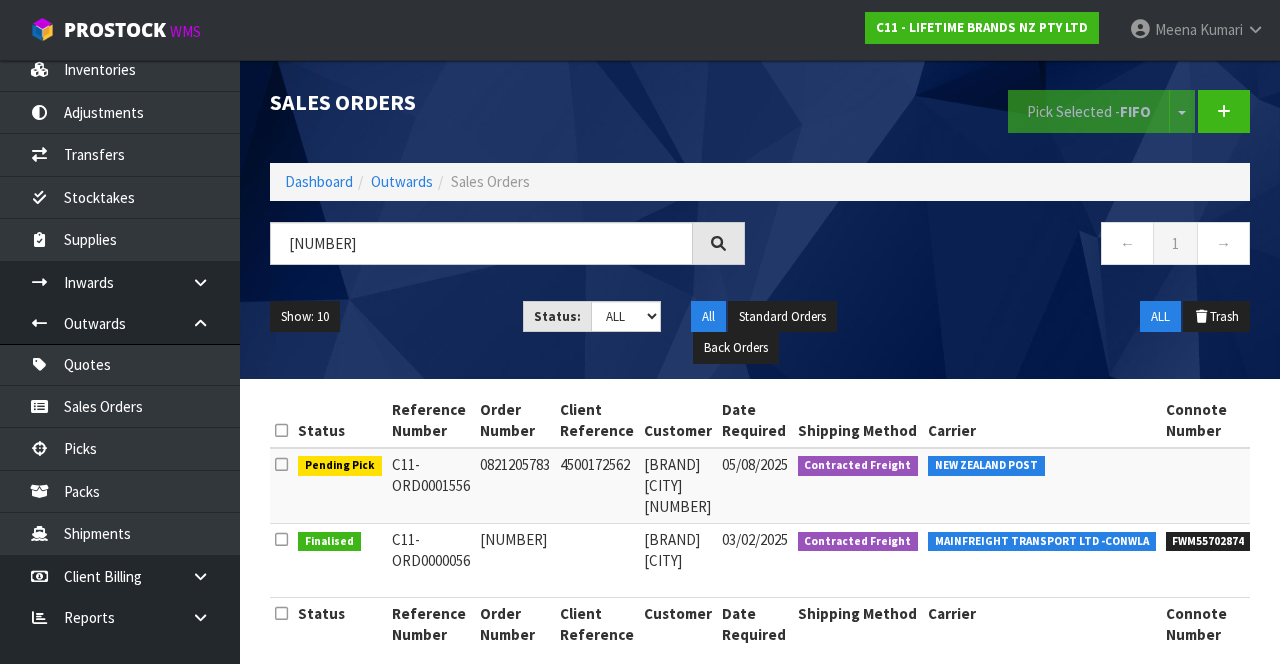 scroll, scrollTop: 42, scrollLeft: 0, axis: vertical 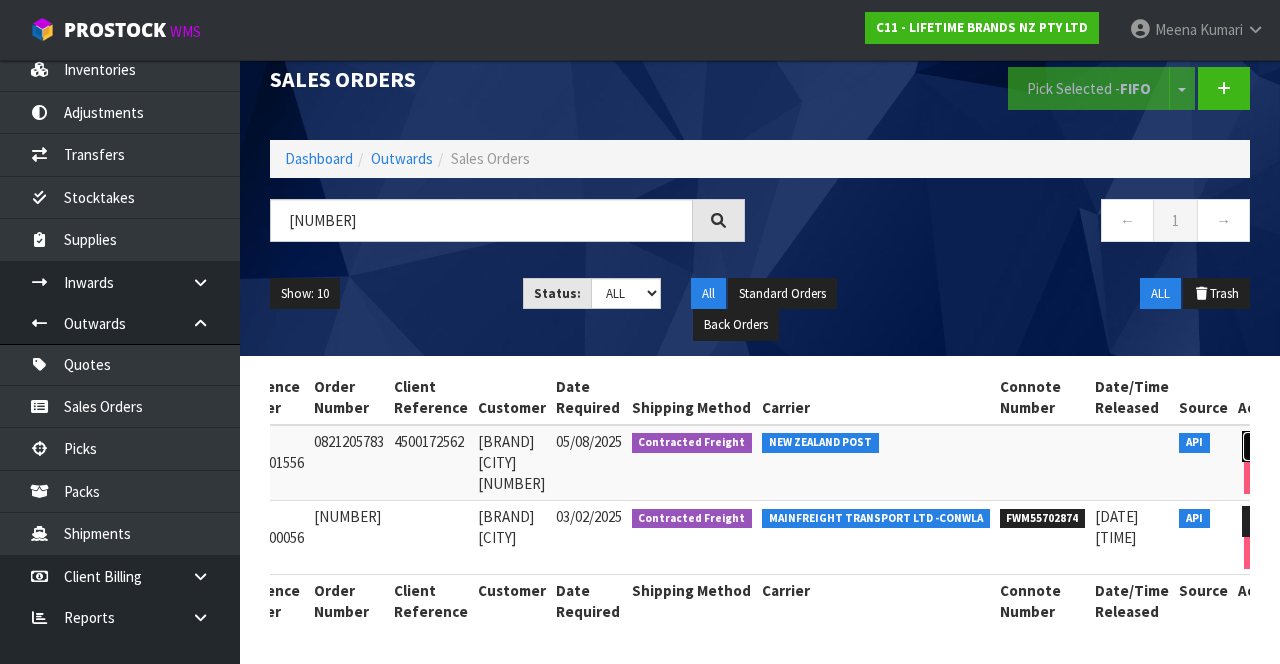 click at bounding box center (1260, 446) 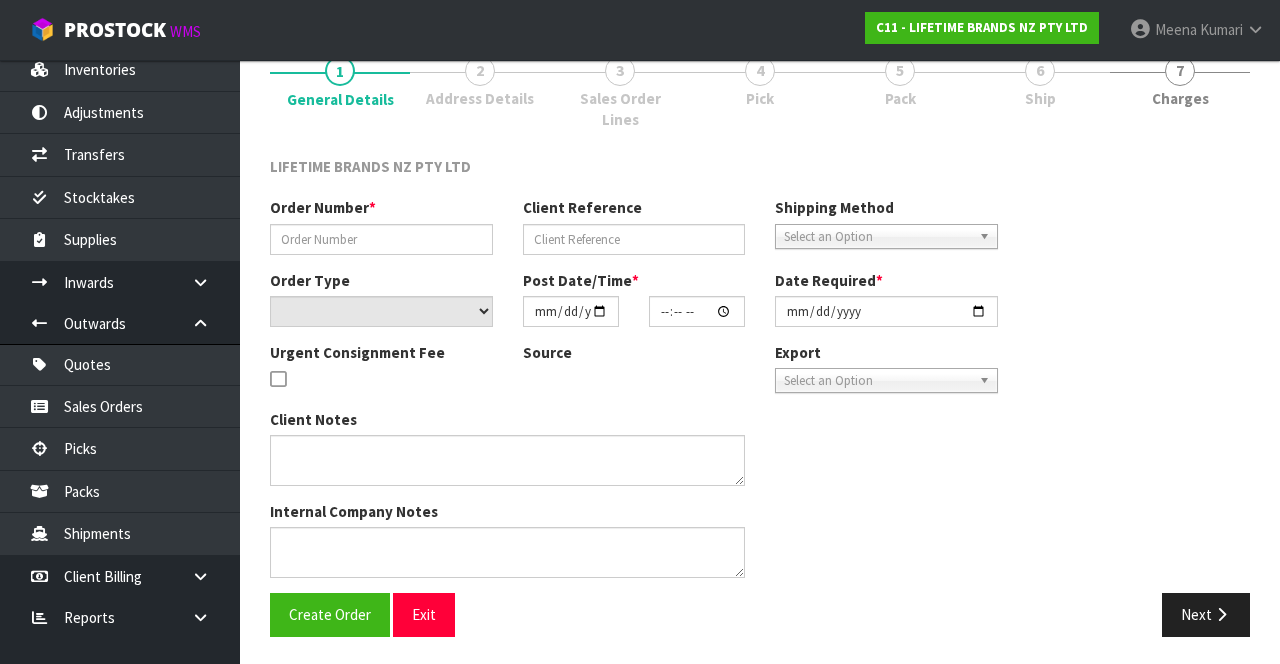 type on "0821205783" 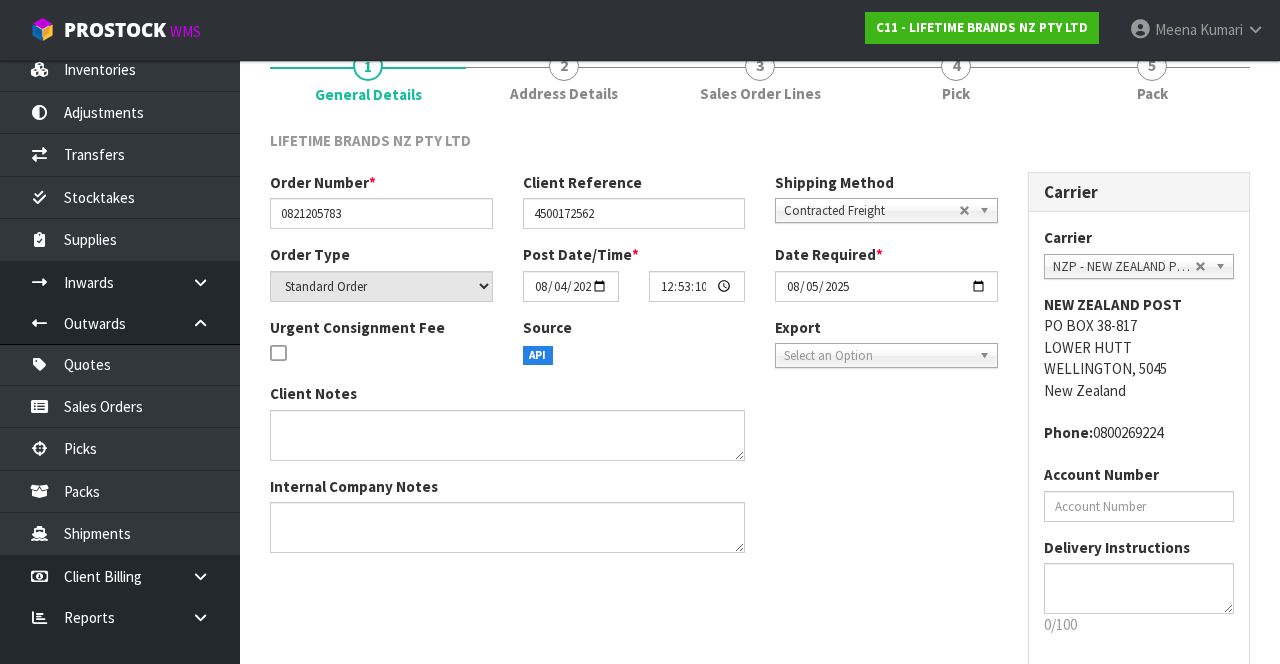 scroll, scrollTop: 0, scrollLeft: 0, axis: both 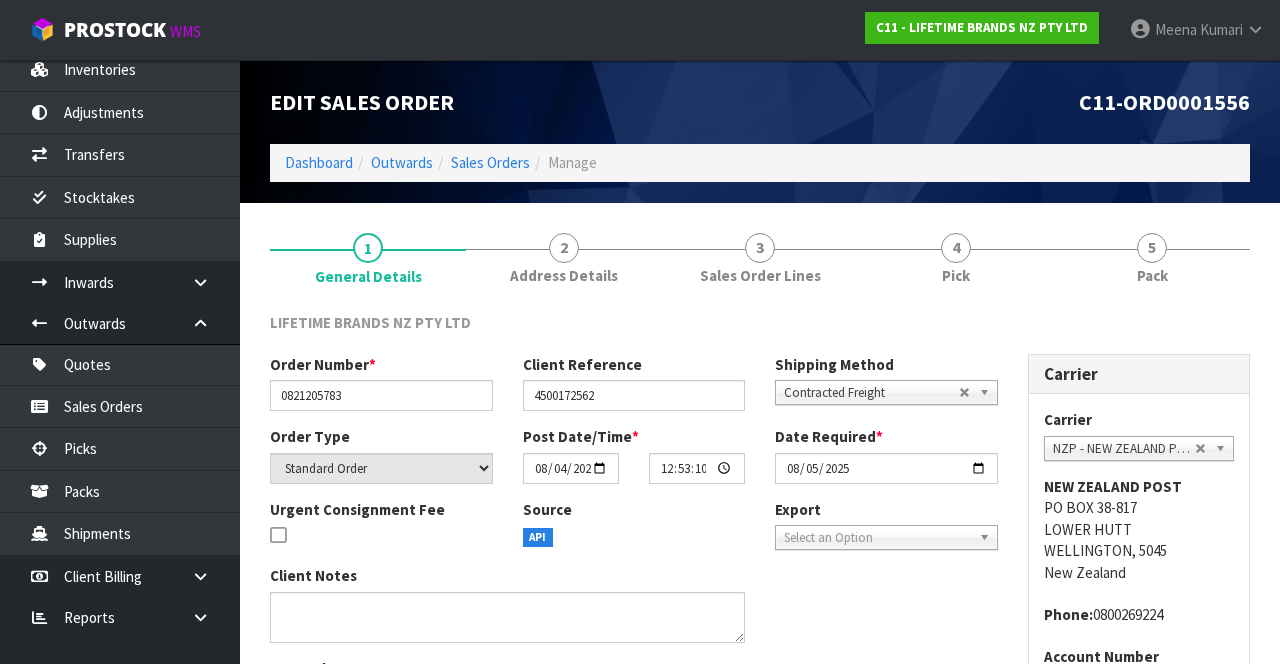 click on "4
Pick" at bounding box center [956, 257] 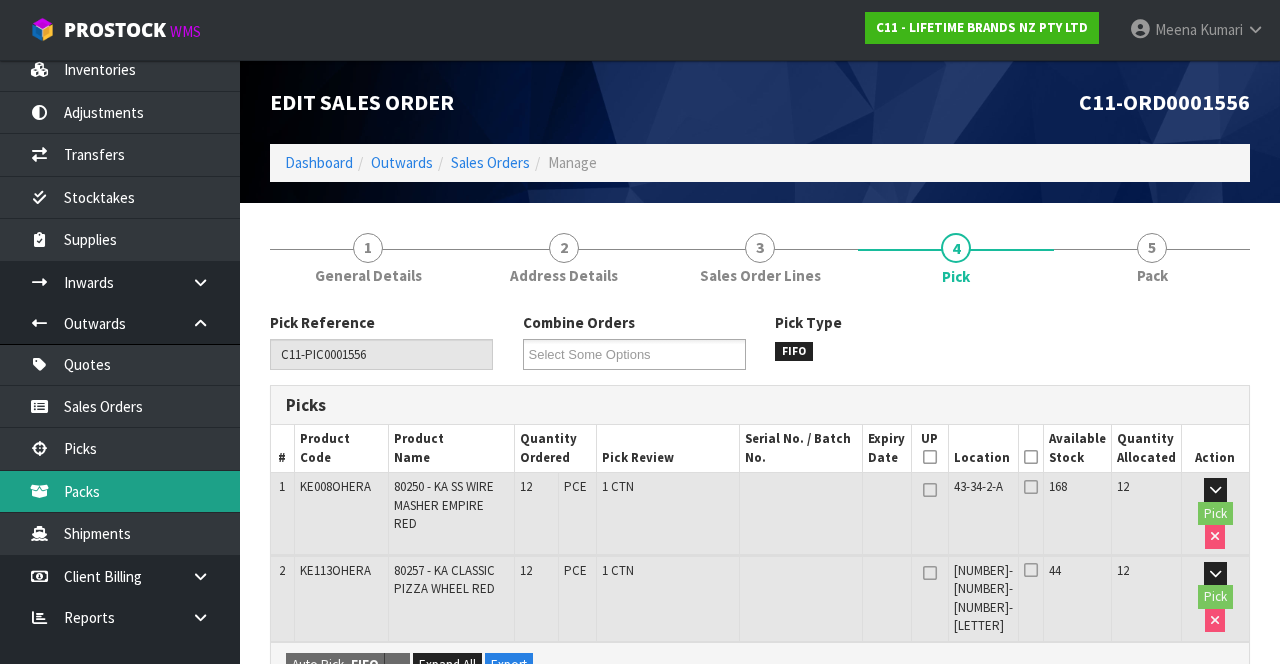 click on "Packs" at bounding box center (120, 491) 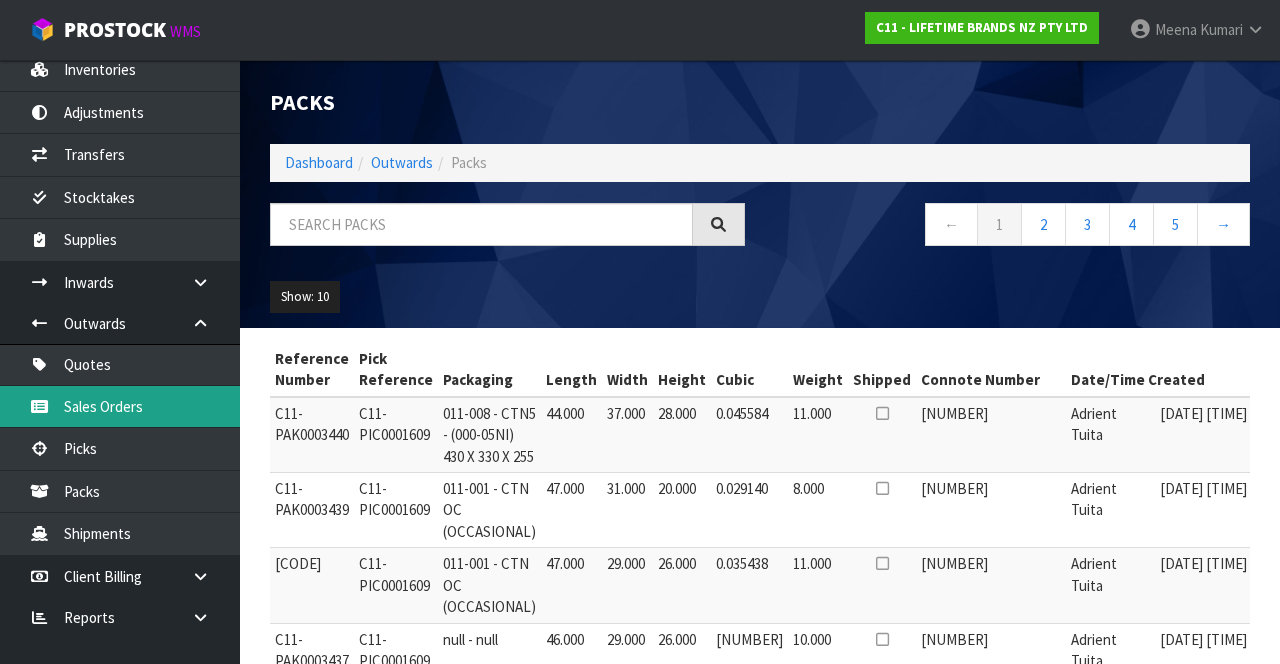 click on "Sales Orders" at bounding box center (120, 406) 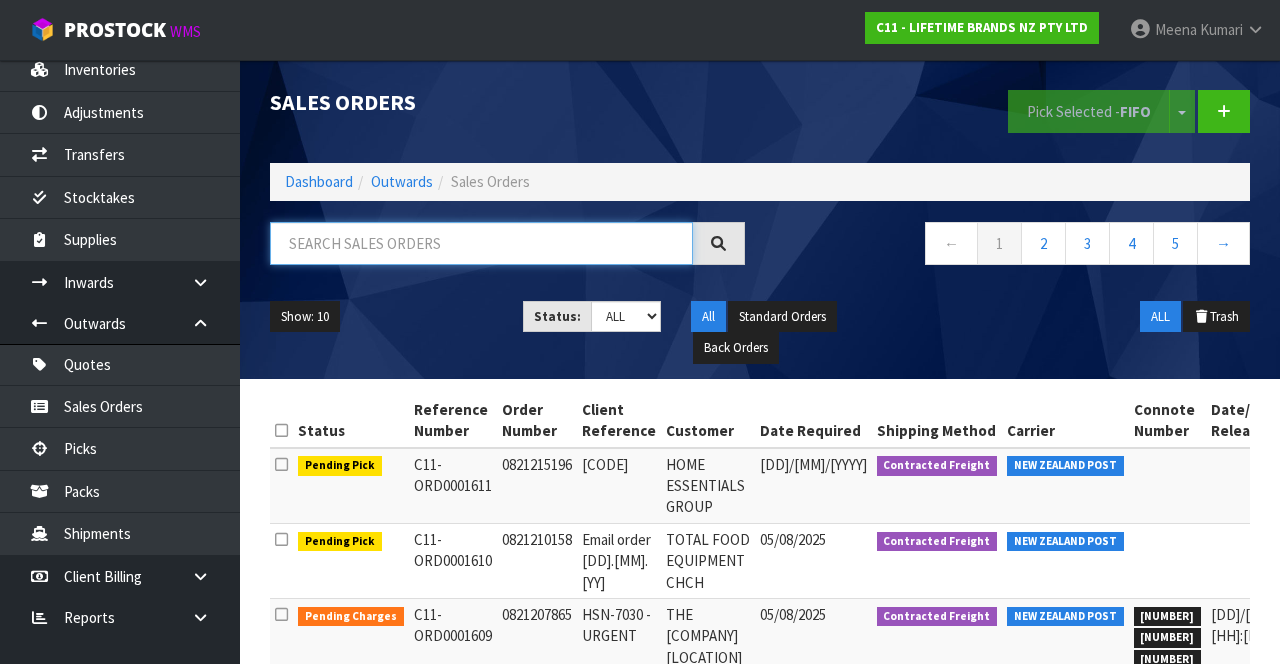 click at bounding box center (481, 243) 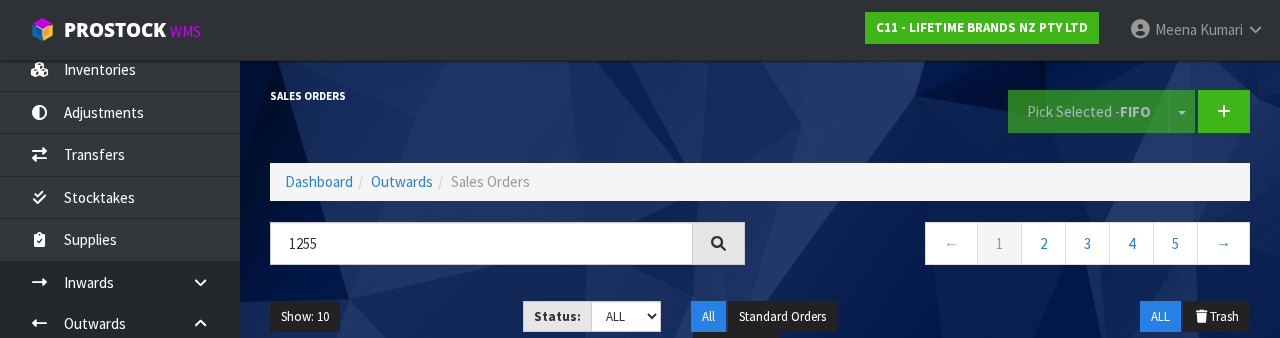 click on "←
1 2 3 4 5
→" at bounding box center [1012, 246] 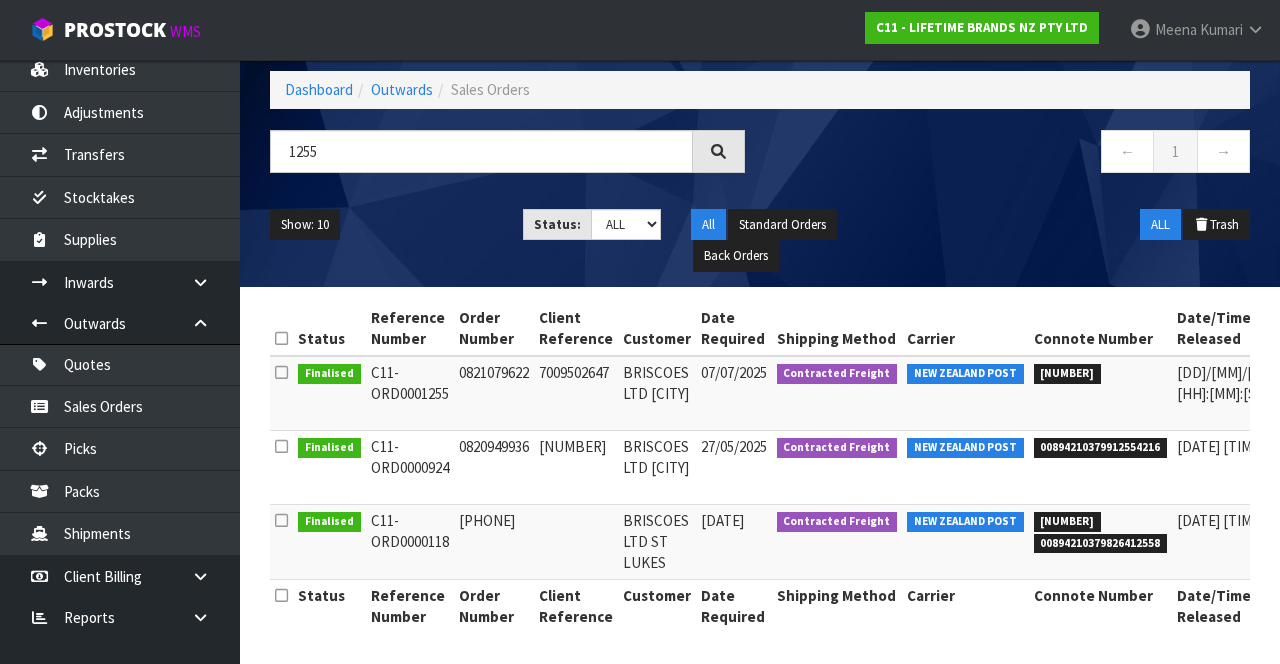 scroll, scrollTop: 0, scrollLeft: 0, axis: both 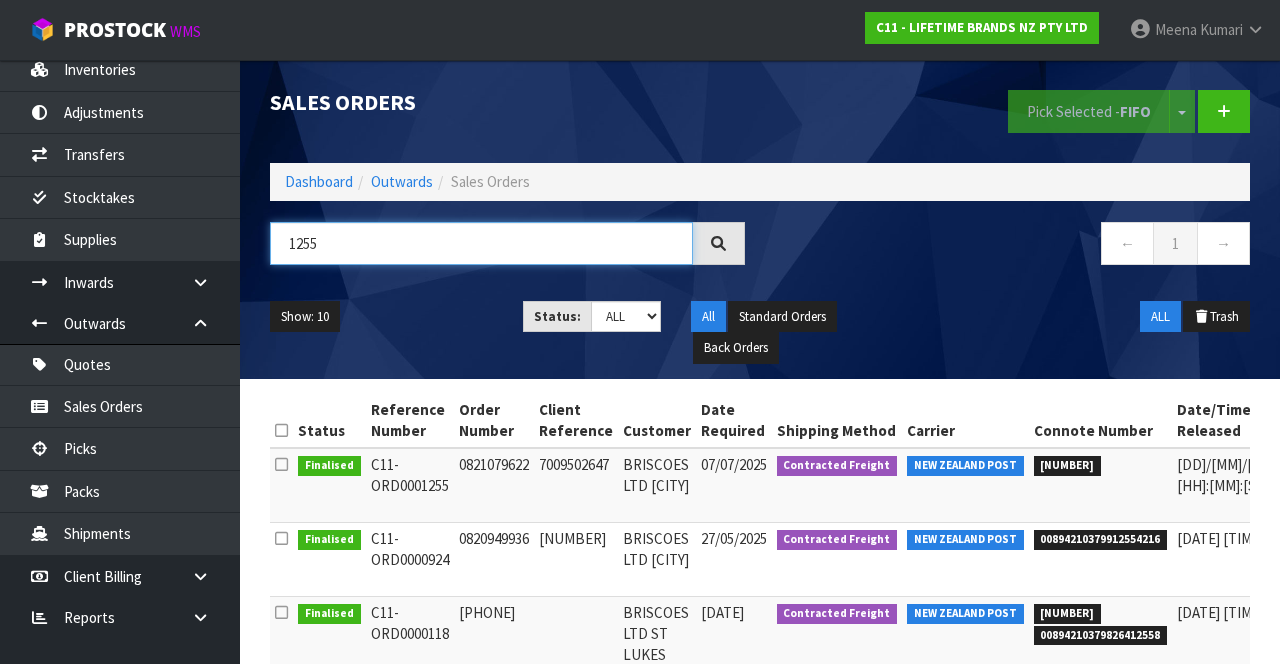 click on "1255" at bounding box center [481, 243] 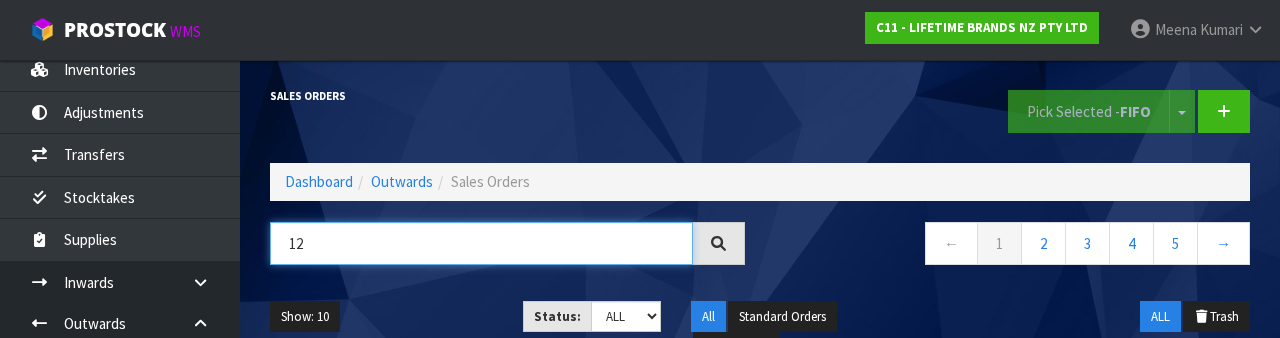 click on "12" at bounding box center (481, 243) 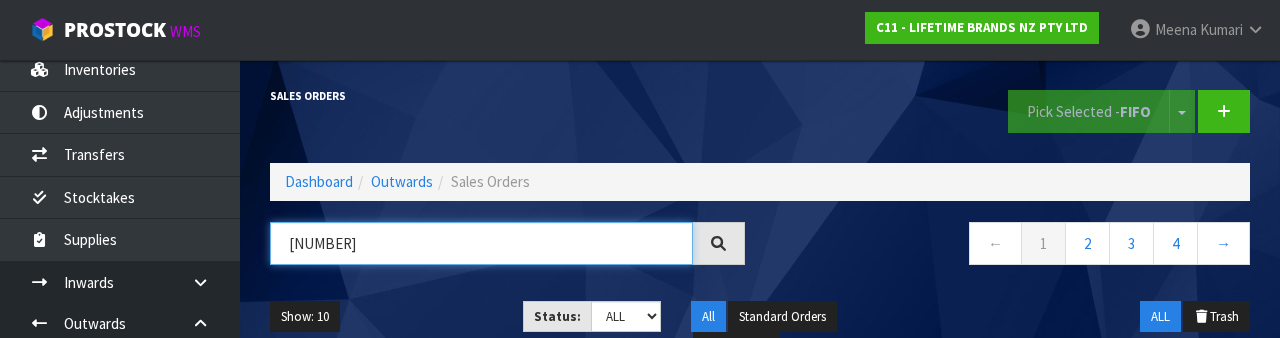 type on "[NUMBER]" 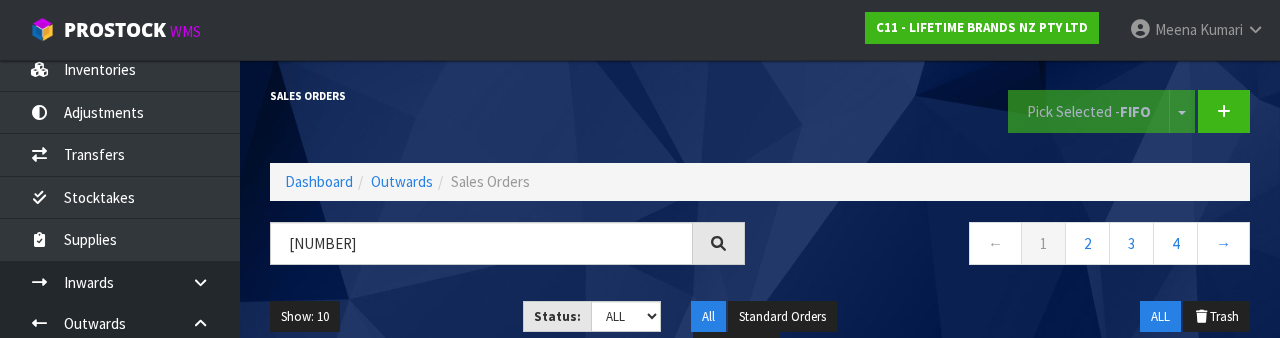 click on "←
1 2 3 4
→" at bounding box center [1012, 254] 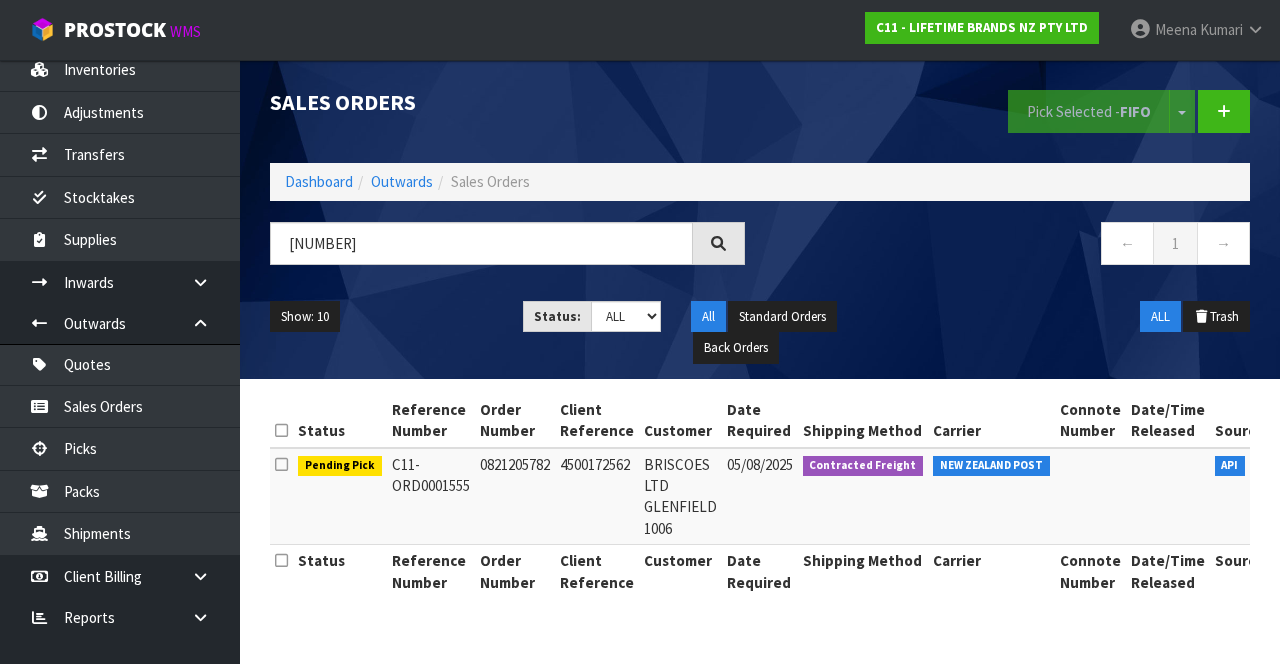 scroll, scrollTop: 0, scrollLeft: 40, axis: horizontal 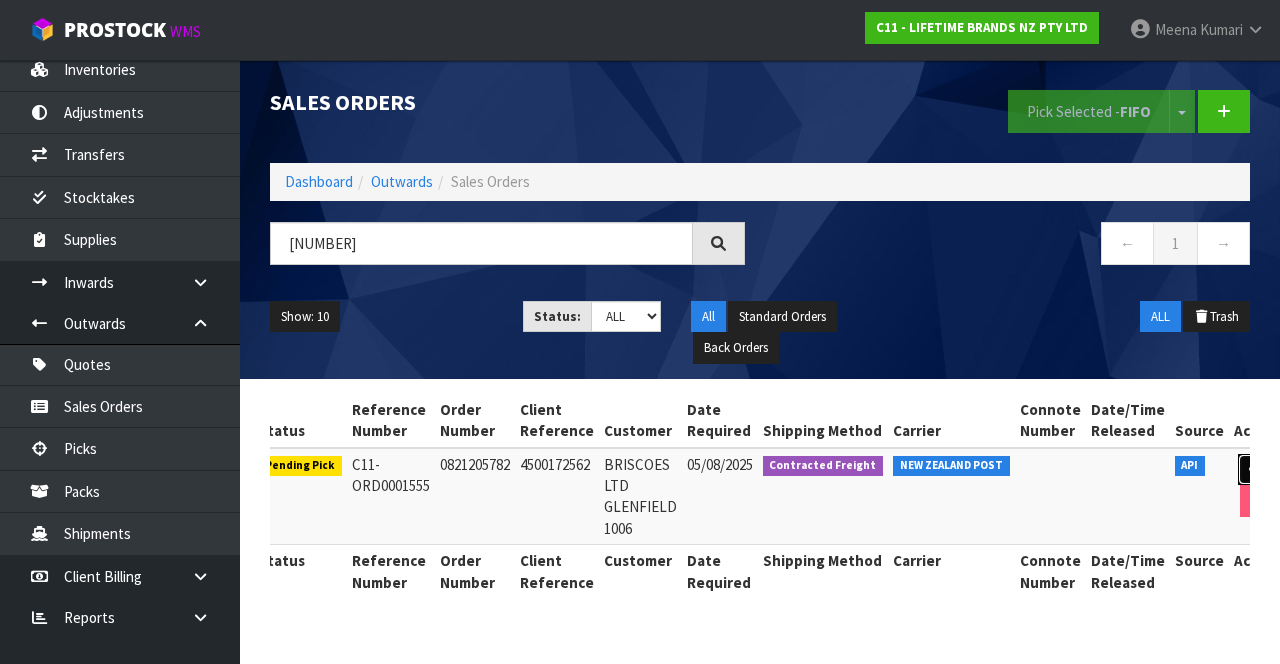 click at bounding box center [1256, 469] 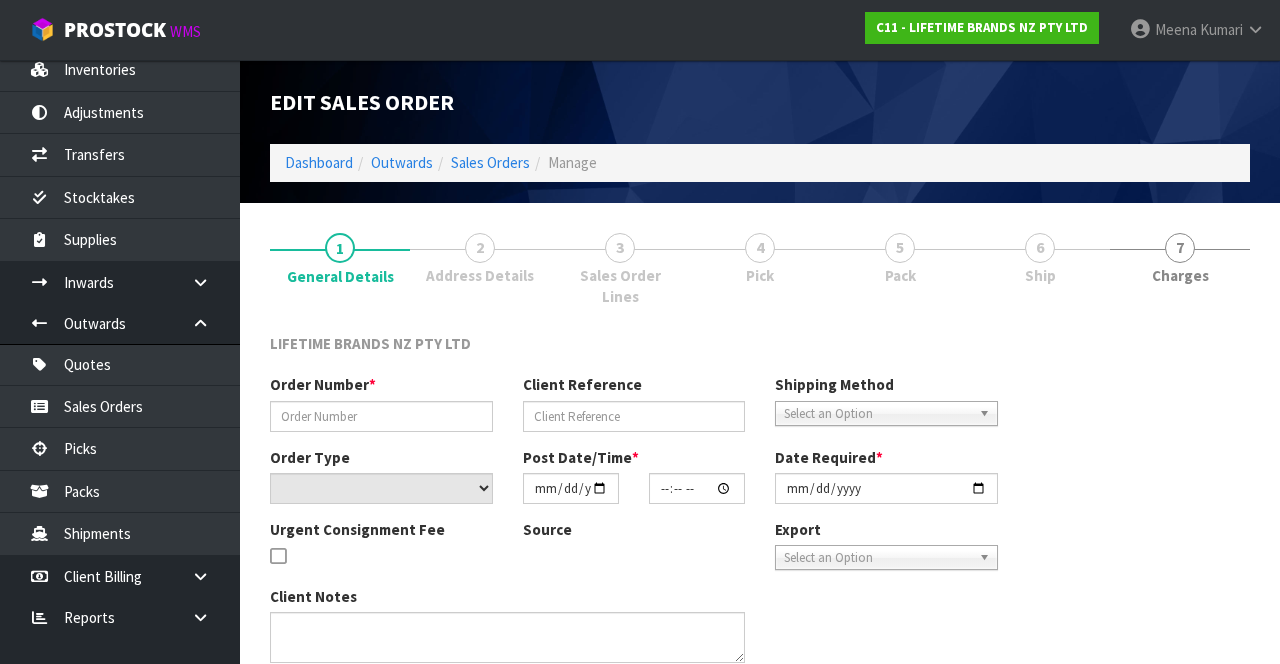 type on "0821205782" 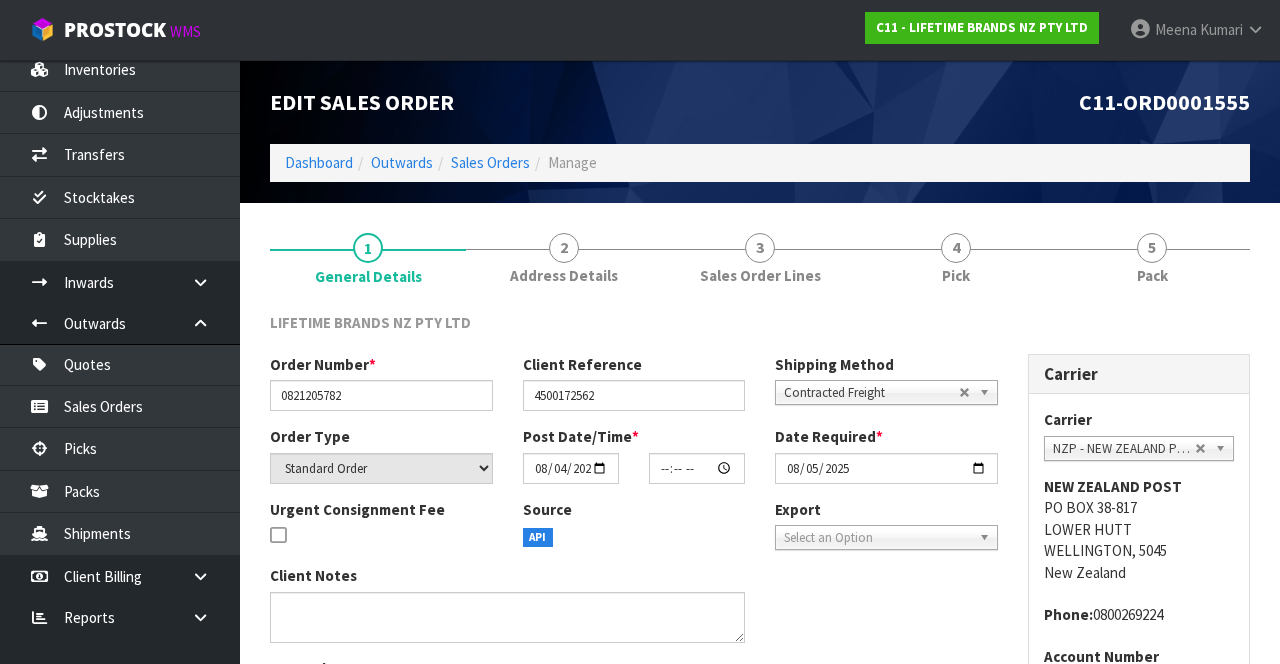 click on "4
Pick" at bounding box center (956, 257) 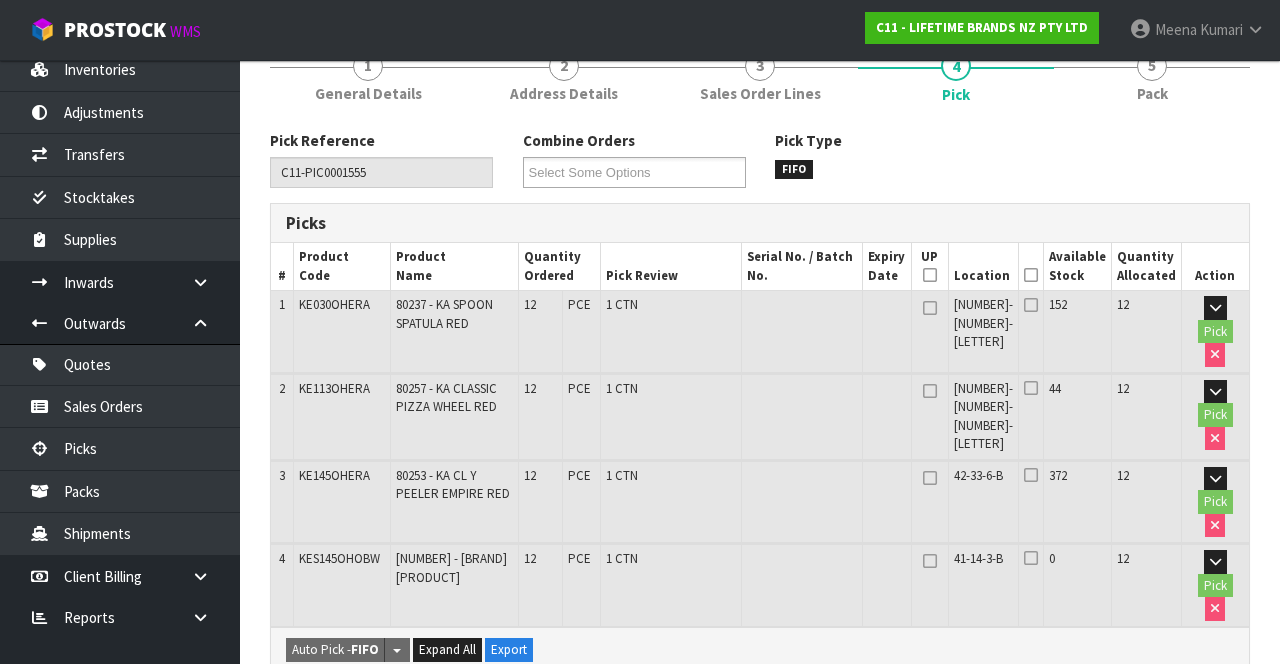 scroll, scrollTop: 200, scrollLeft: 0, axis: vertical 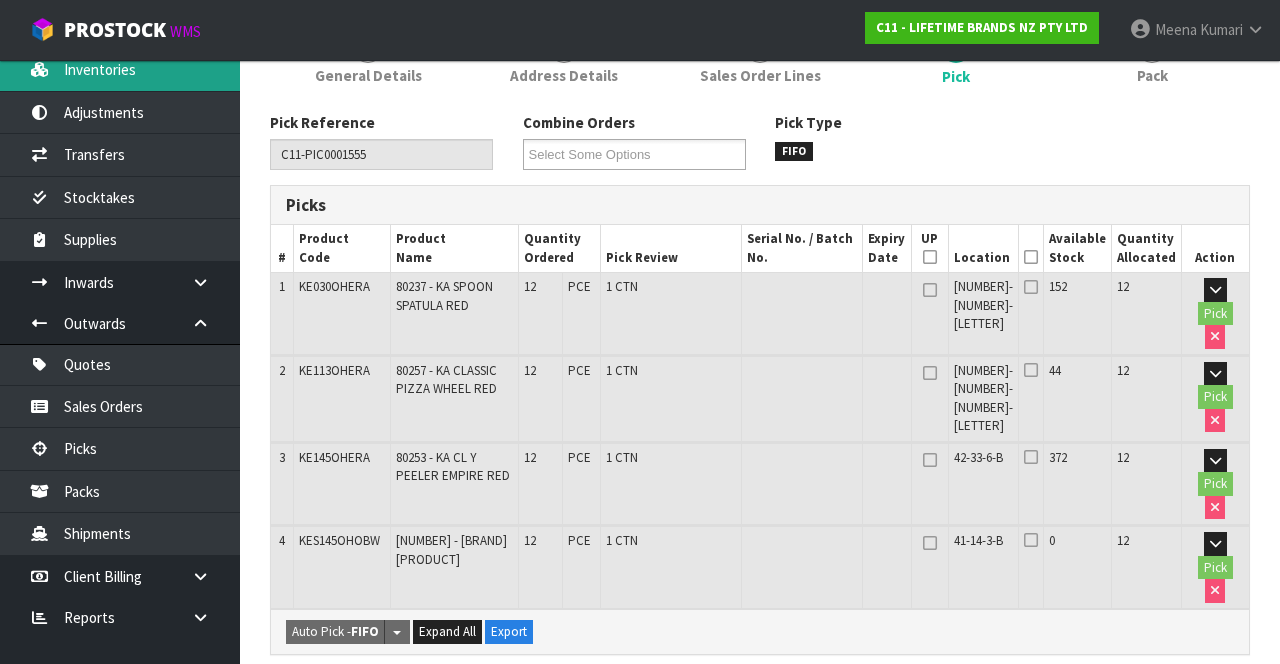 click on "Inventories" at bounding box center [120, 69] 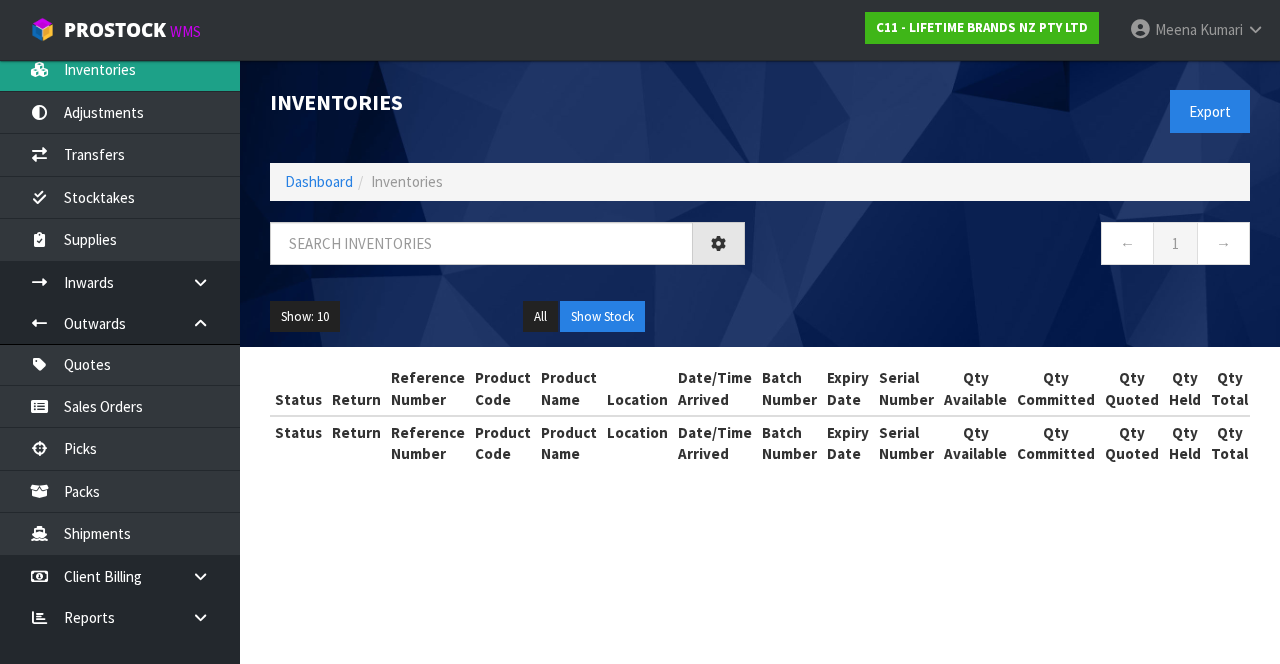 scroll, scrollTop: 0, scrollLeft: 0, axis: both 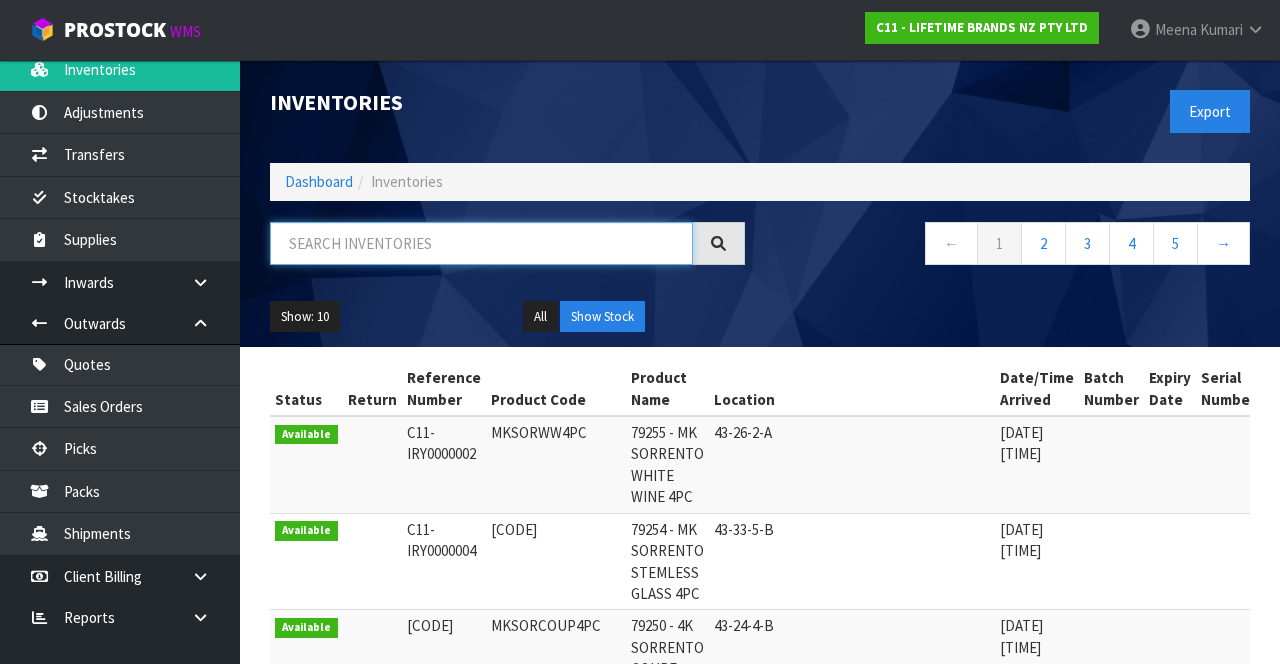 click at bounding box center (481, 243) 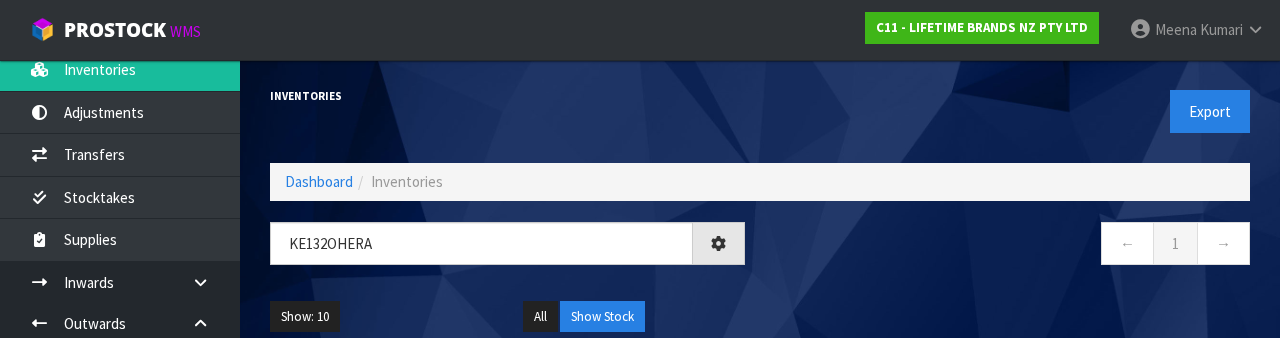 click on "←
1
→" at bounding box center (1012, 246) 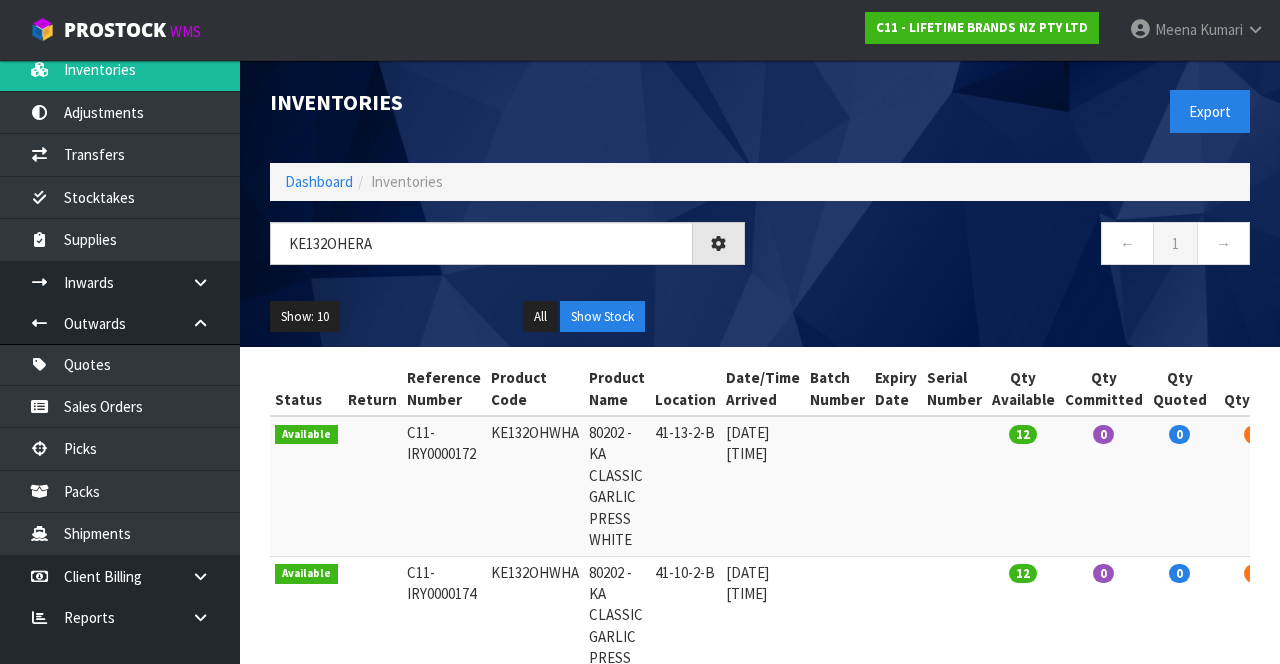 type on "KE132OHERA" 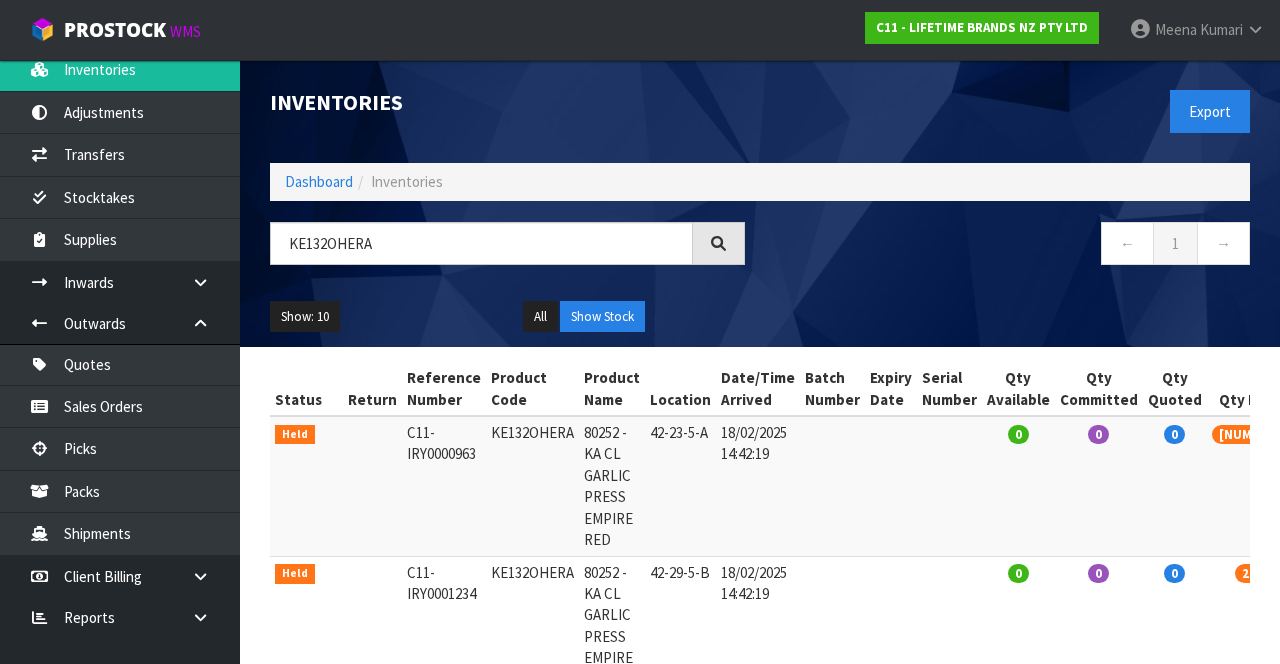 scroll, scrollTop: 0, scrollLeft: 66, axis: horizontal 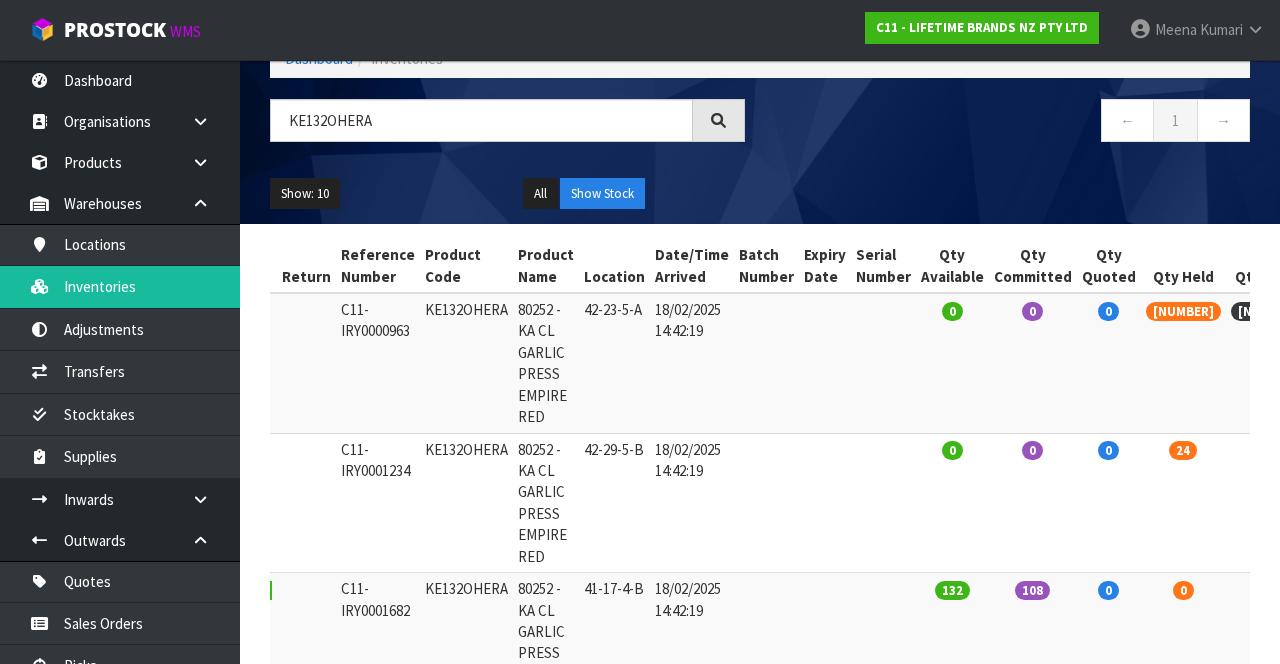 copy on "KE132OHERA" 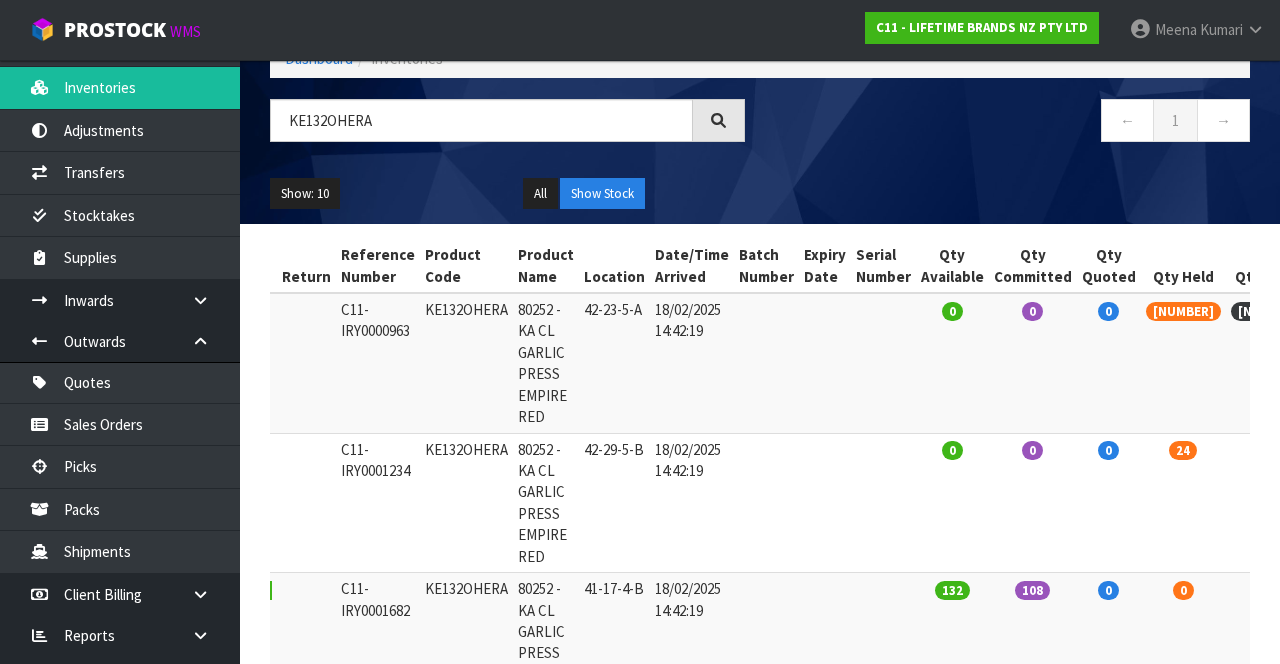 scroll, scrollTop: 203, scrollLeft: 0, axis: vertical 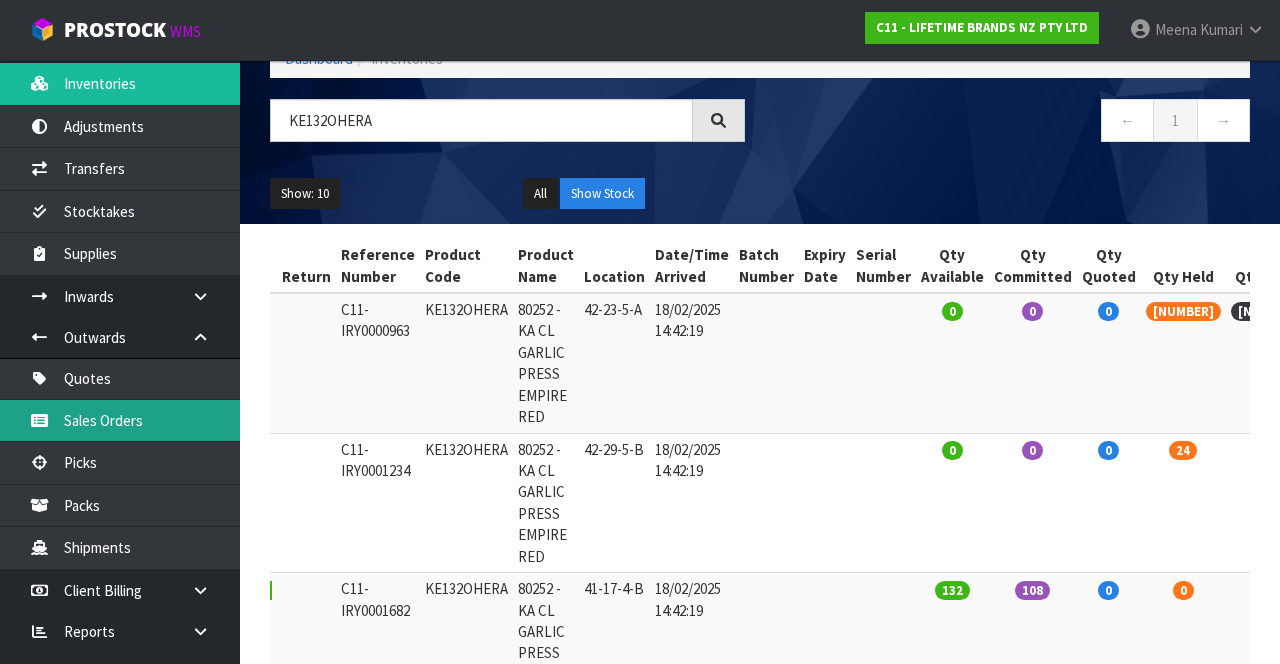 click on "Sales Orders" at bounding box center [120, 420] 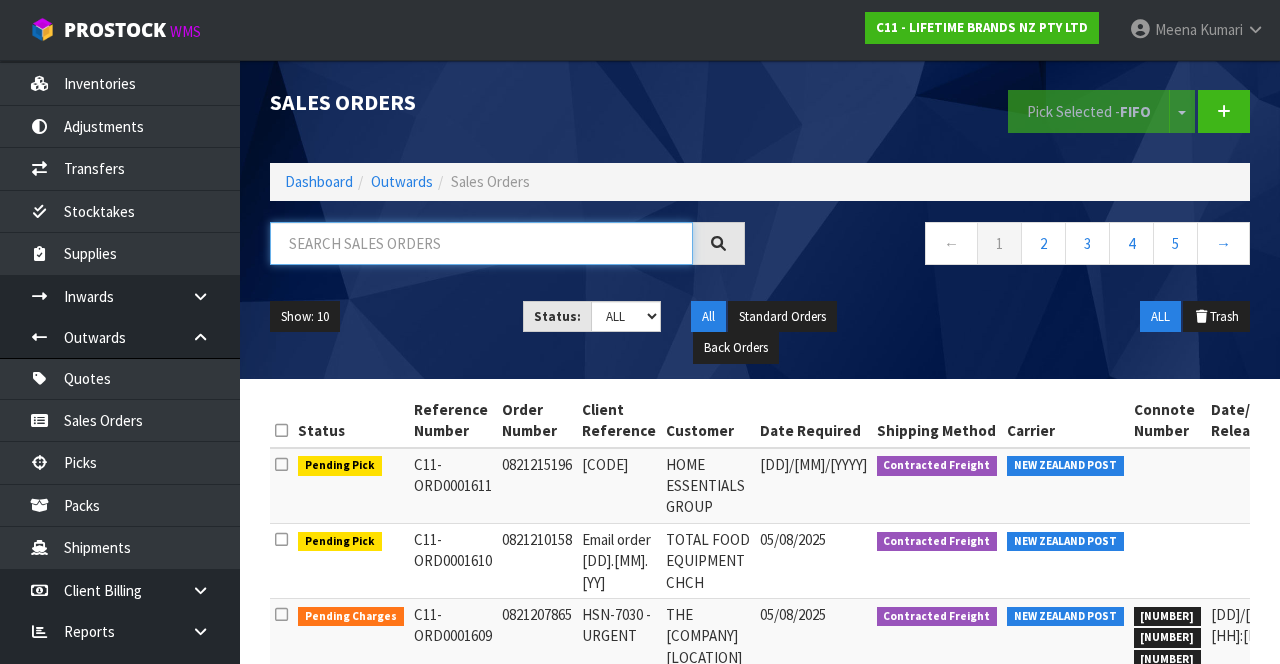 paste on "KE132OHERA" 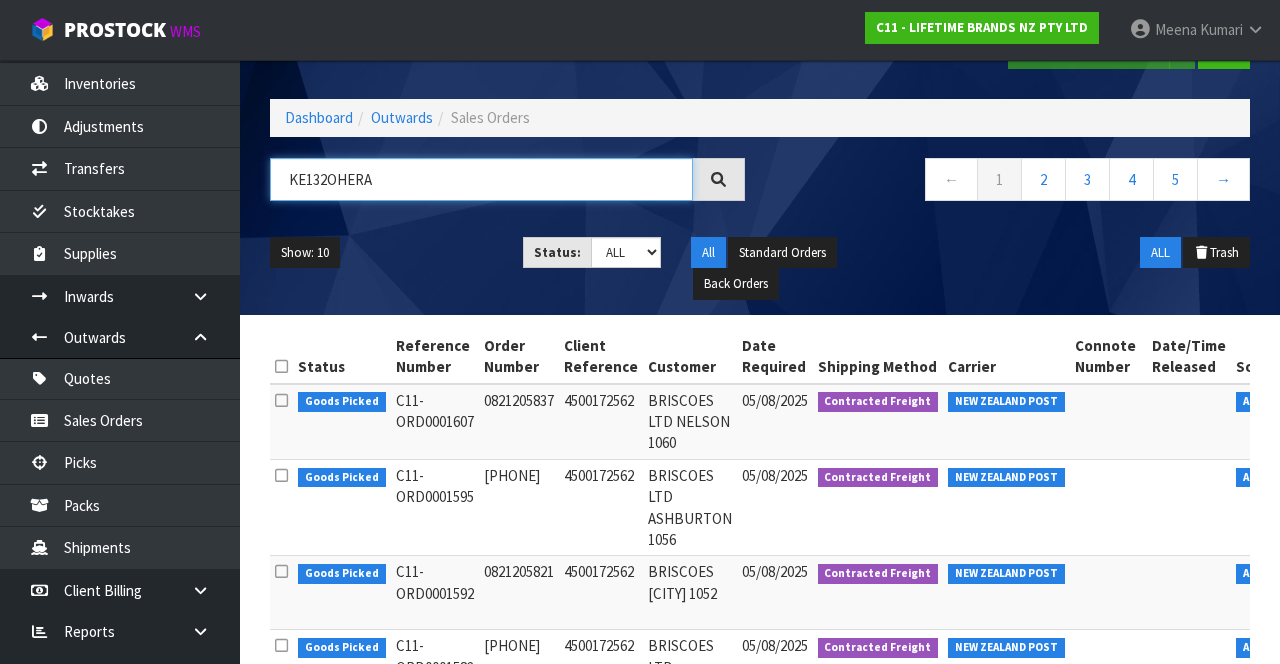 scroll, scrollTop: 8, scrollLeft: 0, axis: vertical 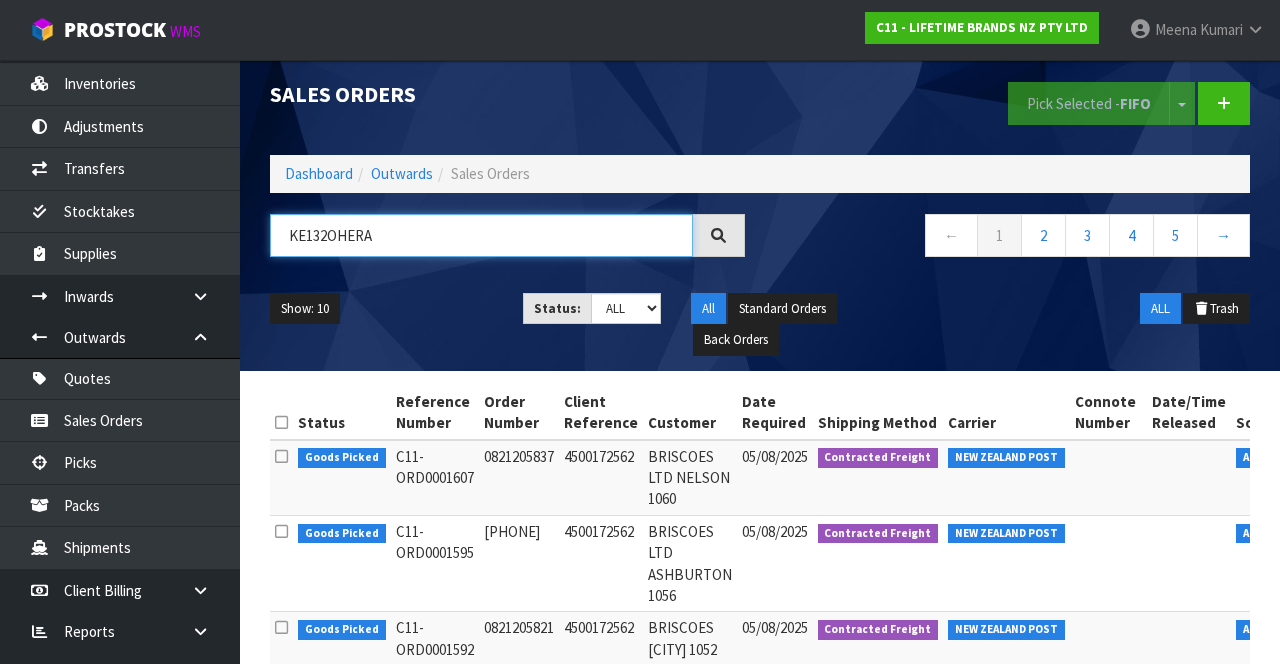 type on "KE132OHERA" 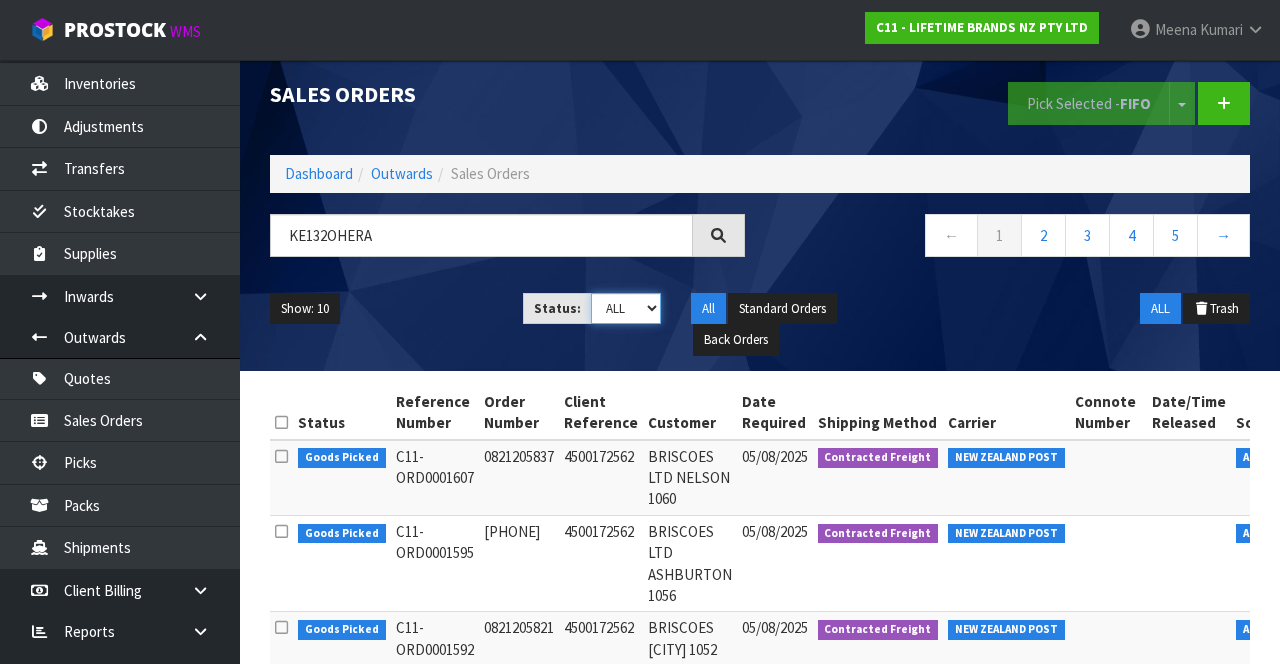 click on "Draft Pending Allocated Pending Pick Goods Picked Goods Packed Pending Charges Finalised Cancelled Review ALL" at bounding box center (626, 308) 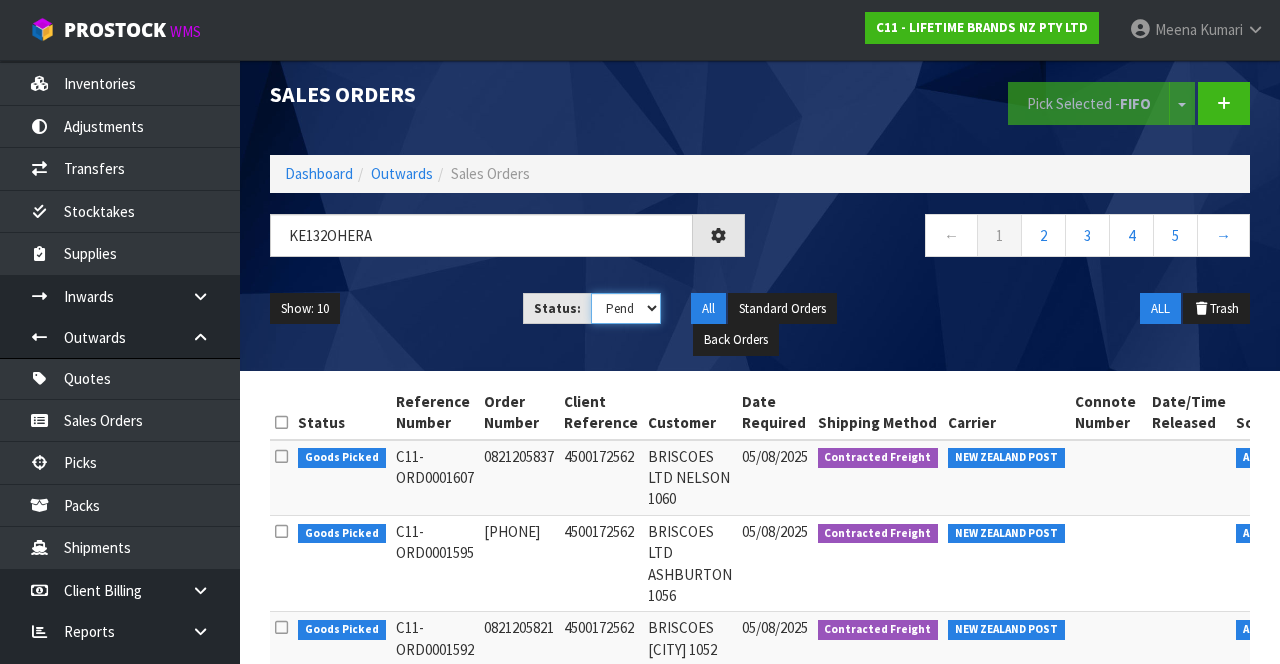 scroll, scrollTop: 0, scrollLeft: 0, axis: both 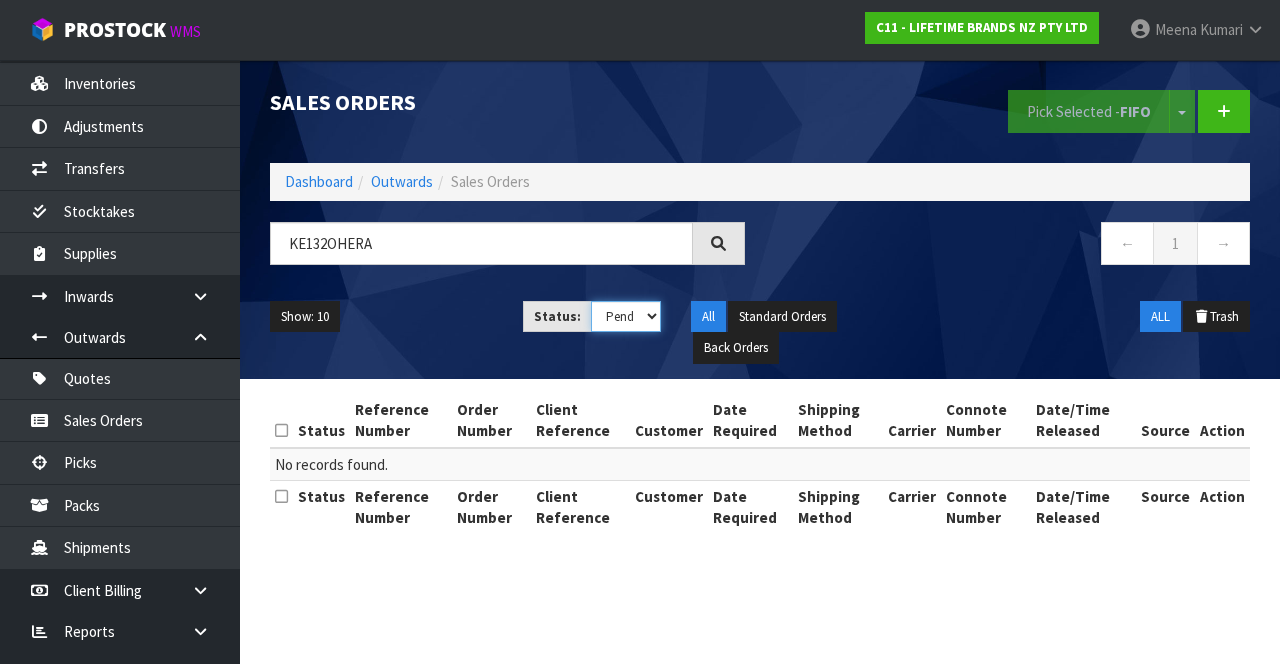 click on "Draft Pending Allocated Pending Pick Goods Picked Goods Packed Pending Charges Finalised Cancelled Review ALL" at bounding box center (626, 316) 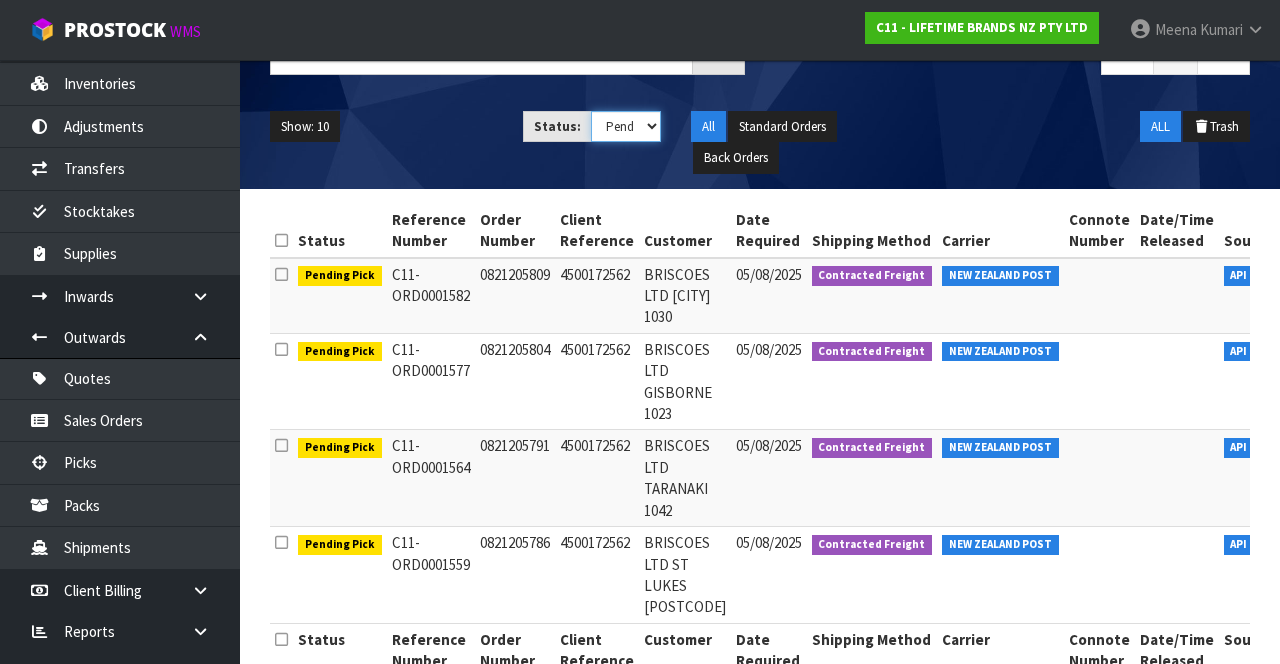 scroll, scrollTop: 235, scrollLeft: 0, axis: vertical 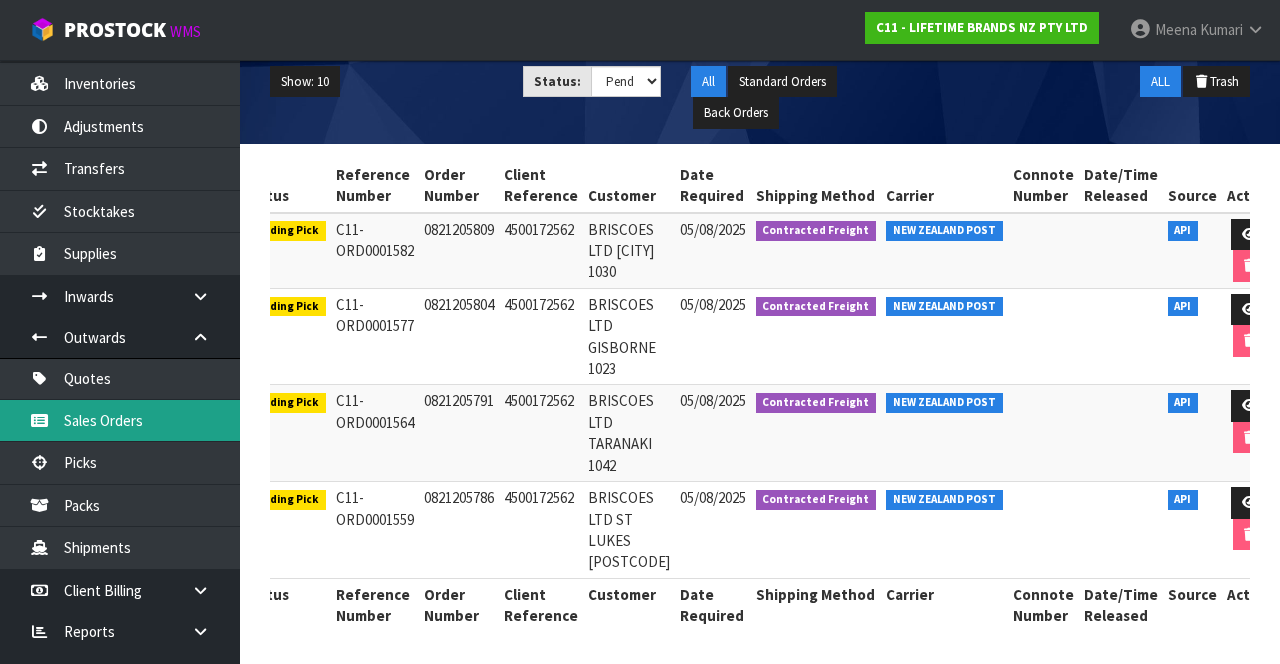 click on "Sales Orders" at bounding box center (120, 420) 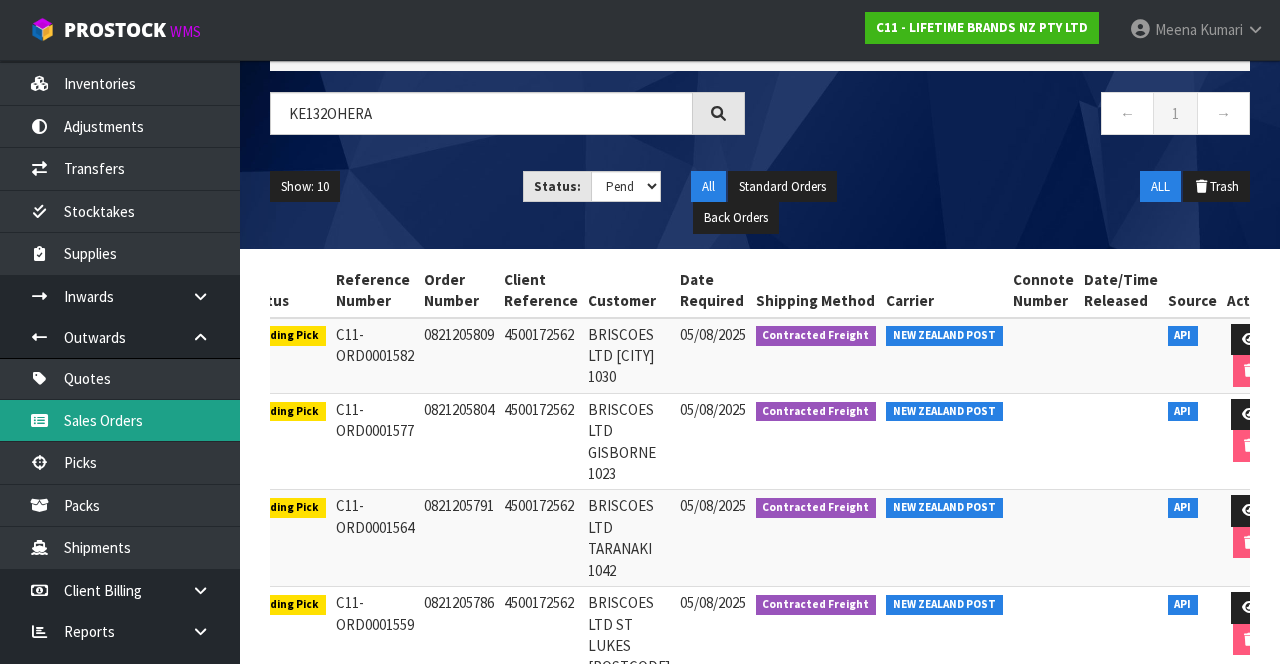 scroll, scrollTop: 0, scrollLeft: 0, axis: both 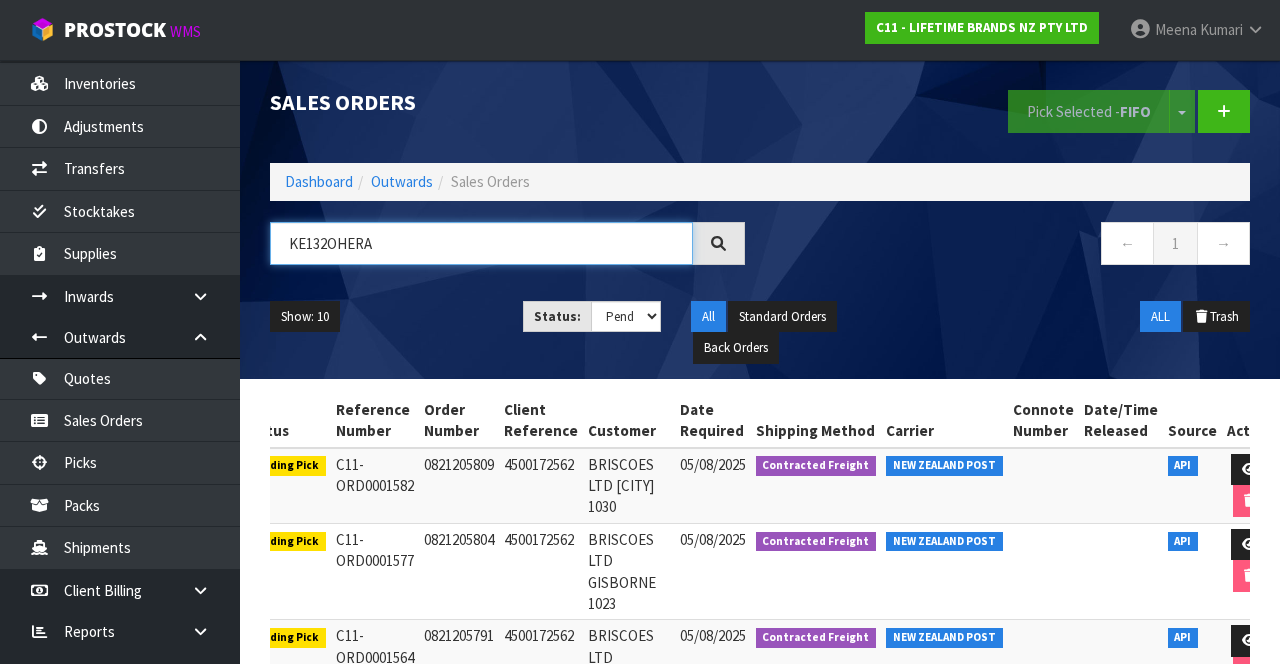 click on "KE132OHERA" at bounding box center [481, 243] 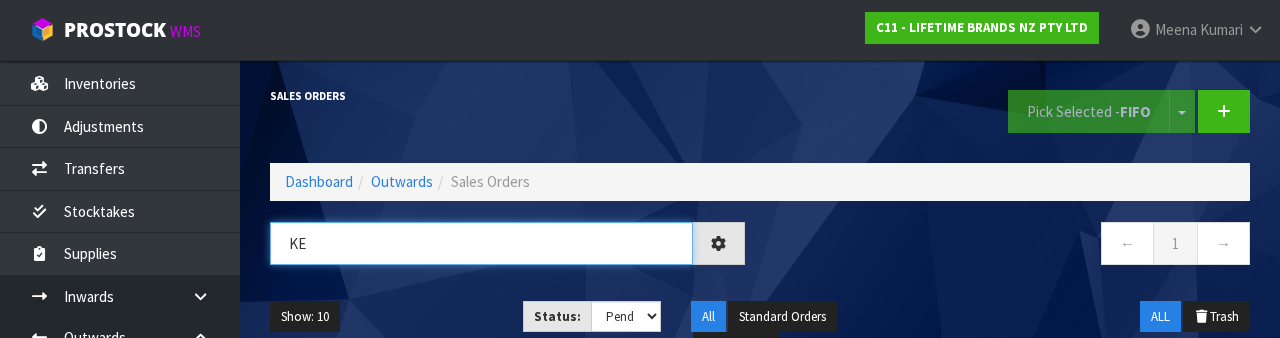 type on "K" 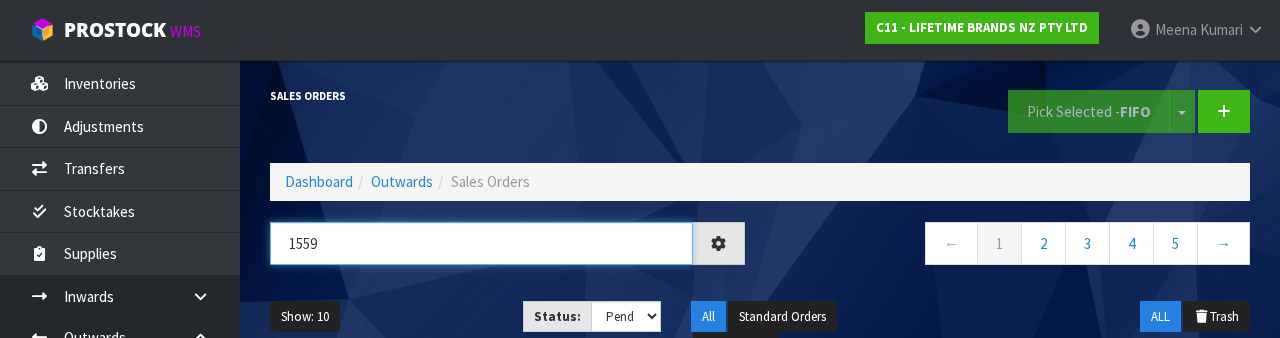 type on "1559" 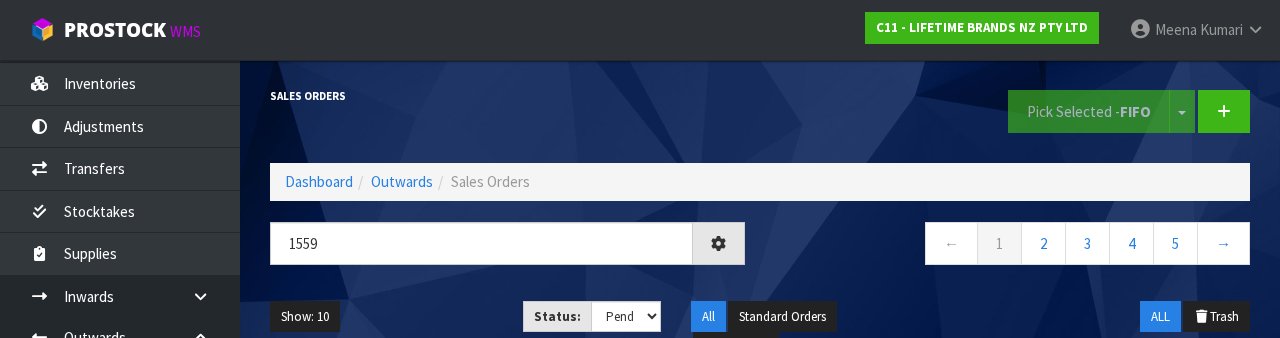 click on "←
1 2 3 4 5
→" at bounding box center [1012, 254] 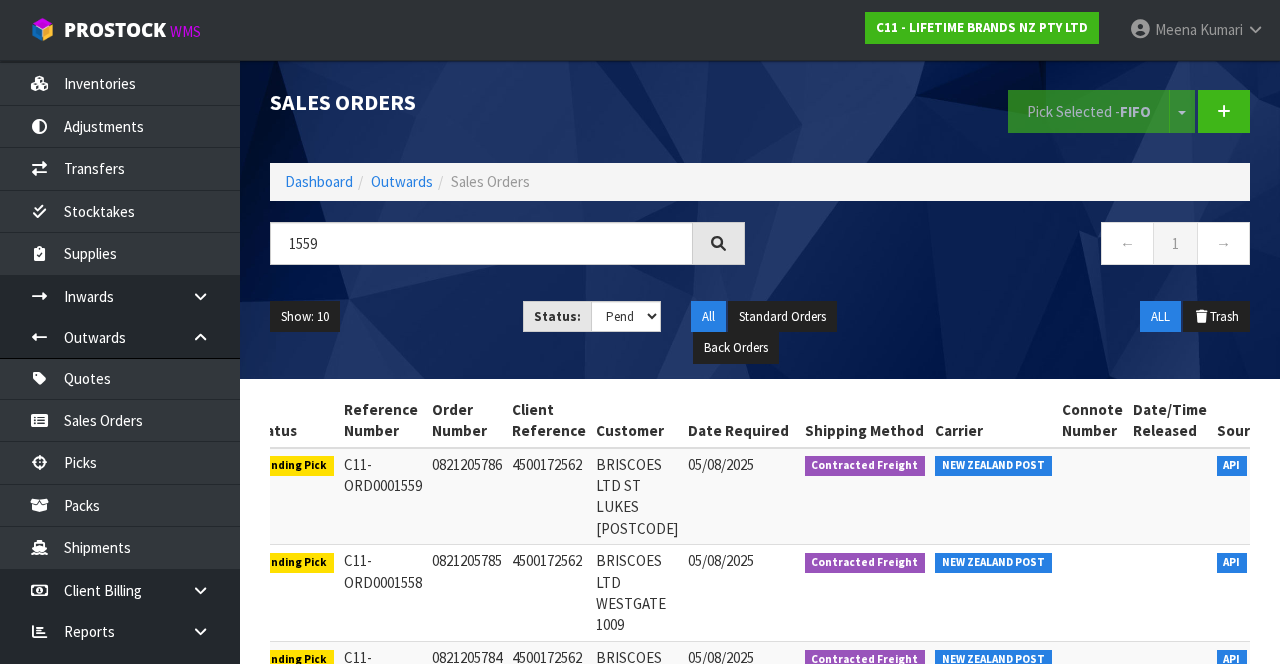 scroll, scrollTop: 0, scrollLeft: 34, axis: horizontal 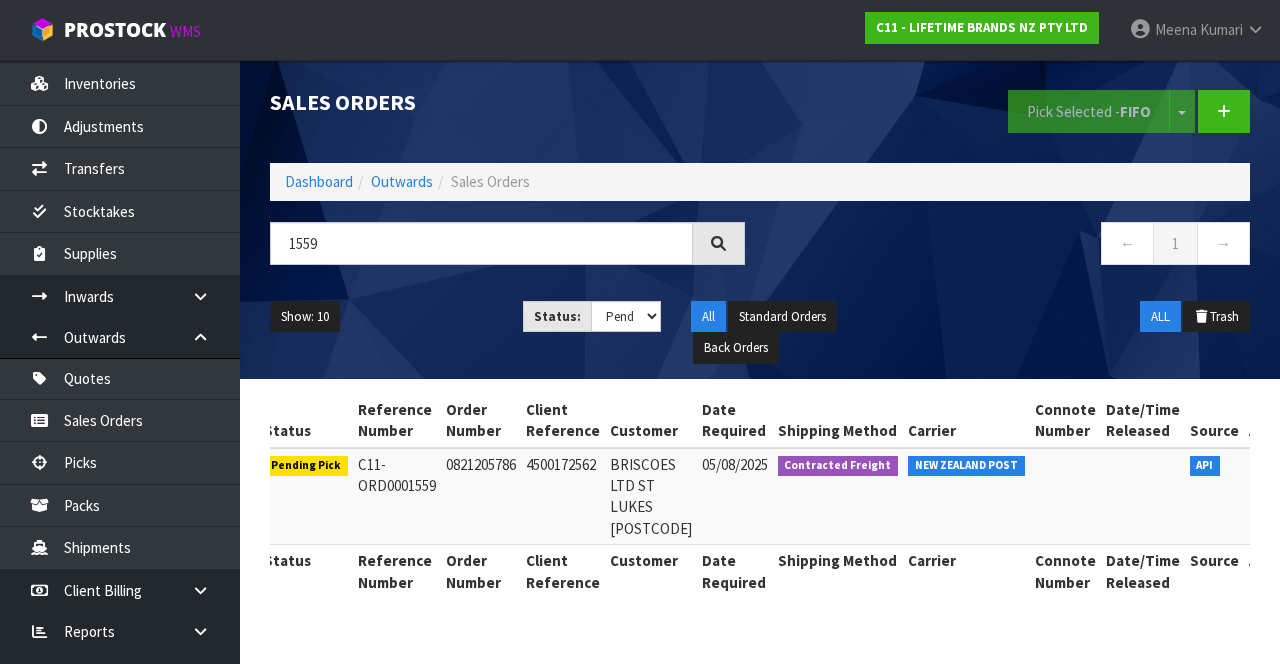 click at bounding box center (1271, 470) 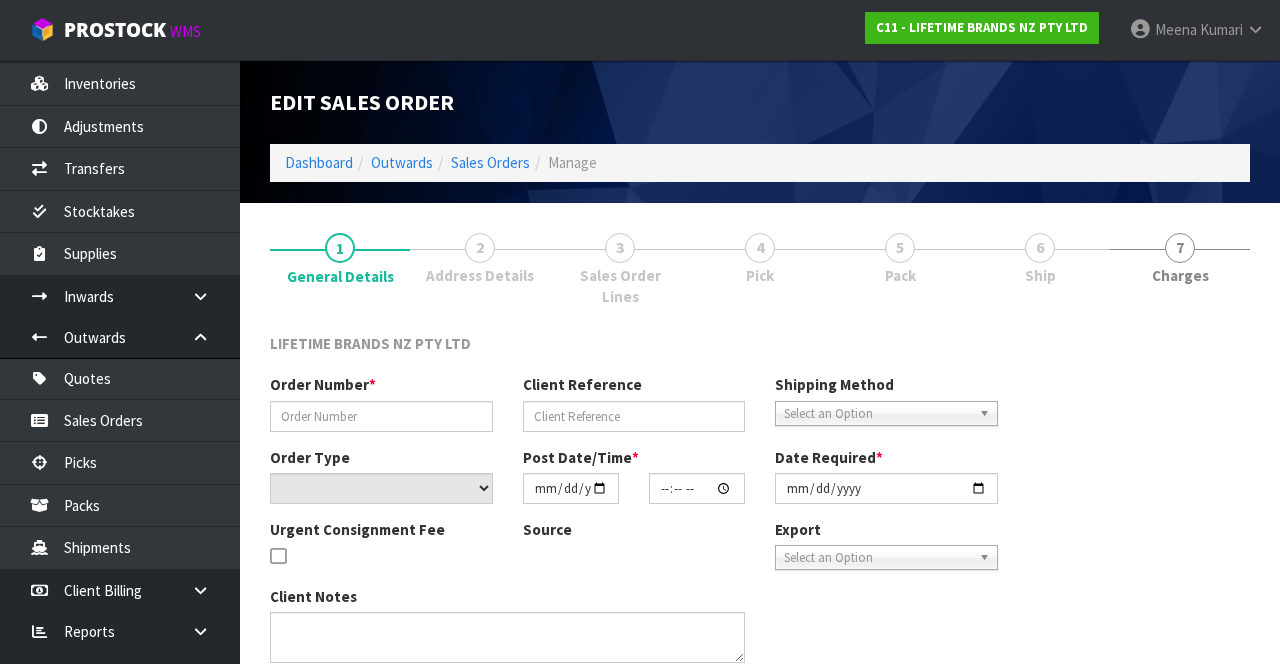 type on "0821205786" 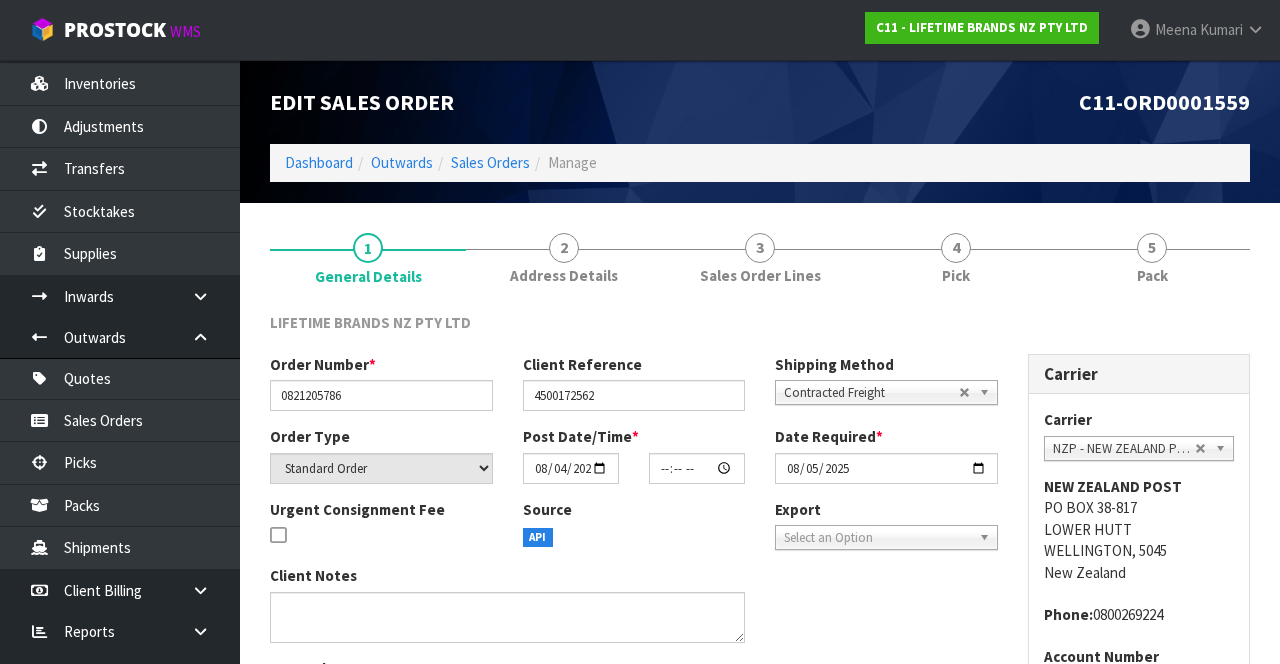 click on "Pick" at bounding box center (956, 275) 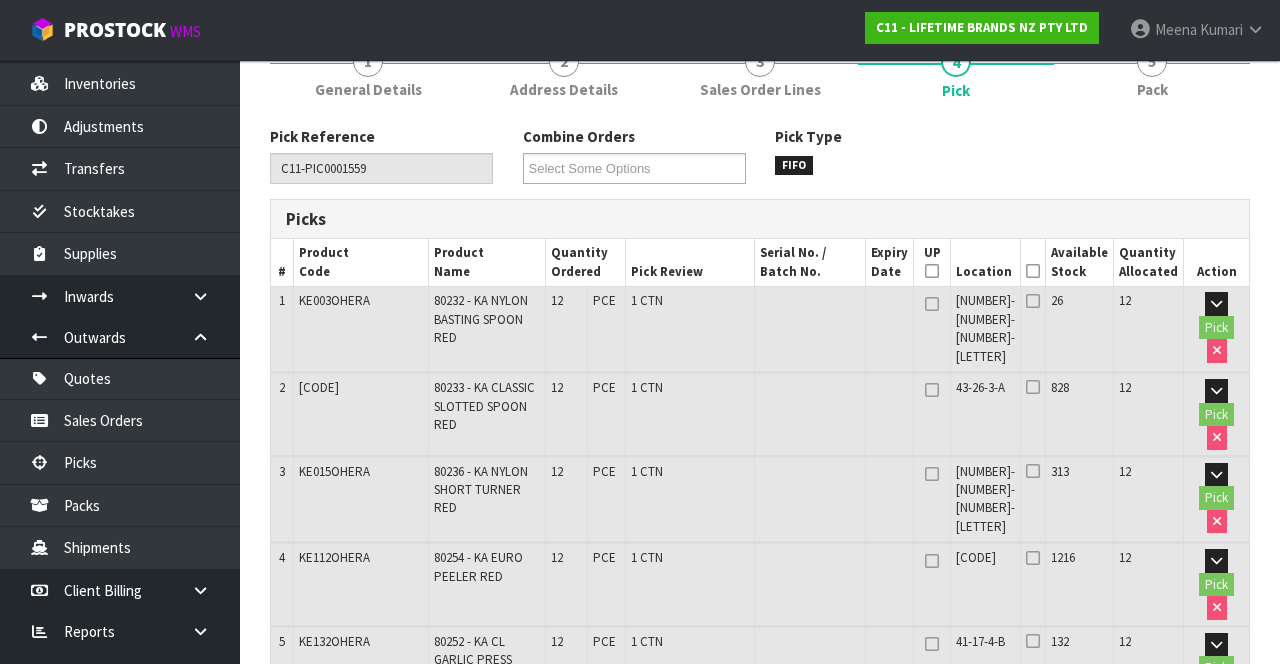 scroll, scrollTop: 0, scrollLeft: 0, axis: both 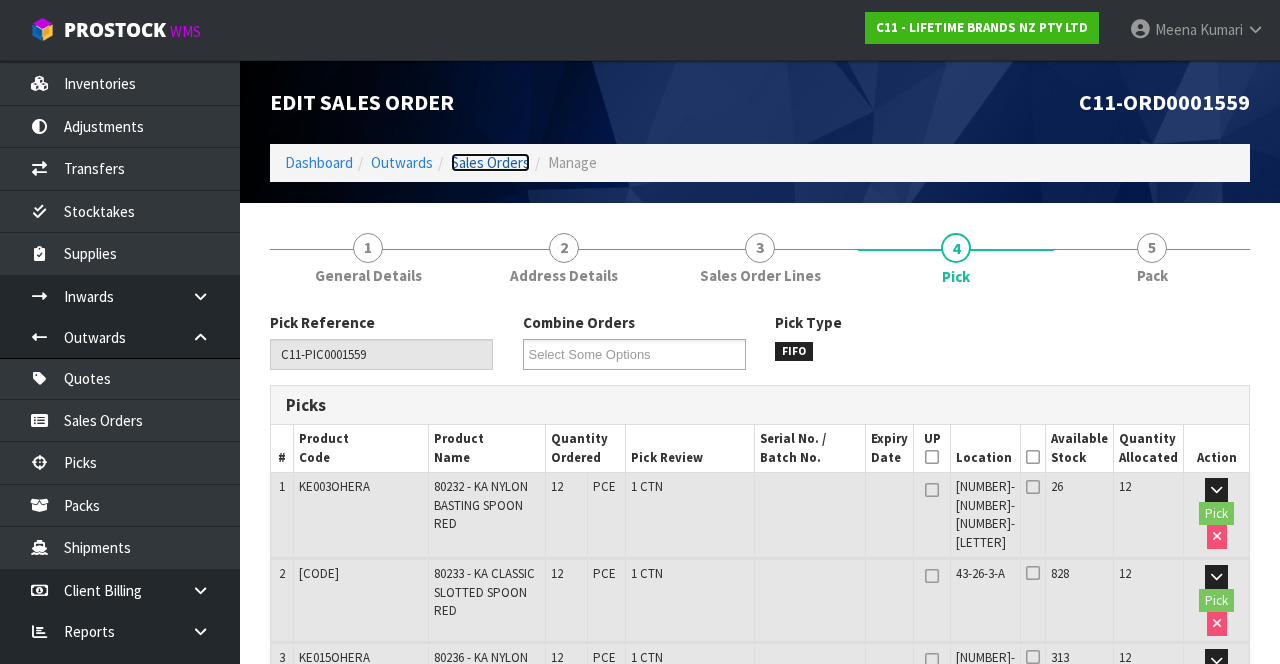 click on "Sales Orders" at bounding box center (490, 162) 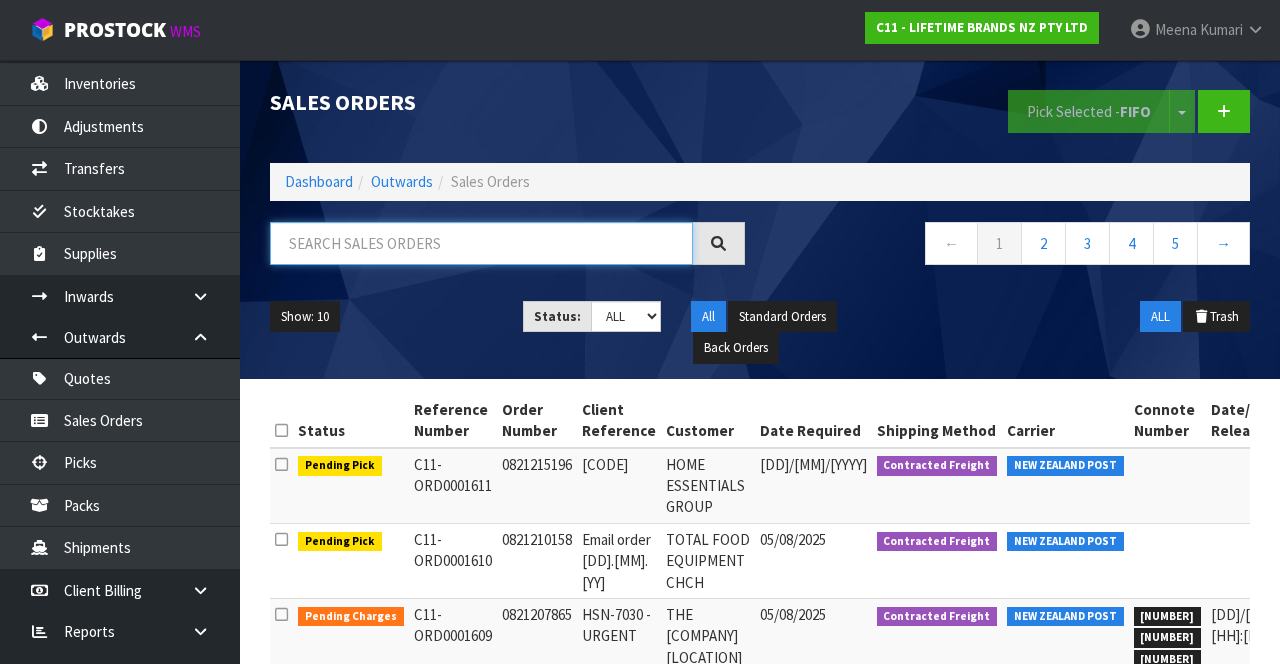 click at bounding box center (481, 243) 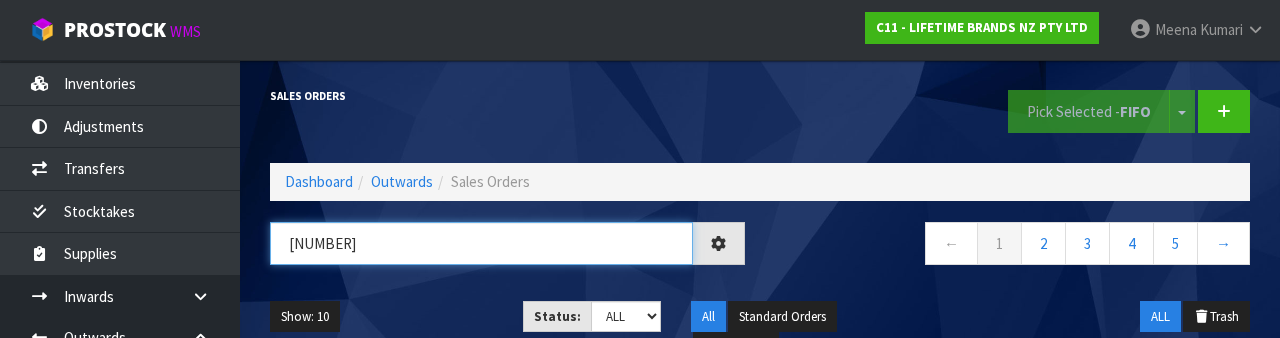 type on "[NUMBER]" 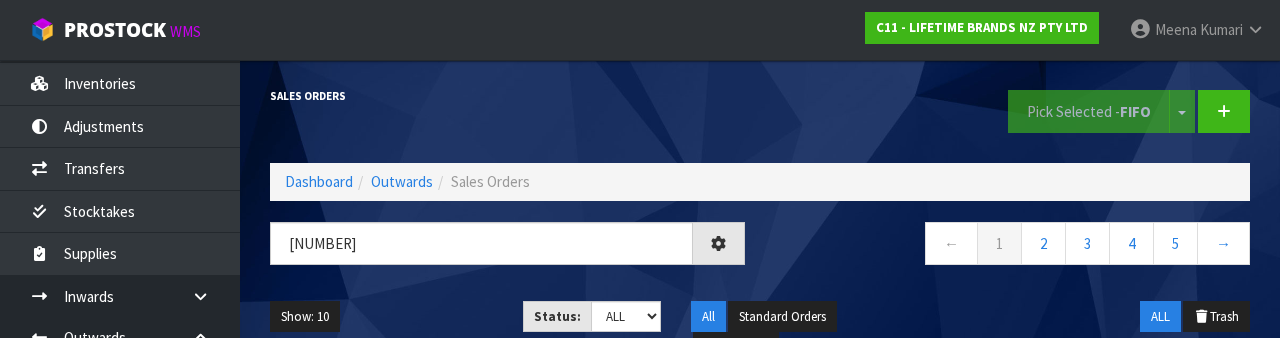 click on "←
1 2 3 4 5
→" at bounding box center (1012, 246) 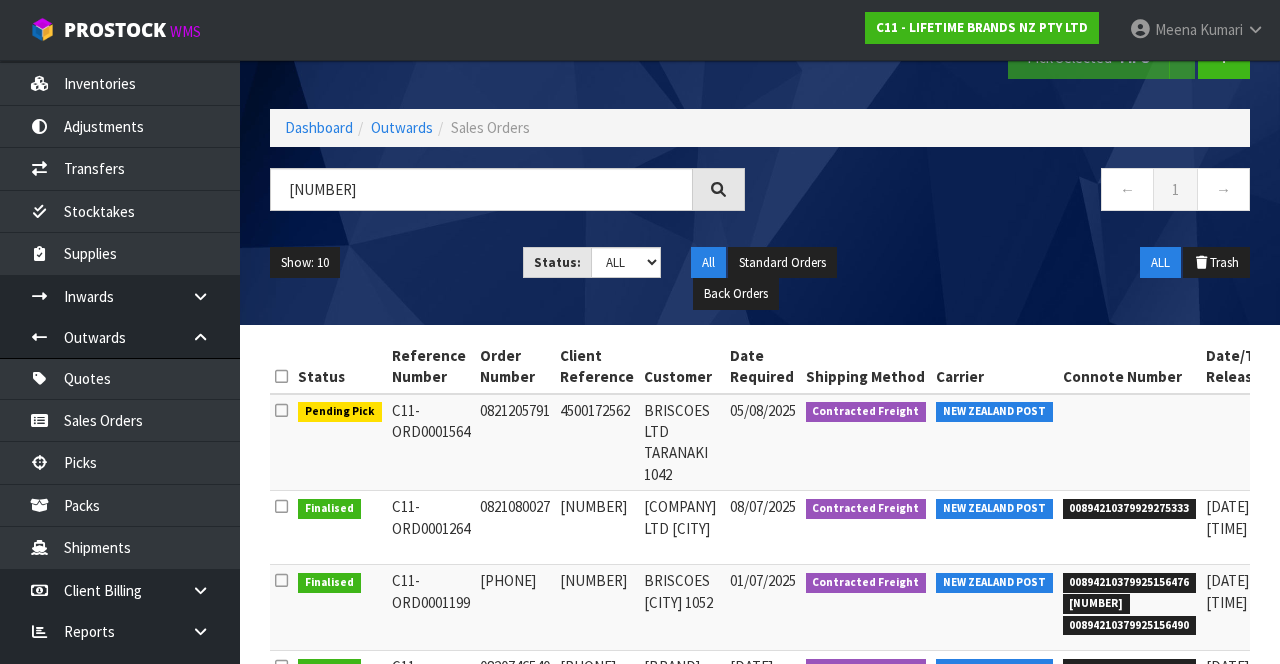 scroll, scrollTop: 62, scrollLeft: 0, axis: vertical 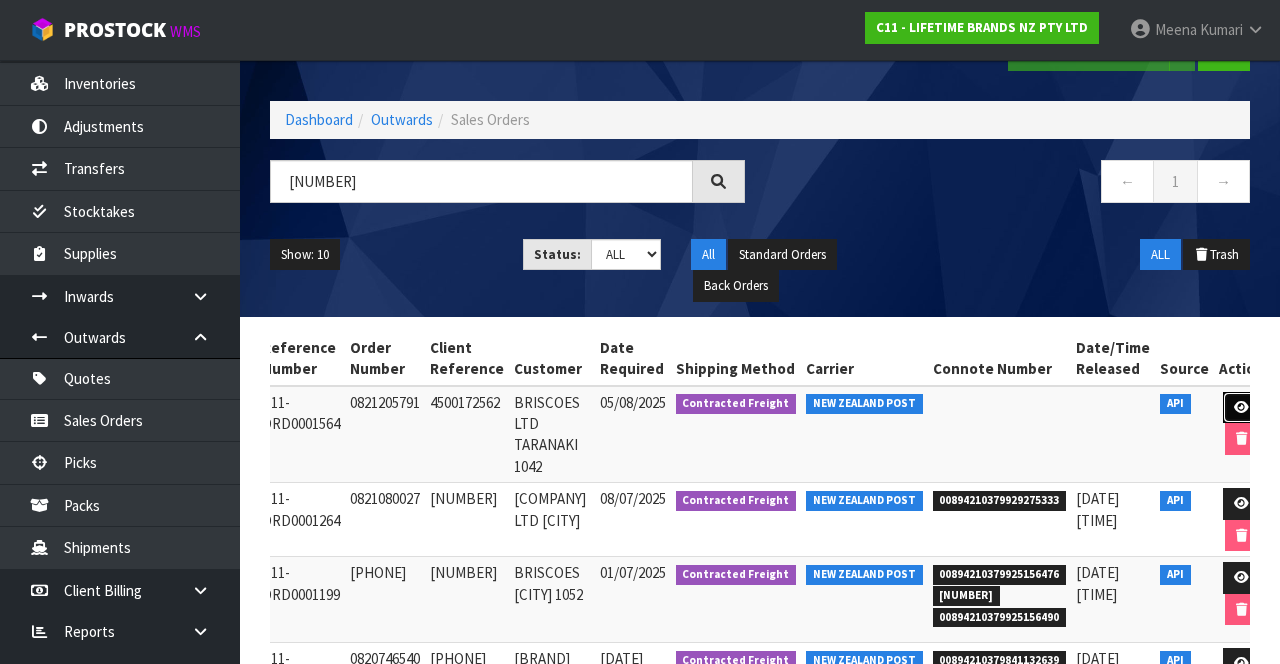 click at bounding box center (1241, 408) 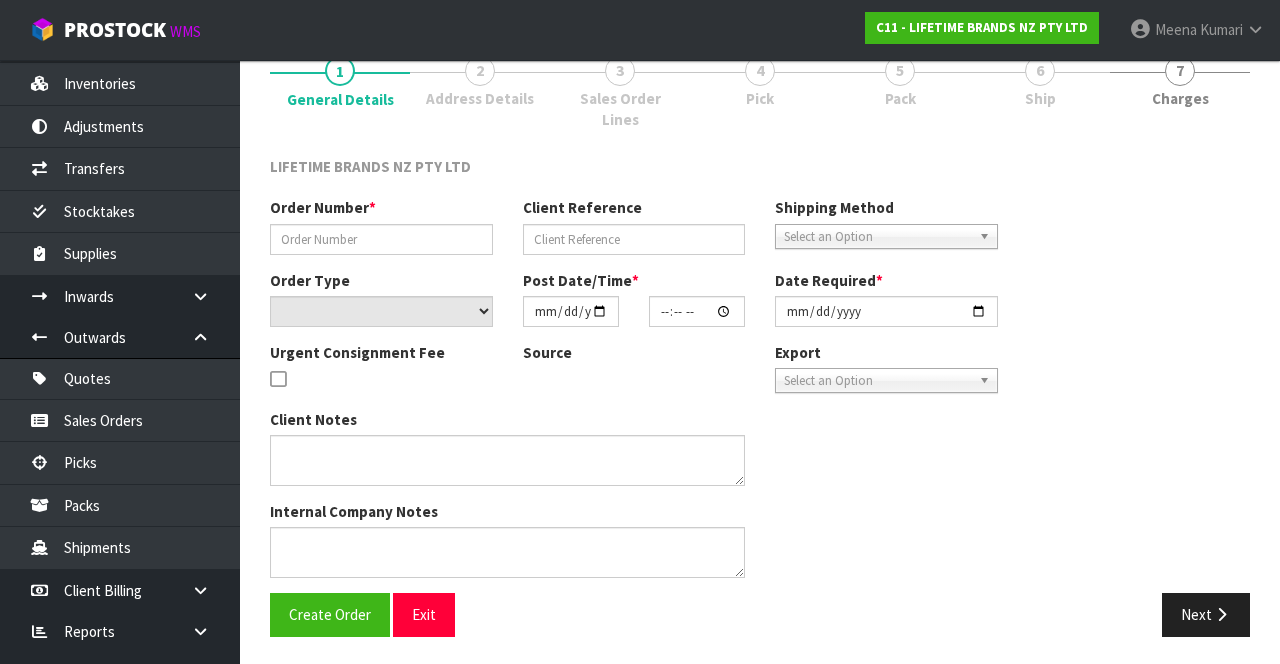 type on "0821205791" 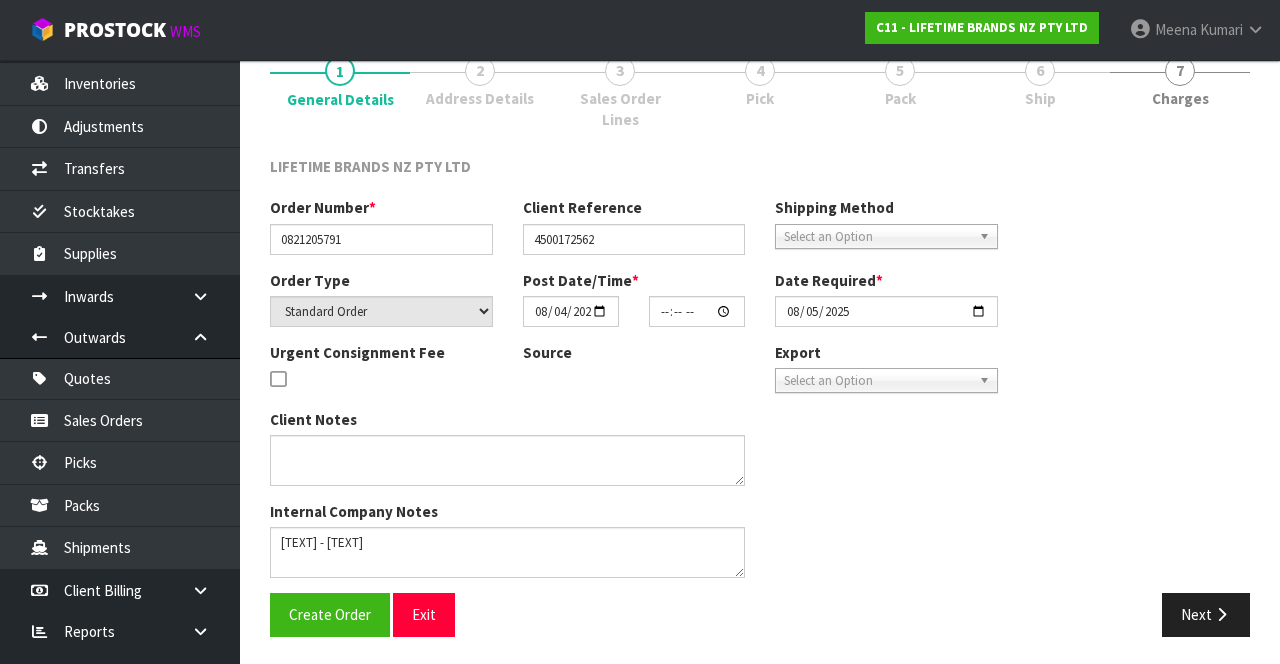 scroll, scrollTop: 157, scrollLeft: 0, axis: vertical 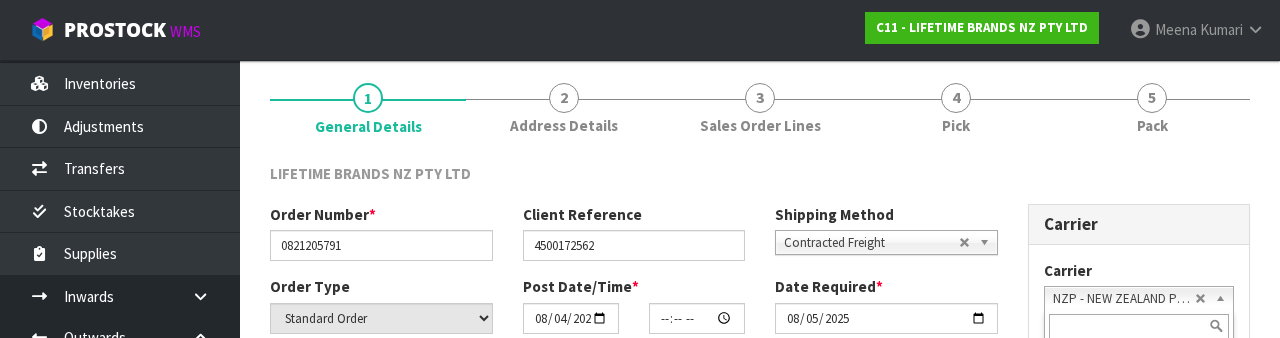 click on "4
Pick" at bounding box center [956, 107] 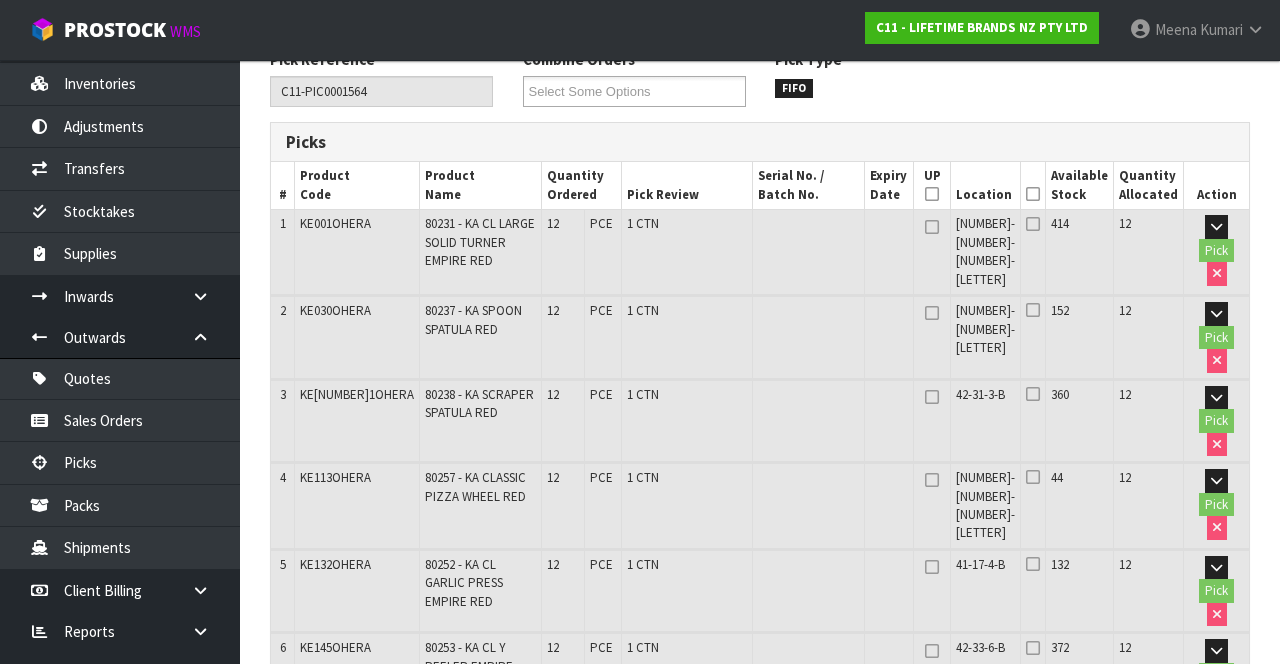 scroll, scrollTop: 0, scrollLeft: 0, axis: both 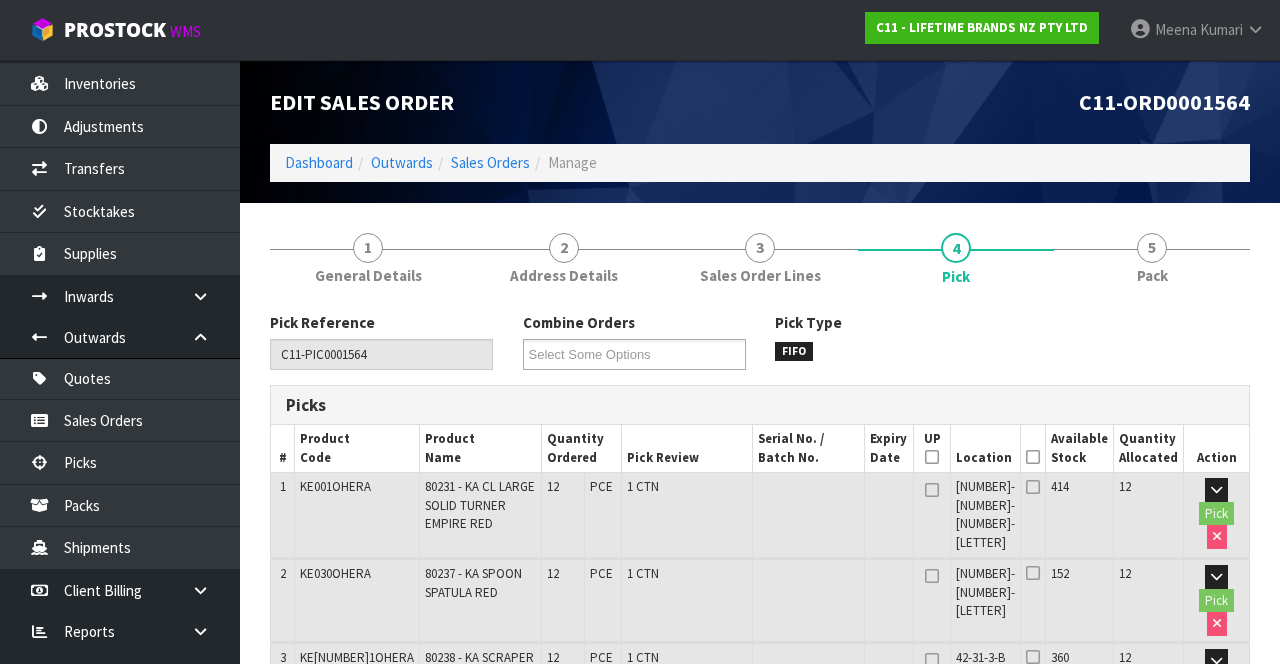 click on "Edit Sales Order
C11-ORD0001564
Dashboard Outwards Sales Orders Manage" at bounding box center [760, 131] 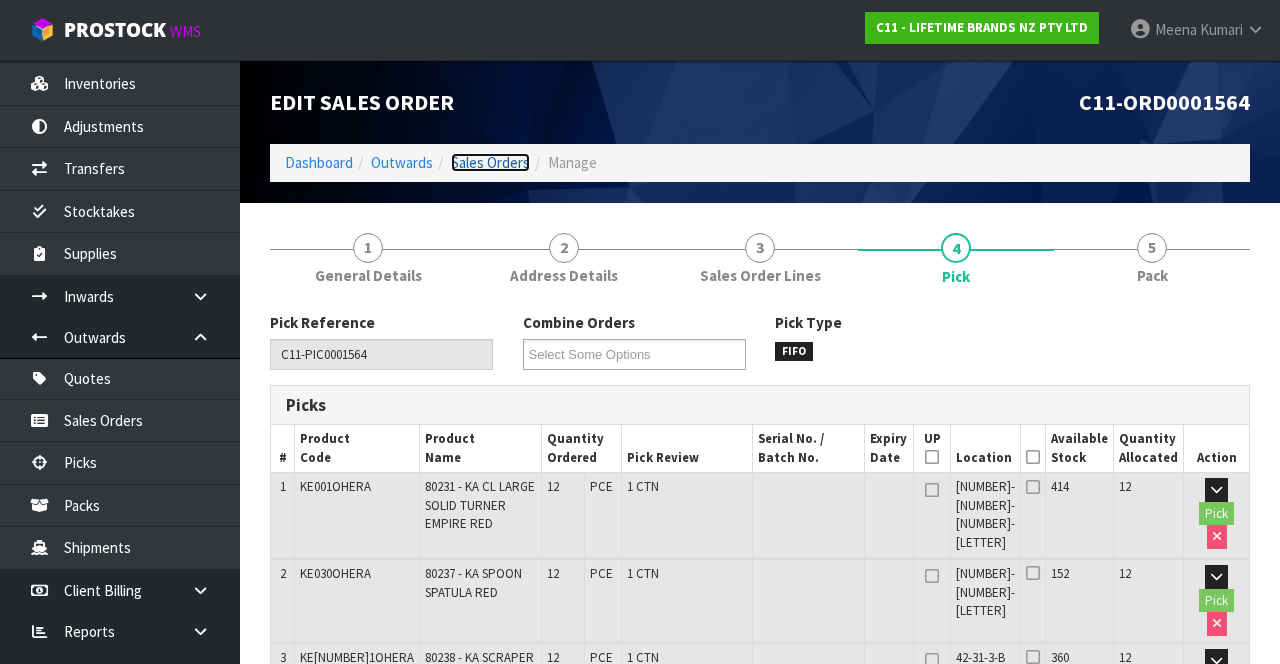 click on "Sales Orders" at bounding box center (490, 162) 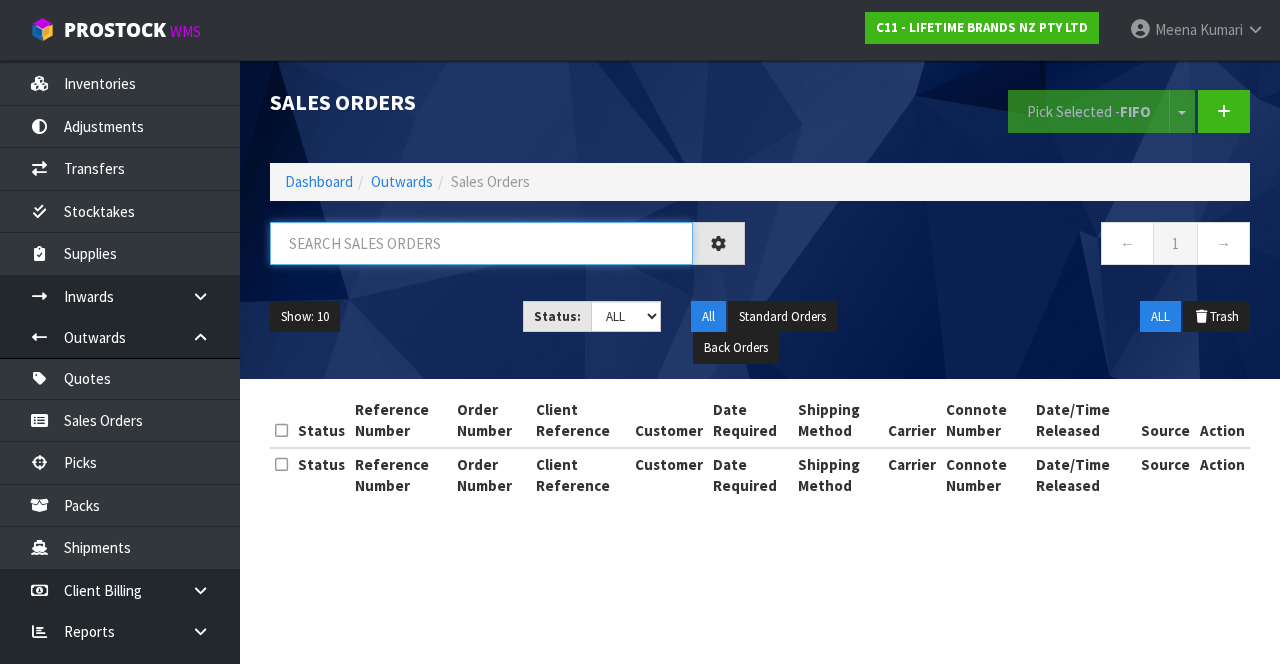 click at bounding box center (481, 243) 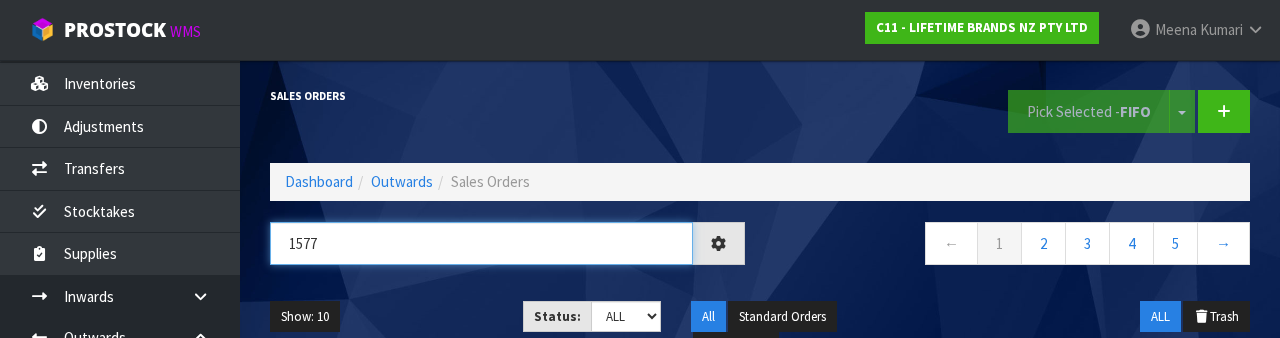 type on "1577" 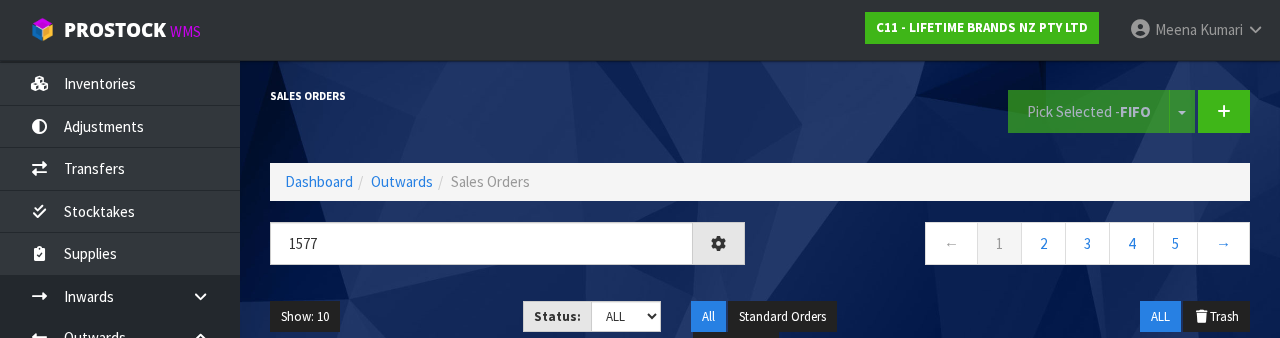 click on "←
1 2 3 4 5
→" at bounding box center [1012, 246] 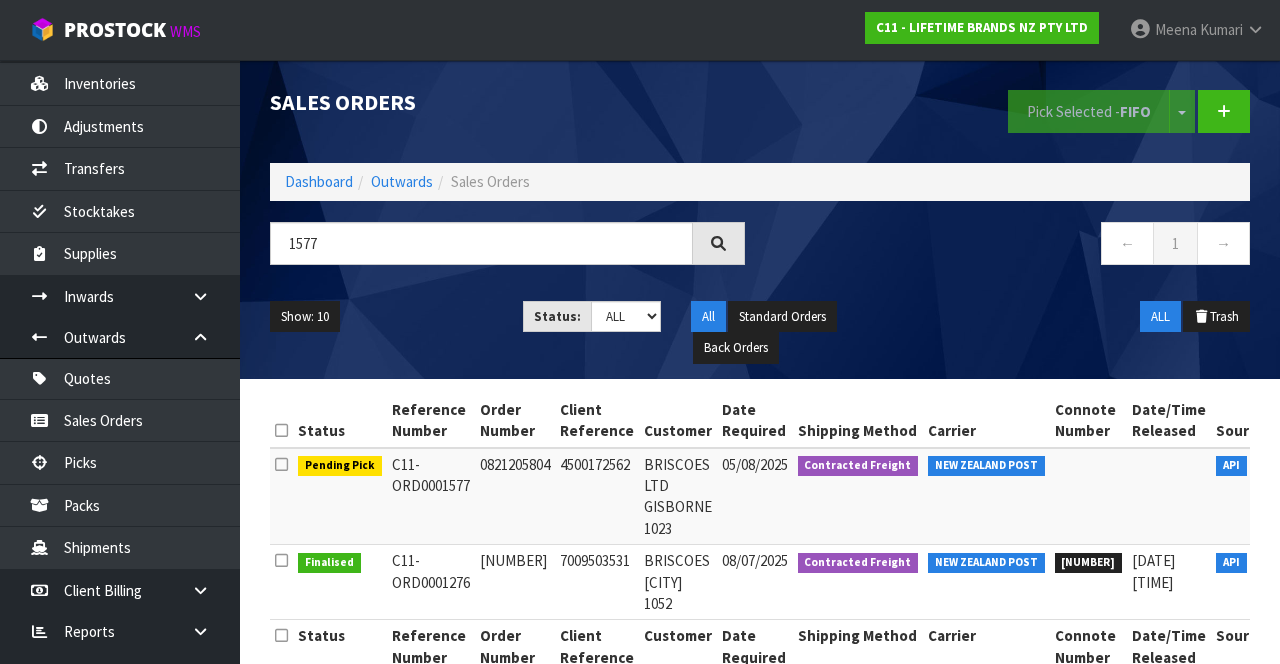 scroll, scrollTop: 42, scrollLeft: 0, axis: vertical 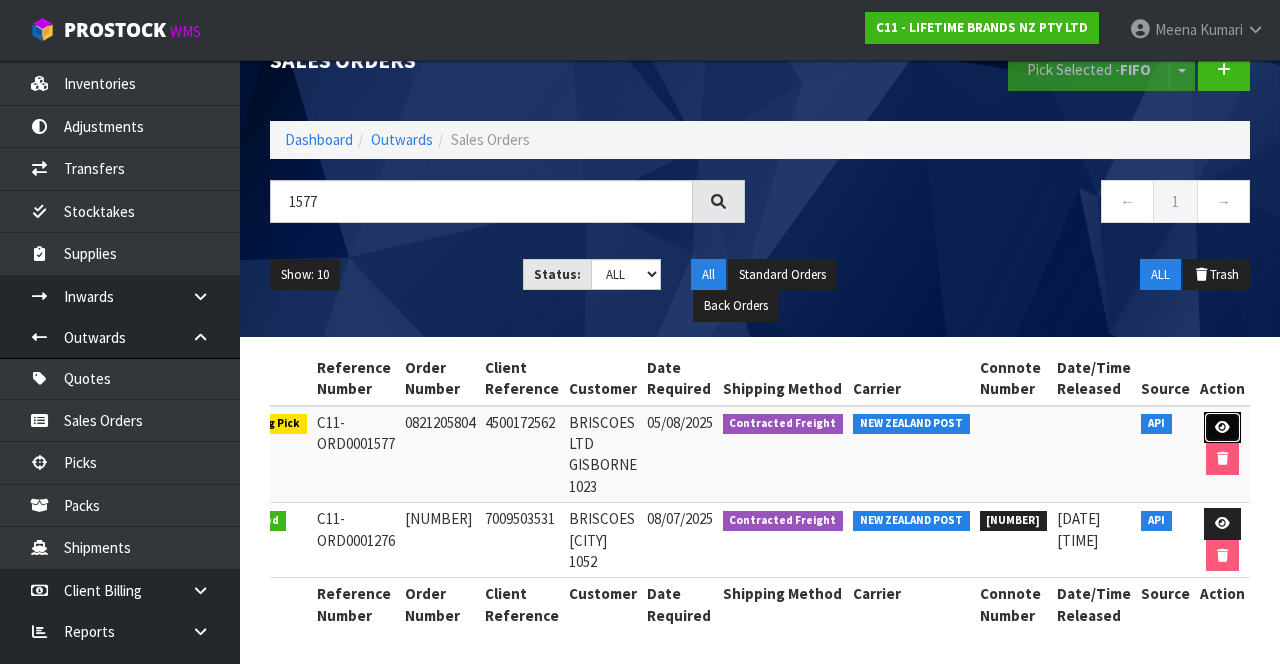 click at bounding box center (1222, 428) 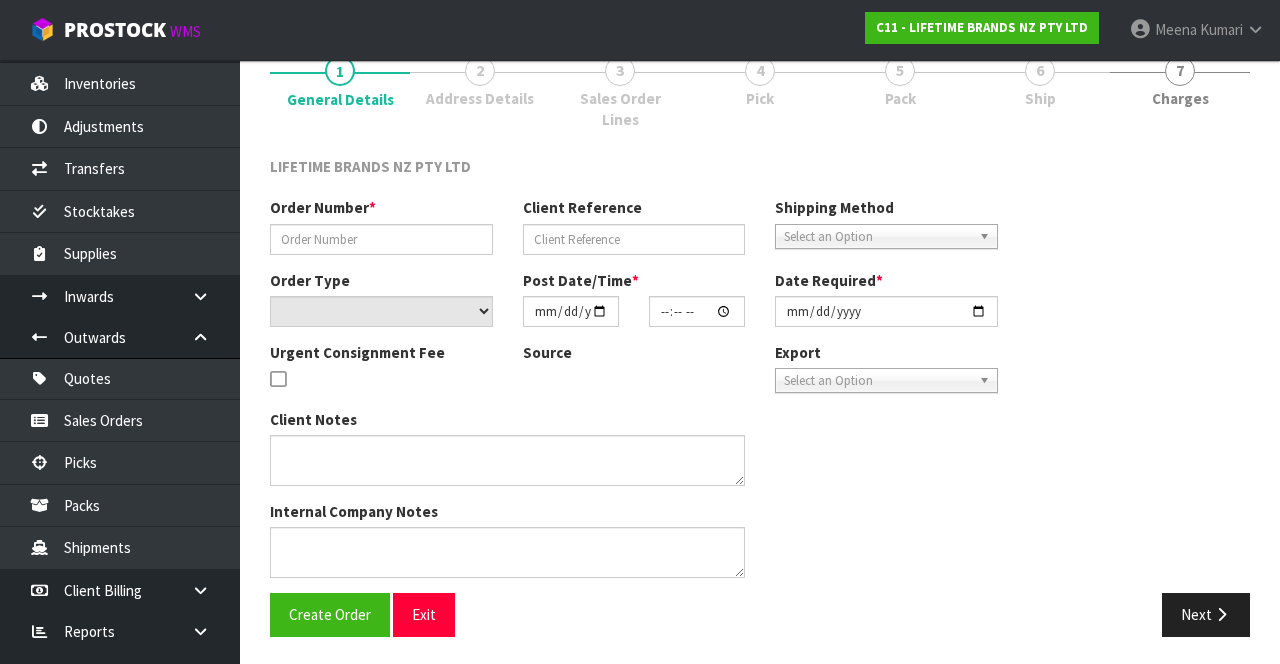 type on "0821205804" 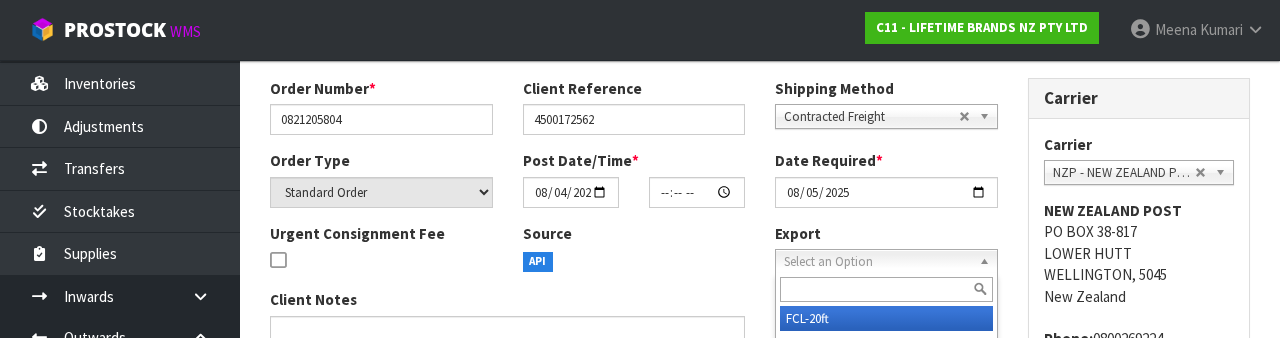 click on "NEW ZEALAND POST PO BOX [POSTAL CODE] LOWER HUTT WELLINGTON, [POSTAL CODE] New Zealand" at bounding box center [1139, 253] 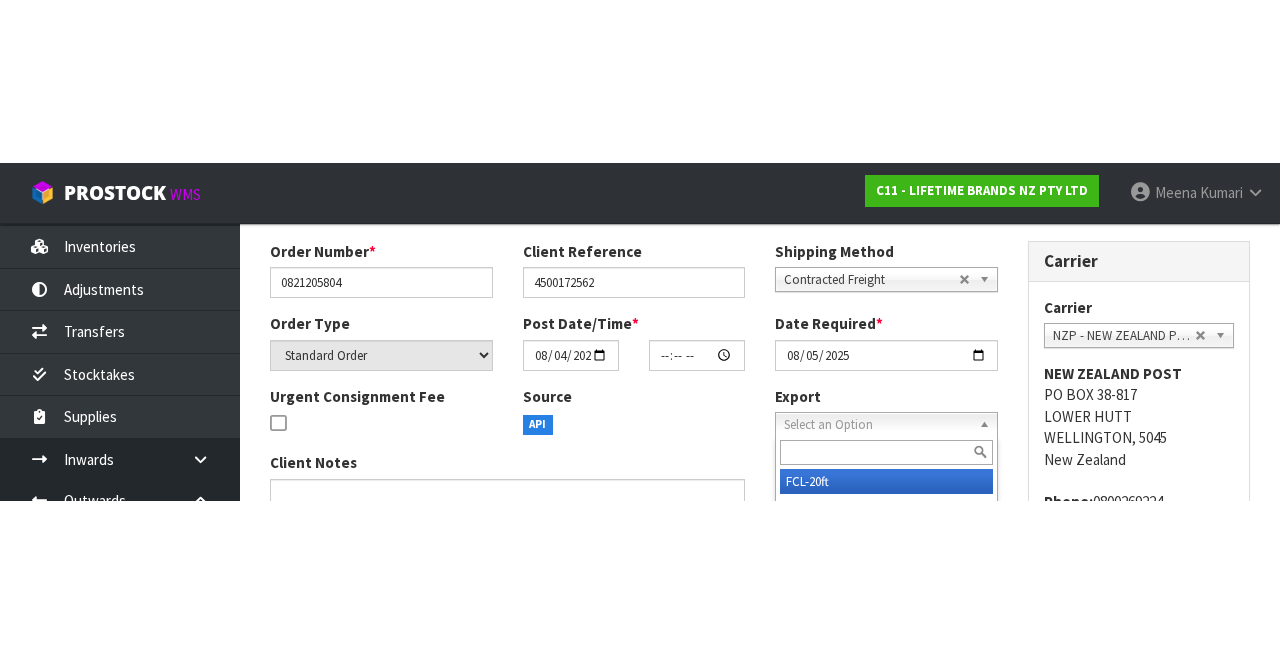 scroll, scrollTop: 276, scrollLeft: 0, axis: vertical 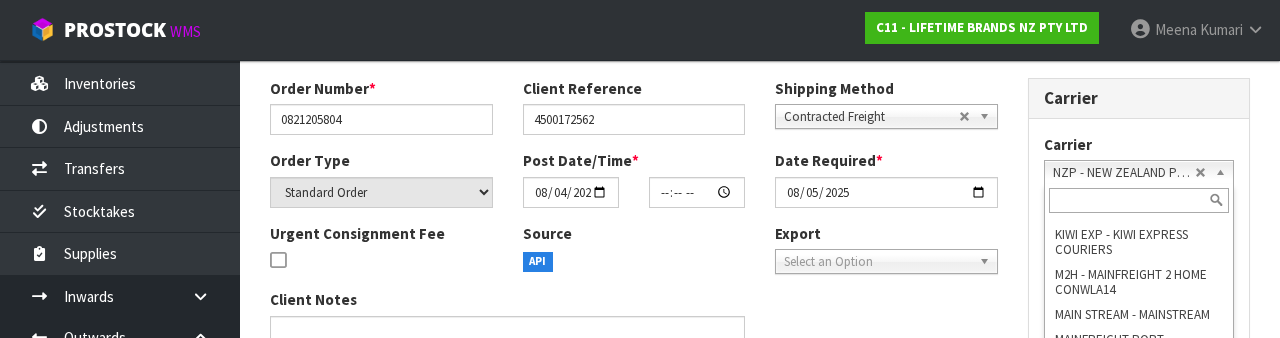 click on "Carrier
Carrier
ANGEL - ANGEL TRANSPORT CONROY - CONROY REMOVALS DEAEXPAKL - DEADLINE EXPRESS COURIERS DHL COURIER - DHL COURIER FAS - ARAMEX (NEW ZEALAND) FEDEX WORLD SERVICE CENTER - FEDEX WORLD SERVICE CENTER FLUIDEX - FLUIDEX TRANSPORT LTD FREIGHT PLUS - FREIGHT PLUS LTD G05 - GO LOGISTICS (NZ) LTD KIWI EXP - KIWI EXPRESS COURIERS M2H - MAINFREIGHT 2 HOME CONWLA14 MAIN STREAM - MAINSTREAM MAINFREIGHT PORT - MAINFREIGHT PORT OPERATIONS (CONWL88) MFL - MAINFREIGHT TRANSPORT LTD -CONWLA NZCOURETM - NZ COURIERS NZP - NEW ZEALAND POST NZP INT - NEW ZEALAND POST INTERNATIONAL ONS - ON SEND OPZEELAND TRANSPORT - OPZEELAND TRANSPORT PBC - NZ POST - PBT COURIERS ACCOUNT PBT - PBT TRANSPORT LTD PRODUCE - THE PRODUCE CONNECTION ROADWAYS TRANSPORT - ROADWAYS TRANSPORT SOUTHERN - SOUTHERN FURNITURE MOVERS TIL FREIGHT - MOVE LOGISTICS TITUS TRANSPORT LTD - TITUS TRANSPORT LTD UNITED - UNITED MOVERS
NZP - NEW ZEALAND POST" at bounding box center [1139, 336] 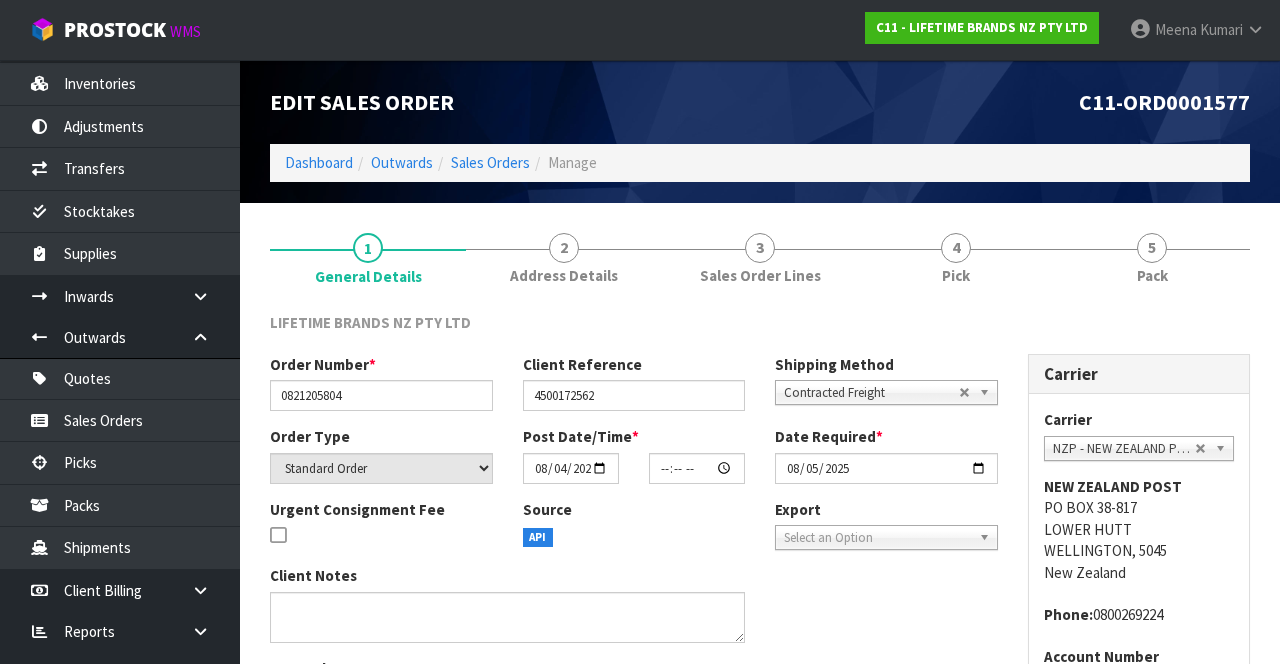 scroll, scrollTop: 2, scrollLeft: 0, axis: vertical 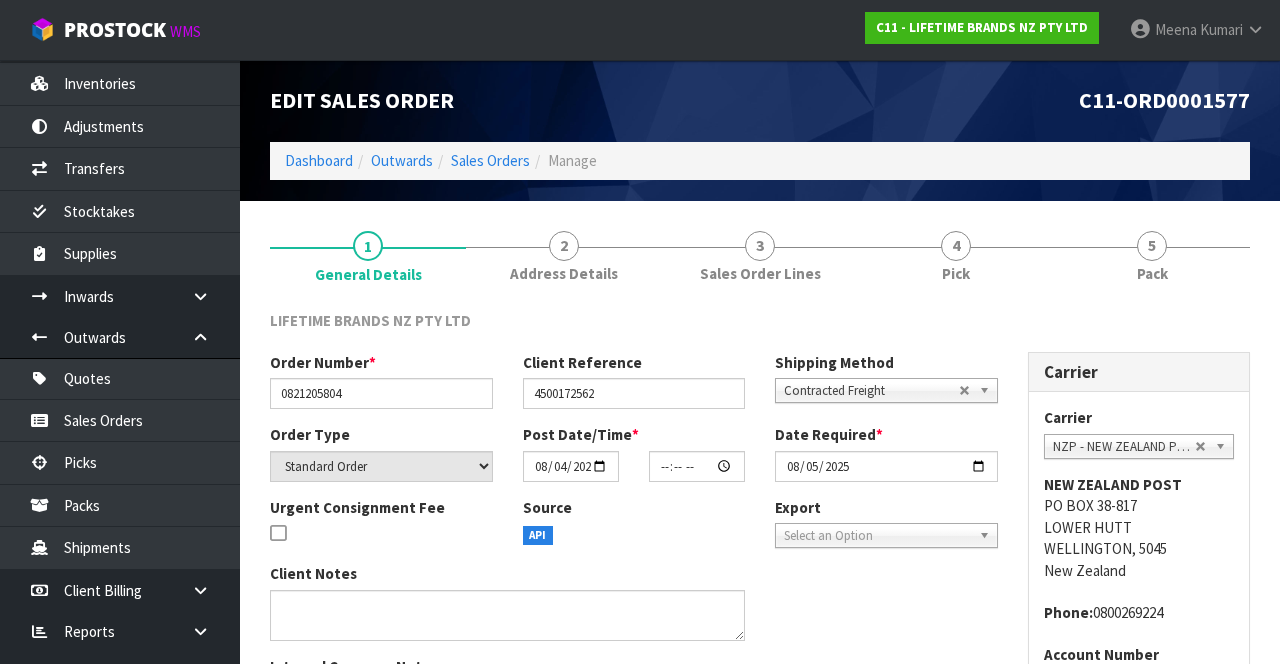 click on "4
Pick" at bounding box center [956, 255] 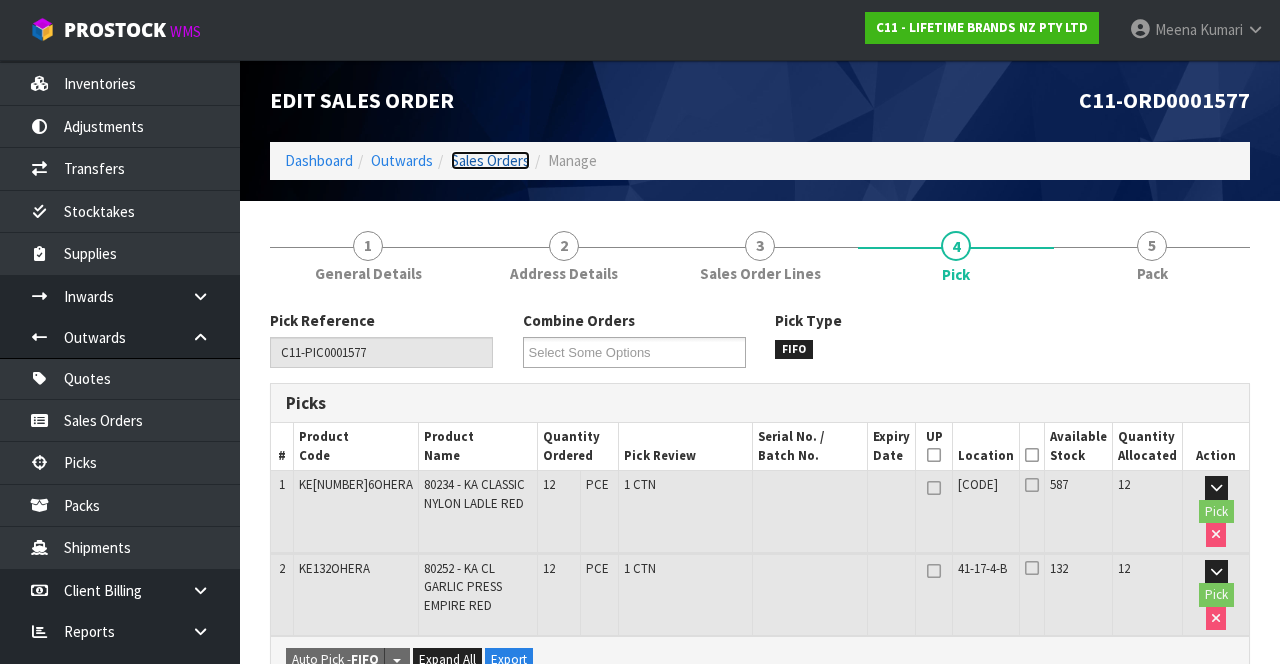 click on "Sales Orders" at bounding box center (490, 160) 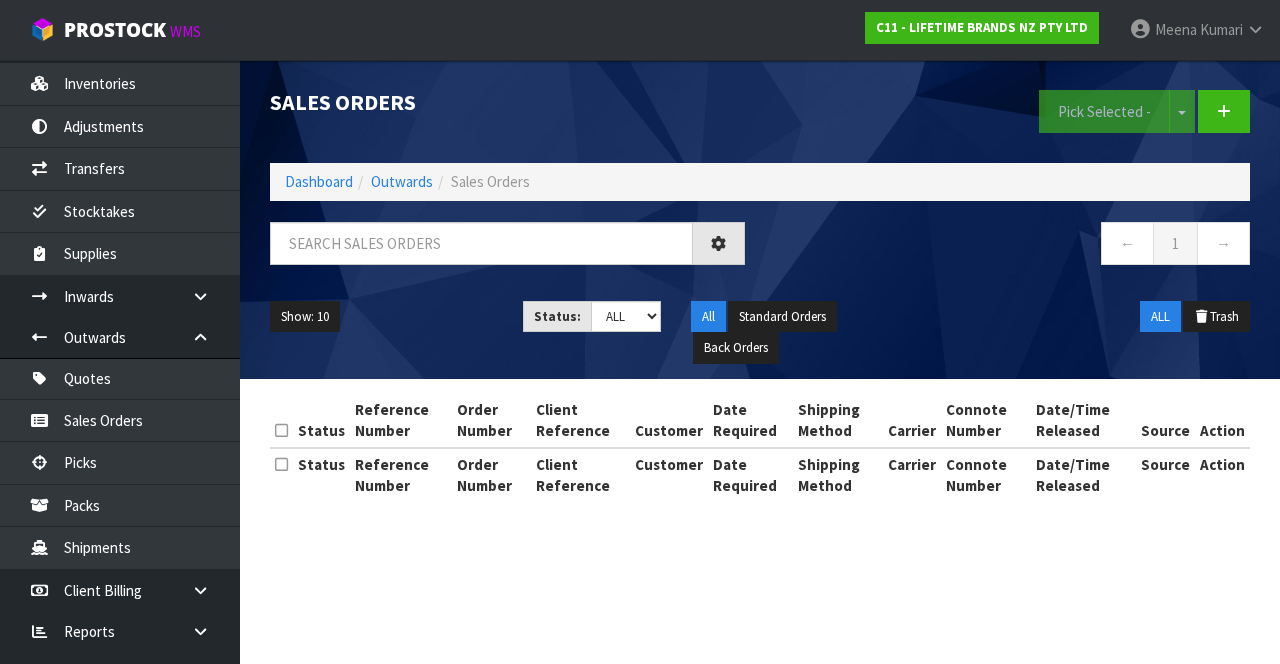 scroll, scrollTop: 0, scrollLeft: 0, axis: both 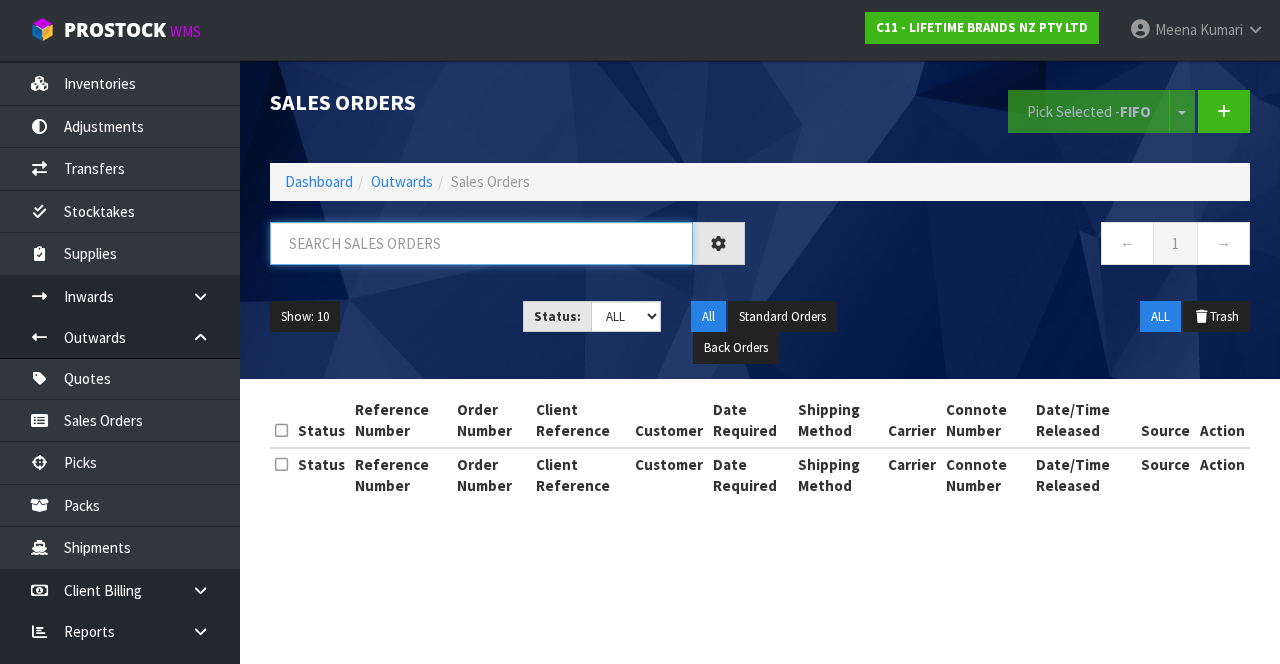 click at bounding box center [481, 243] 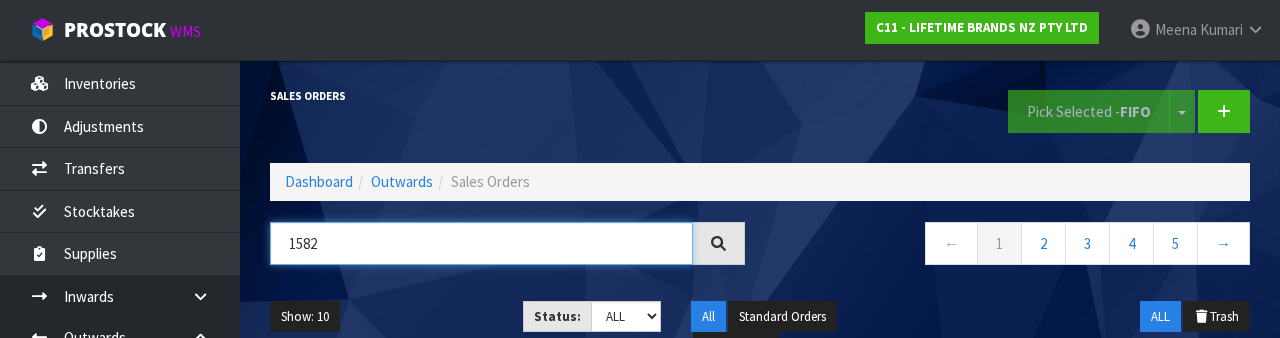 type on "1582" 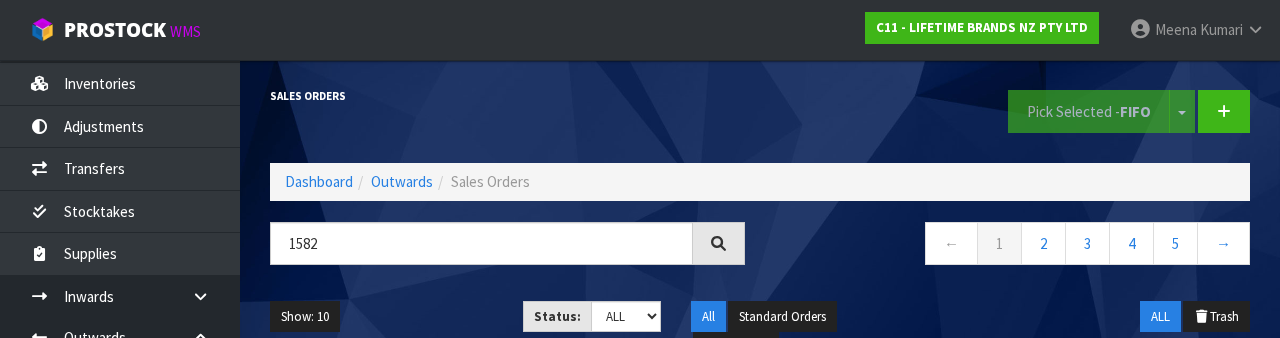 click on "←
1 2 3 4 5
→" at bounding box center [1012, 246] 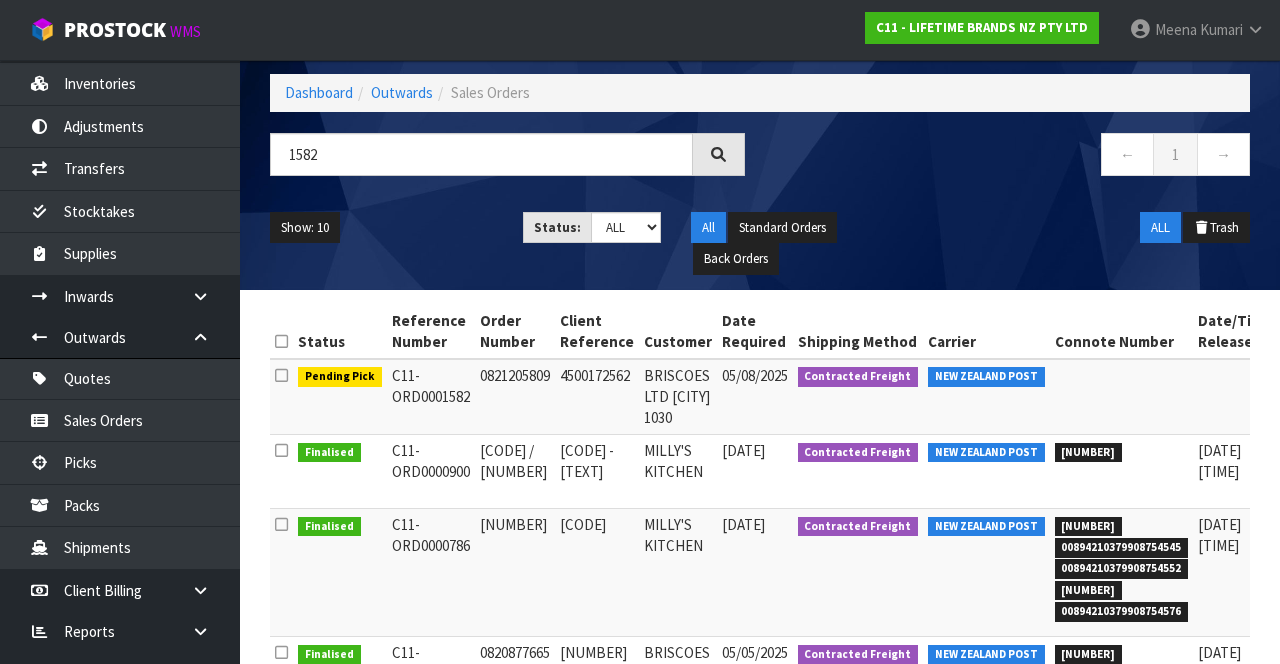 scroll, scrollTop: 90, scrollLeft: 0, axis: vertical 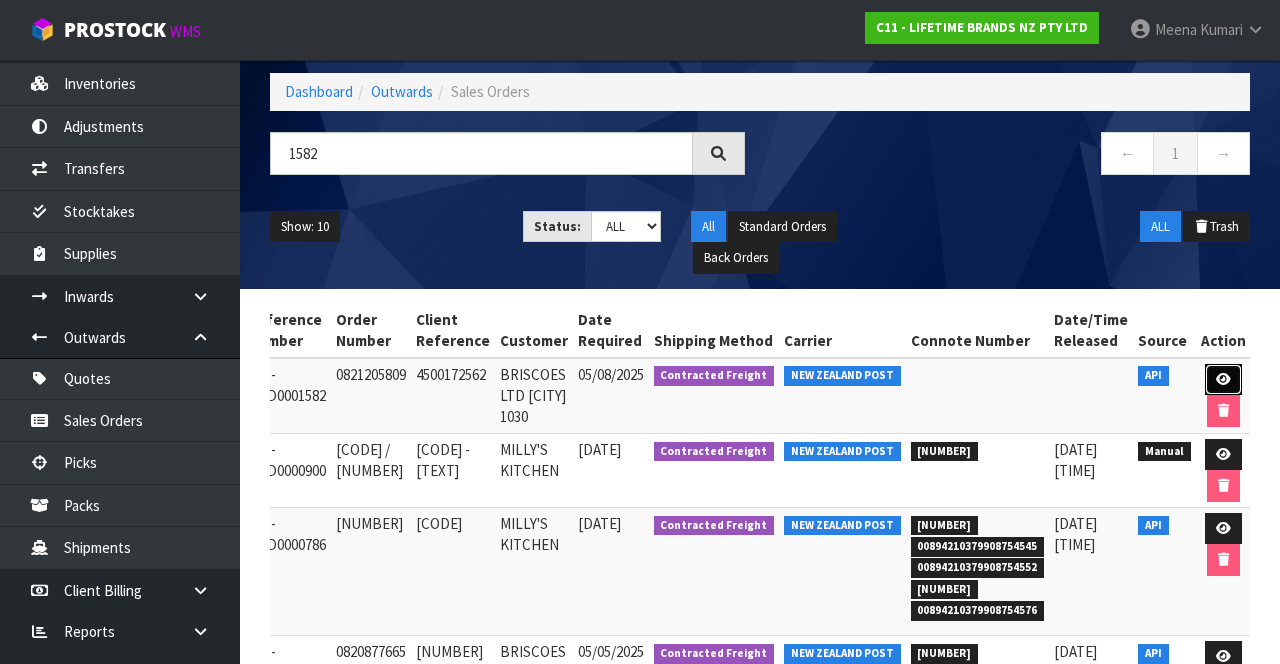 click at bounding box center (1223, 379) 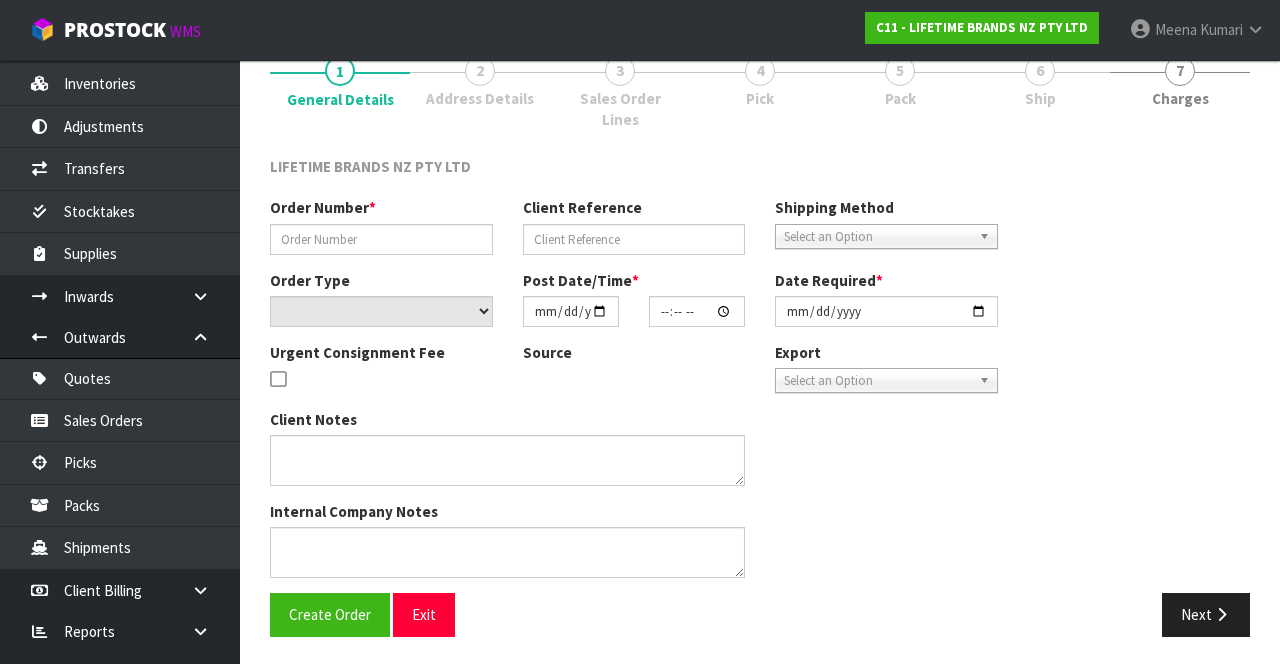 type on "0821205809" 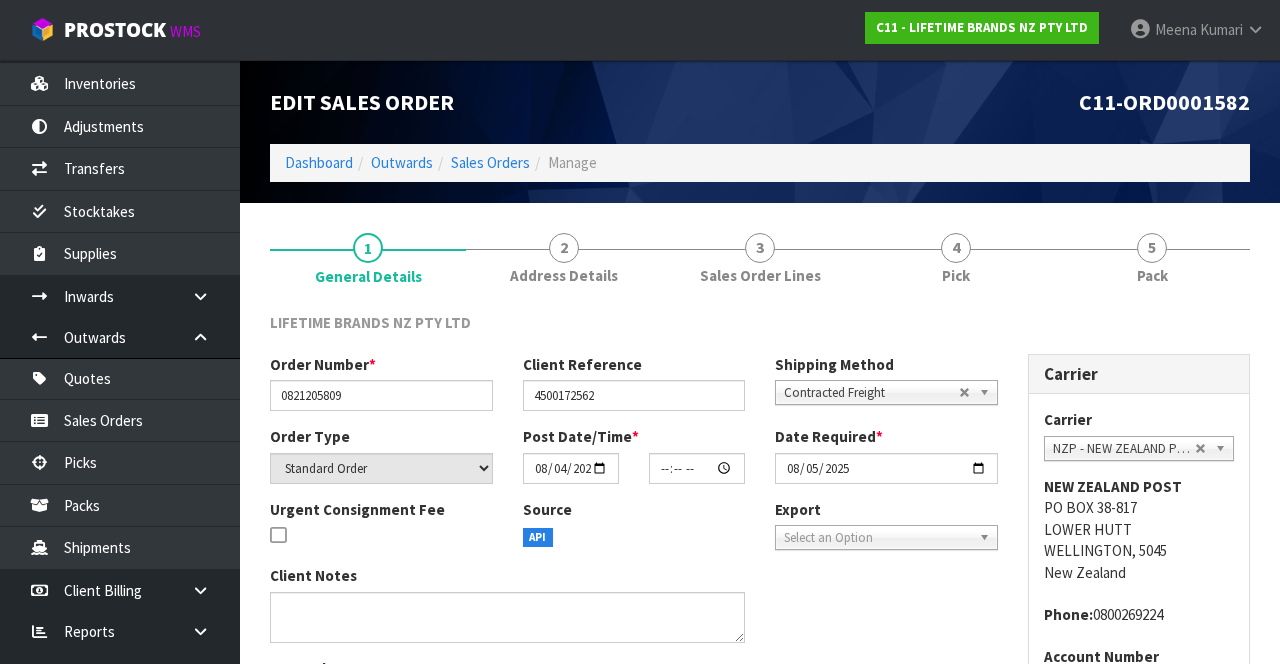 scroll, scrollTop: 0, scrollLeft: 0, axis: both 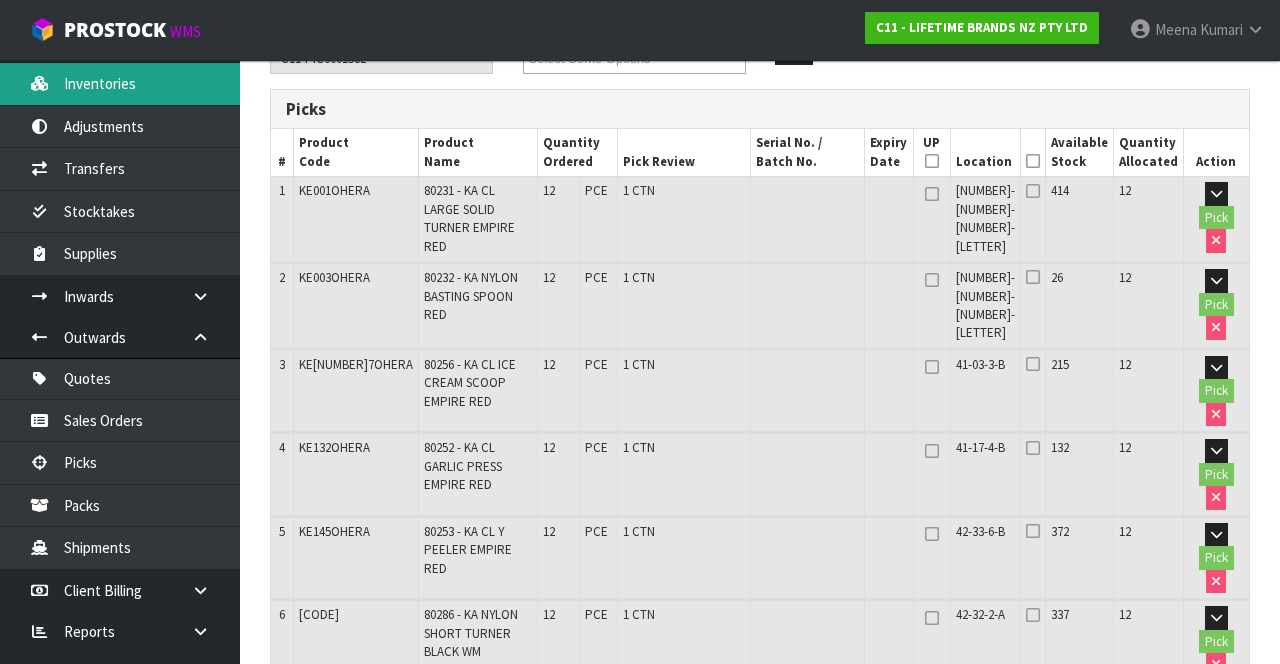 click on "Inventories" at bounding box center (120, 83) 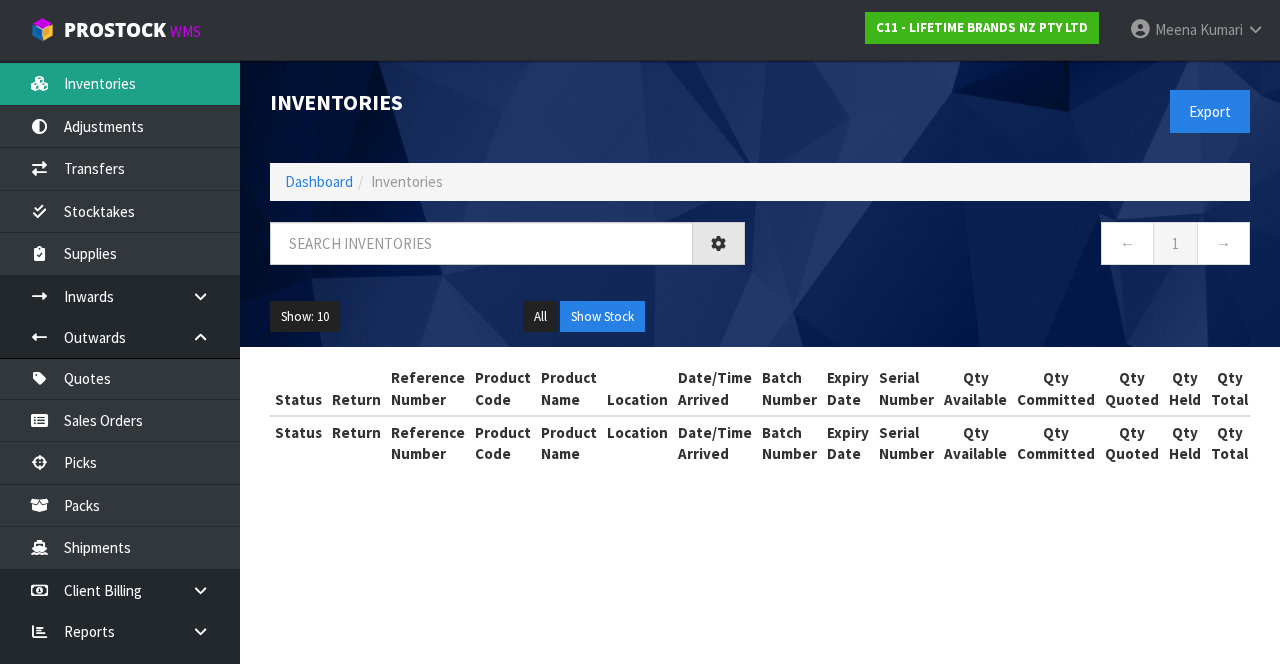 scroll, scrollTop: 0, scrollLeft: 0, axis: both 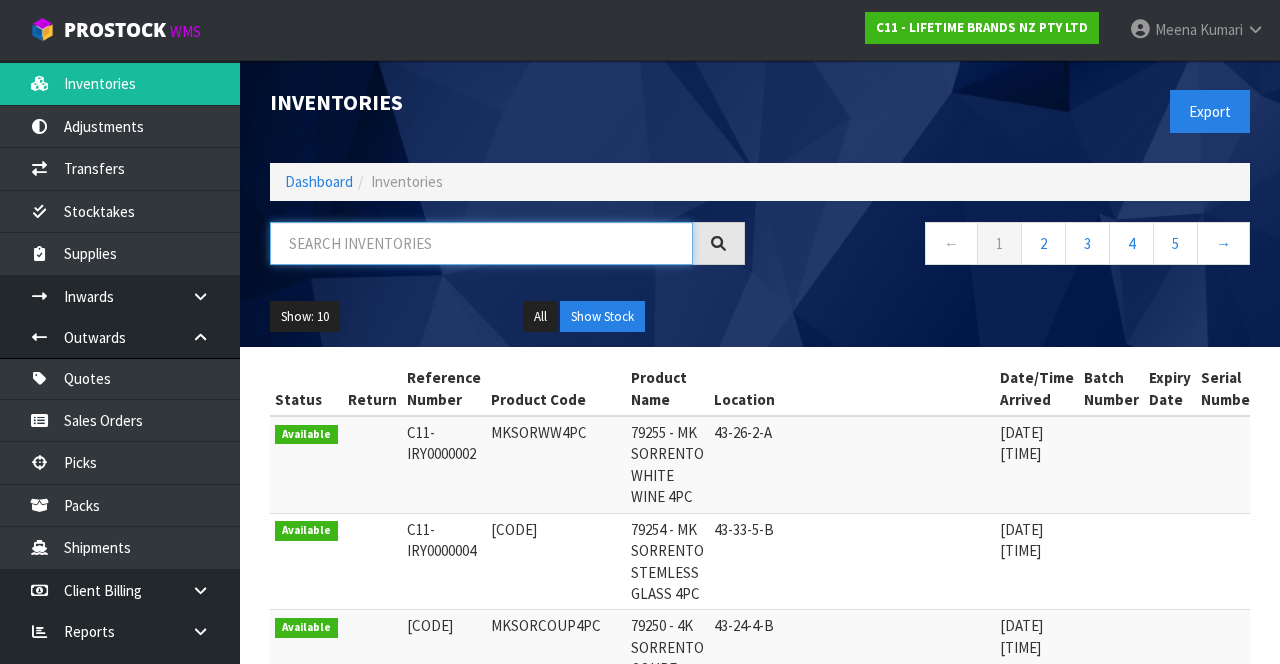 click at bounding box center (481, 243) 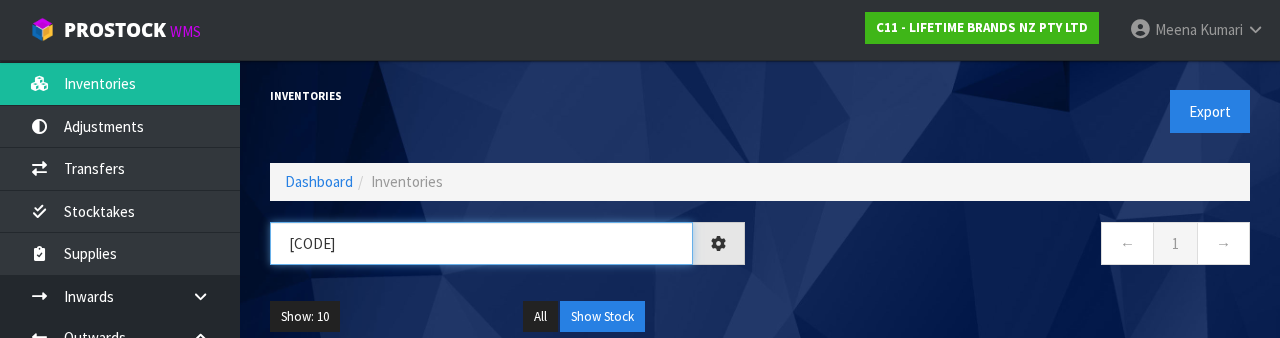 type on "[CODE]" 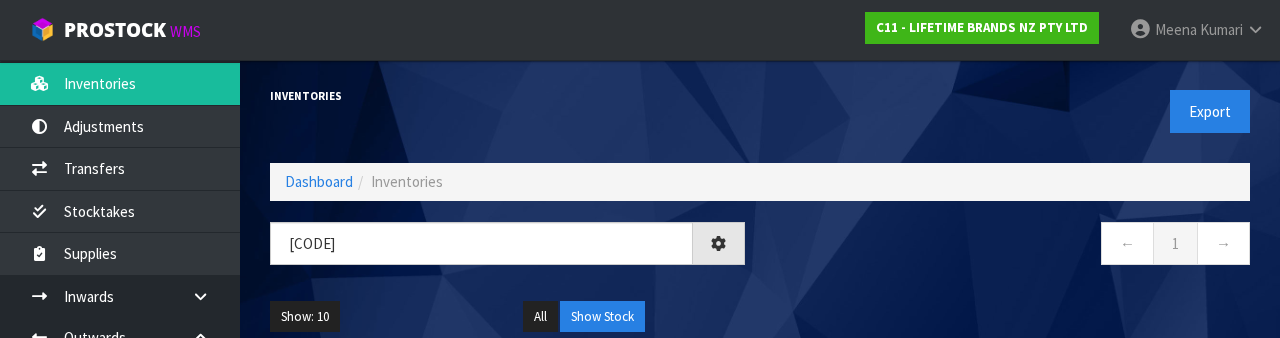 click on "←
1
→" at bounding box center [1012, 246] 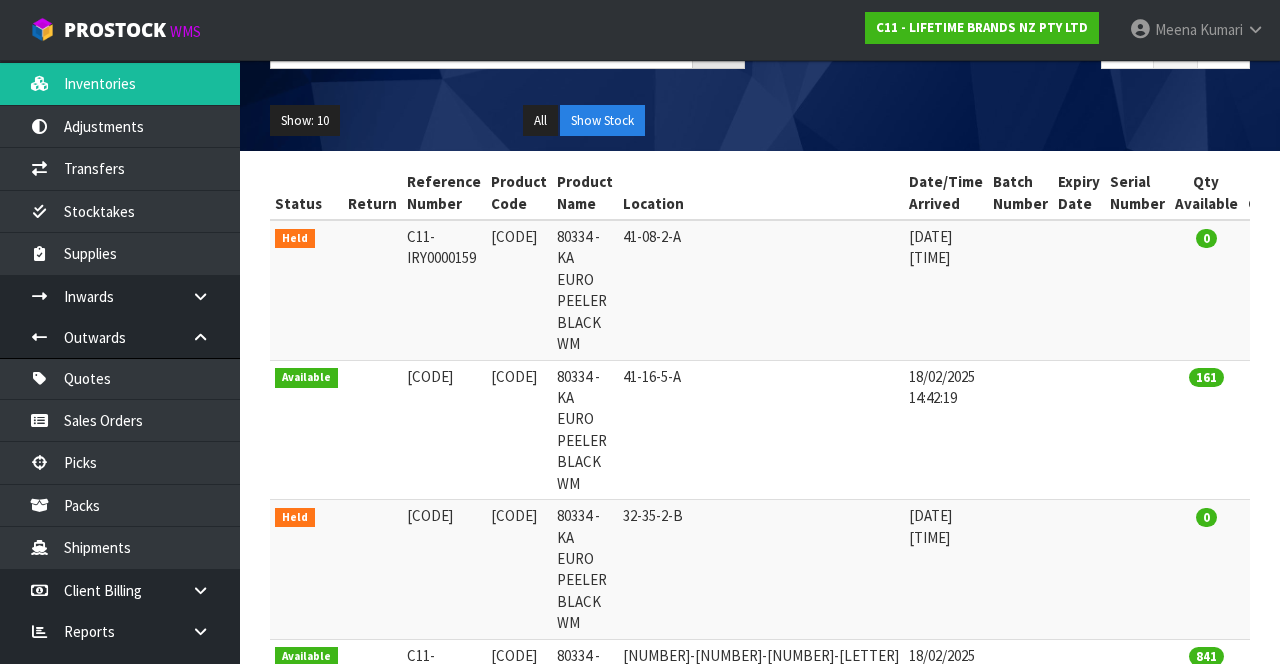 scroll, scrollTop: 200, scrollLeft: 0, axis: vertical 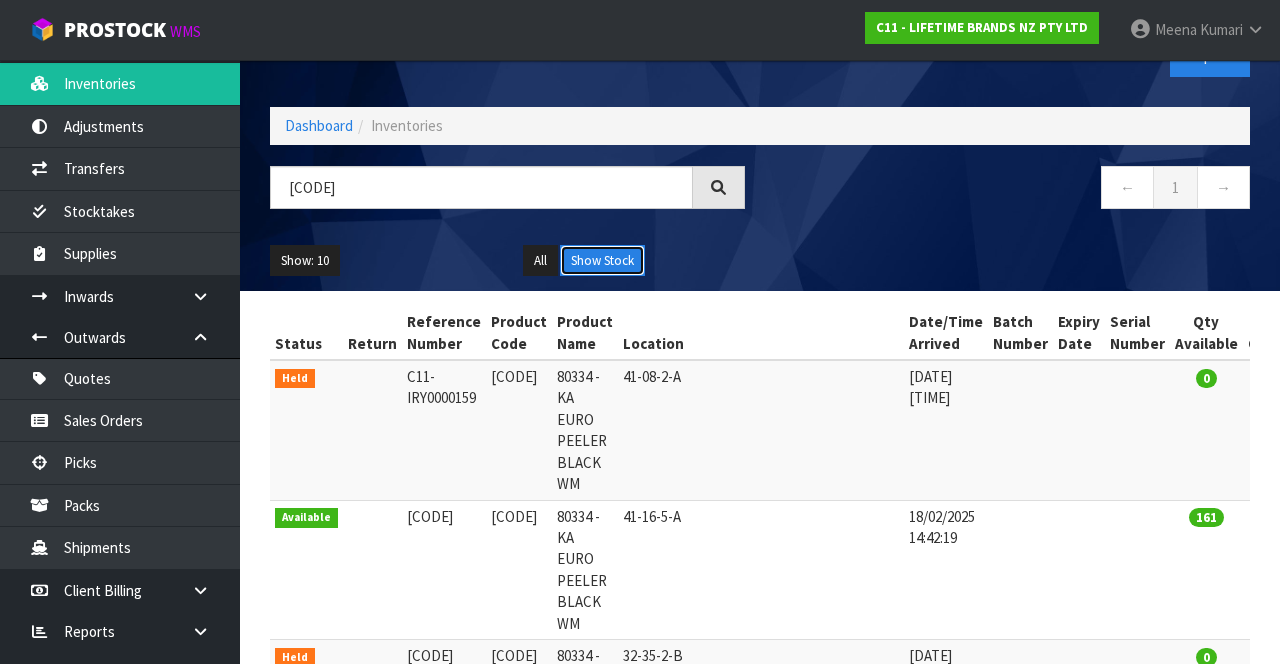 click on "Show Stock" at bounding box center (602, 261) 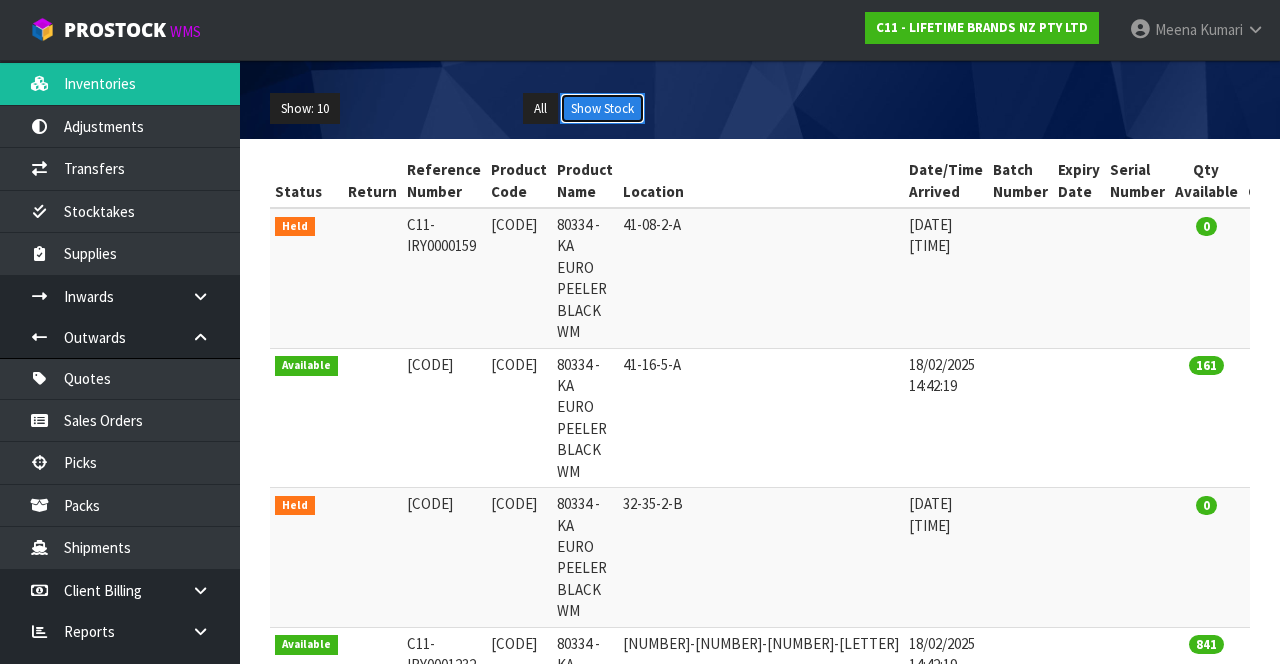 scroll, scrollTop: 206, scrollLeft: 0, axis: vertical 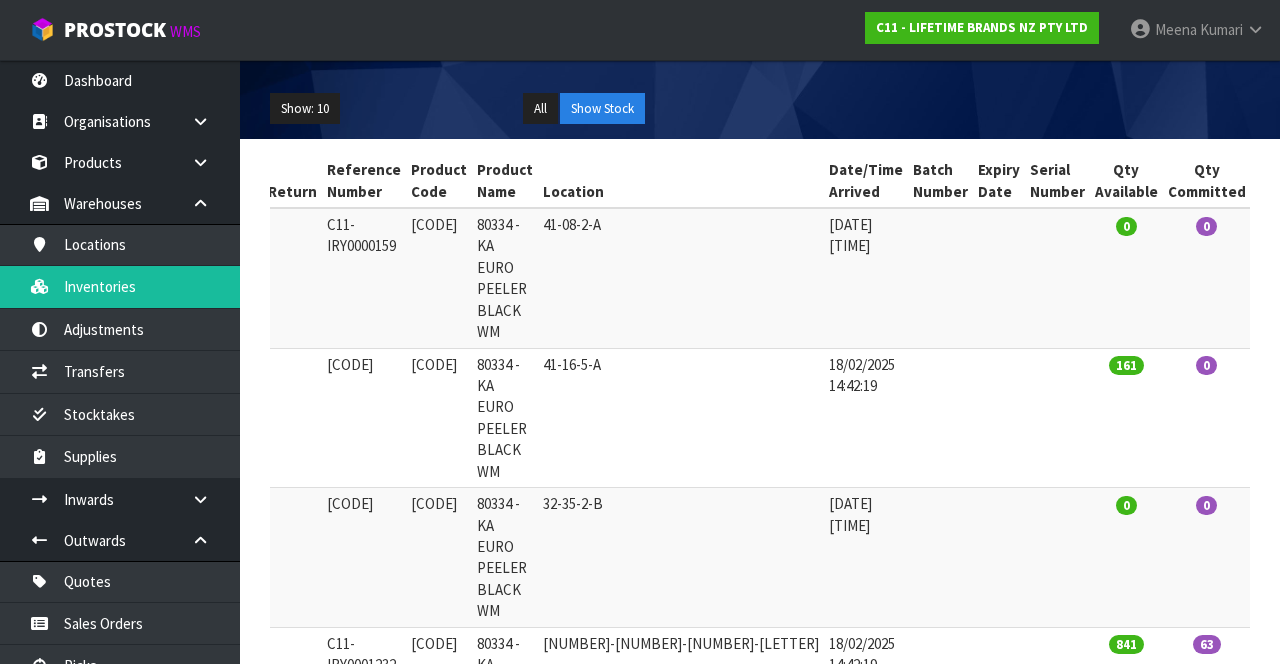 click at bounding box center [1434, 370] 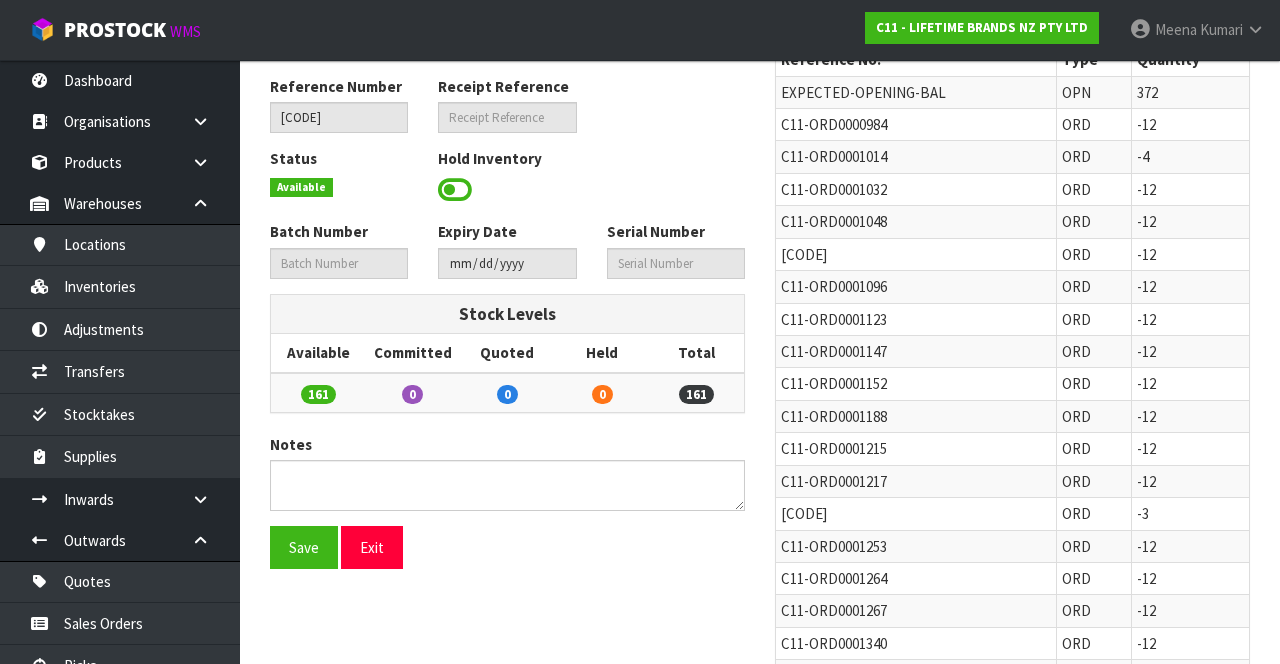 scroll, scrollTop: 213, scrollLeft: 0, axis: vertical 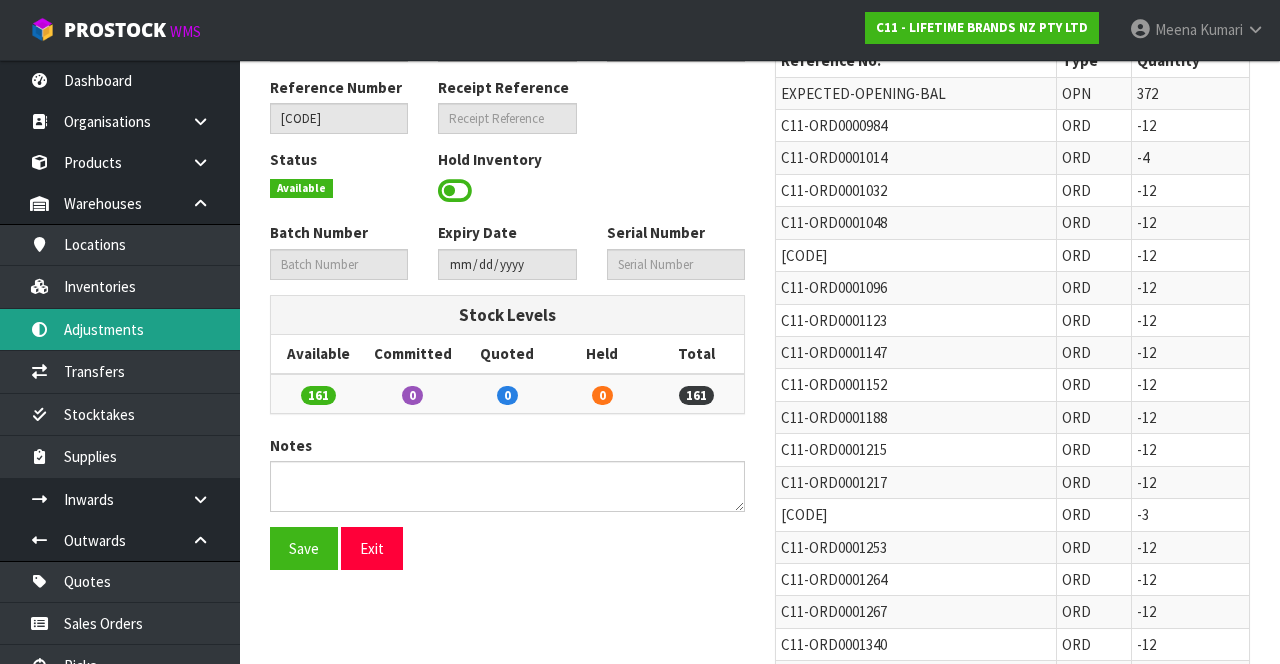 click on "Adjustments" at bounding box center (120, 329) 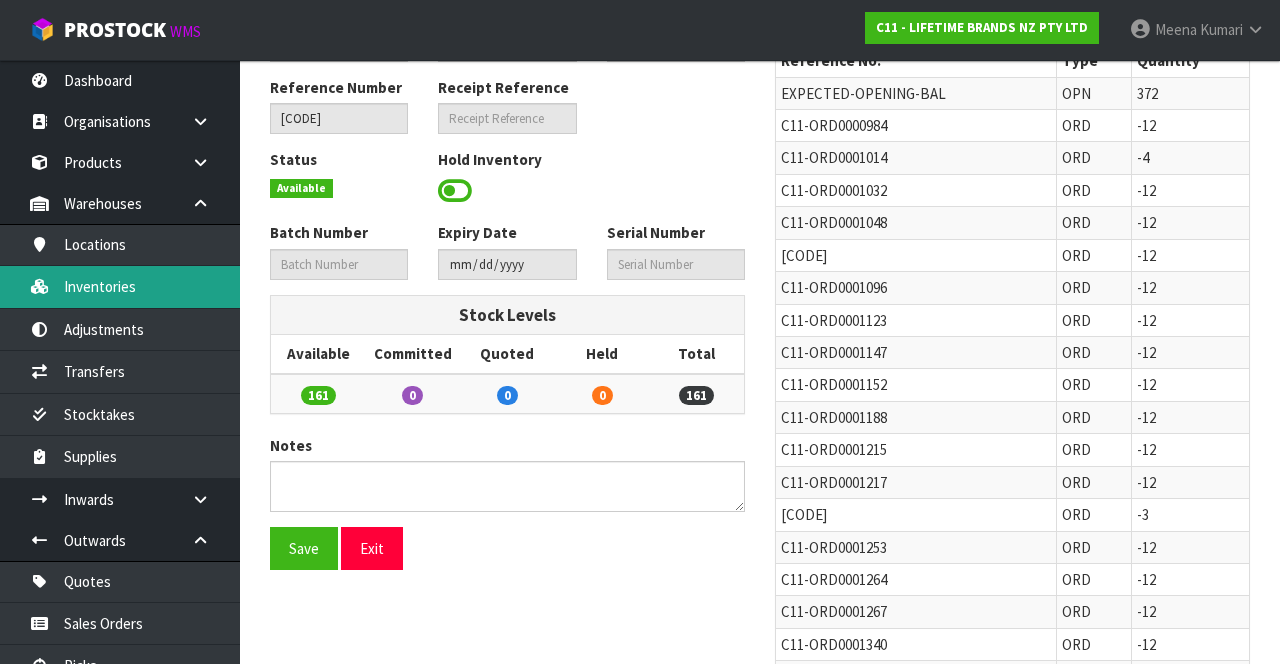 click on "Inventories" at bounding box center (120, 286) 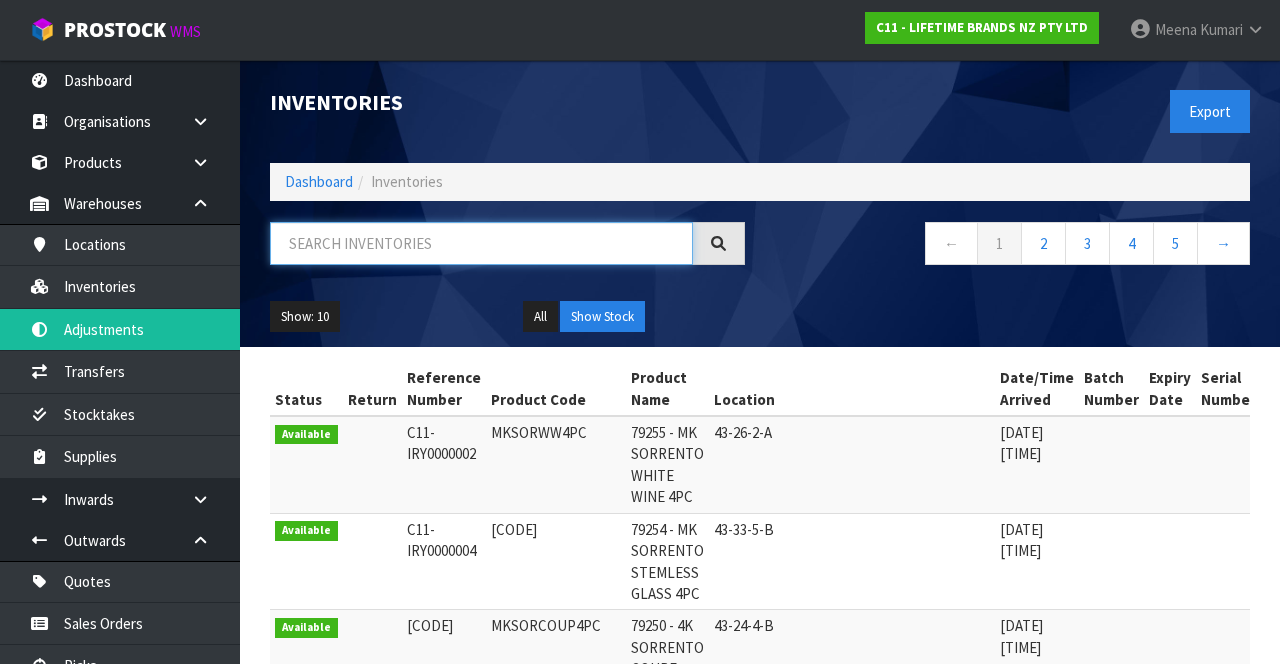 click at bounding box center (481, 243) 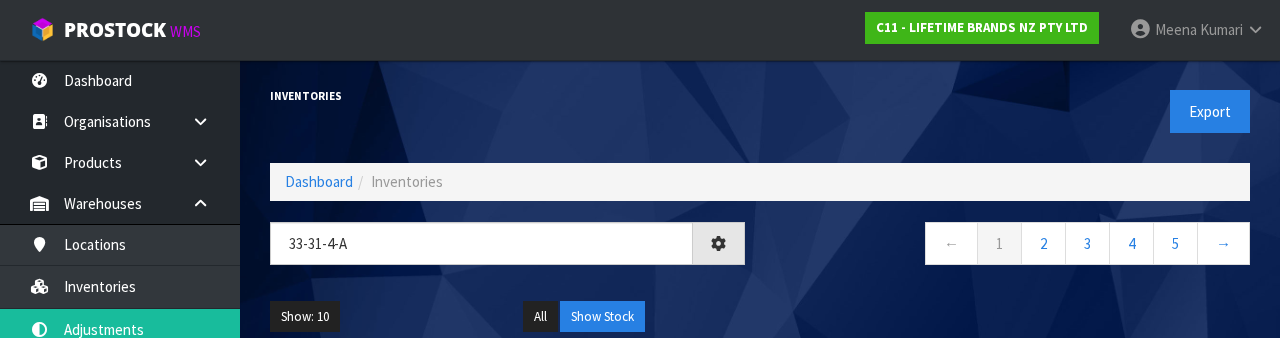 click on "←
1 2 3 4 5
→" at bounding box center (1012, 246) 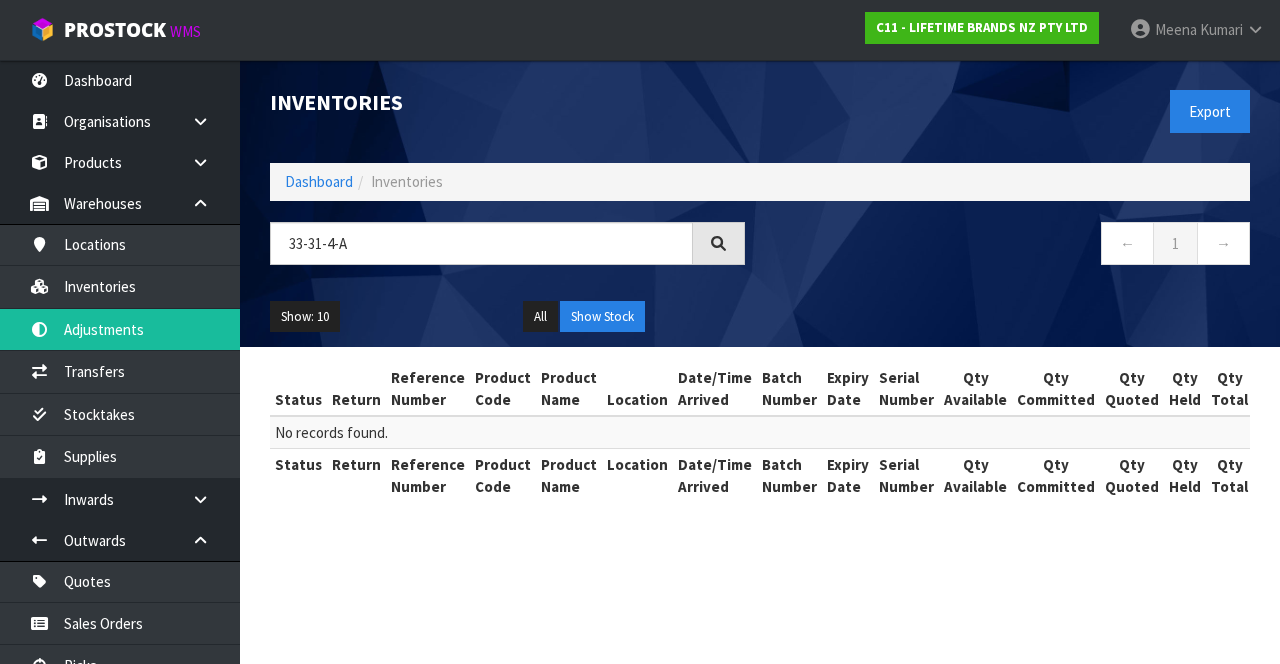 click on "Status
Return
Reference Number
Product Code
Product Name
Location
Date/Time Arrived
Batch Number
Expiry Date
Serial Number
Qty Available
Qty Committed
Qty Quoted
Qty Held
Qty Total
Action
No records found.
Status
Return
Reference Number
Product Code
Product Name
Location
Date/Time Arrived
Batch Number
Expiry Date
Serial Number
Qty Available
Qty Committed
Qty Quoted
Qty Held
Qty Total
Action" at bounding box center (760, 442) 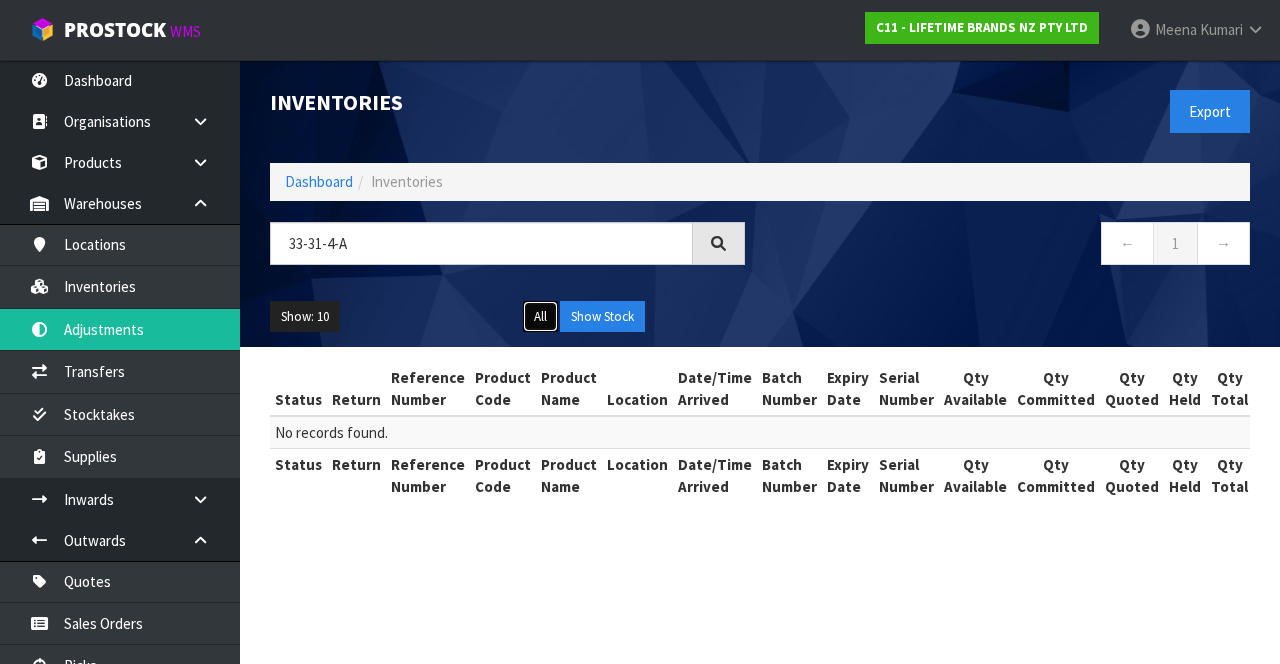 click on "All" at bounding box center (540, 317) 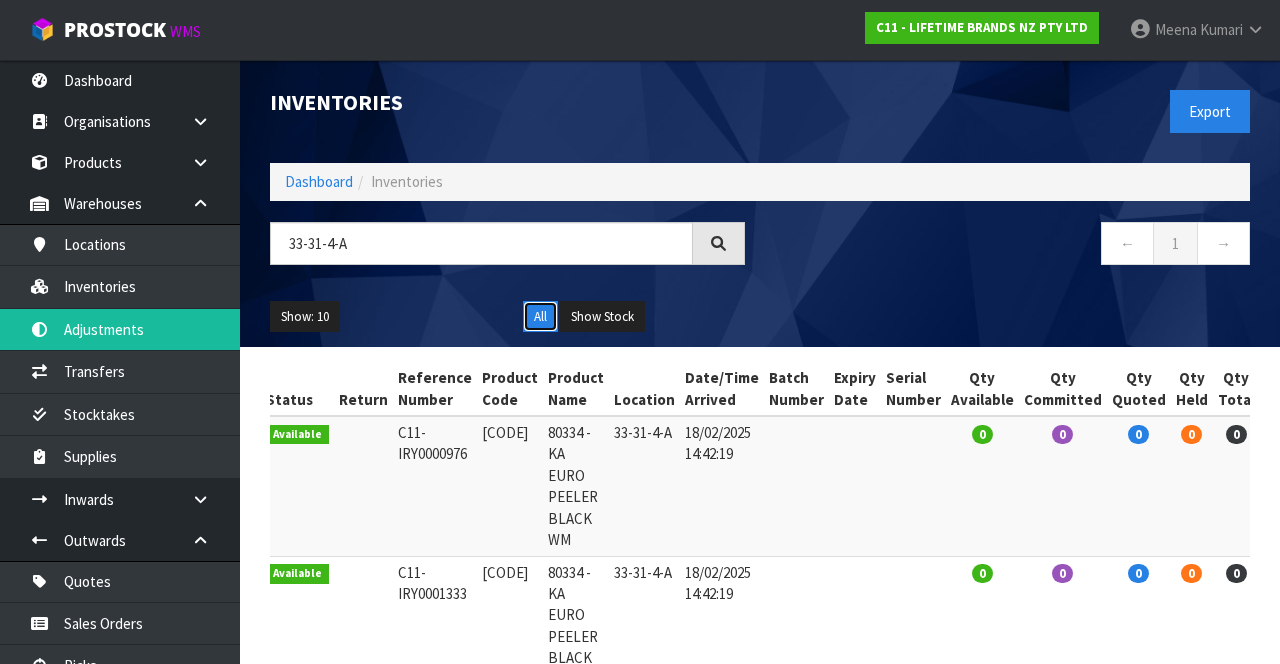 scroll, scrollTop: 0, scrollLeft: 0, axis: both 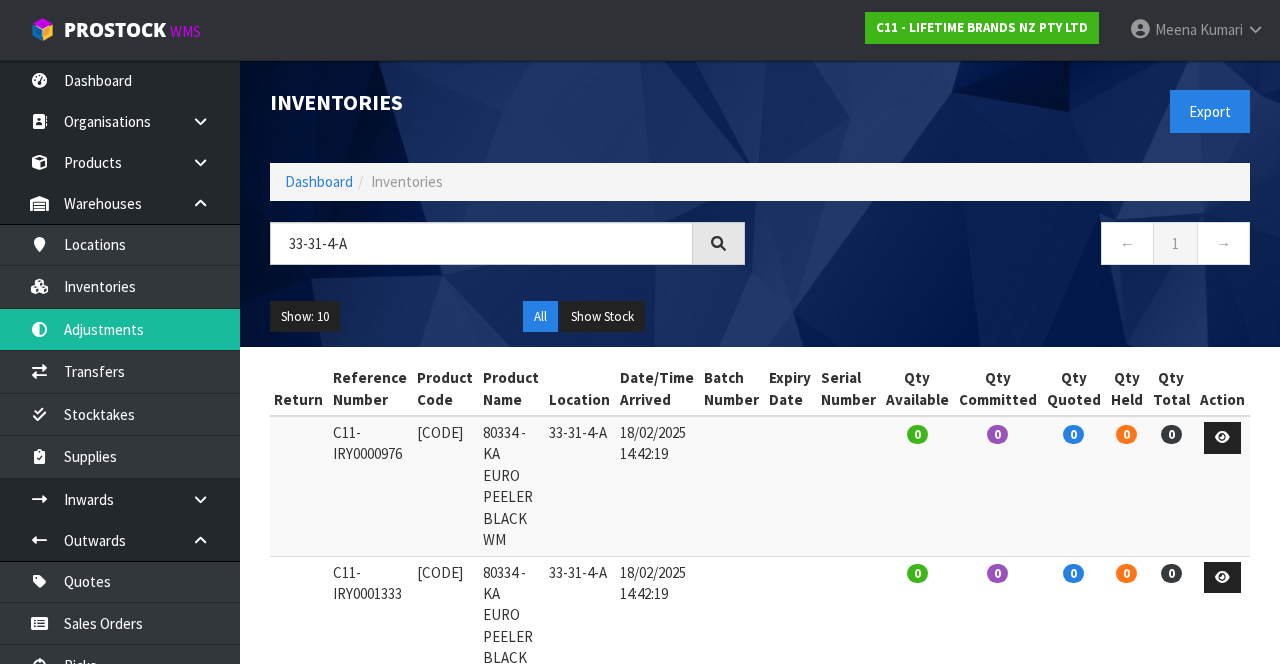 copy on "[CODE]" 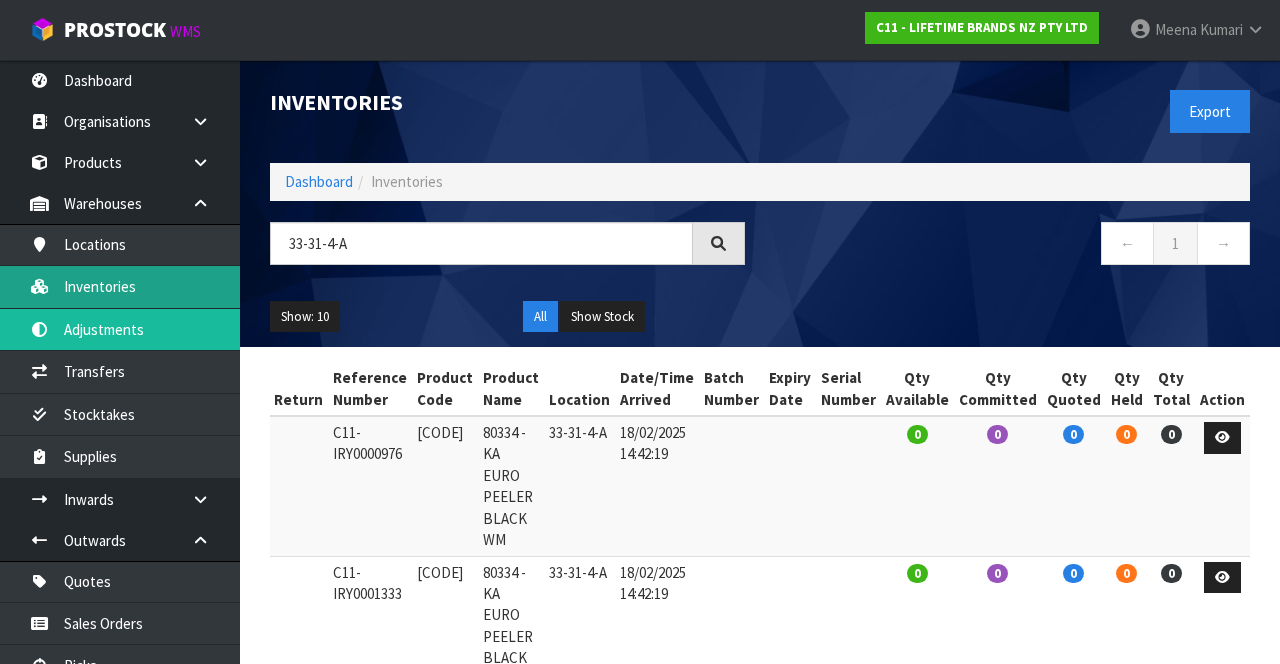click on "Inventories" at bounding box center [120, 286] 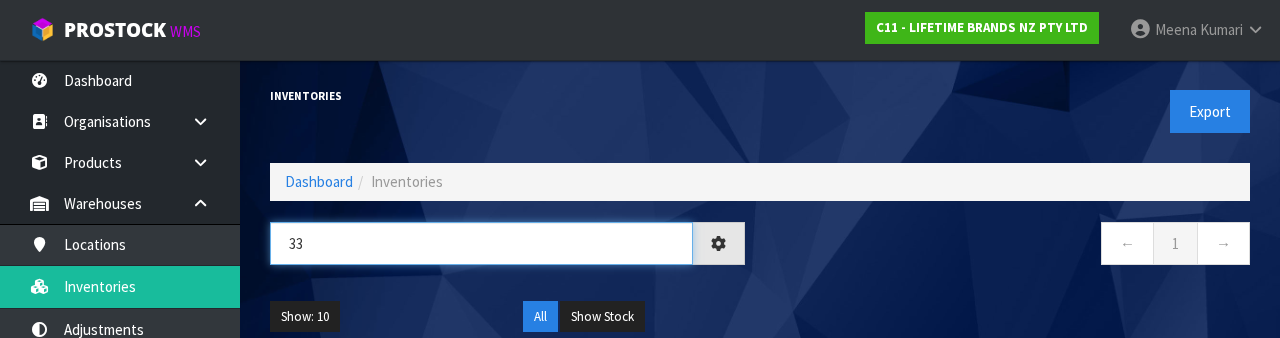 type on "3" 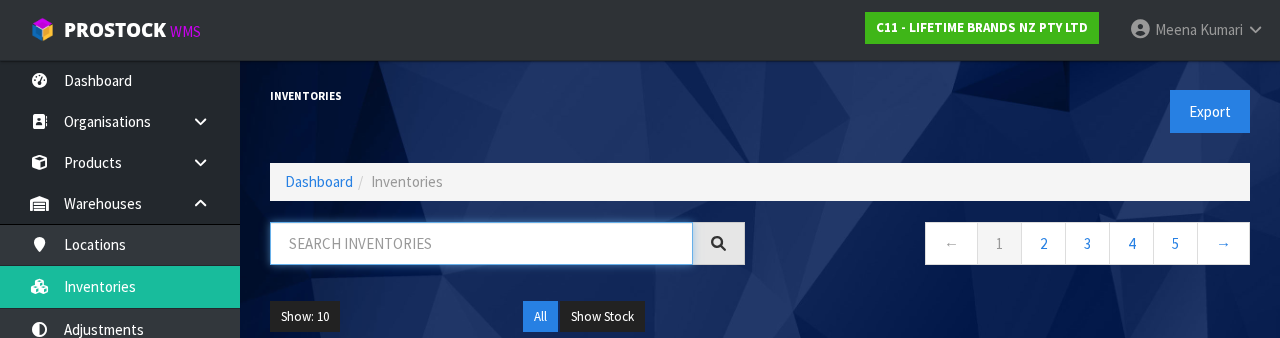 paste on "[CODE]" 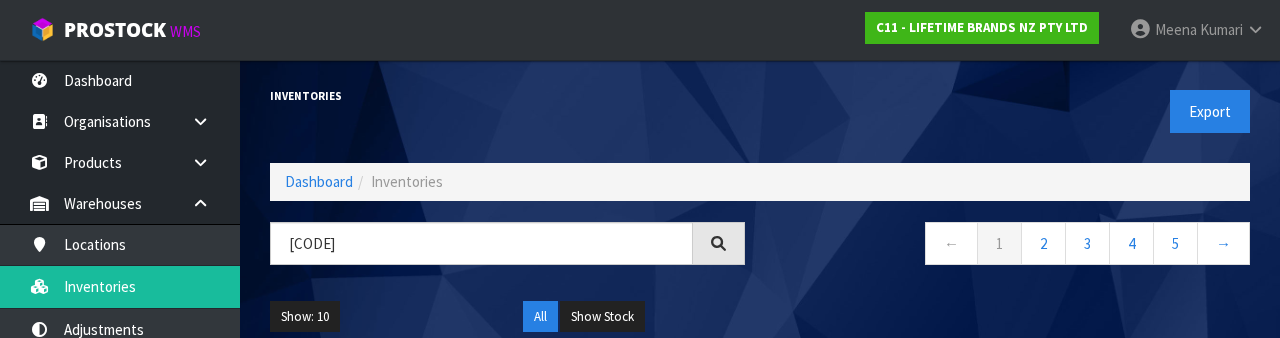 click on "Inventories" at bounding box center (507, 96) 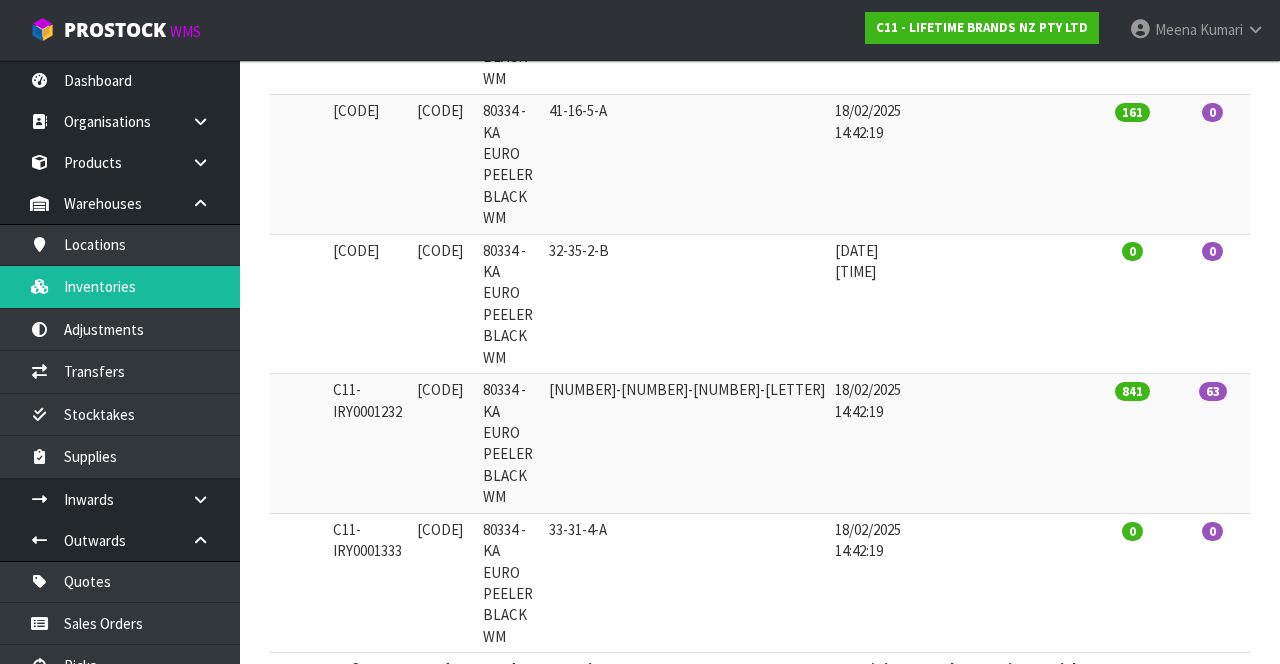 scroll, scrollTop: 676, scrollLeft: 0, axis: vertical 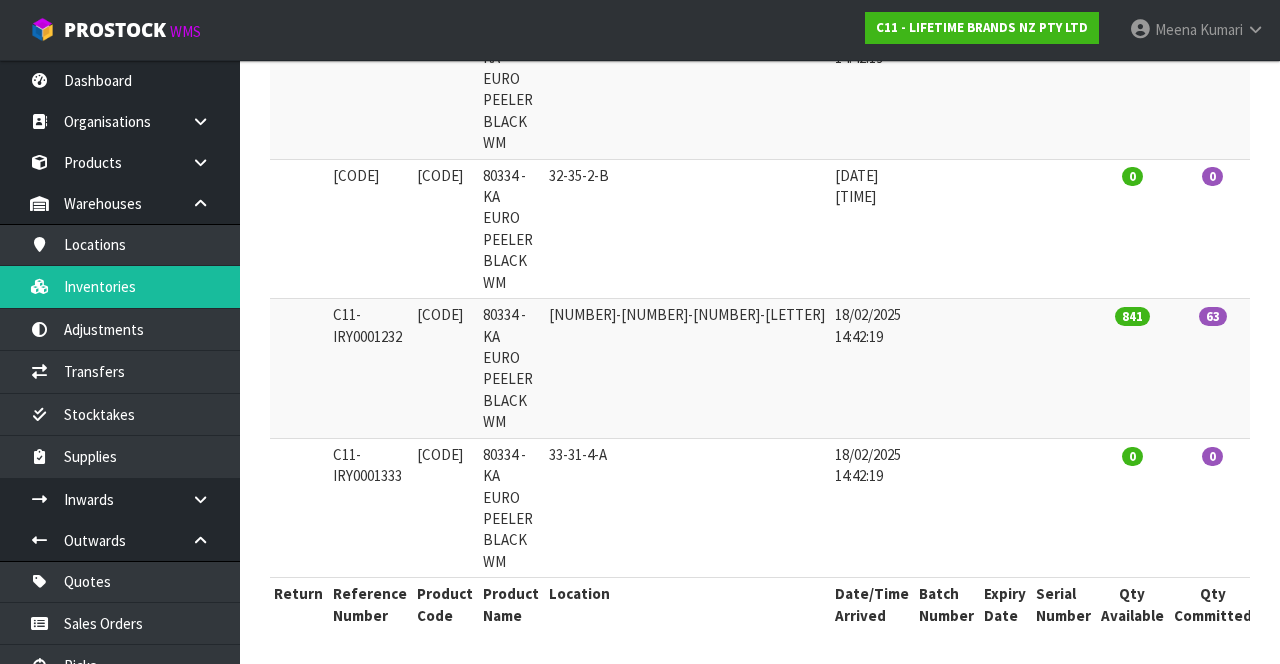 copy on "[CODE]" 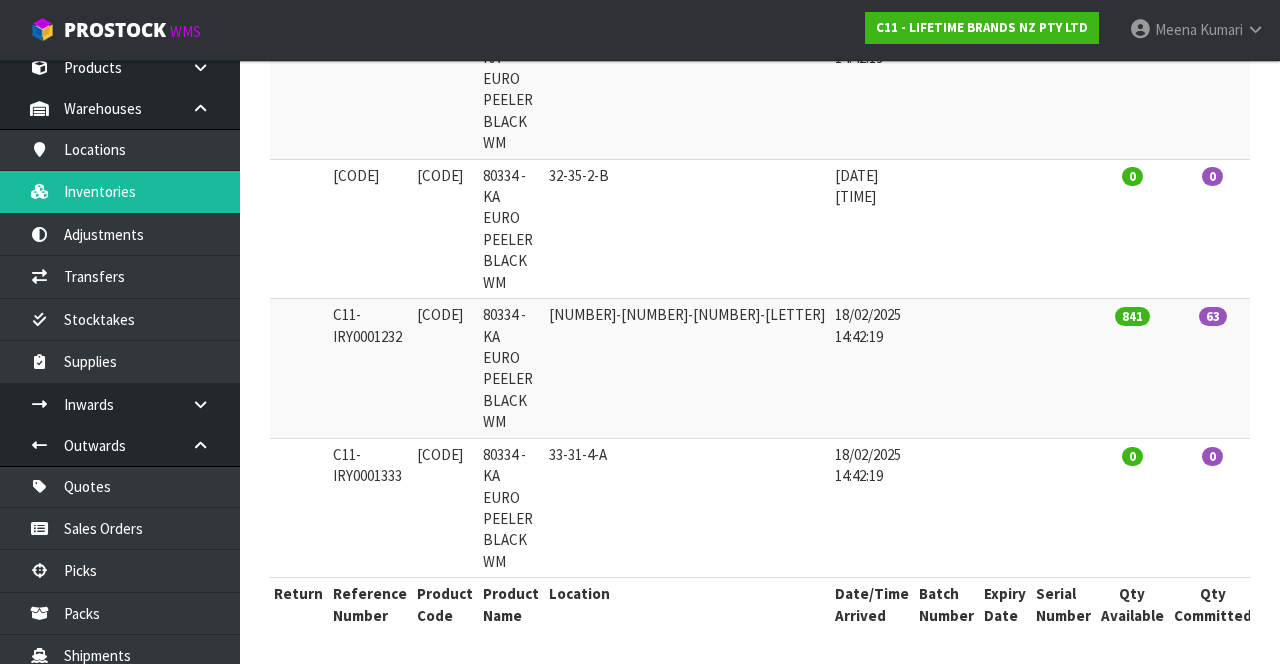 scroll, scrollTop: 126, scrollLeft: 0, axis: vertical 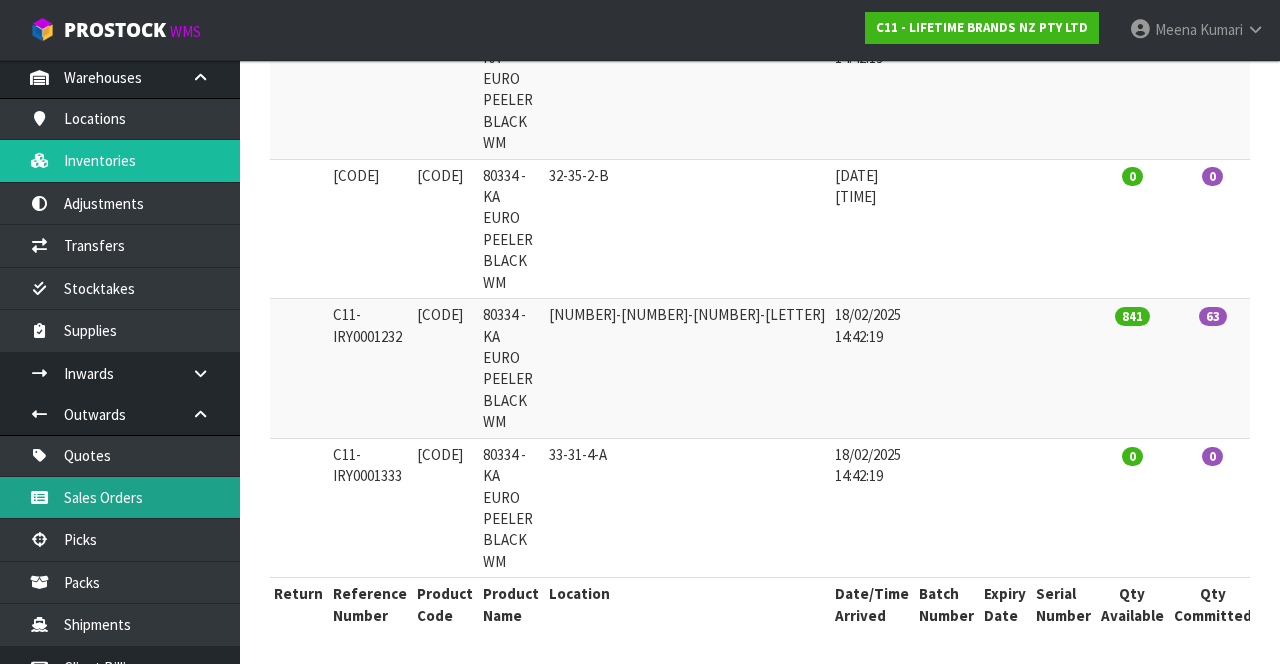 click on "Sales Orders" at bounding box center [120, 497] 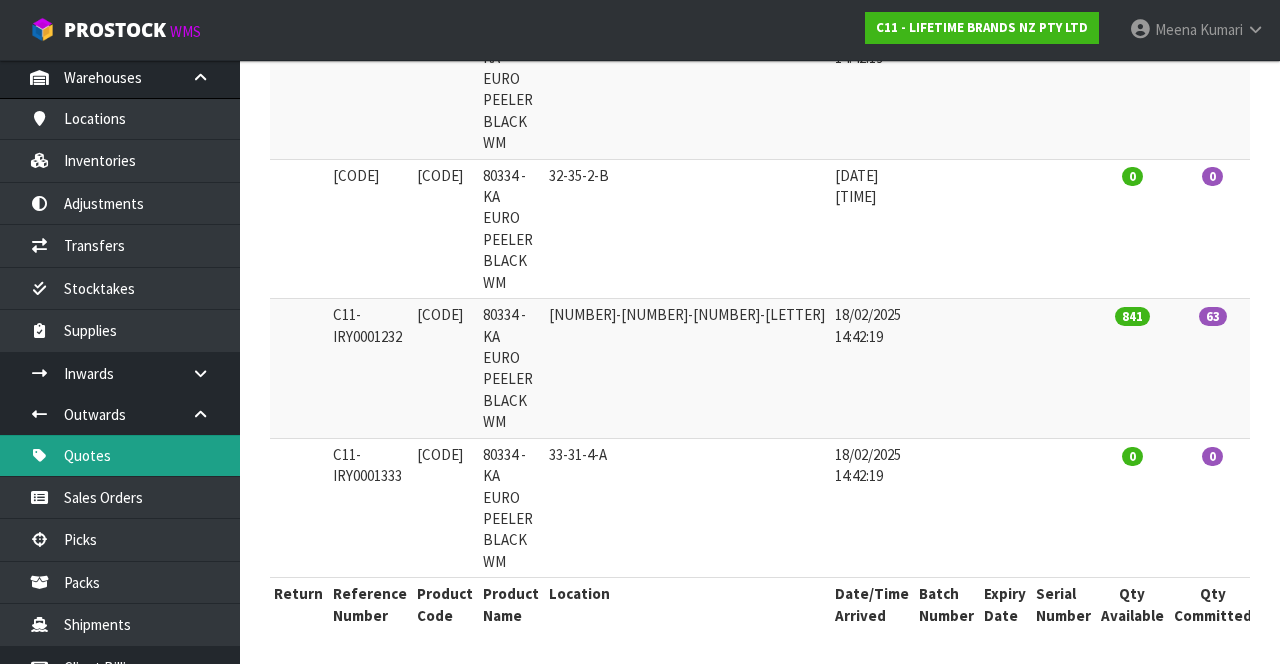 click on "Quotes" at bounding box center (120, 455) 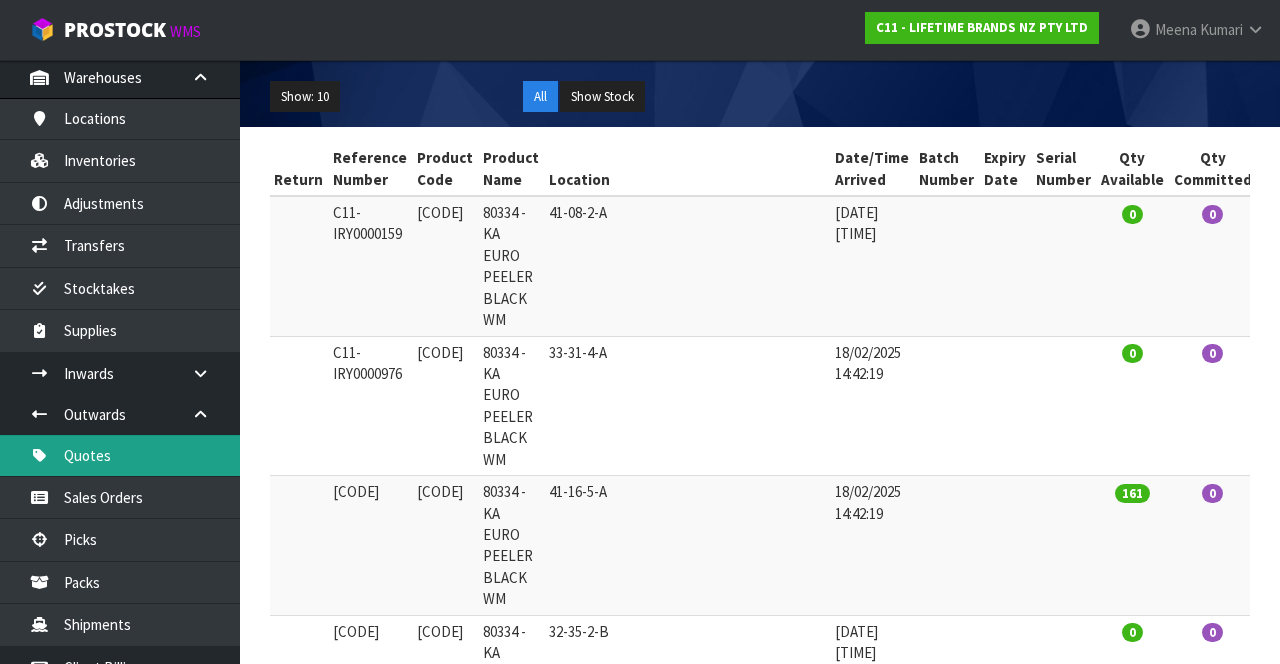 scroll, scrollTop: 0, scrollLeft: 0, axis: both 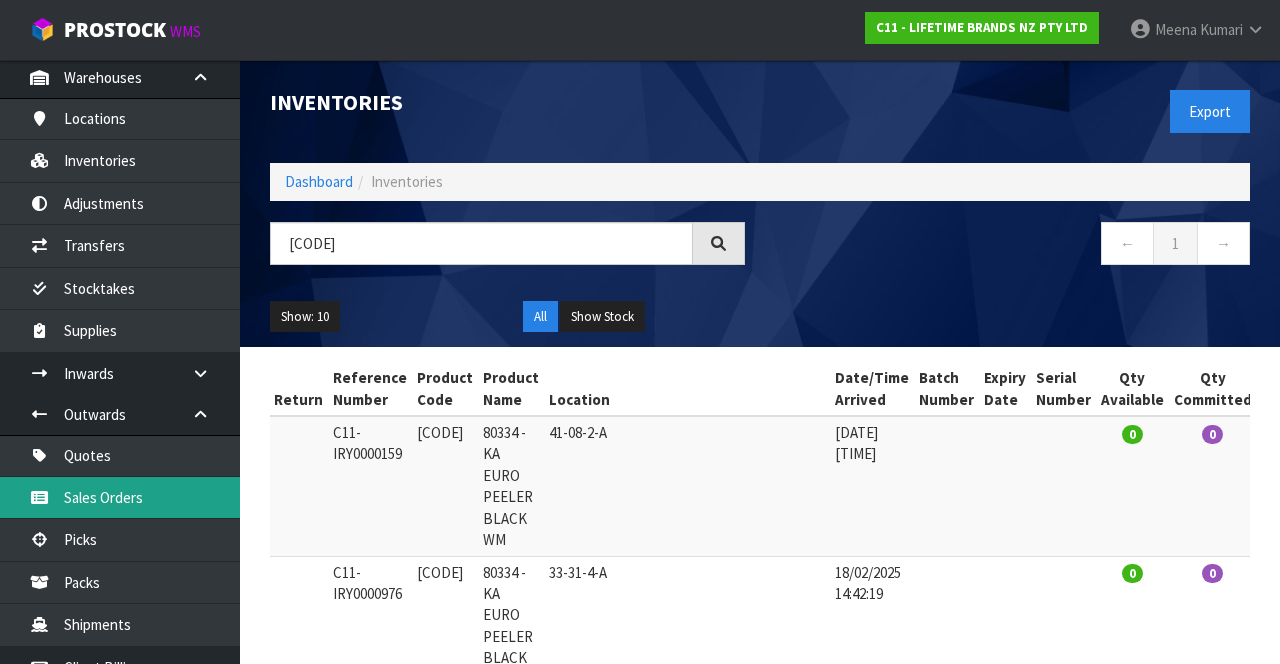click on "Sales Orders" at bounding box center (120, 497) 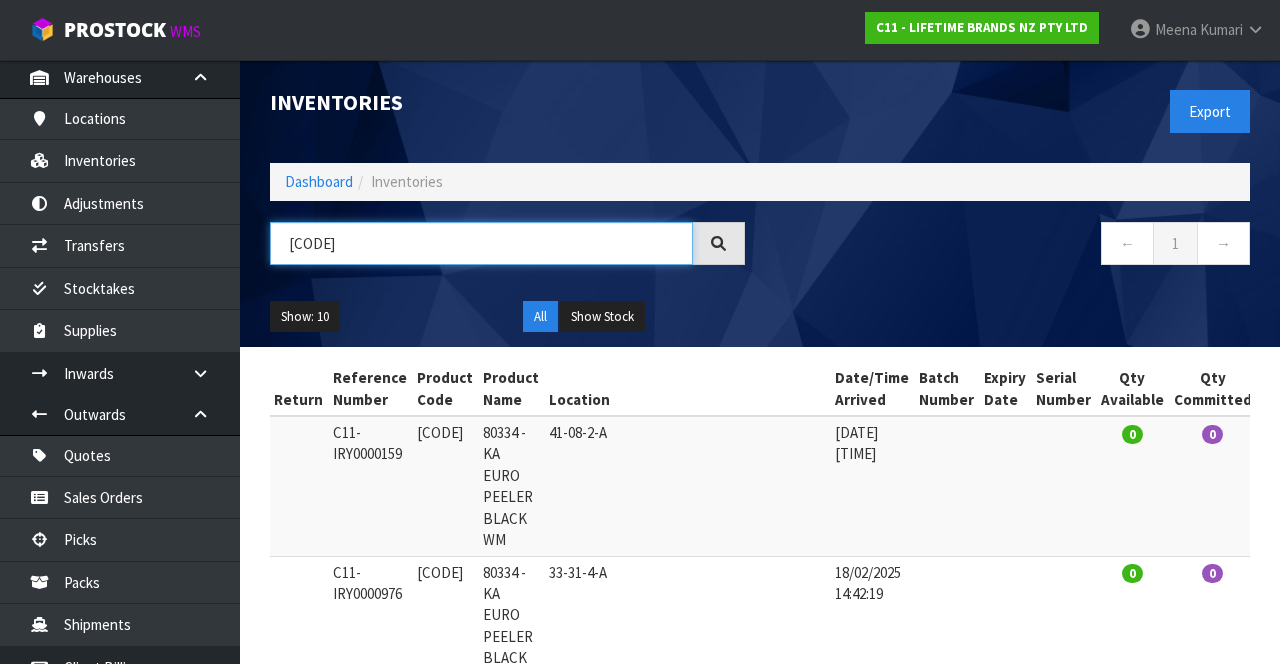 click on "[CODE]" at bounding box center [481, 243] 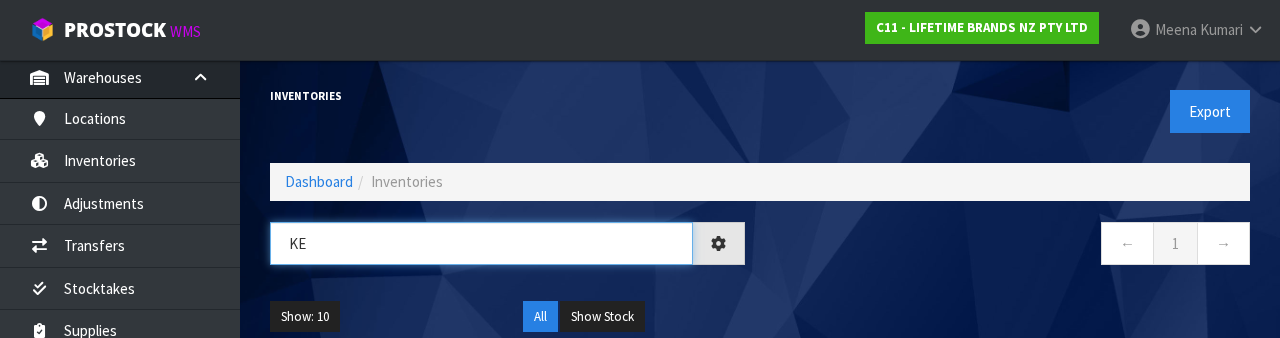 type on "K" 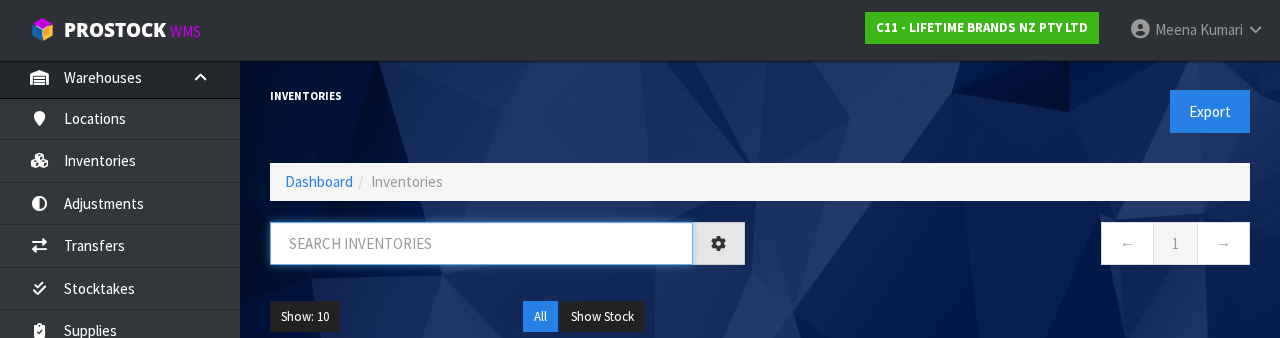 type 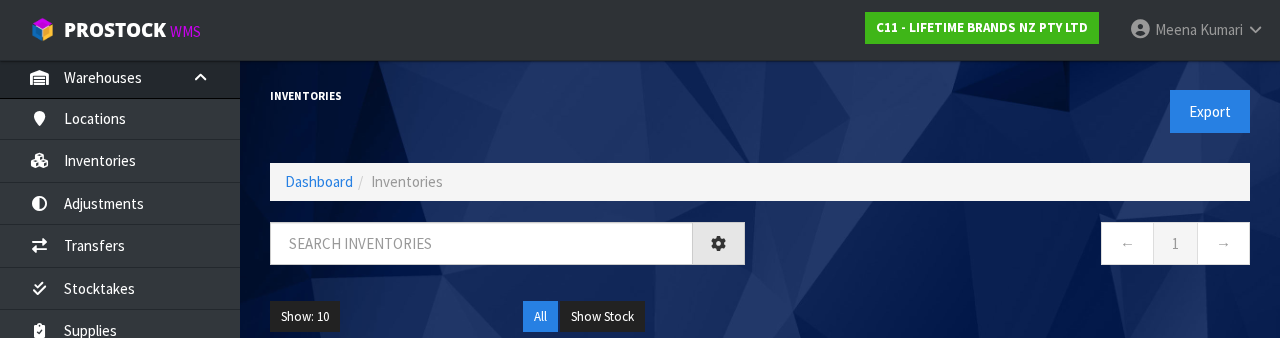 click on "←
1
→" at bounding box center [1012, 246] 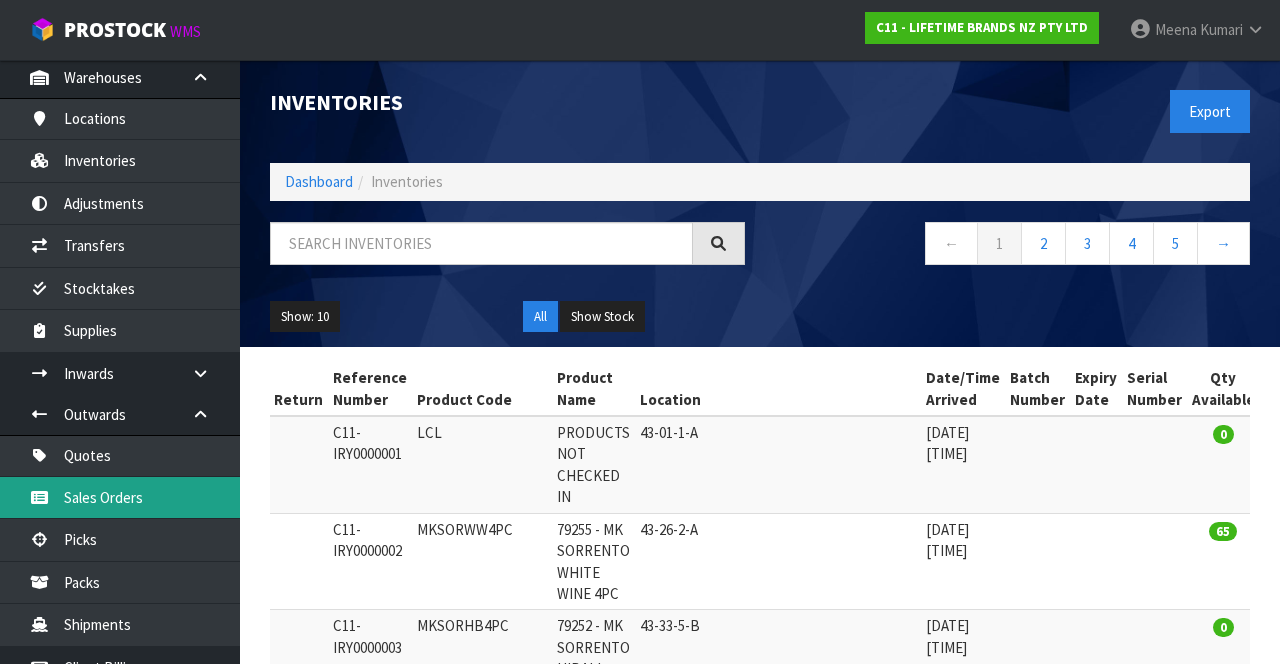click on "Sales Orders" at bounding box center [120, 497] 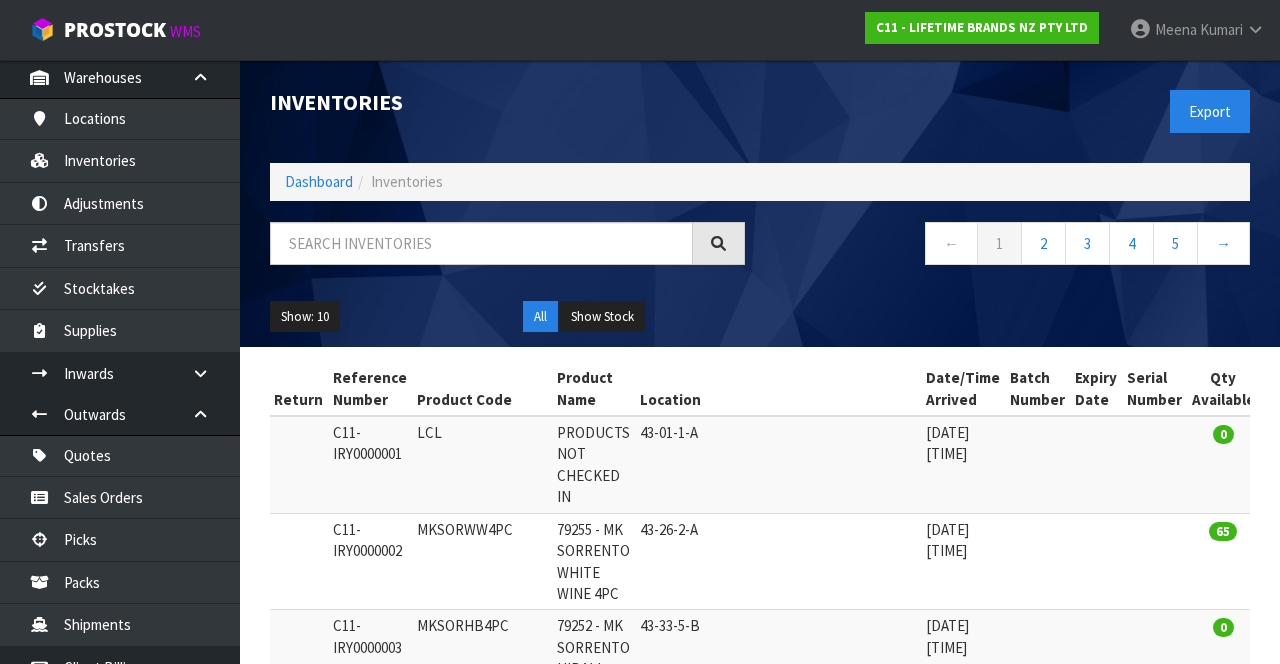 click on "[FIRST] [LAST]" at bounding box center [1197, 30] 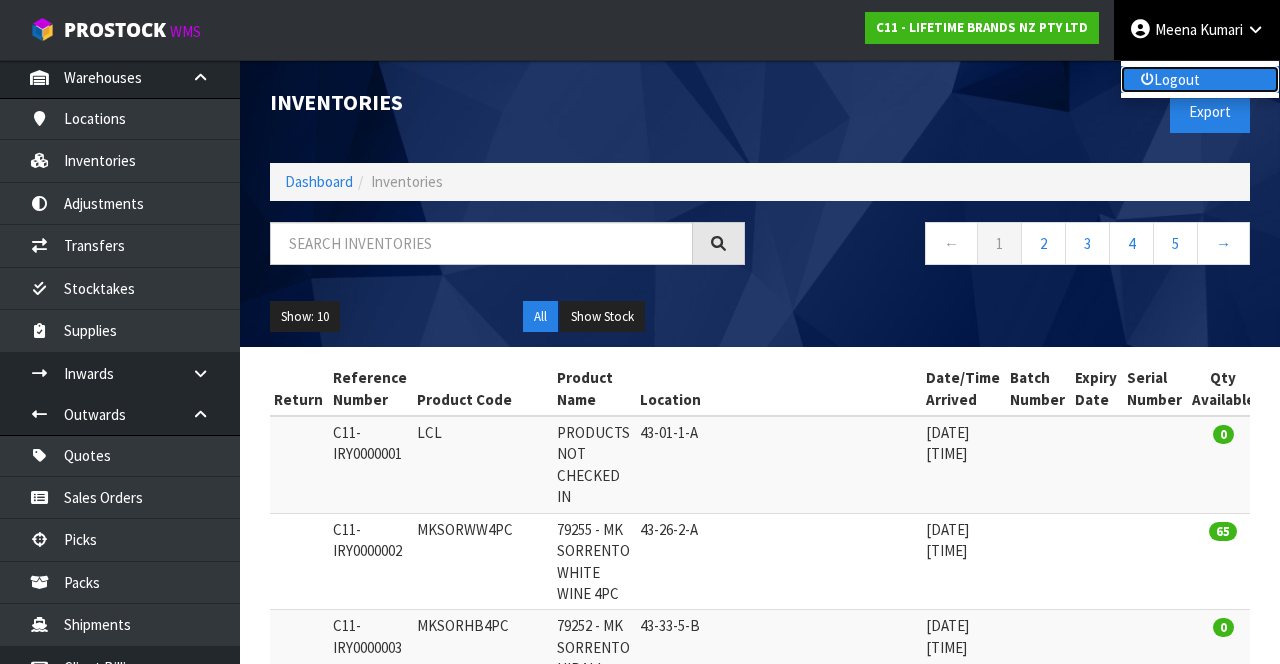click on "Logout" at bounding box center (1200, 79) 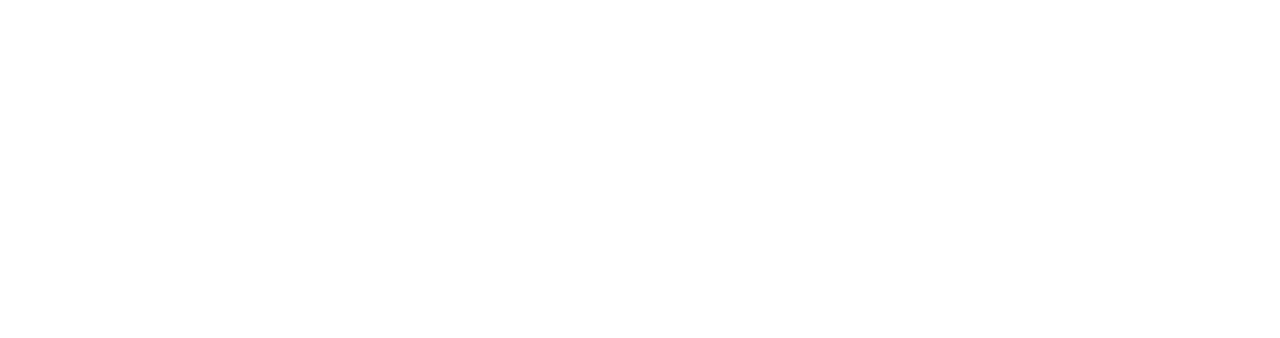 scroll, scrollTop: 0, scrollLeft: 0, axis: both 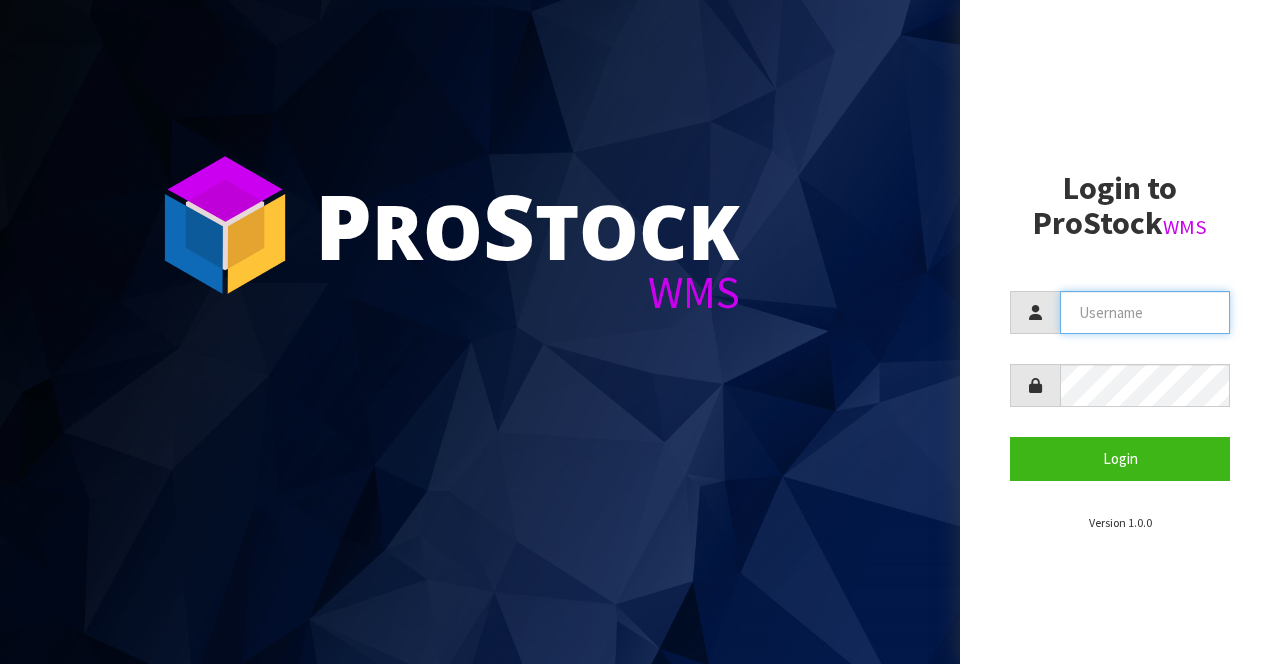 click at bounding box center [1145, 312] 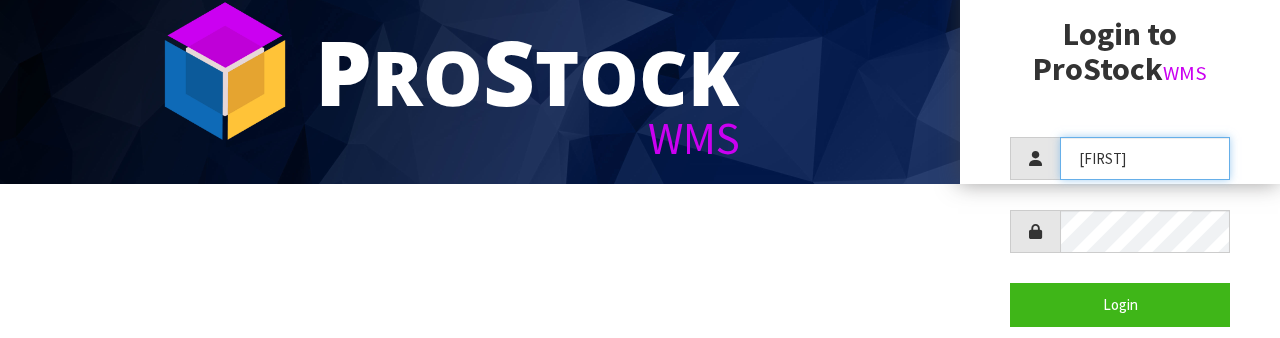 scroll, scrollTop: 193, scrollLeft: 0, axis: vertical 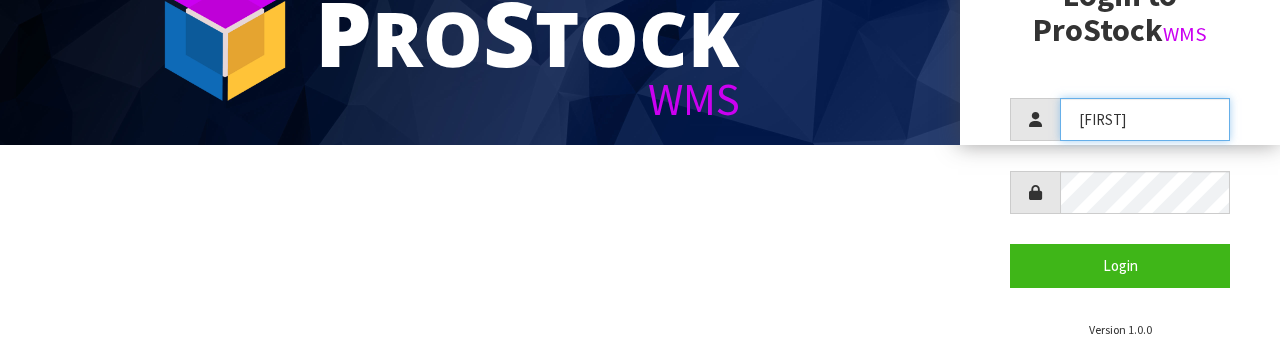 type on "[FIRST]" 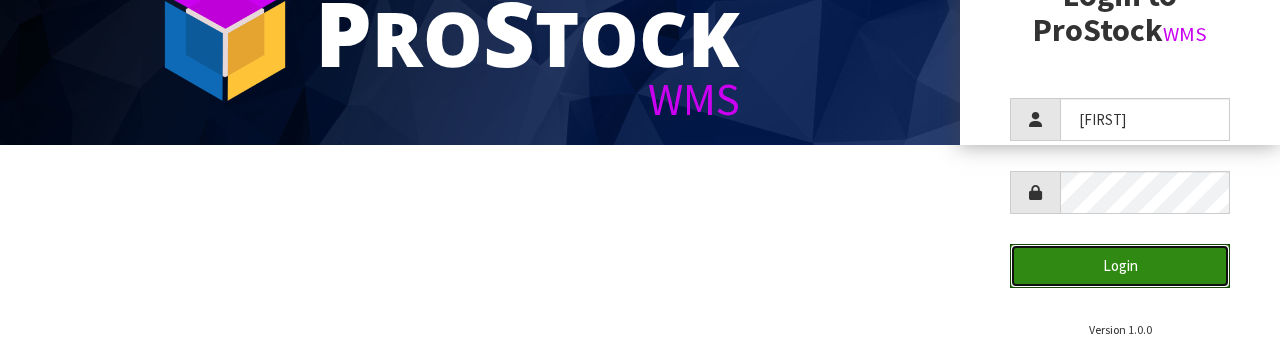 click on "Login" at bounding box center [1120, 265] 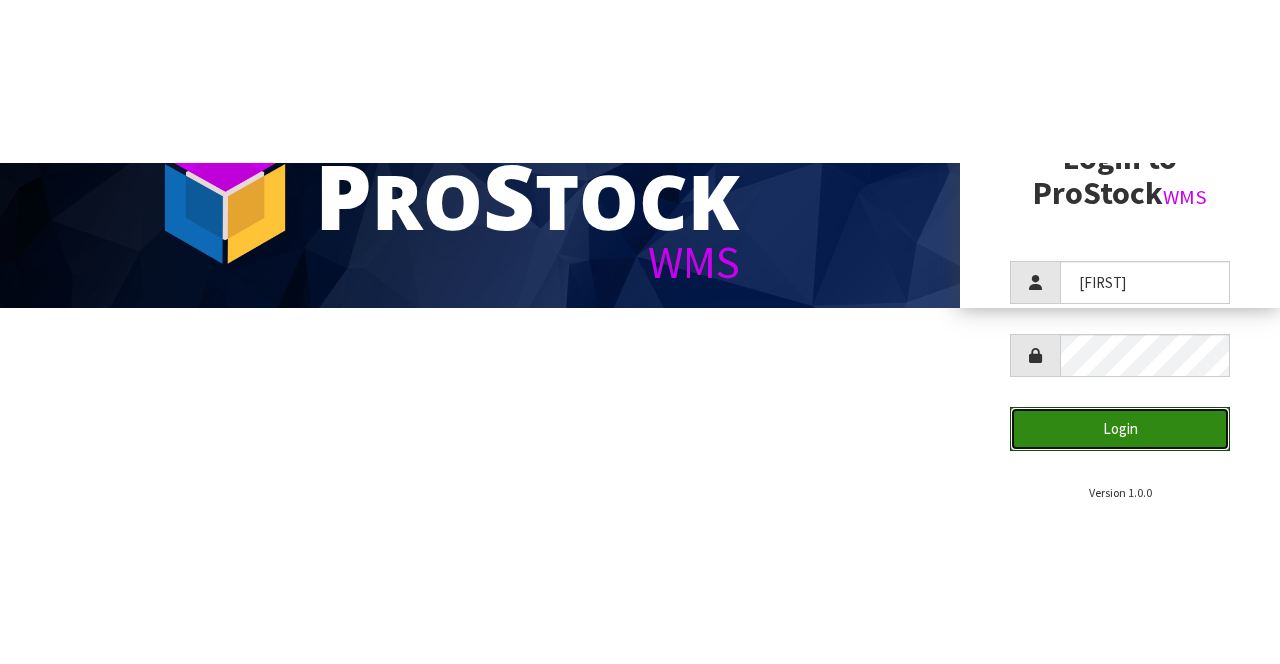 scroll, scrollTop: 0, scrollLeft: 0, axis: both 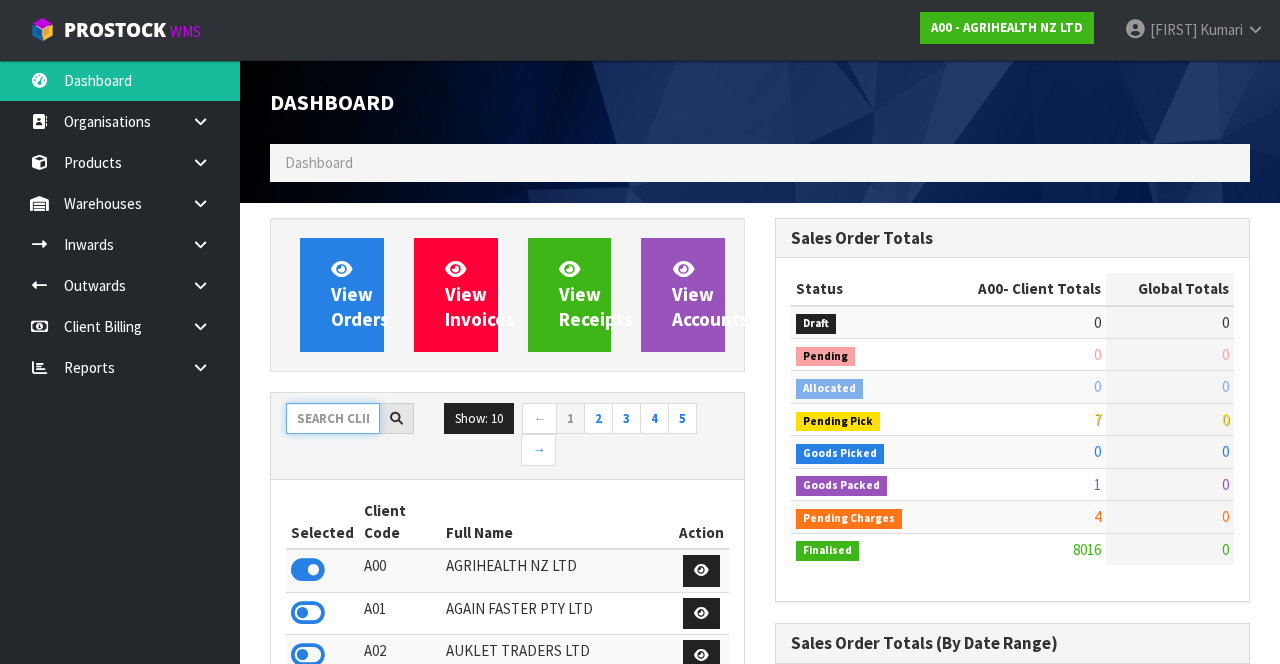 click at bounding box center [333, 418] 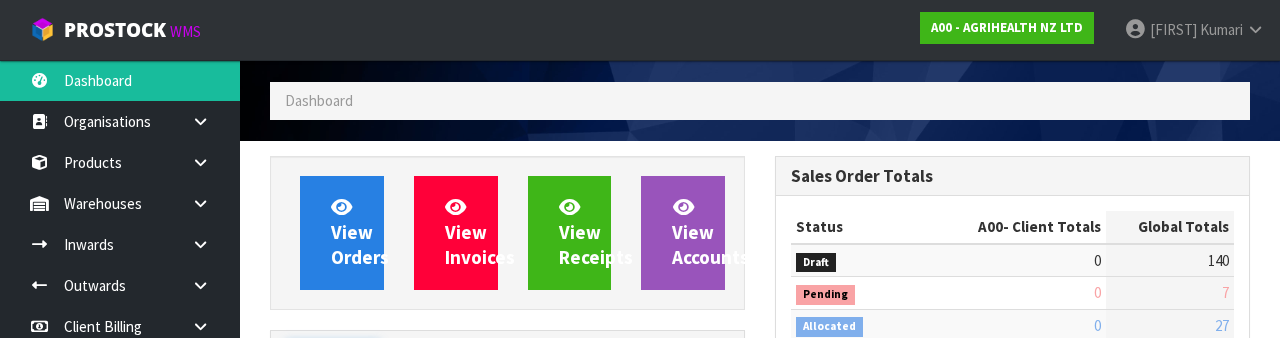 scroll, scrollTop: 235, scrollLeft: 0, axis: vertical 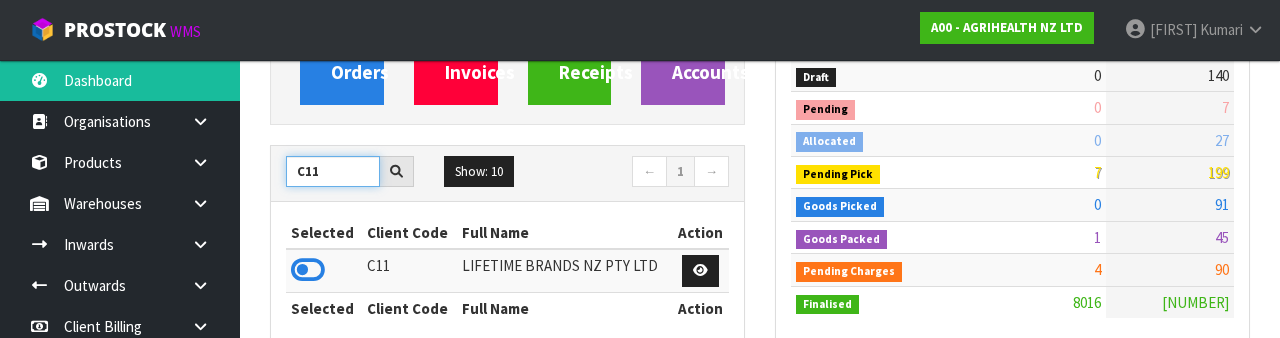 type on "C11" 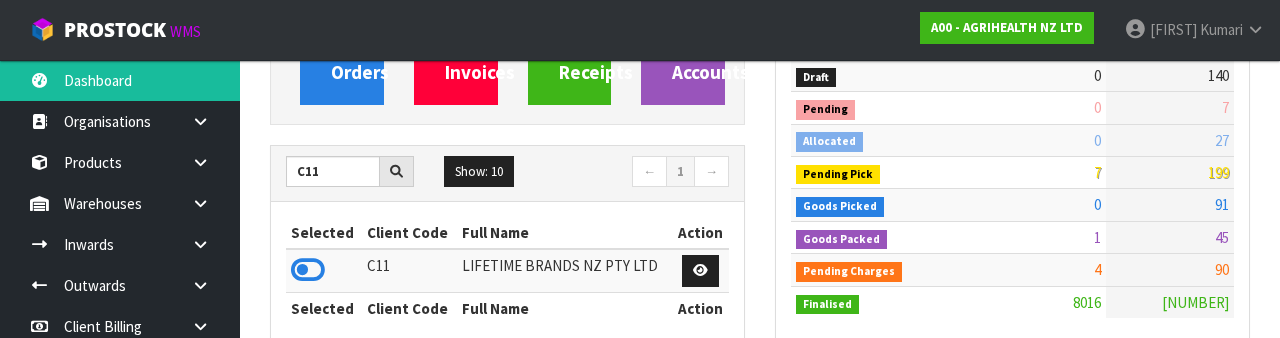 click at bounding box center (308, 270) 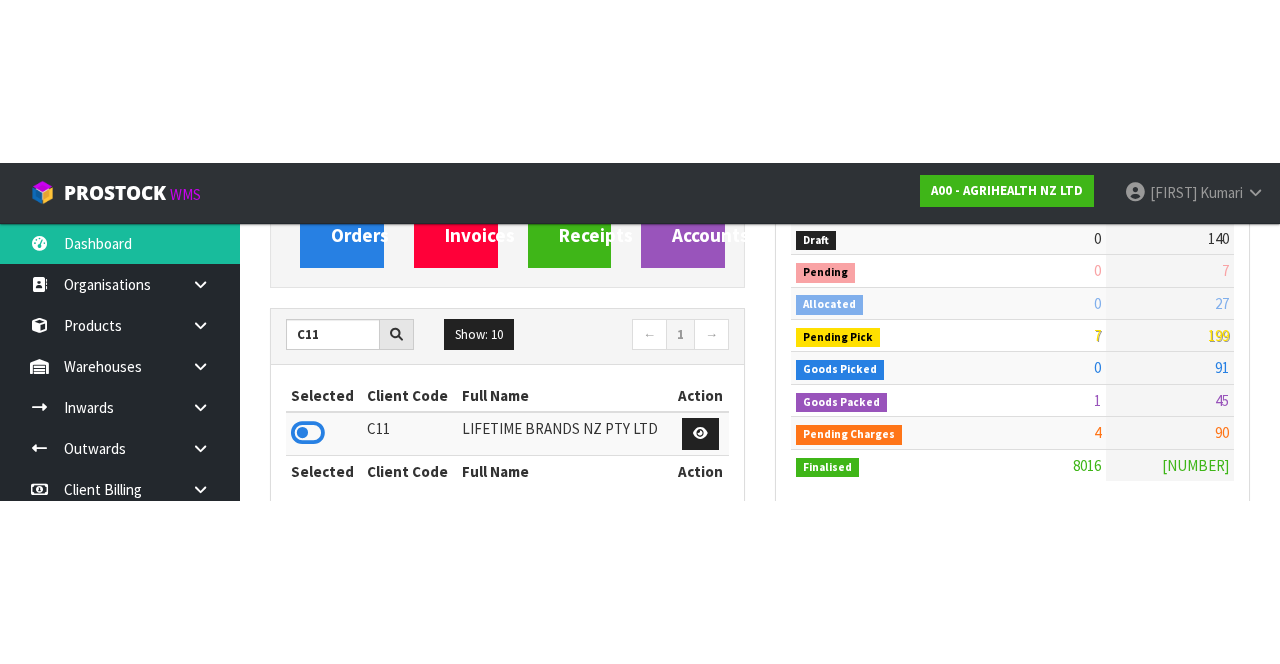 scroll, scrollTop: 247, scrollLeft: 0, axis: vertical 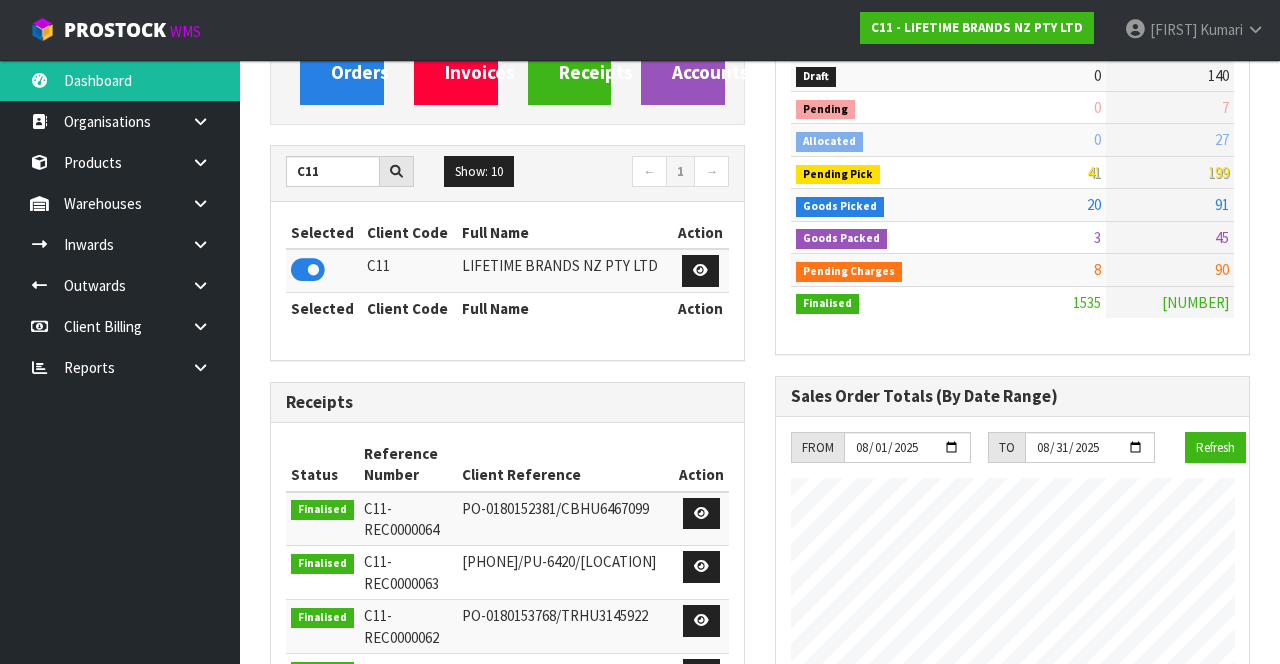 click at bounding box center [208, 203] 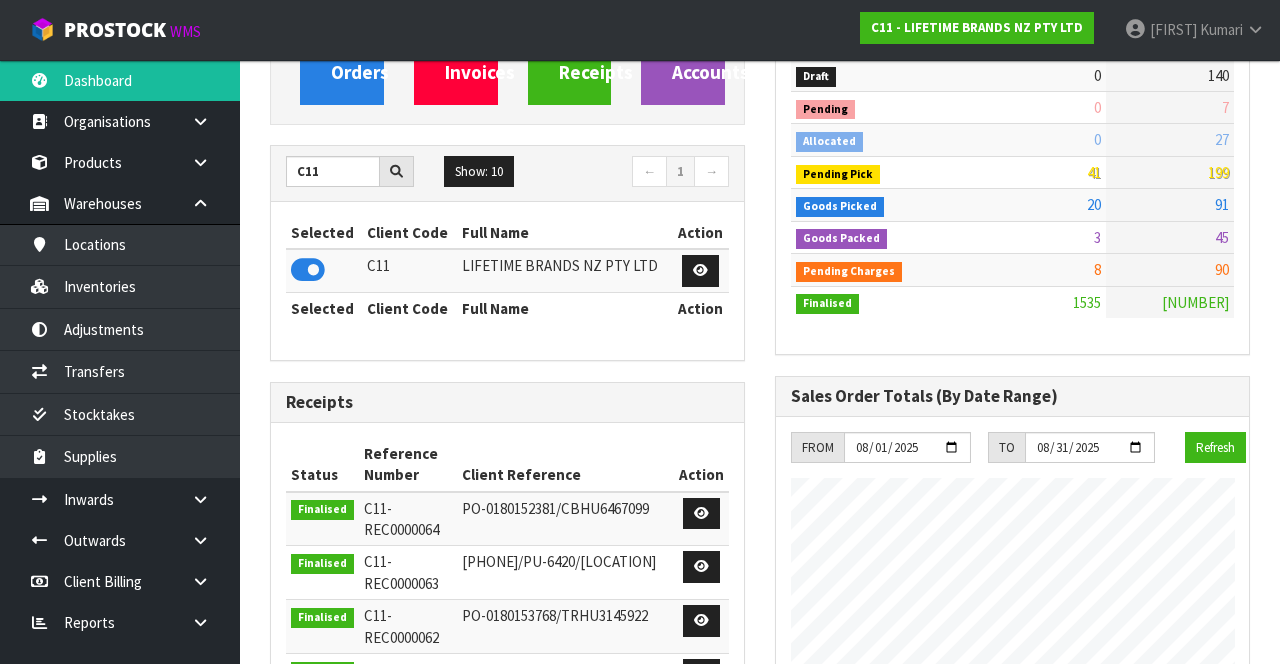 click at bounding box center [208, 499] 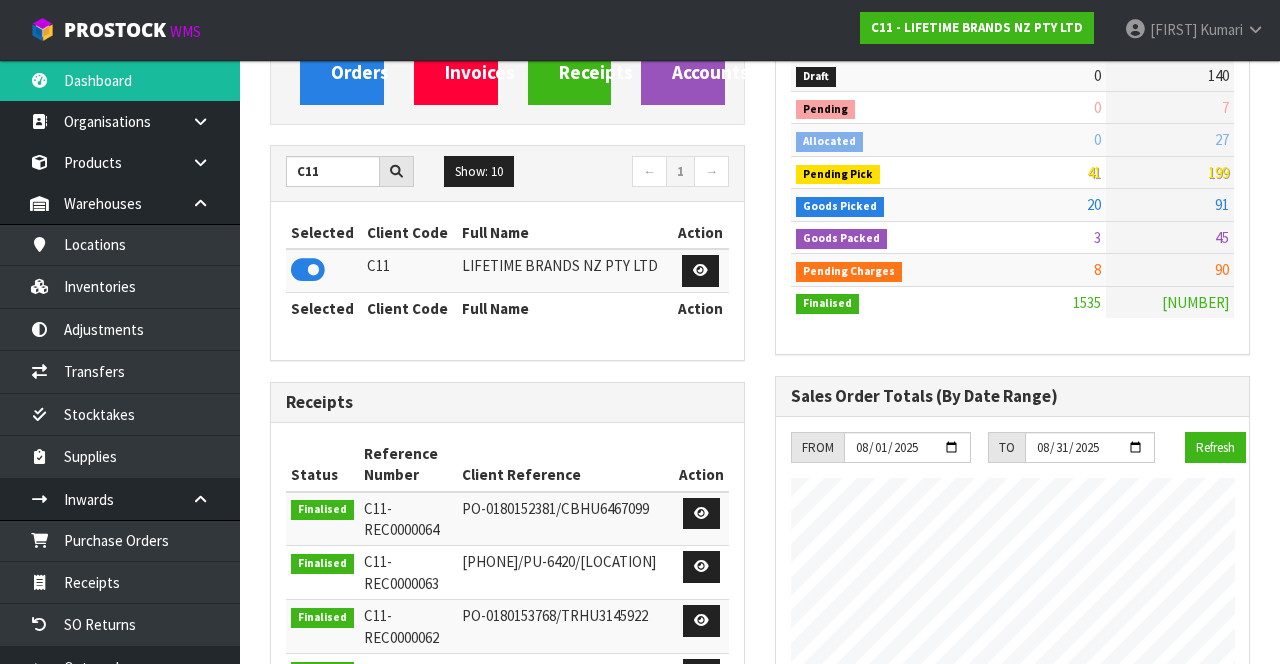 scroll, scrollTop: 142, scrollLeft: 0, axis: vertical 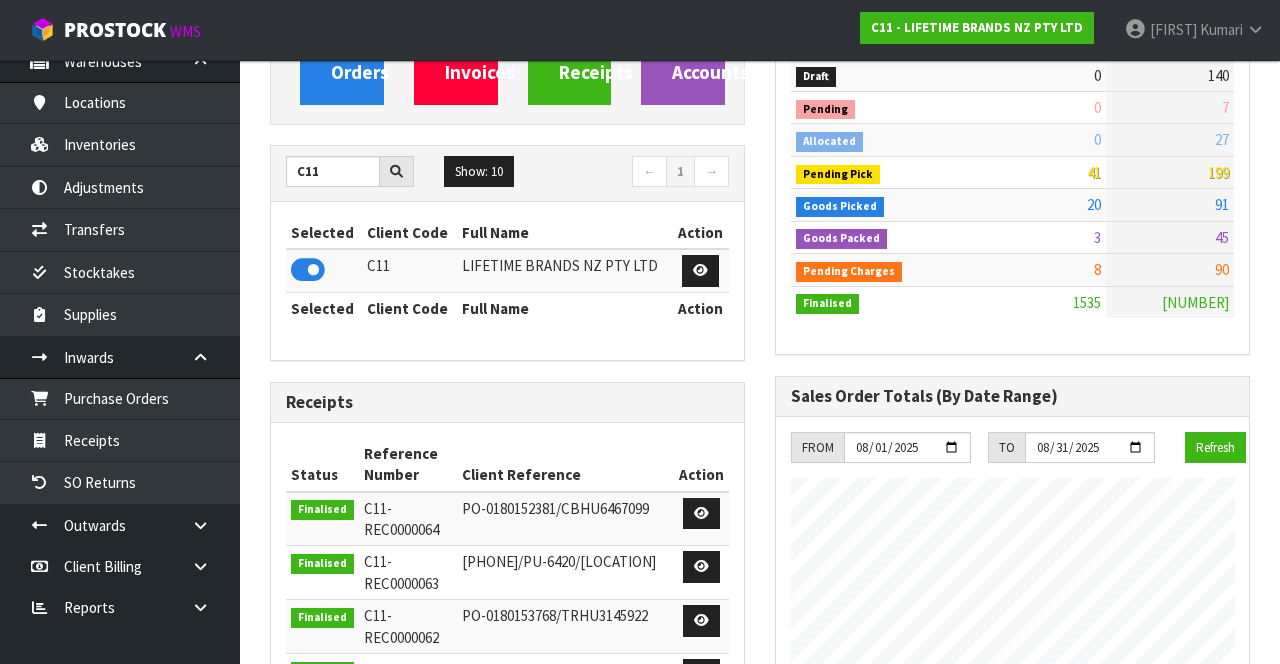 click at bounding box center [200, 525] 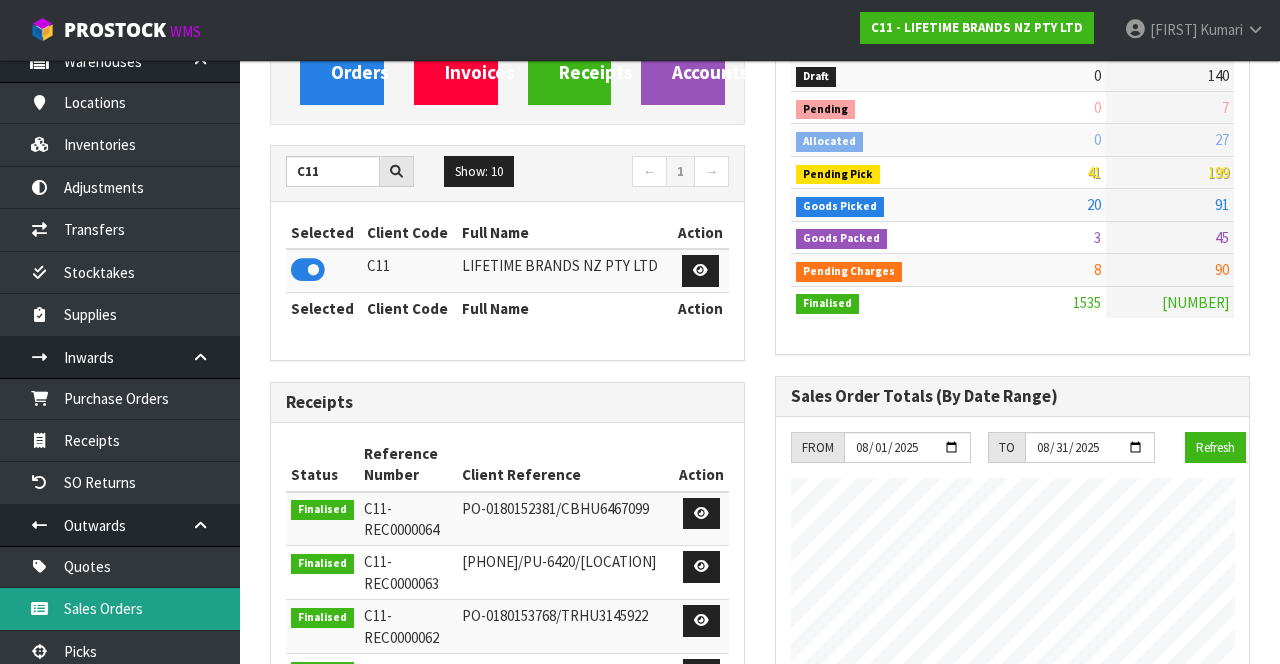 click on "Sales Orders" at bounding box center (120, 608) 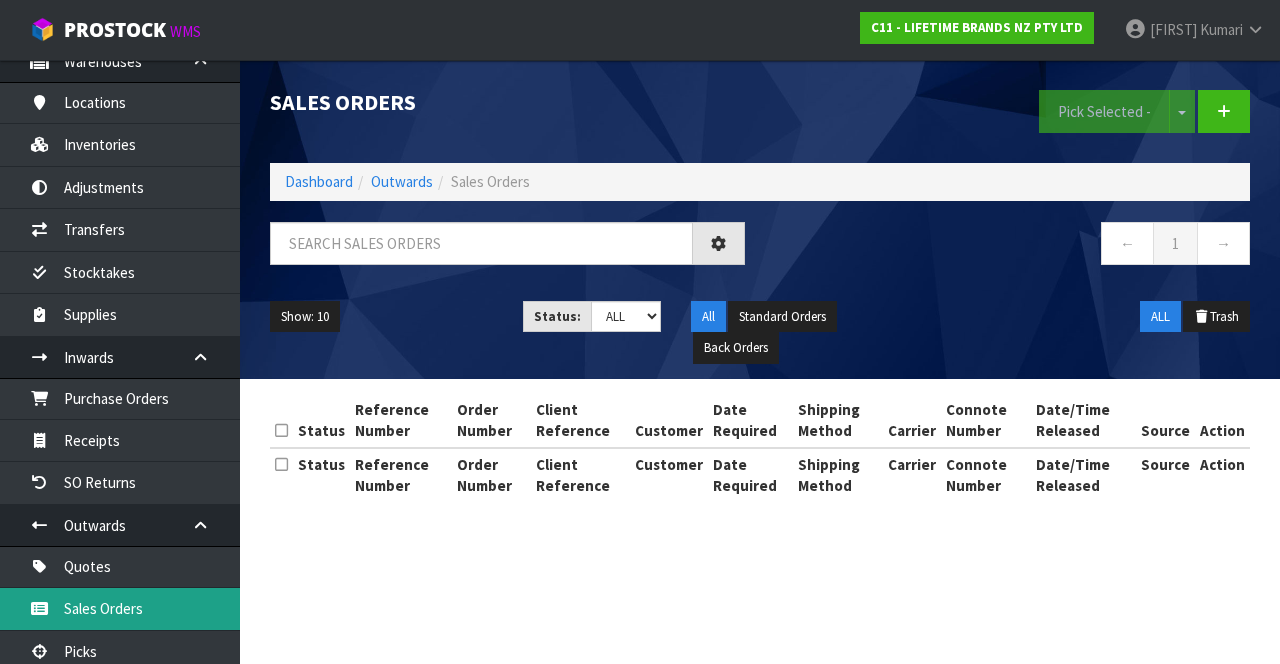 scroll, scrollTop: 0, scrollLeft: 0, axis: both 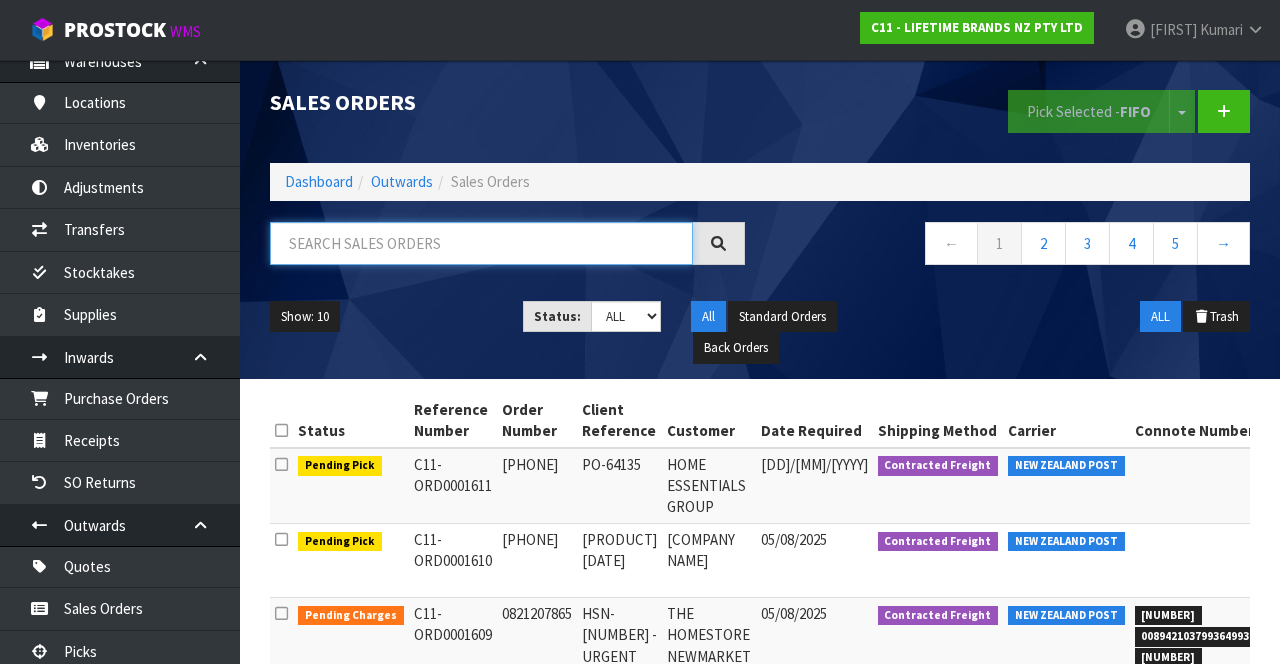 paste on "[CODE]" 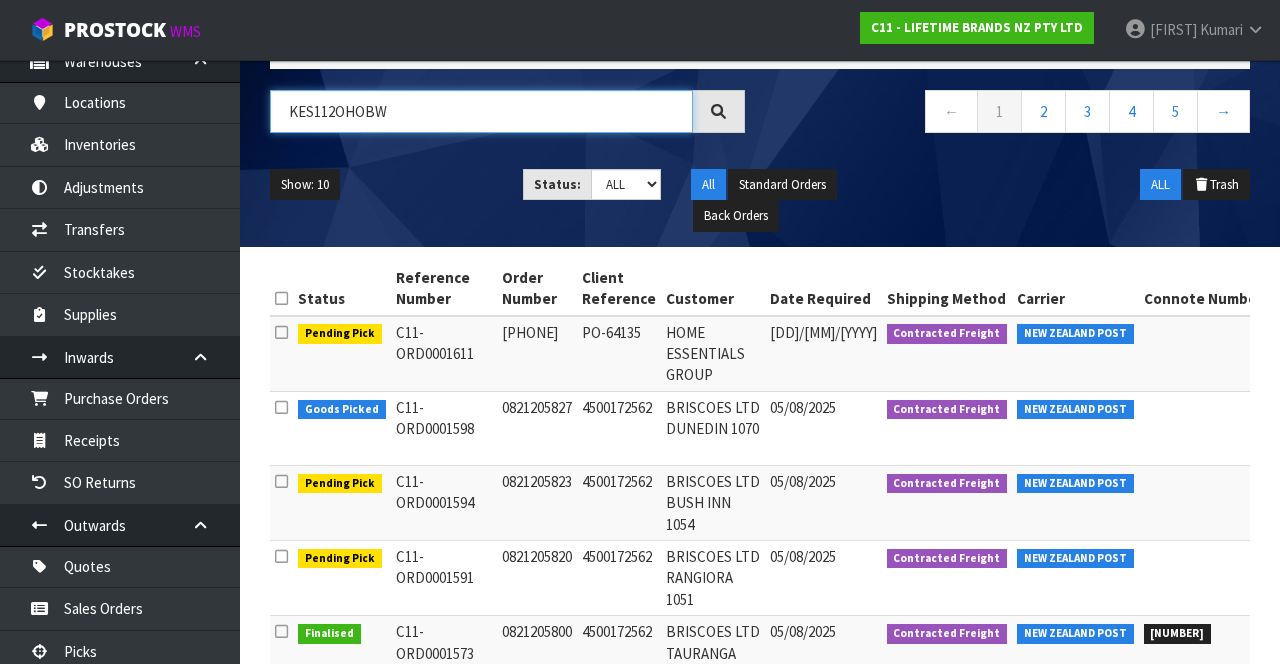 scroll, scrollTop: 129, scrollLeft: 0, axis: vertical 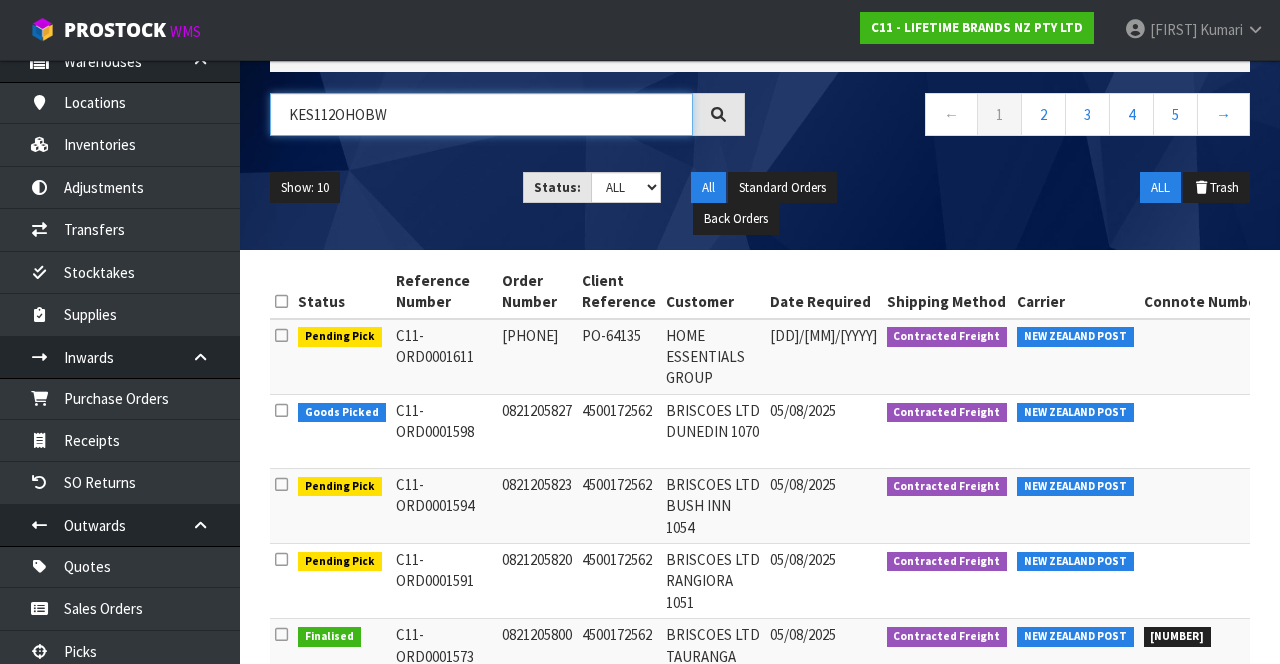 type on "[CODE]" 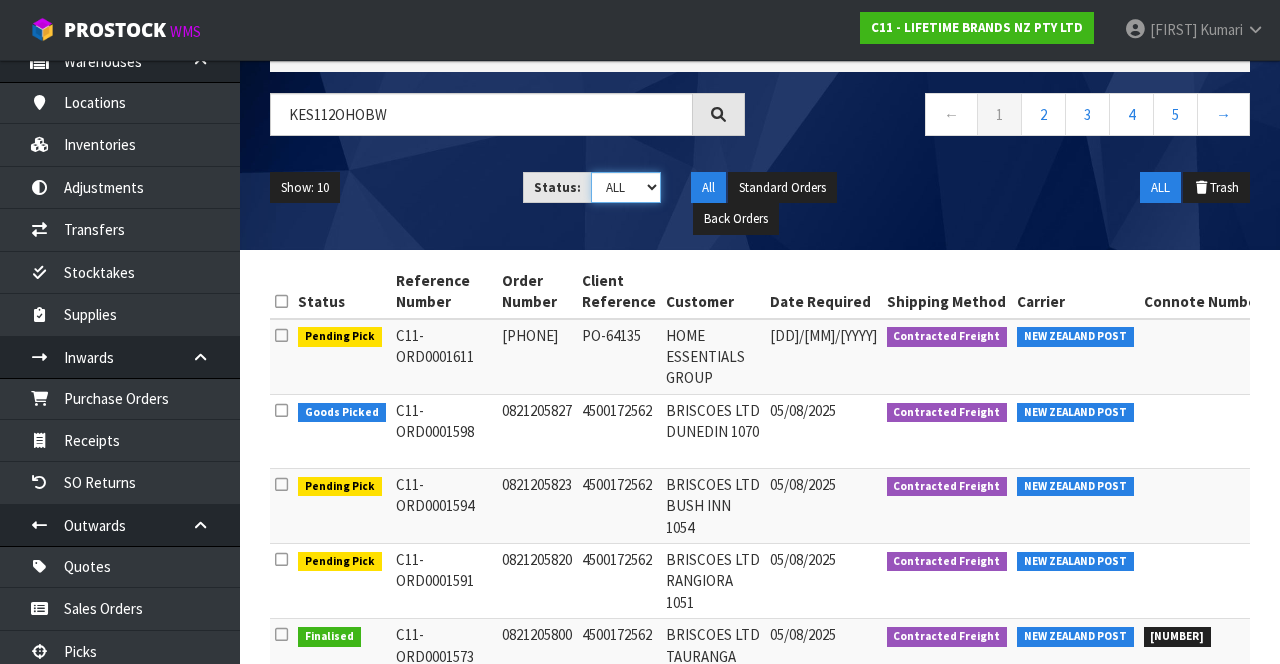 click on "Draft Pending Allocated Pending Pick Goods Picked Goods Packed Pending Charges Finalised Cancelled Review ALL" at bounding box center [626, 187] 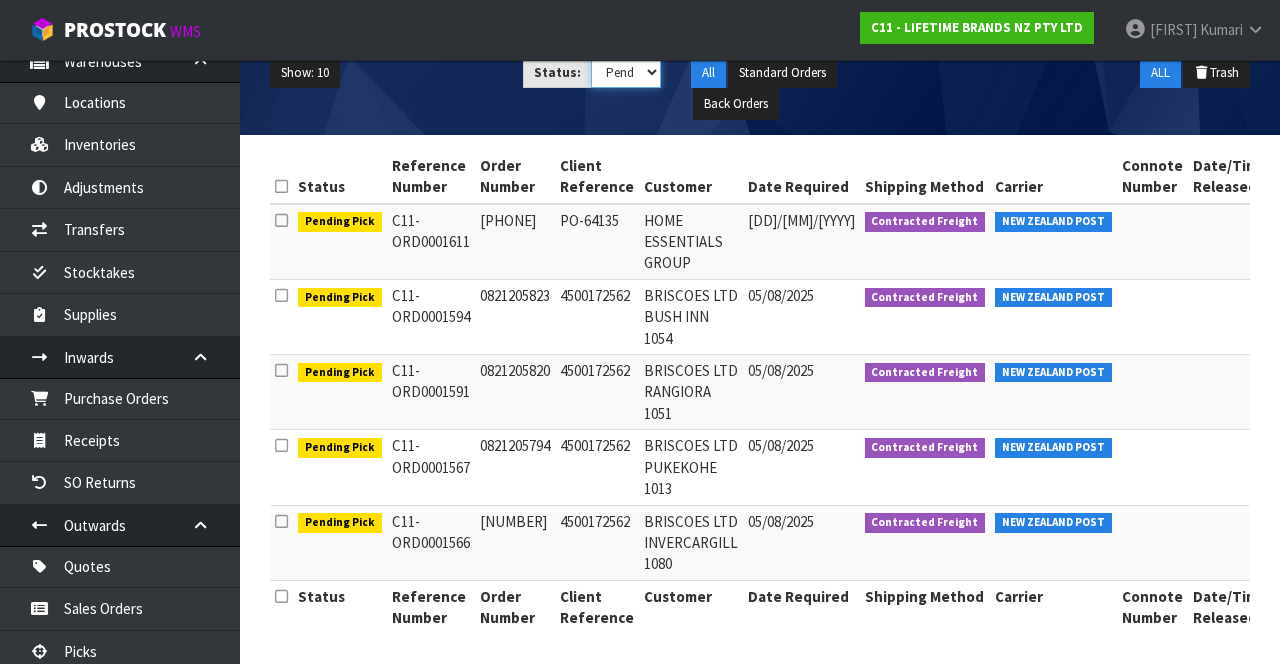 scroll, scrollTop: 240, scrollLeft: 0, axis: vertical 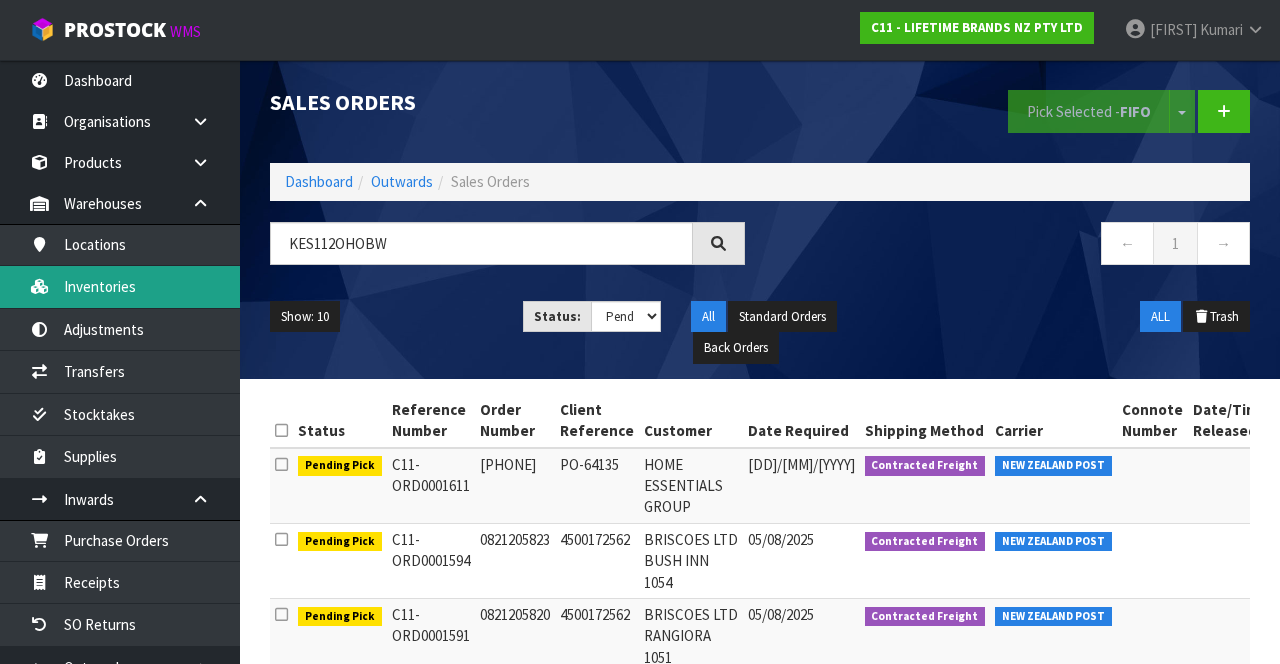 click on "Inventories" at bounding box center (120, 286) 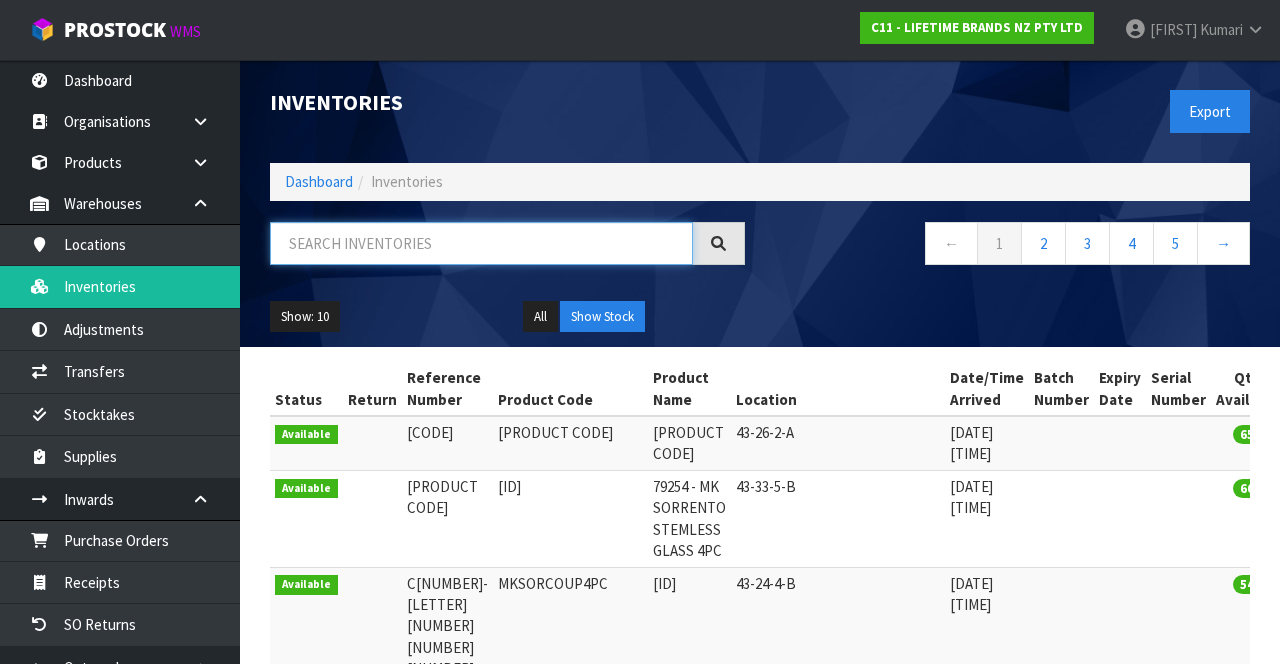 click at bounding box center [481, 243] 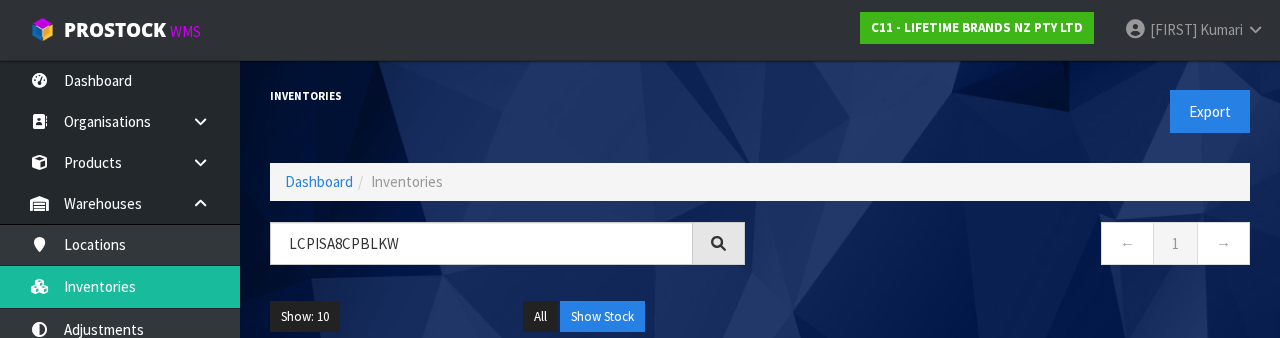 click on "←
1
→" at bounding box center [1012, 246] 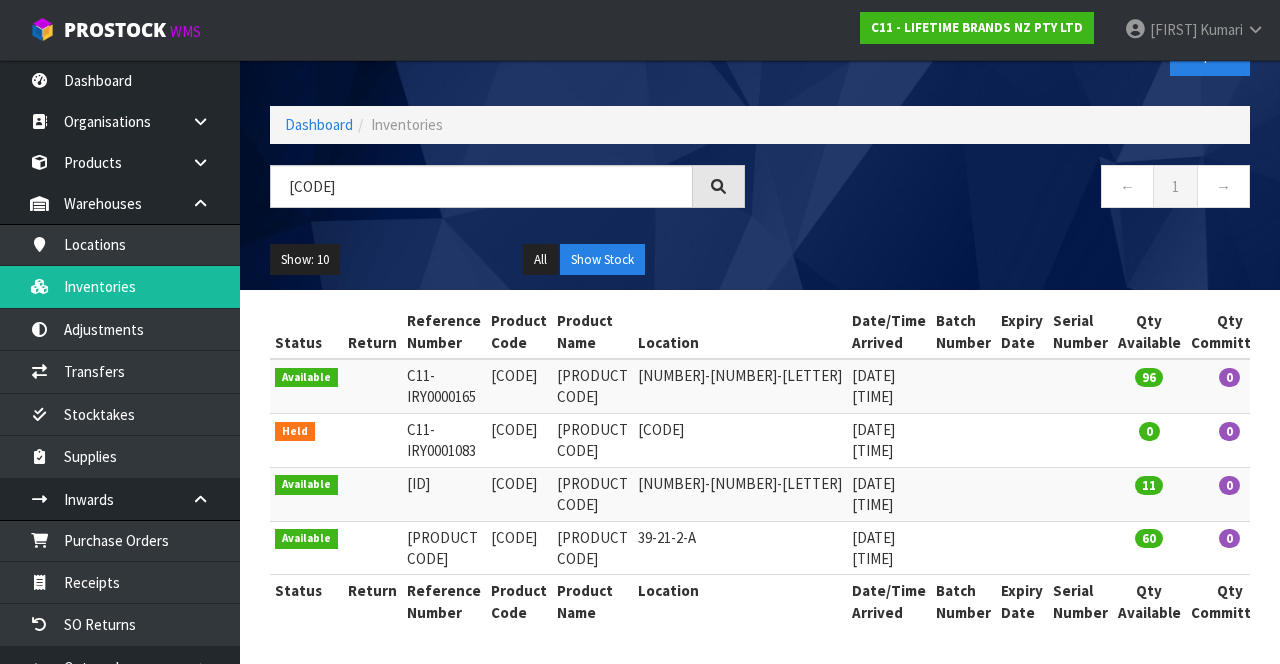 scroll, scrollTop: 186, scrollLeft: 0, axis: vertical 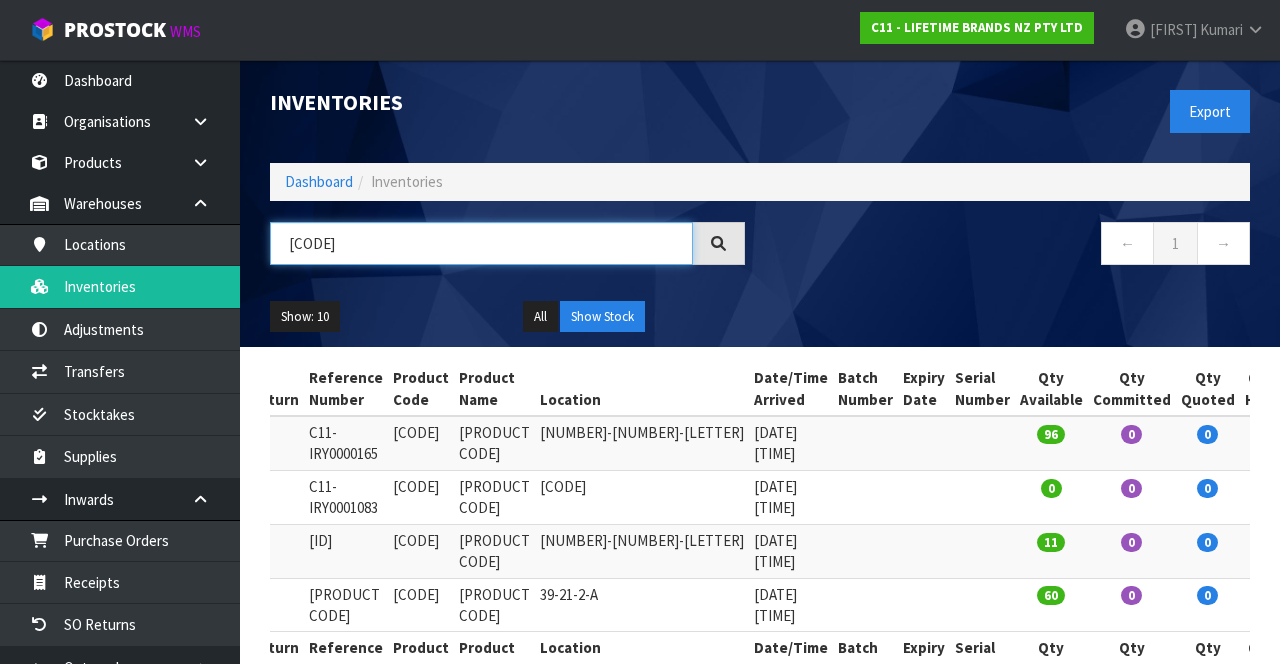 click on "LCPISA8CPBLKW" at bounding box center [481, 243] 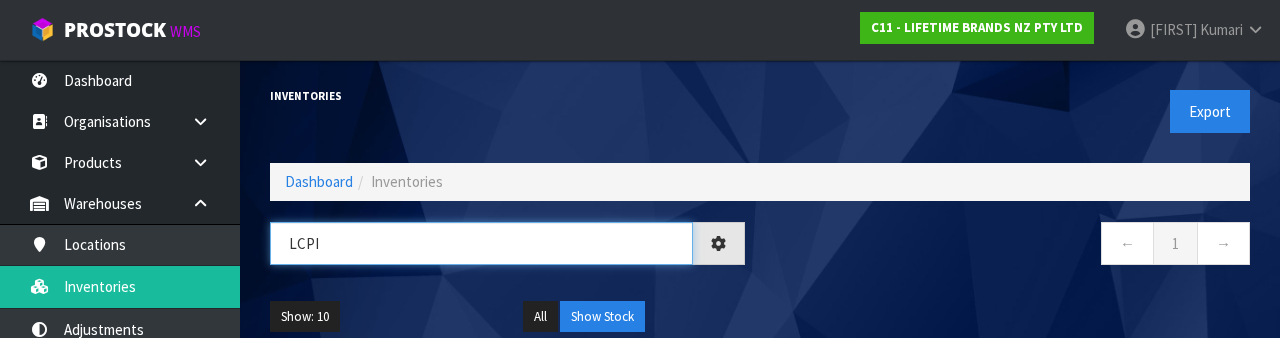 type on "LCP" 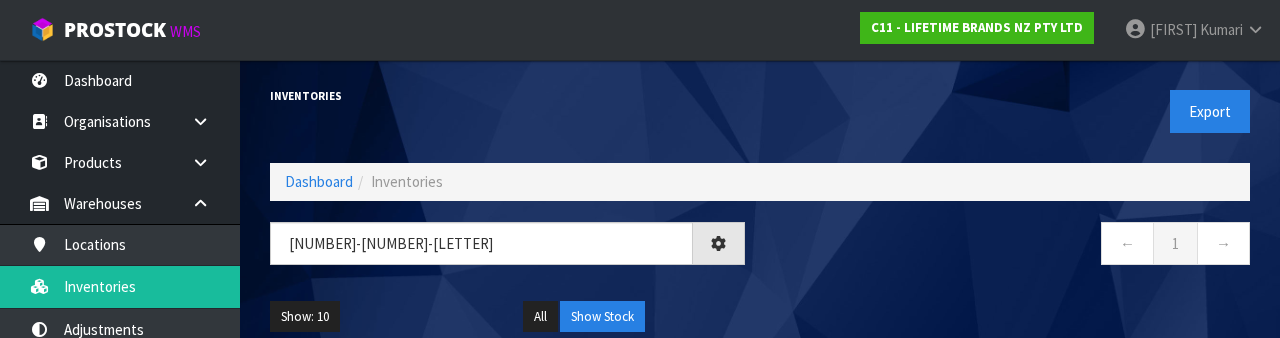 click on "←
1
→" at bounding box center (1012, 254) 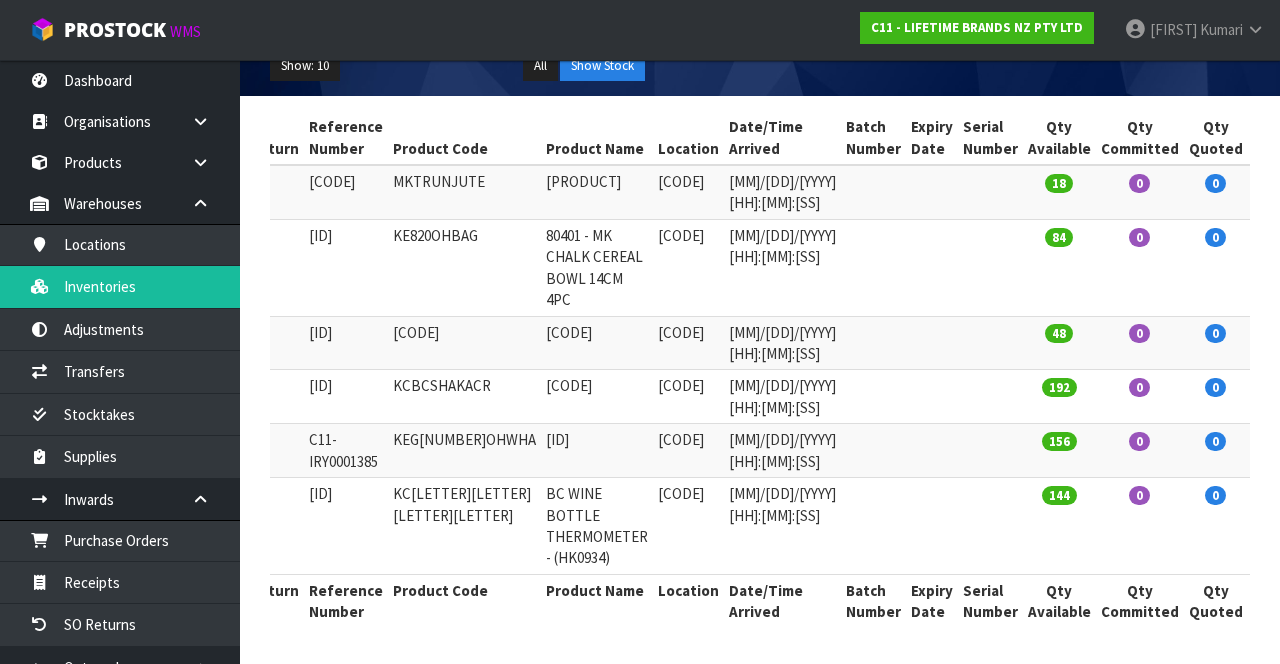 scroll, scrollTop: 450, scrollLeft: 0, axis: vertical 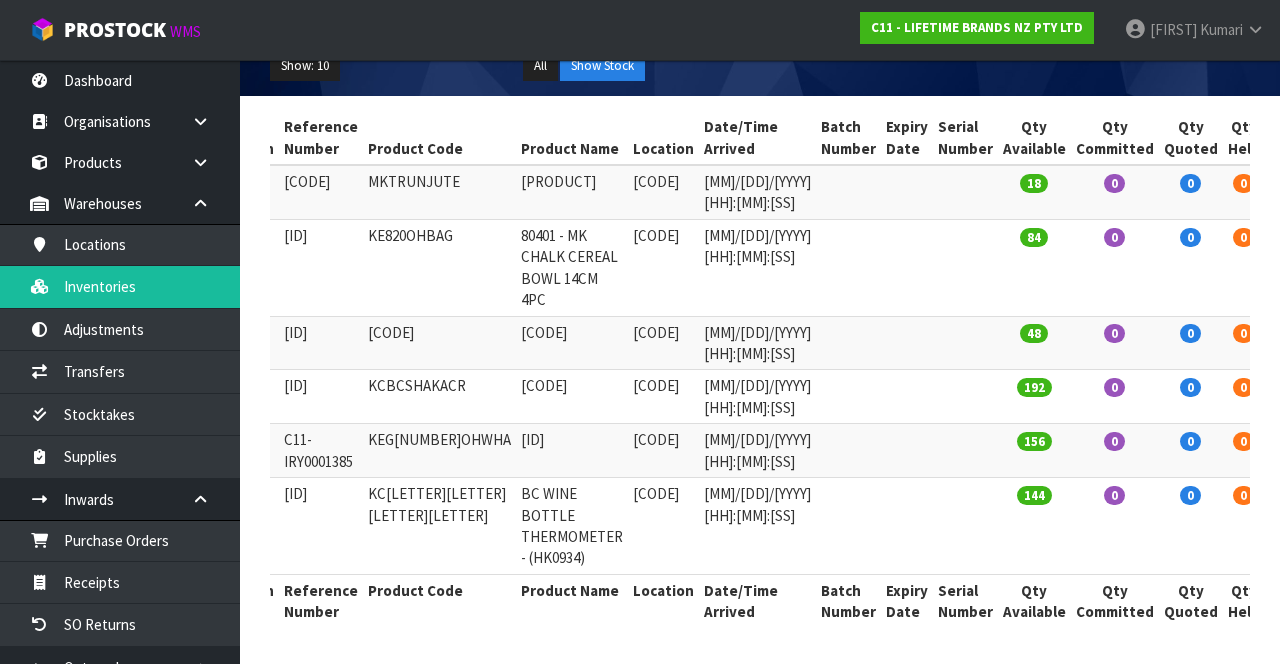 click at bounding box center (1339, 445) 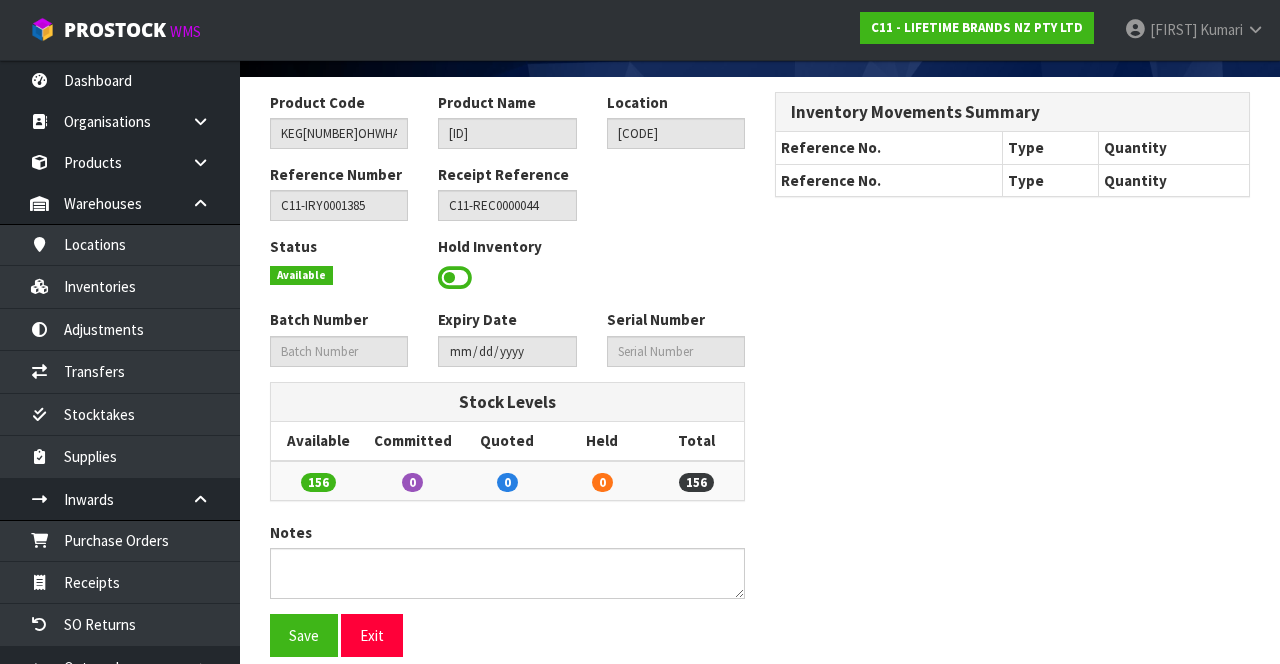 scroll, scrollTop: 147, scrollLeft: 0, axis: vertical 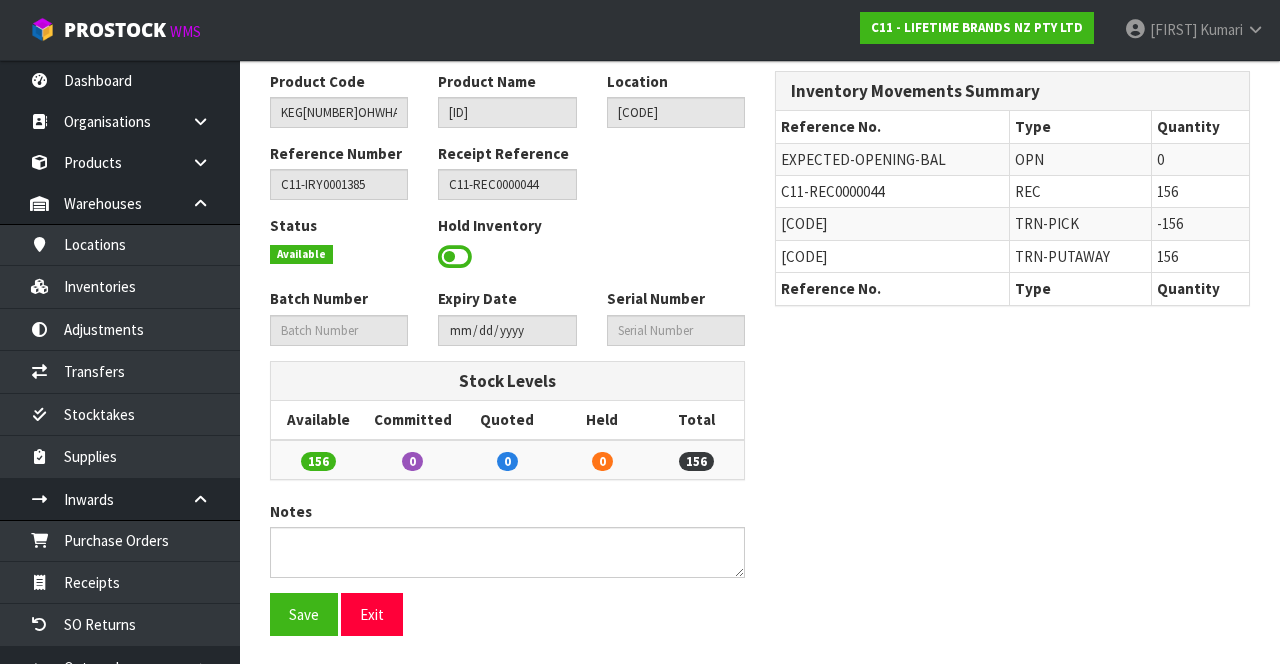 copy on "C11-TRN0000280" 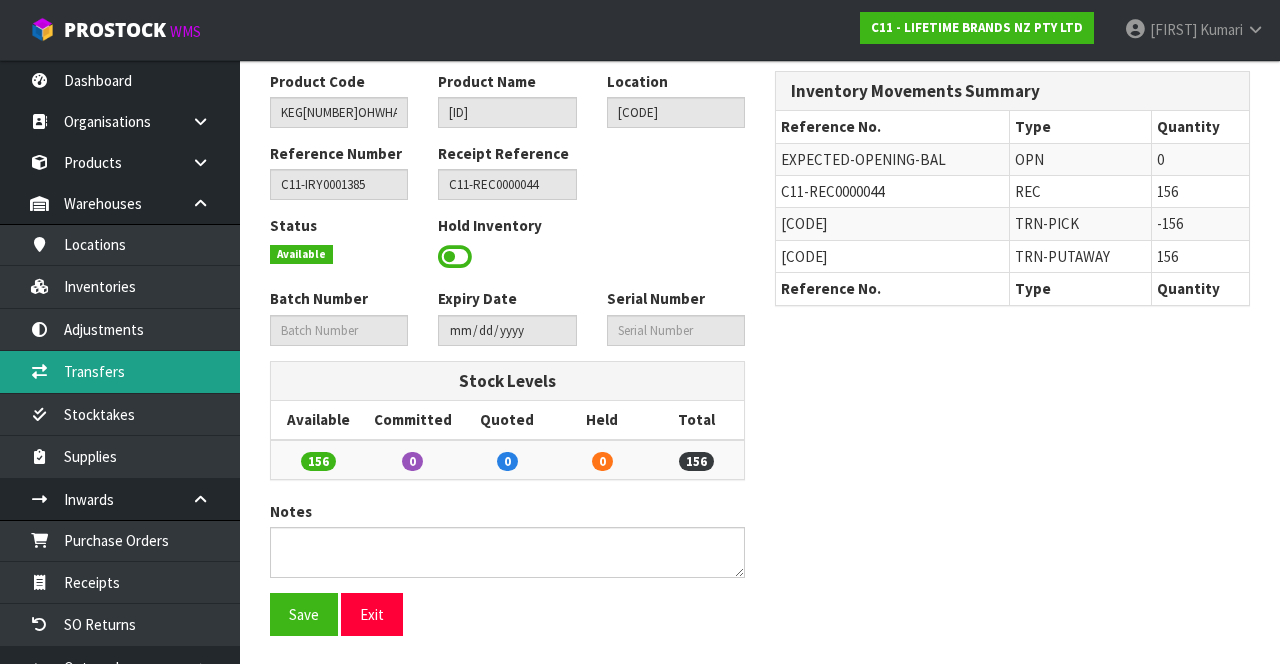 click on "Transfers" at bounding box center (120, 371) 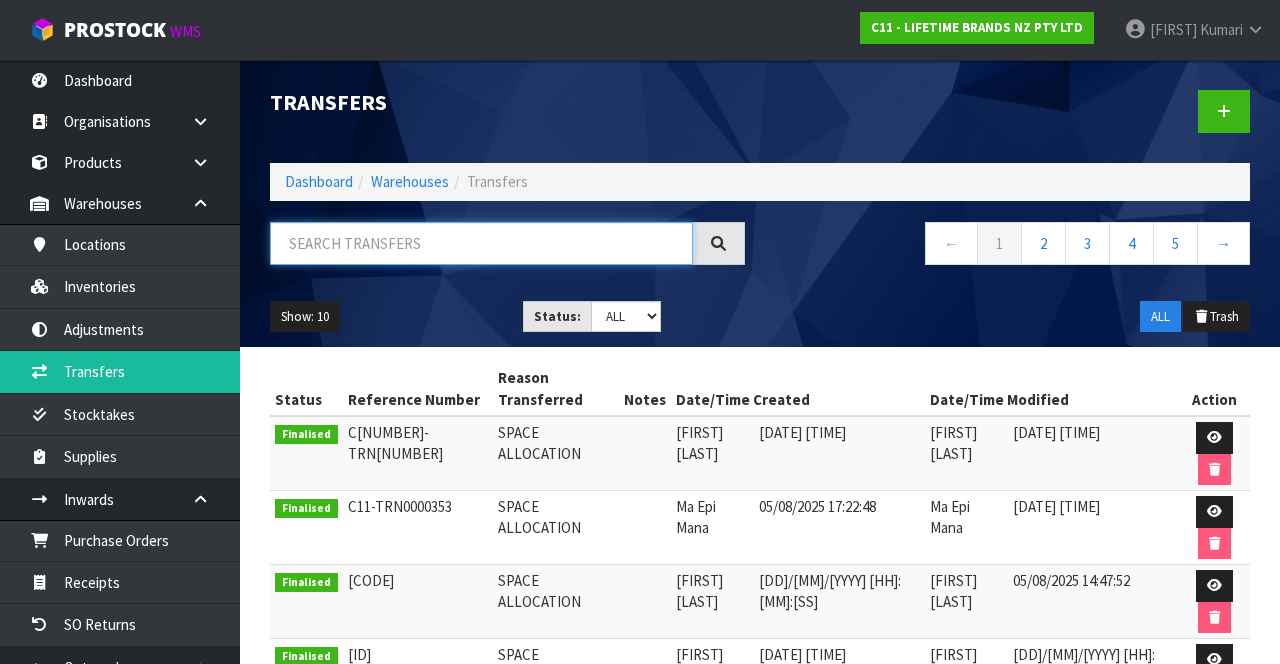 paste on "C11-TRN0000280" 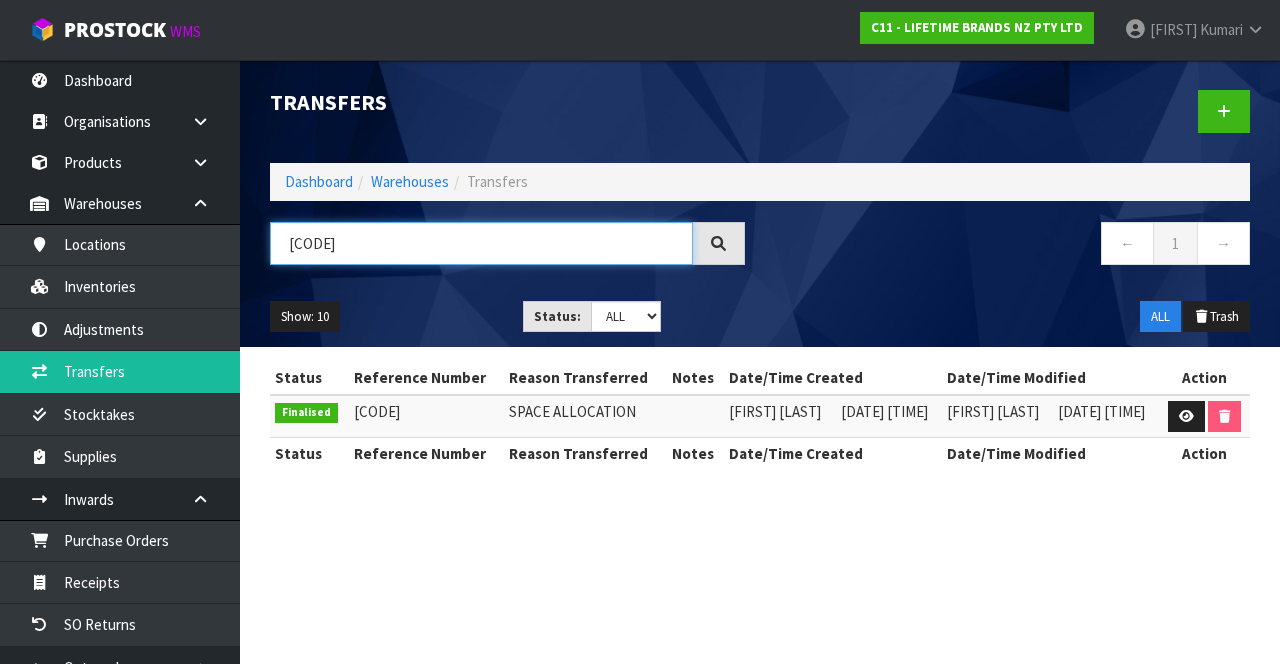 type on "C11-TRN0000280" 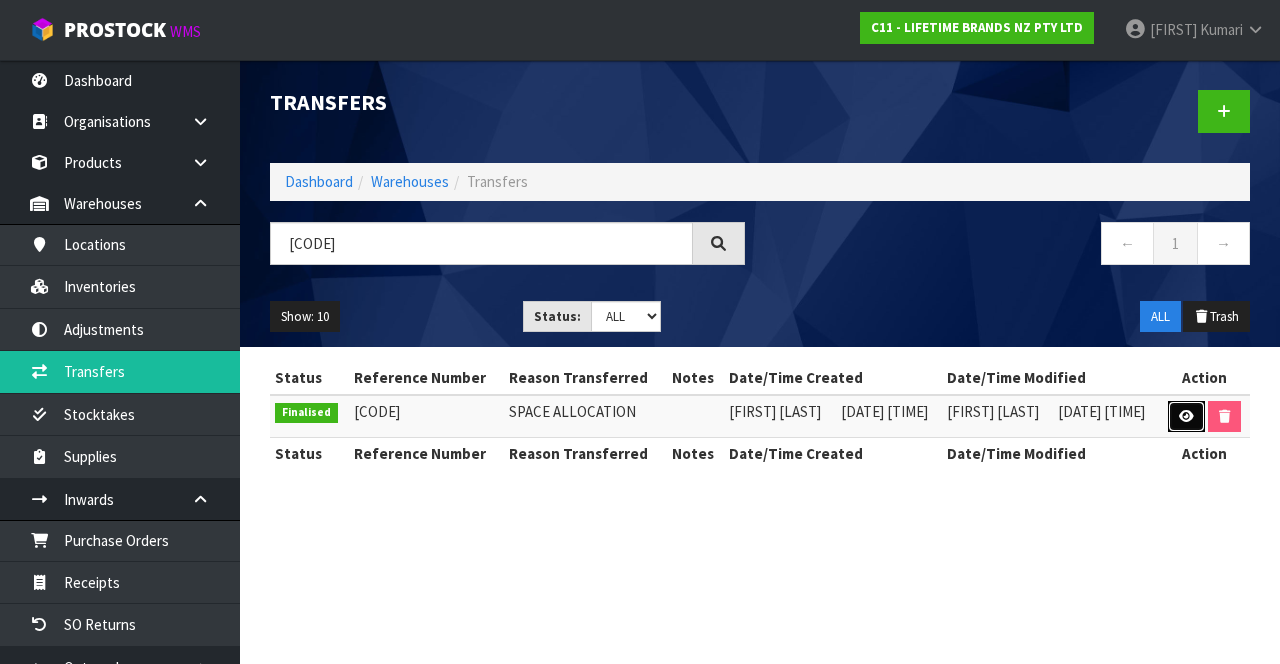 click at bounding box center (1186, 417) 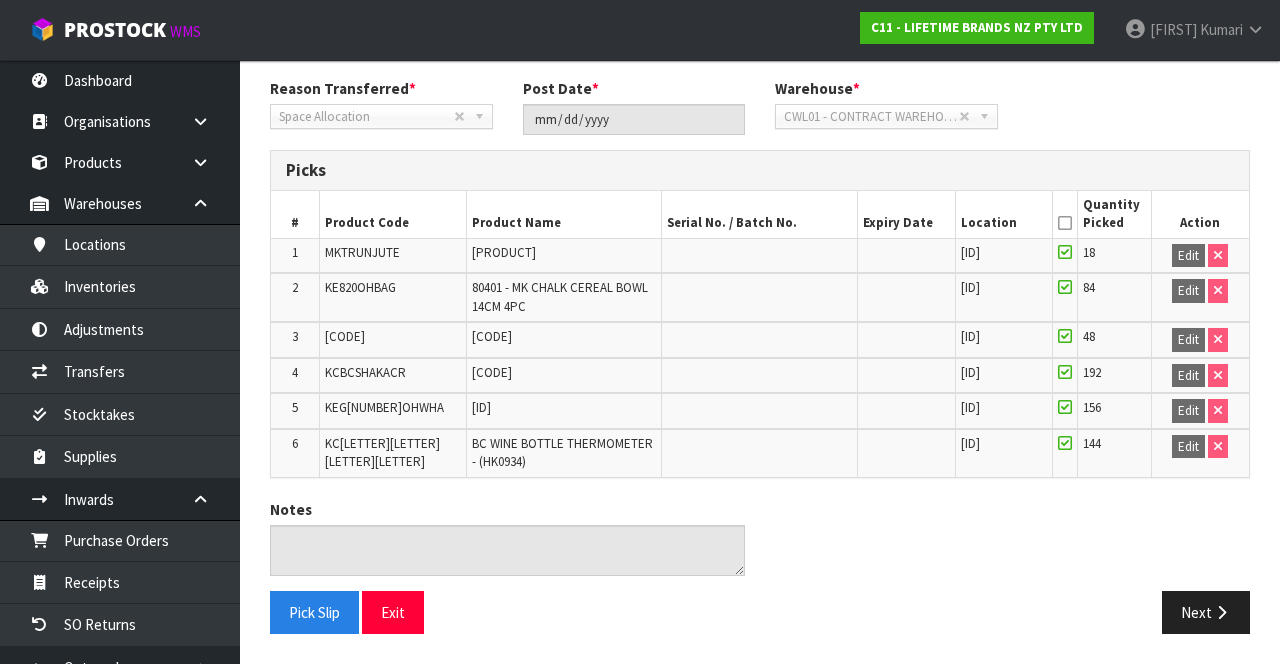 scroll, scrollTop: 322, scrollLeft: 0, axis: vertical 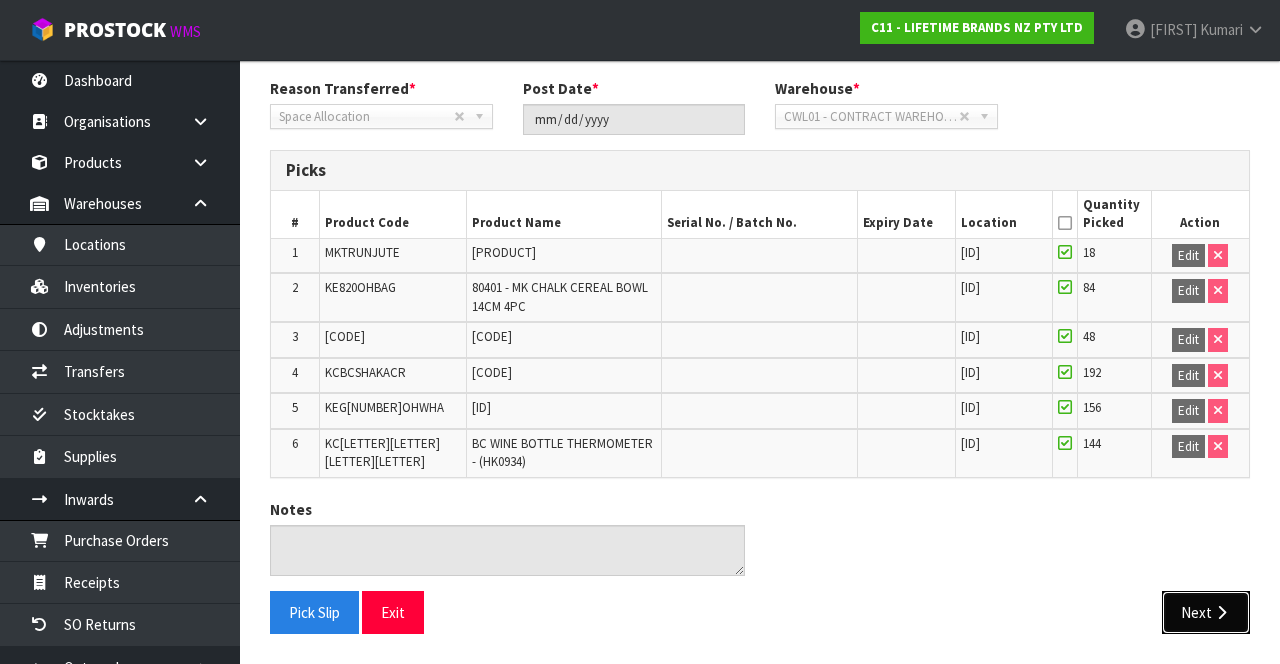 click on "Next" at bounding box center (1206, 612) 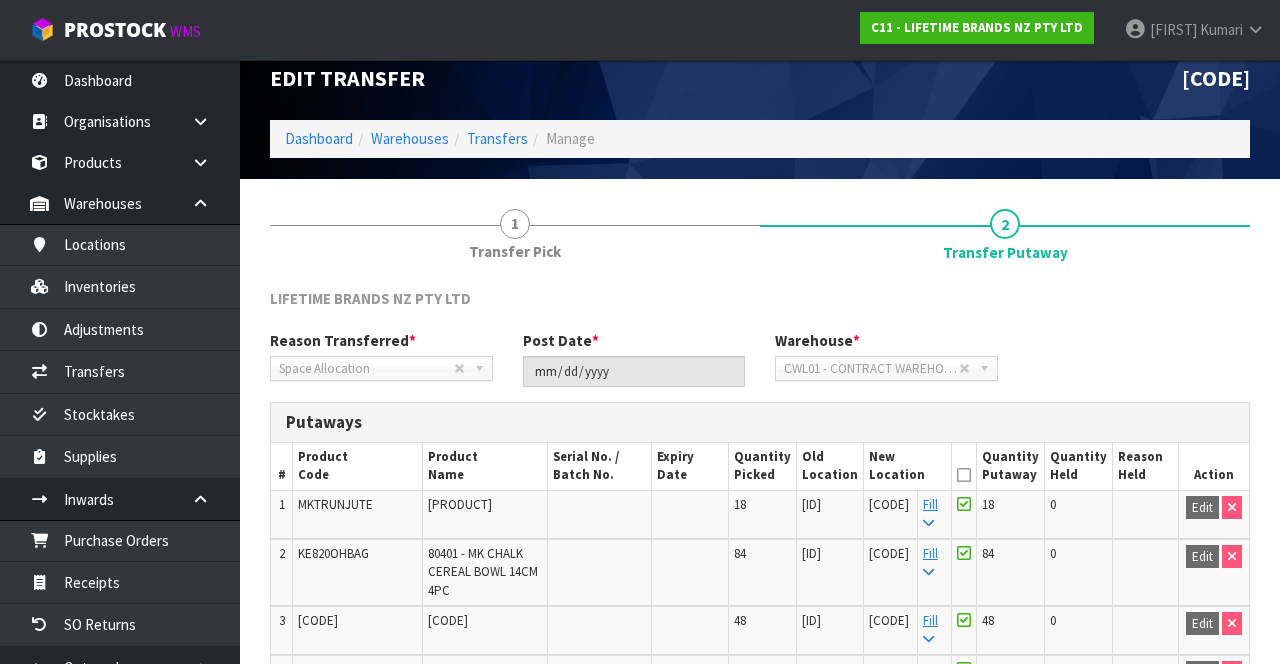 scroll, scrollTop: 0, scrollLeft: 0, axis: both 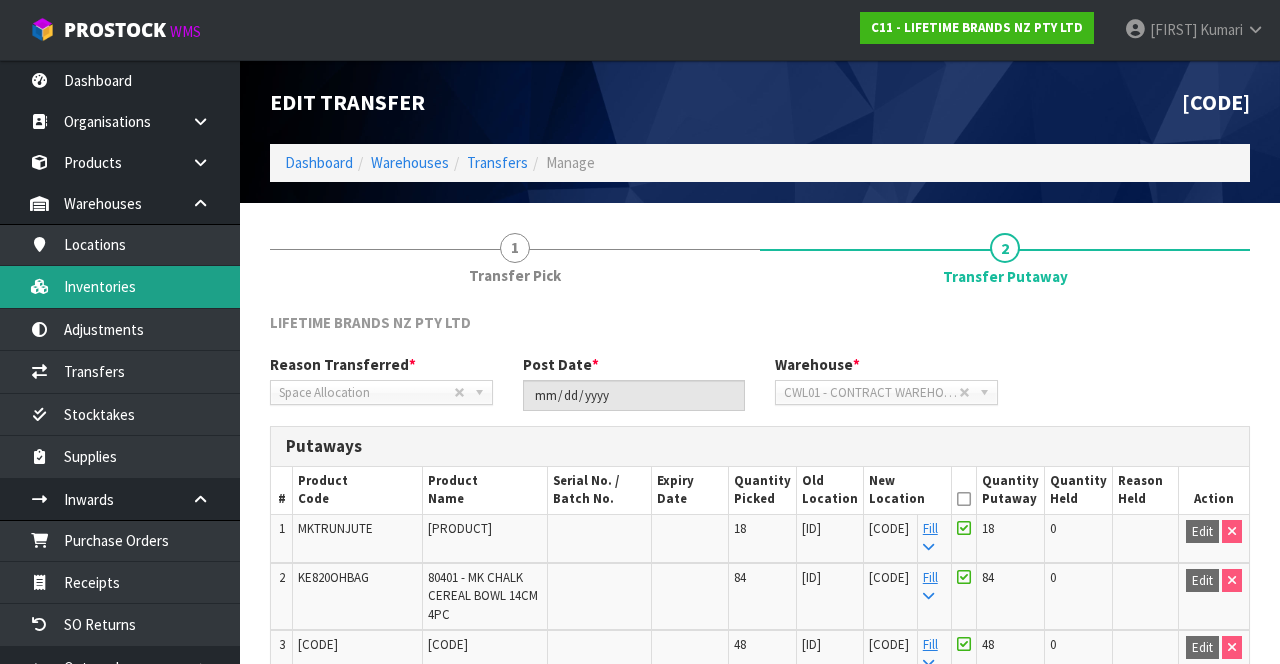 click on "Inventories" at bounding box center (120, 286) 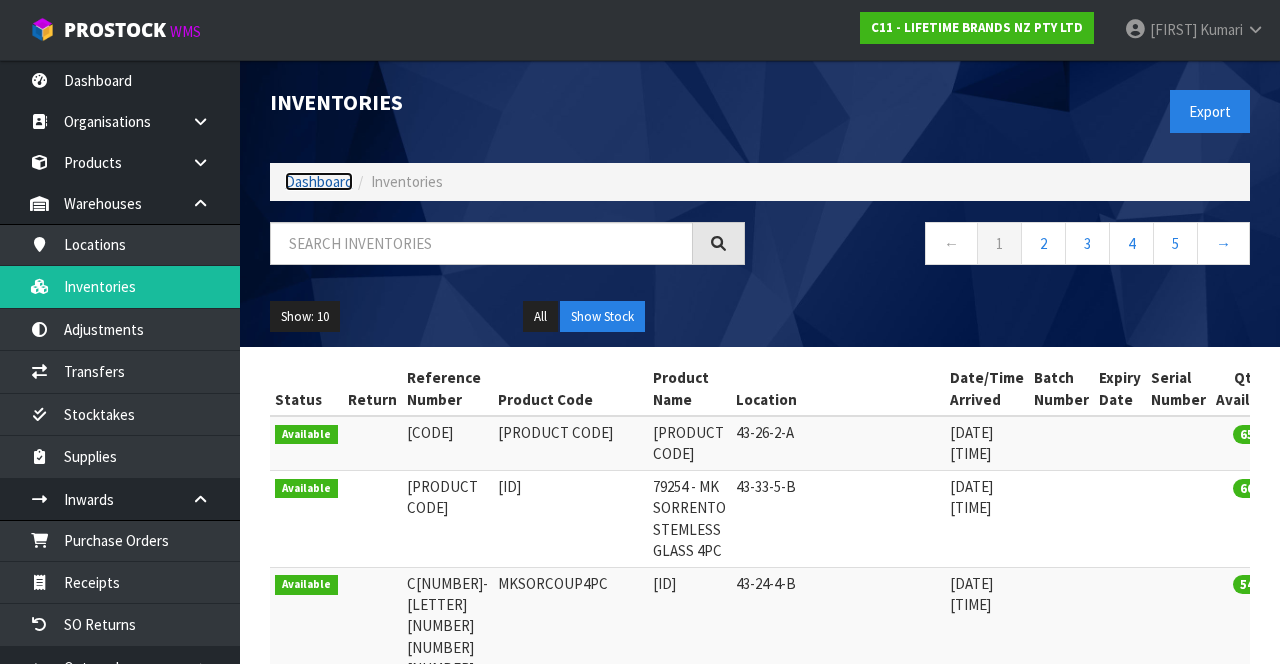 click on "Dashboard" at bounding box center (319, 181) 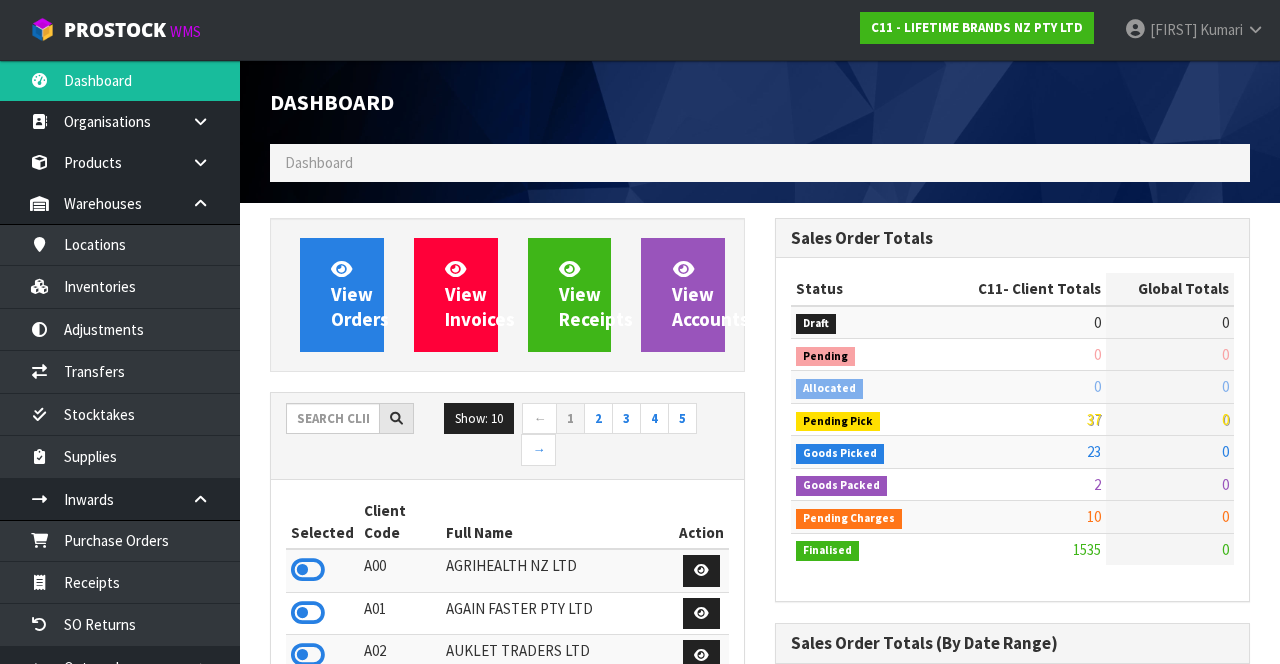 scroll, scrollTop: 998172, scrollLeft: 999494, axis: both 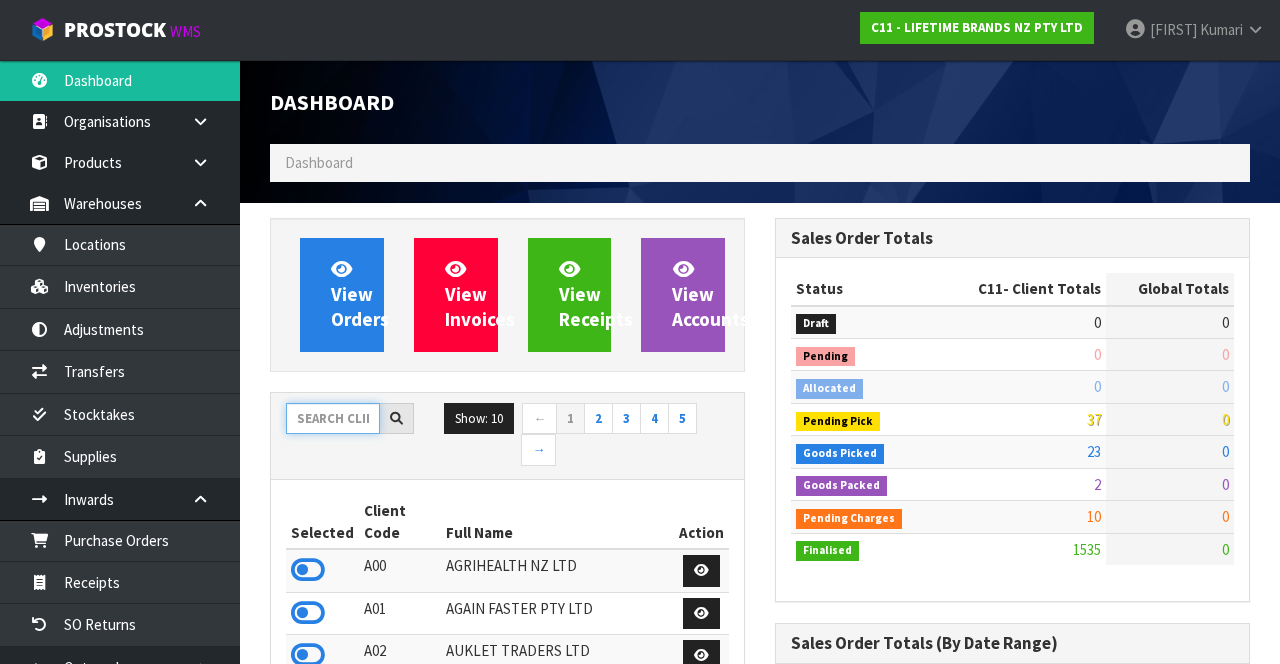 click at bounding box center (333, 418) 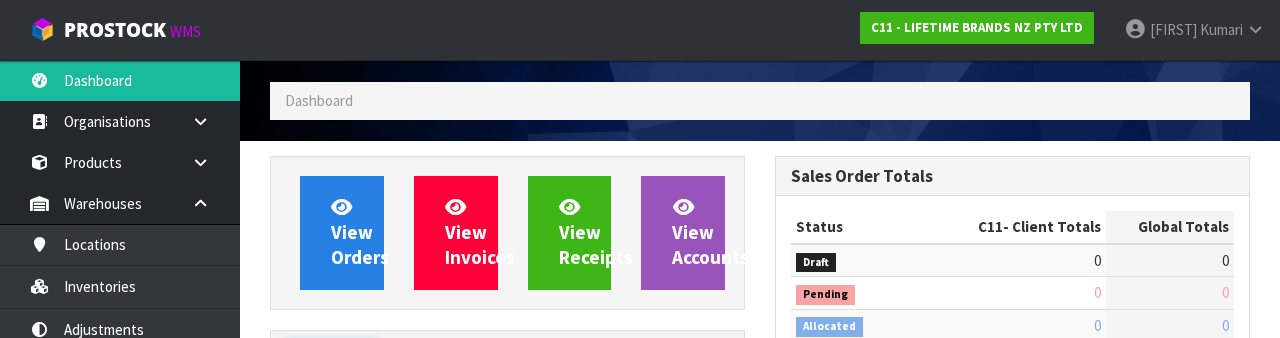 scroll, scrollTop: 235, scrollLeft: 0, axis: vertical 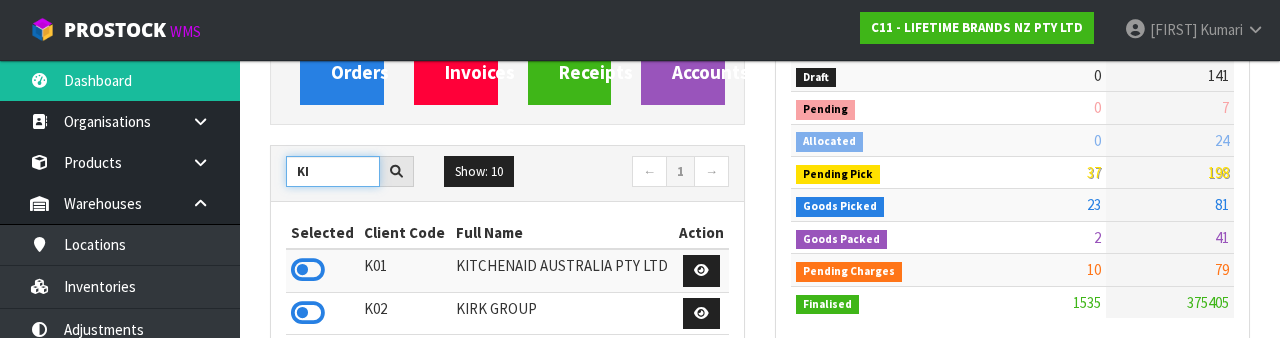 type on "KI" 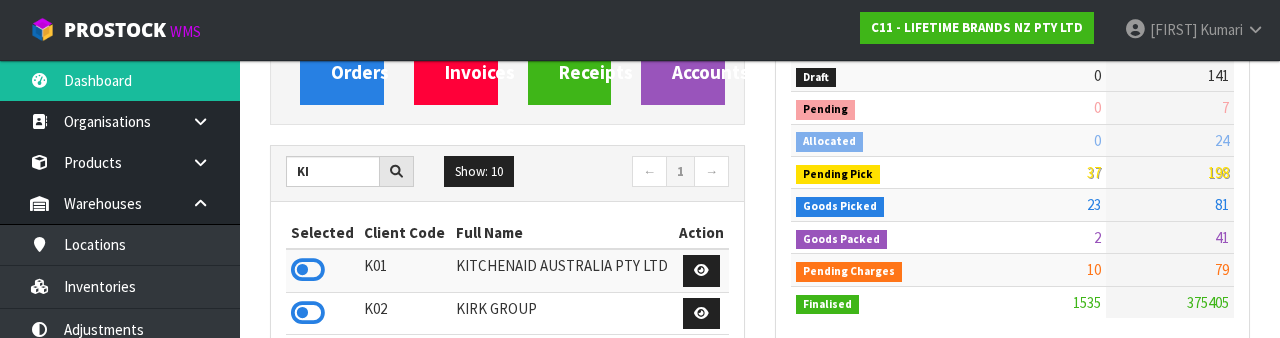 click on "1535" at bounding box center [1021, 302] 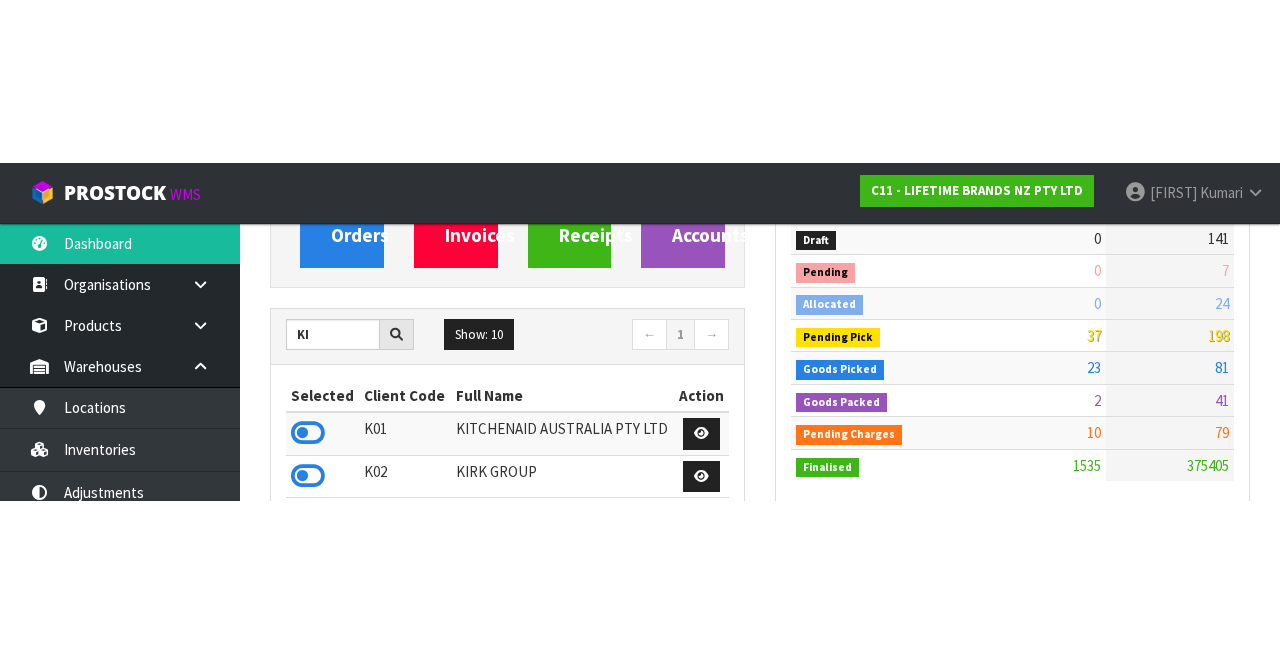 scroll, scrollTop: 247, scrollLeft: 0, axis: vertical 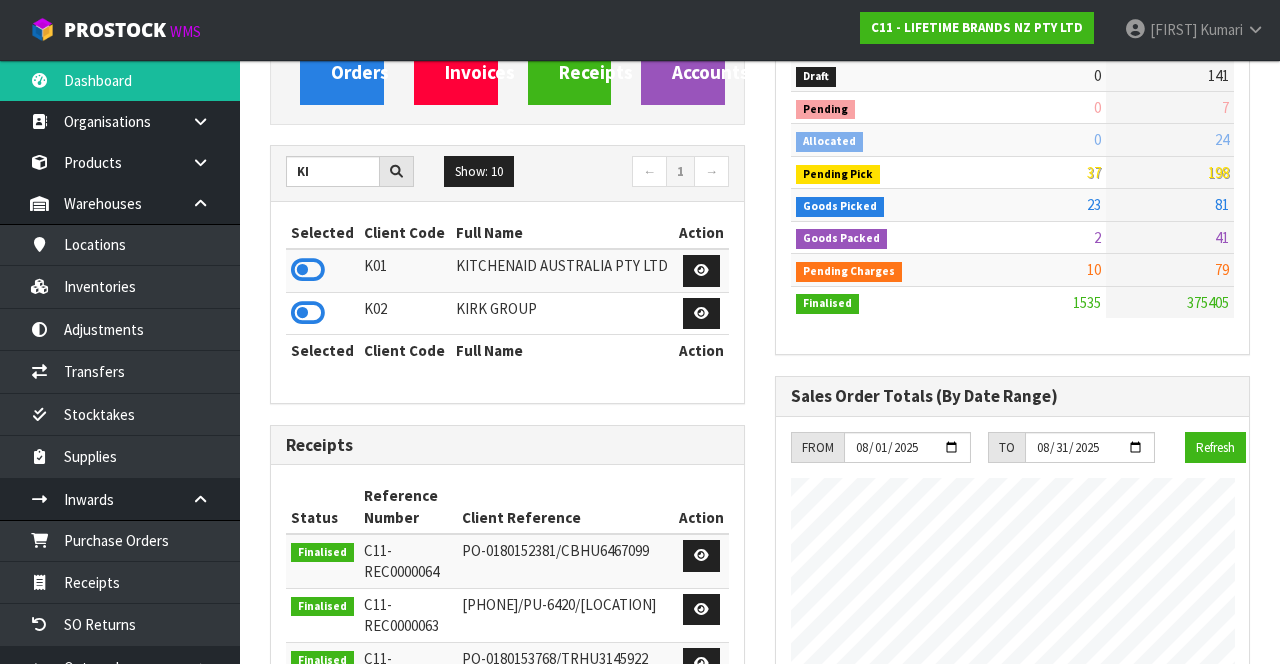 click at bounding box center (308, 270) 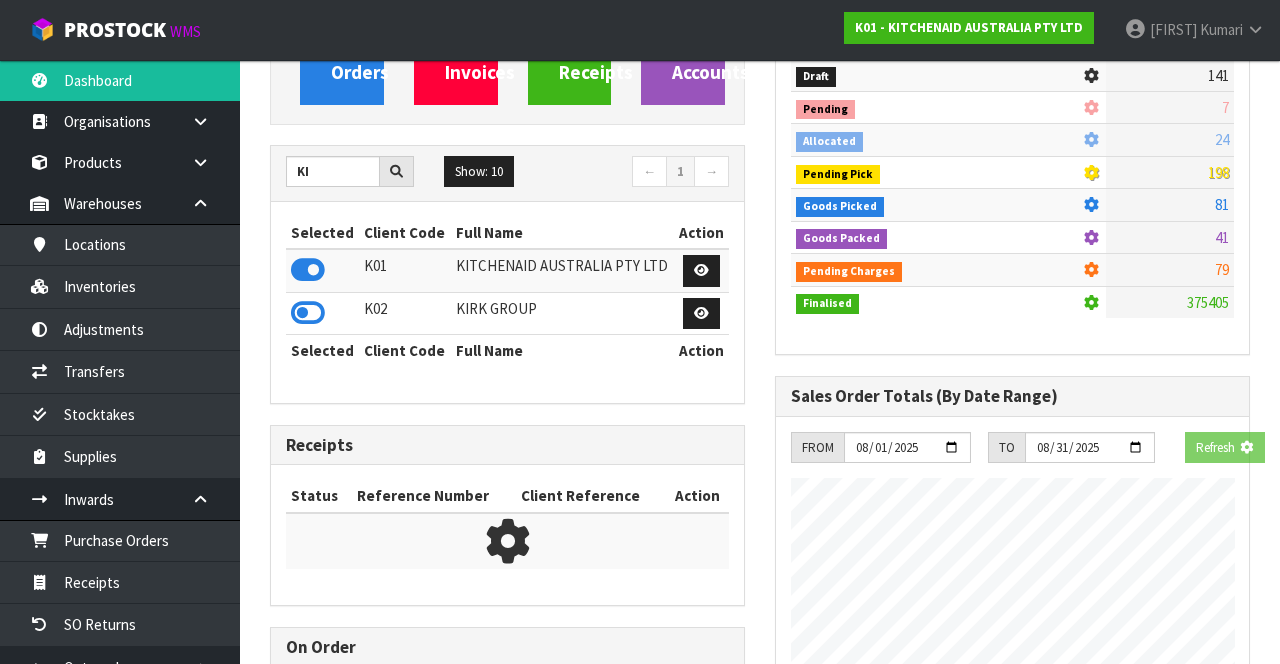scroll, scrollTop: 1240, scrollLeft: 504, axis: both 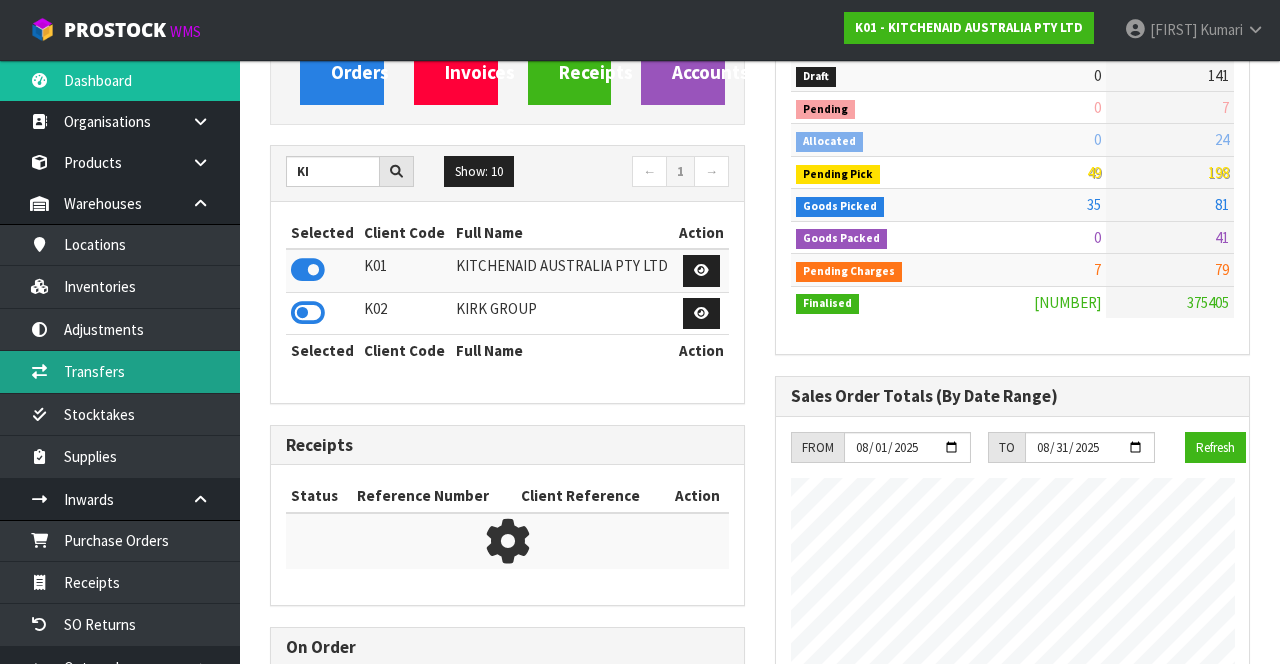 click on "Transfers" at bounding box center [120, 371] 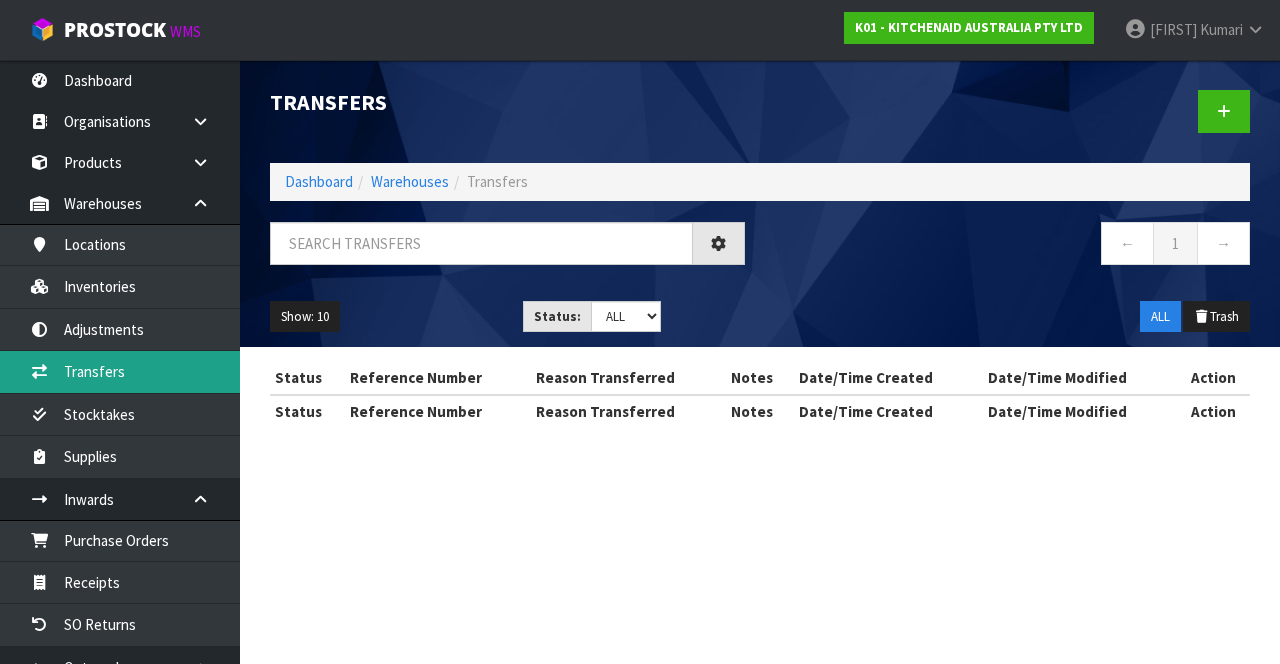 scroll, scrollTop: 0, scrollLeft: 0, axis: both 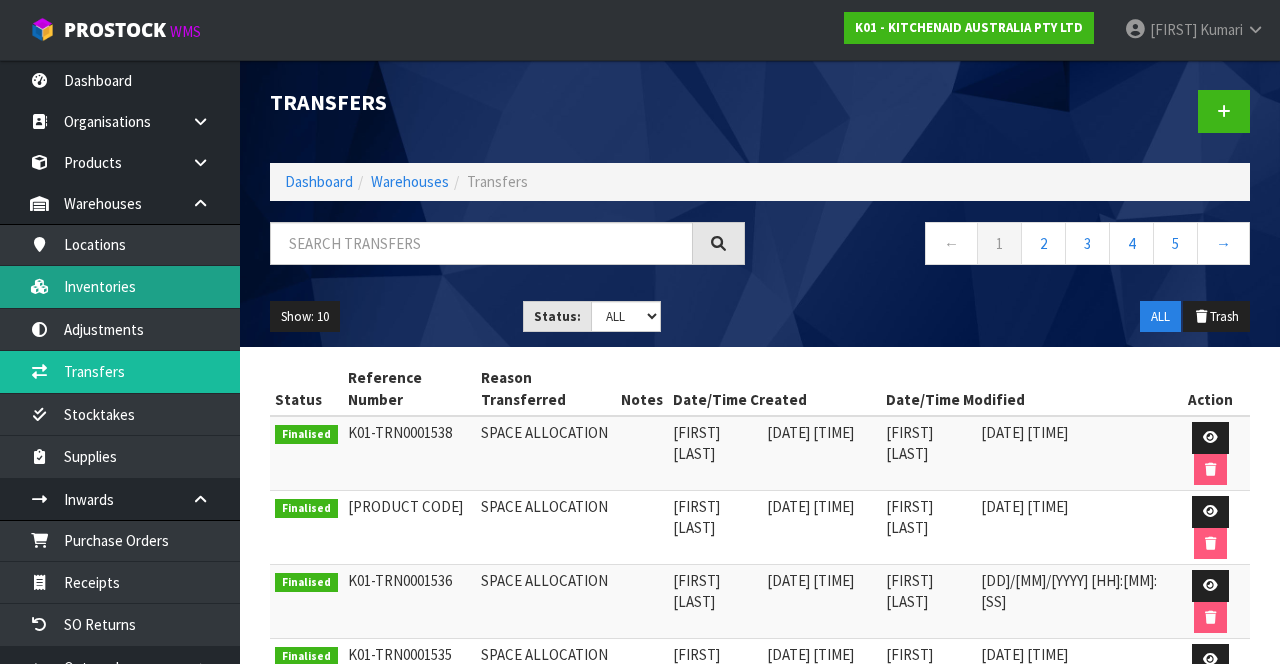 click on "Inventories" at bounding box center (120, 286) 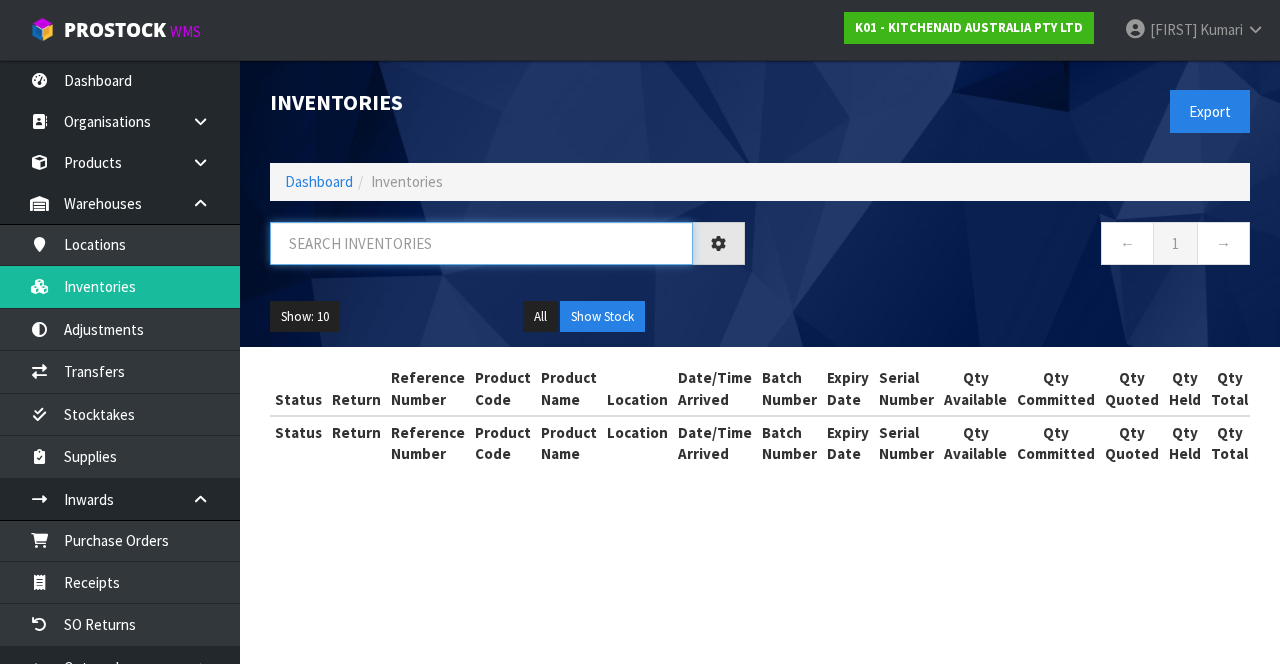click at bounding box center (481, 243) 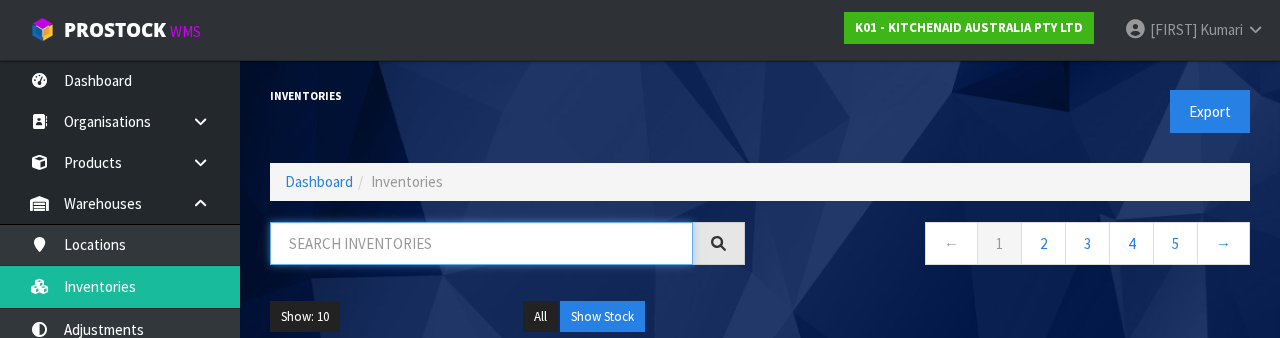 type on "K" 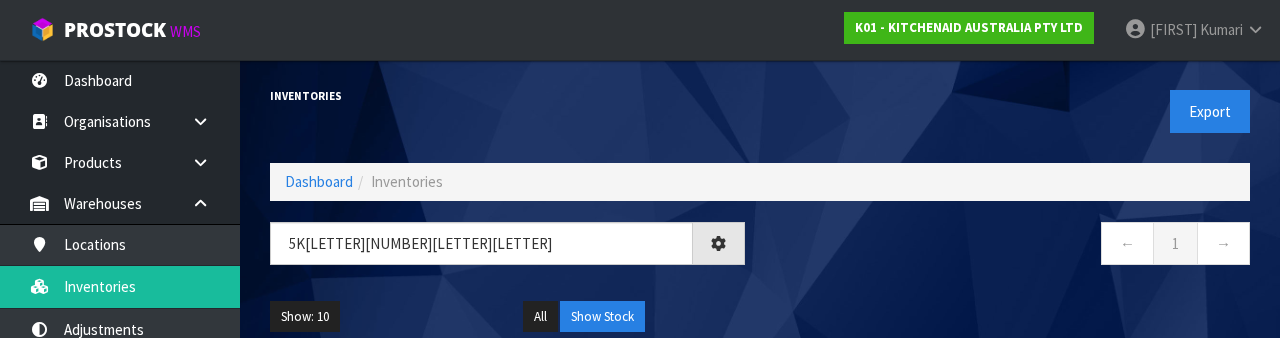 click on "←
1
→" at bounding box center [1012, 246] 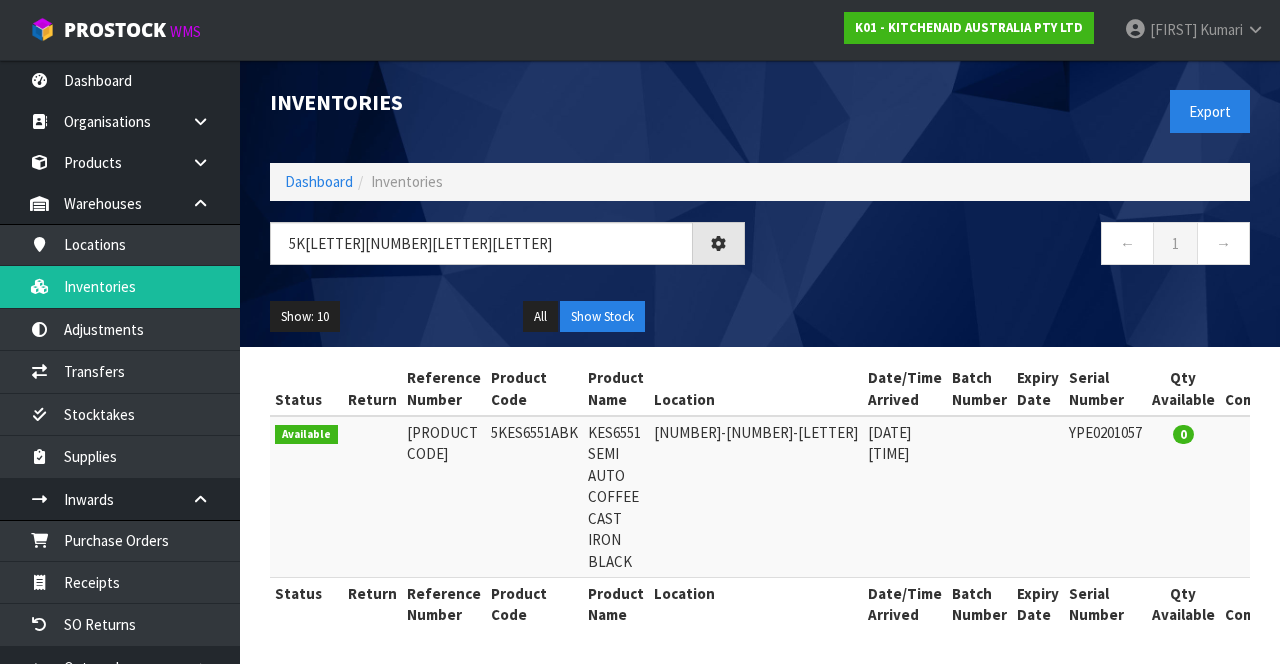 type on "5KES6551ABK" 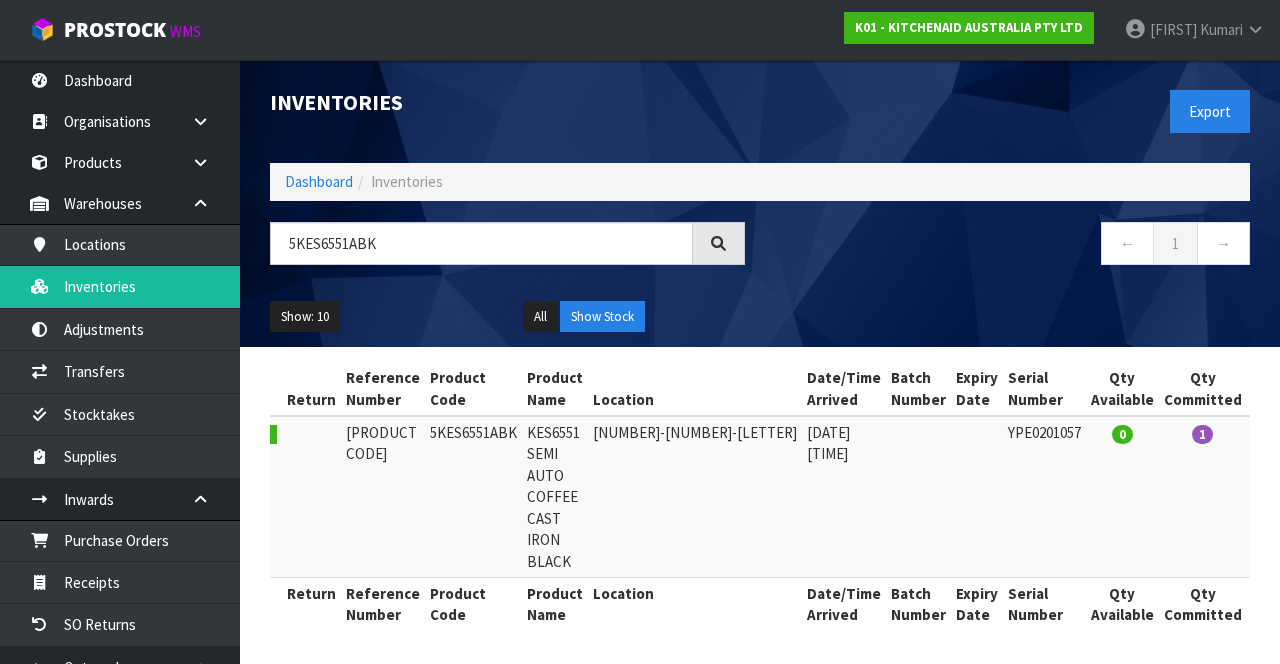 scroll, scrollTop: 0, scrollLeft: 88, axis: horizontal 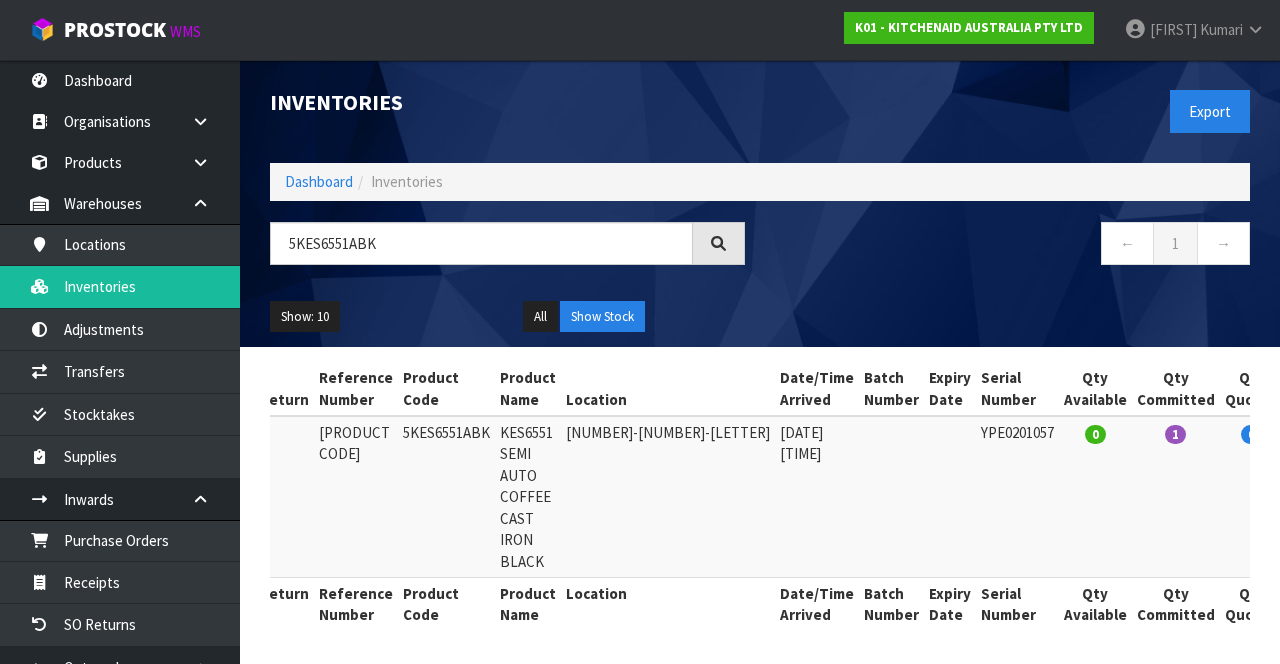 click at bounding box center [1400, 437] 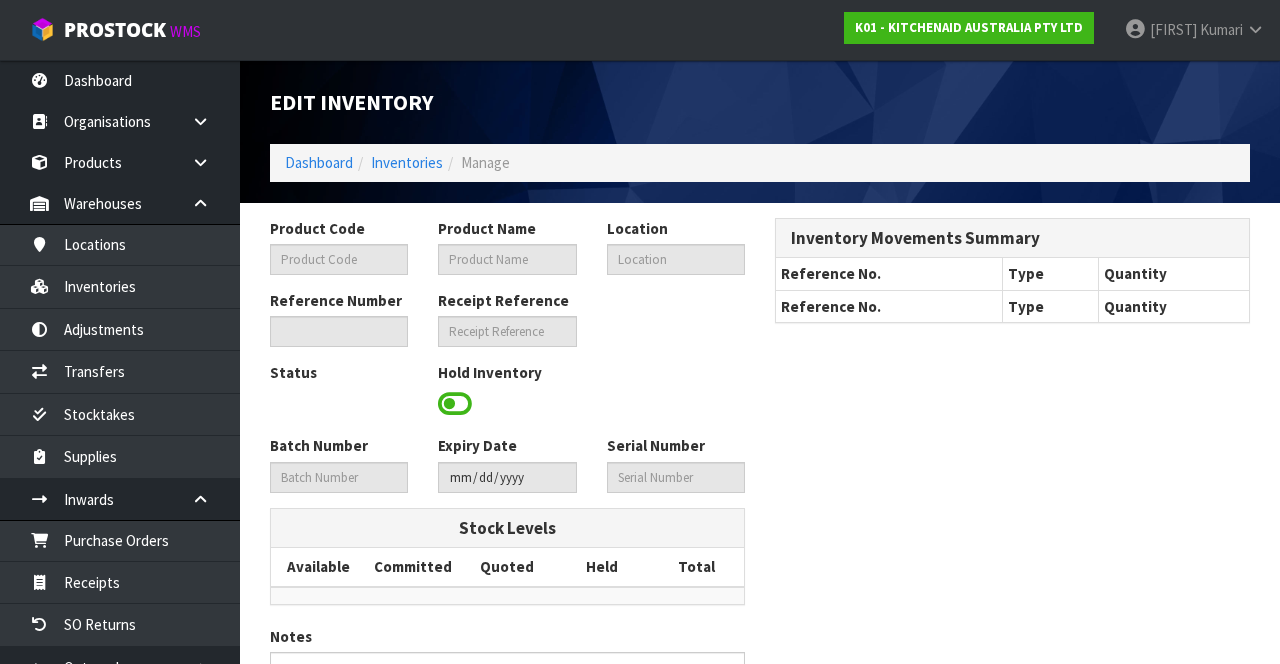 type on "5KES6551ABK" 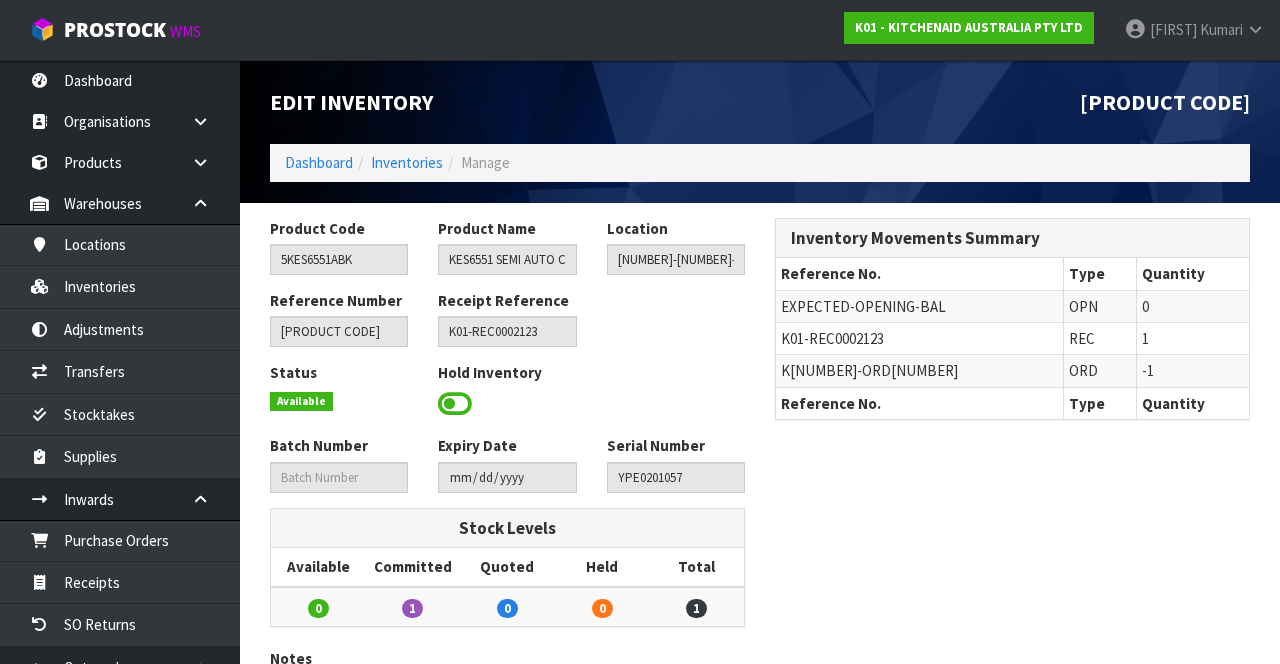 scroll, scrollTop: 1, scrollLeft: 0, axis: vertical 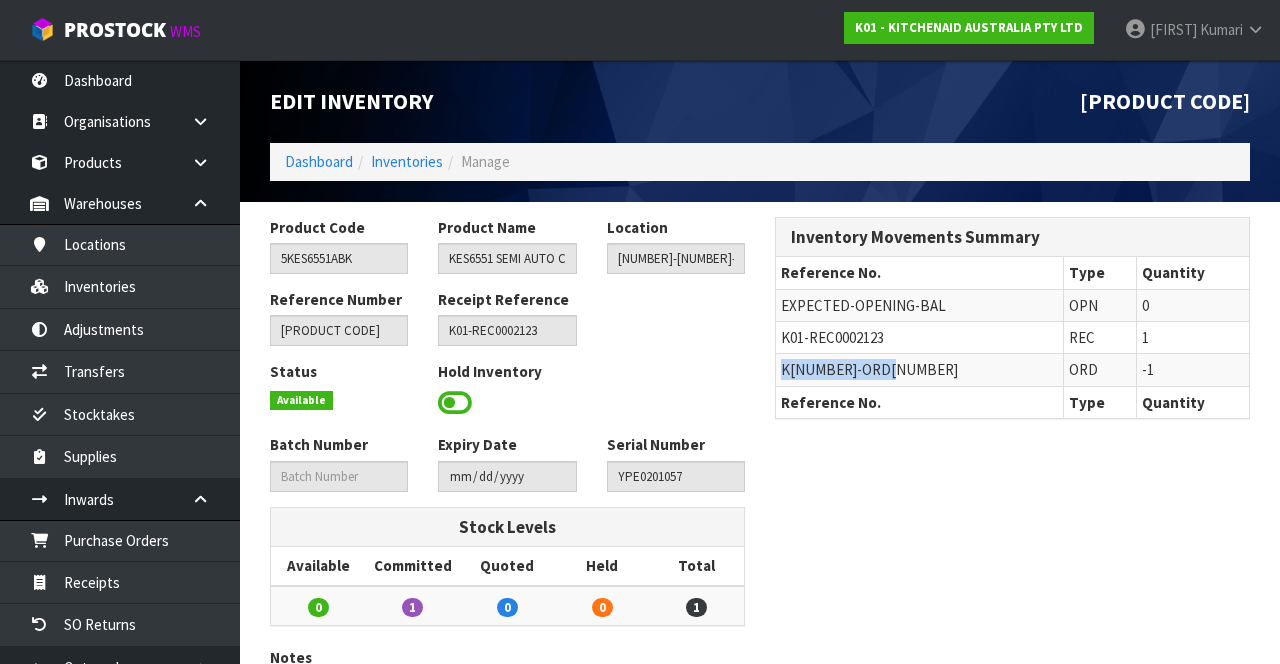 click on "Product Code
5KES6551ABK
Product Name
KES6551 SEMI AUTO COFFEE CAST IRON BLACK
Location
38-18-2-A
Reference Number
K01-IRY0177772
Receipt Reference
K01-REC0002123
Status
Available
Hold Inventory
Batch Number
Expiry Date
Serial Number
YPE0201057
Held" at bounding box center [760, 507] 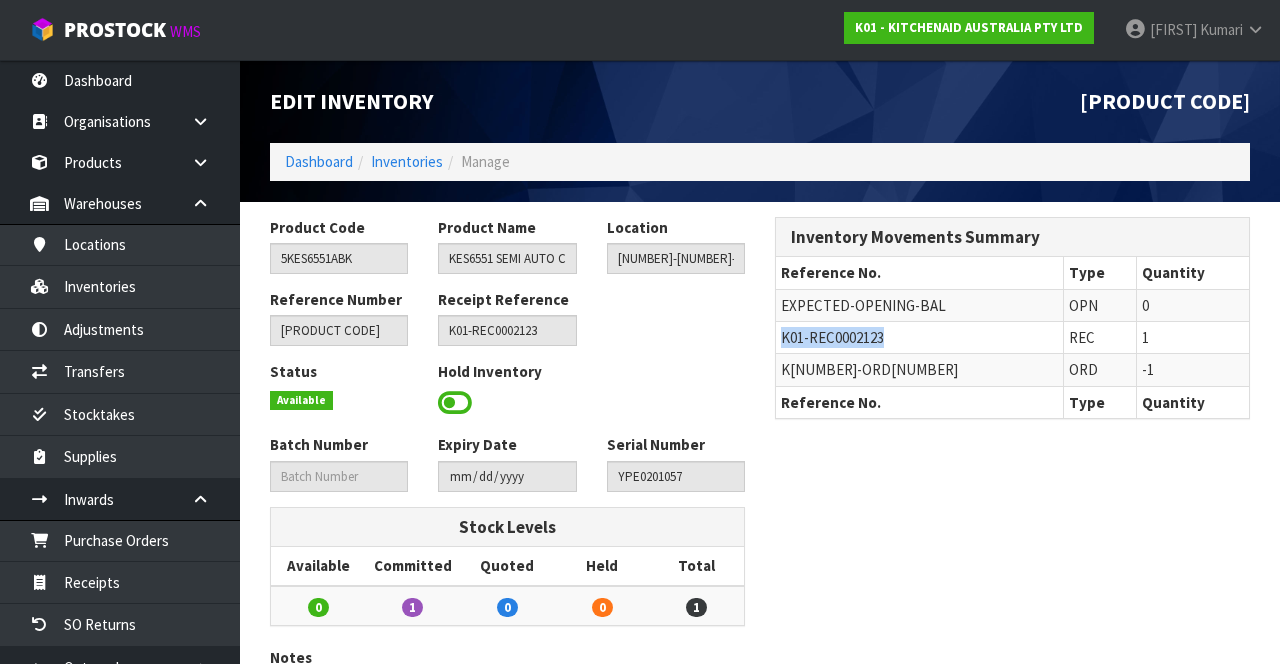 copy on "K01-REC0002123" 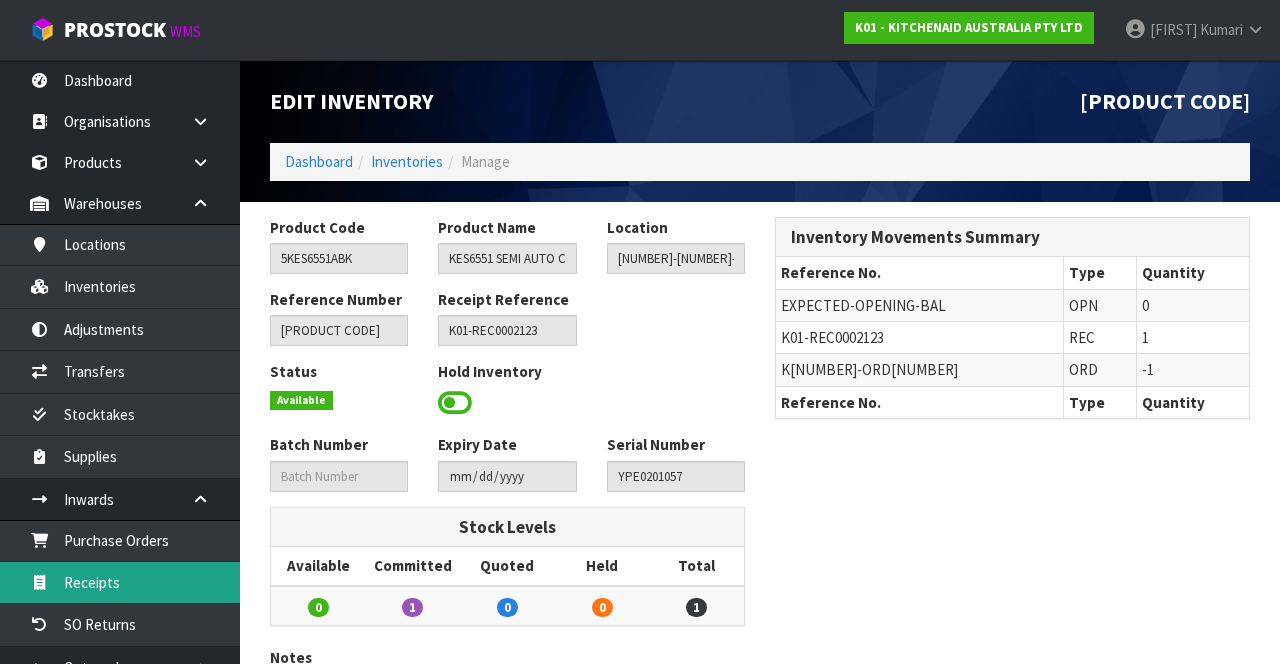 click on "Receipts" at bounding box center [120, 582] 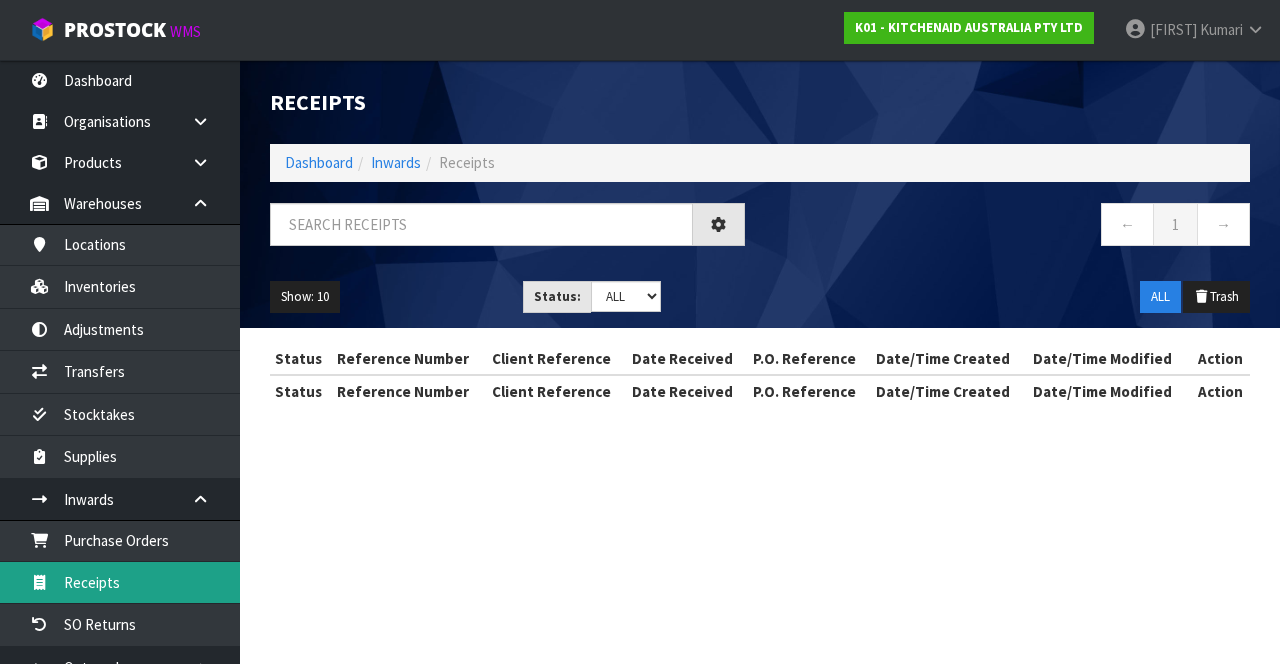 scroll, scrollTop: 0, scrollLeft: 0, axis: both 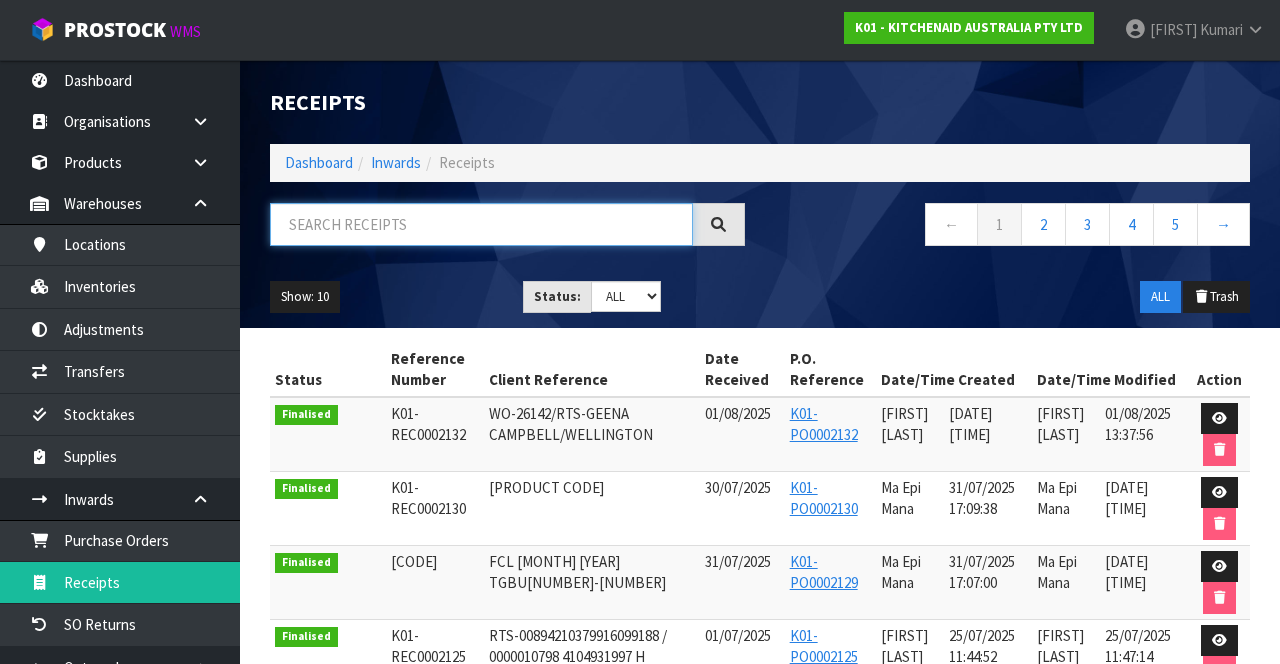 paste on "K01-REC0002123" 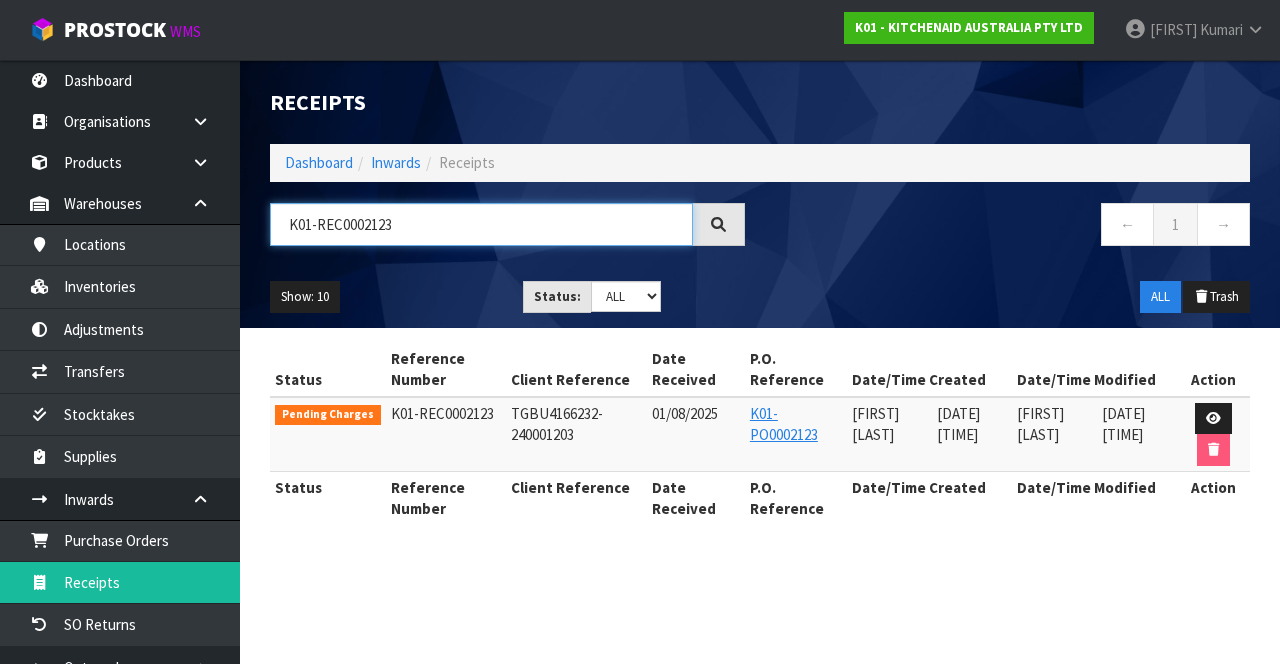 type on "K01-REC0002123" 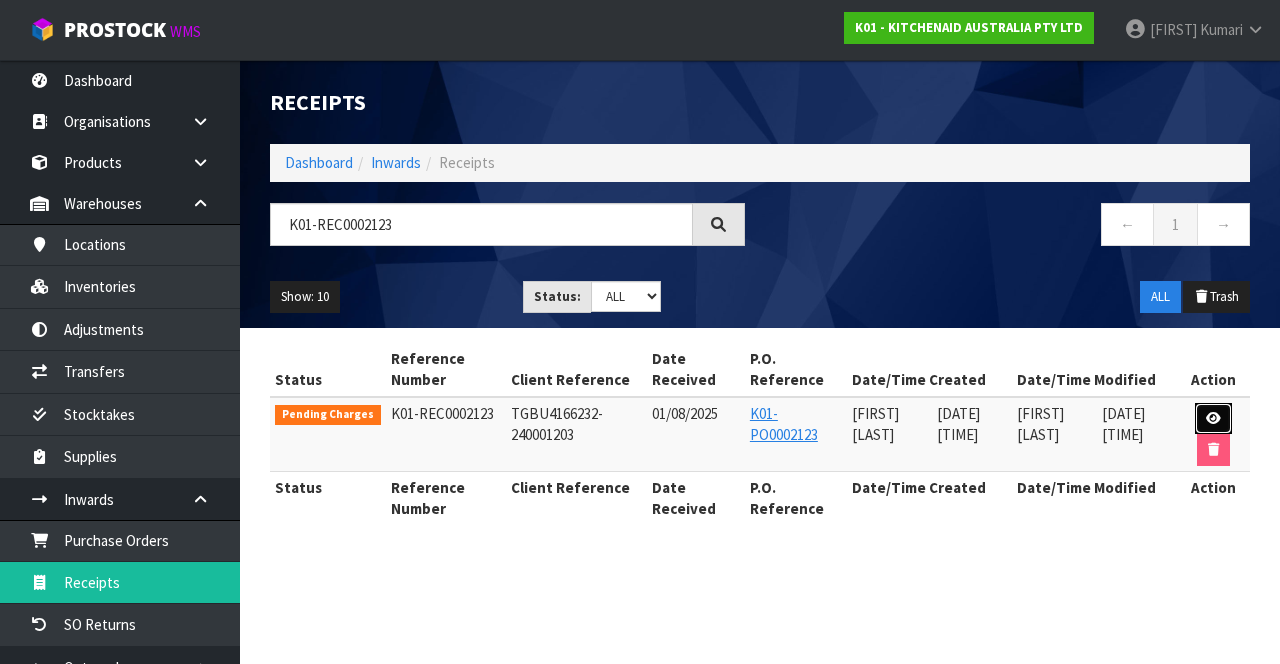 click at bounding box center (1213, 419) 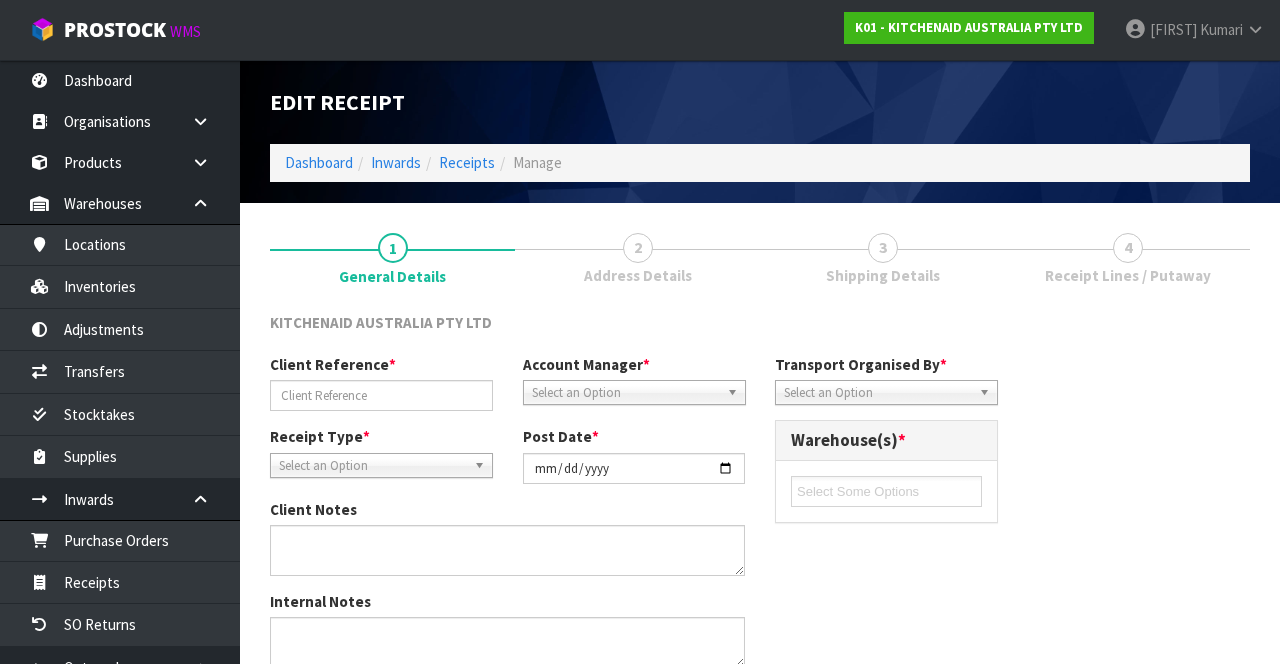 type on "TGBU4166232-240001203" 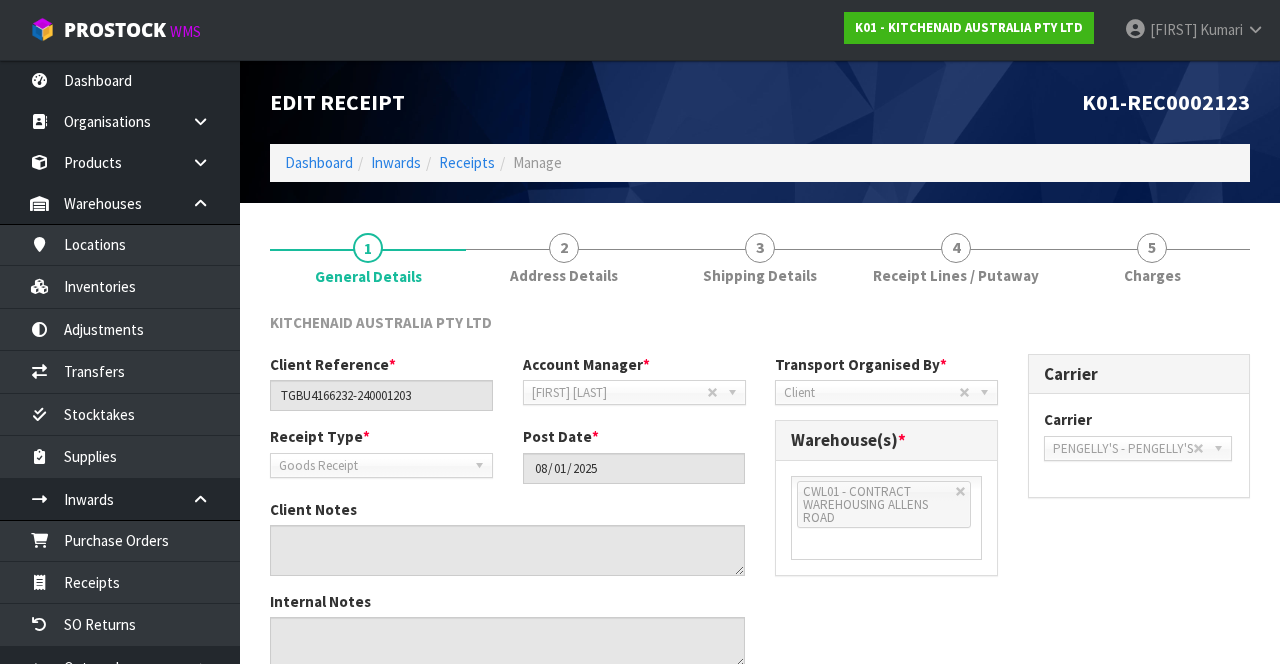 click on "4
Receipt Lines / Putaway" at bounding box center (956, 257) 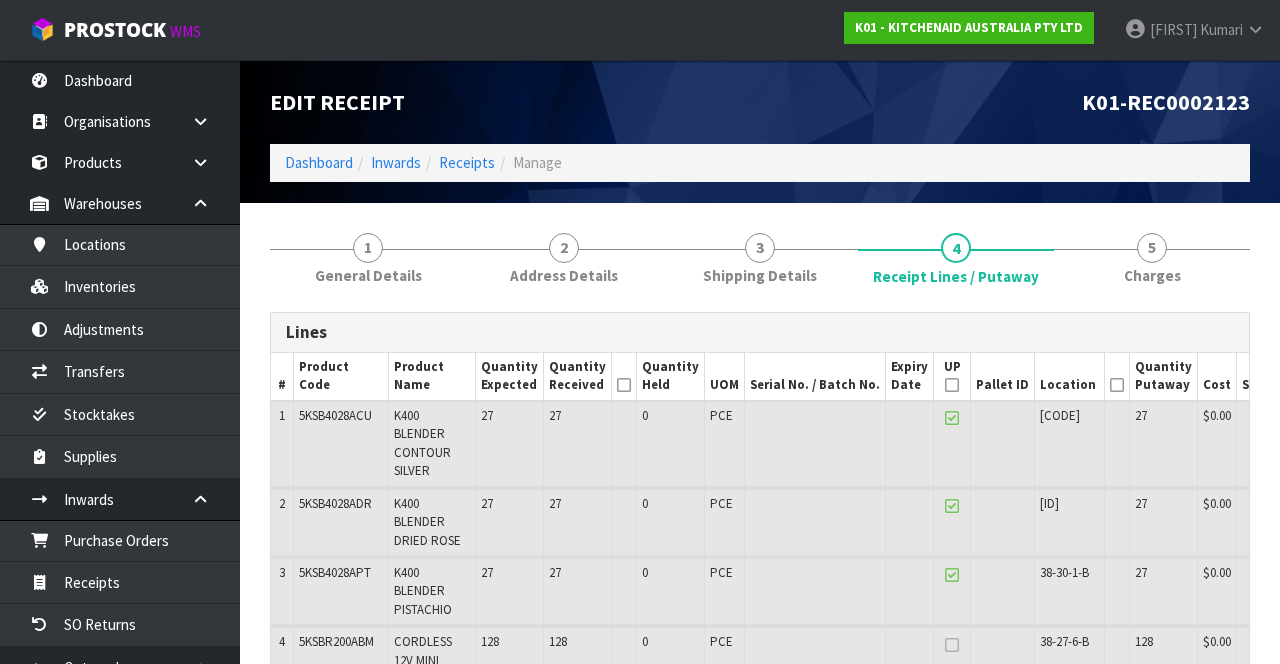 scroll, scrollTop: 345, scrollLeft: 0, axis: vertical 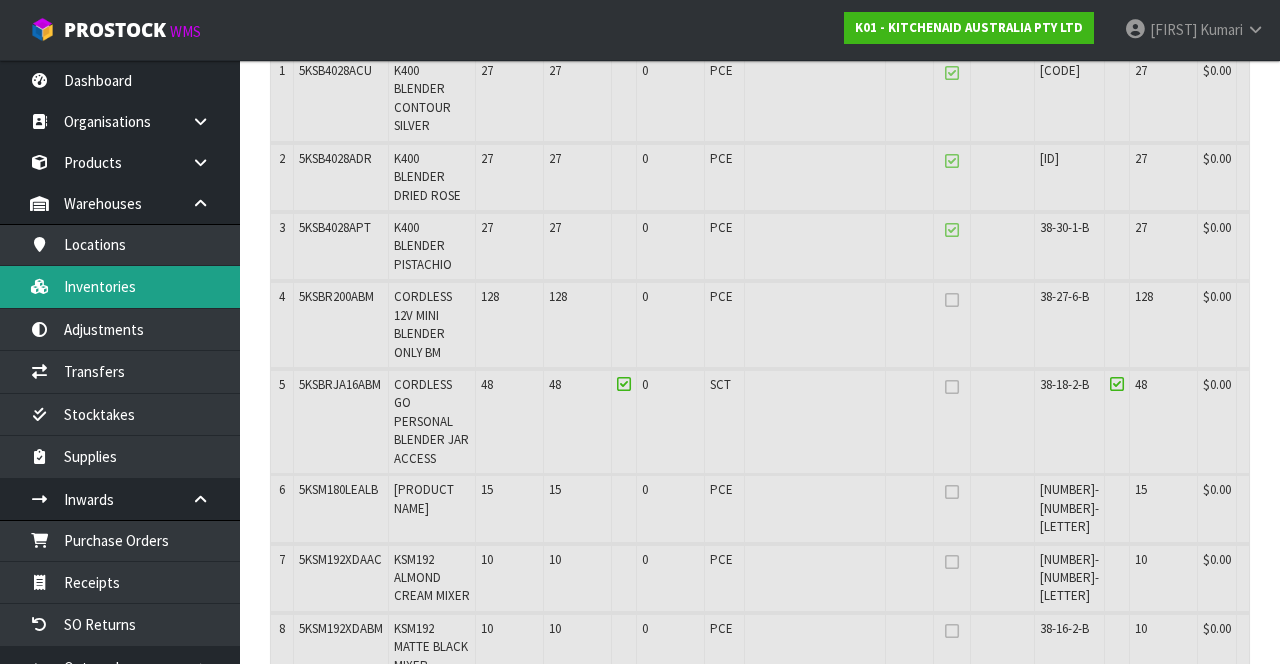 click on "Inventories" at bounding box center (120, 286) 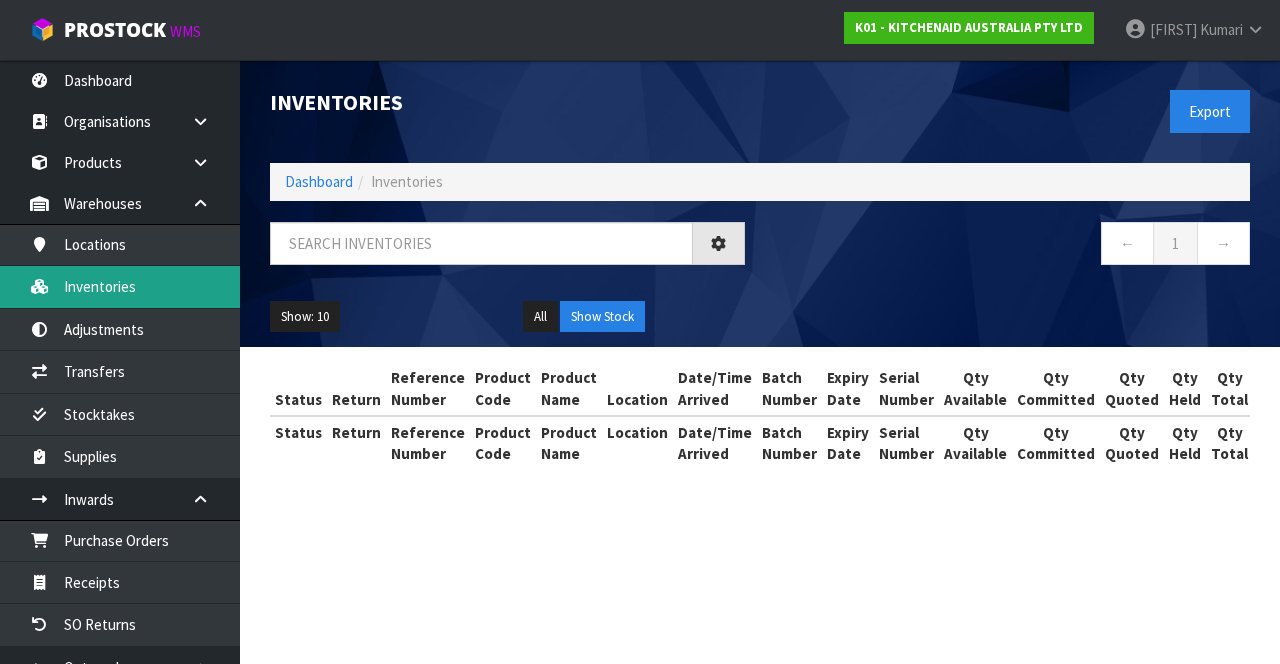 scroll, scrollTop: 0, scrollLeft: 0, axis: both 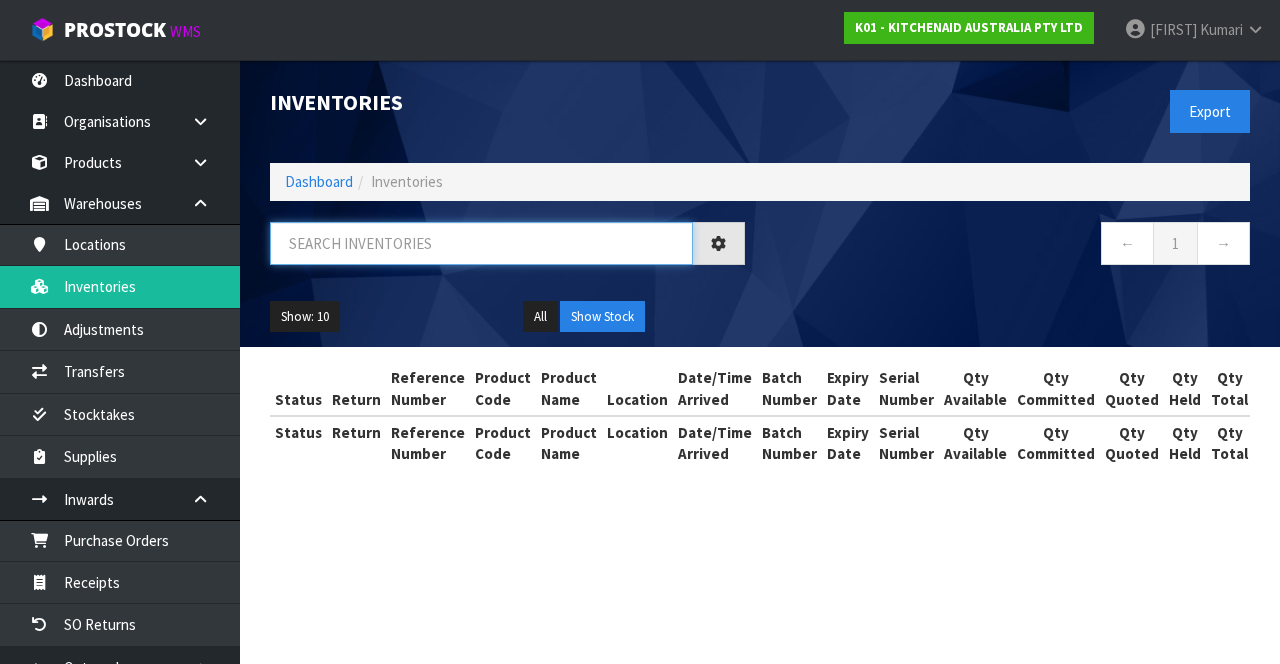click at bounding box center [481, 243] 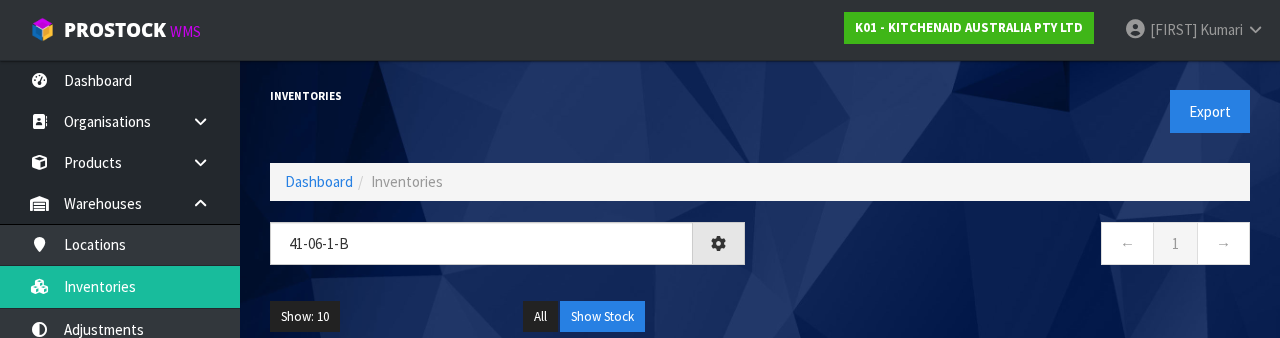 click on "Show: 10
5
10
25
50
All
Show Stock" at bounding box center (760, 317) 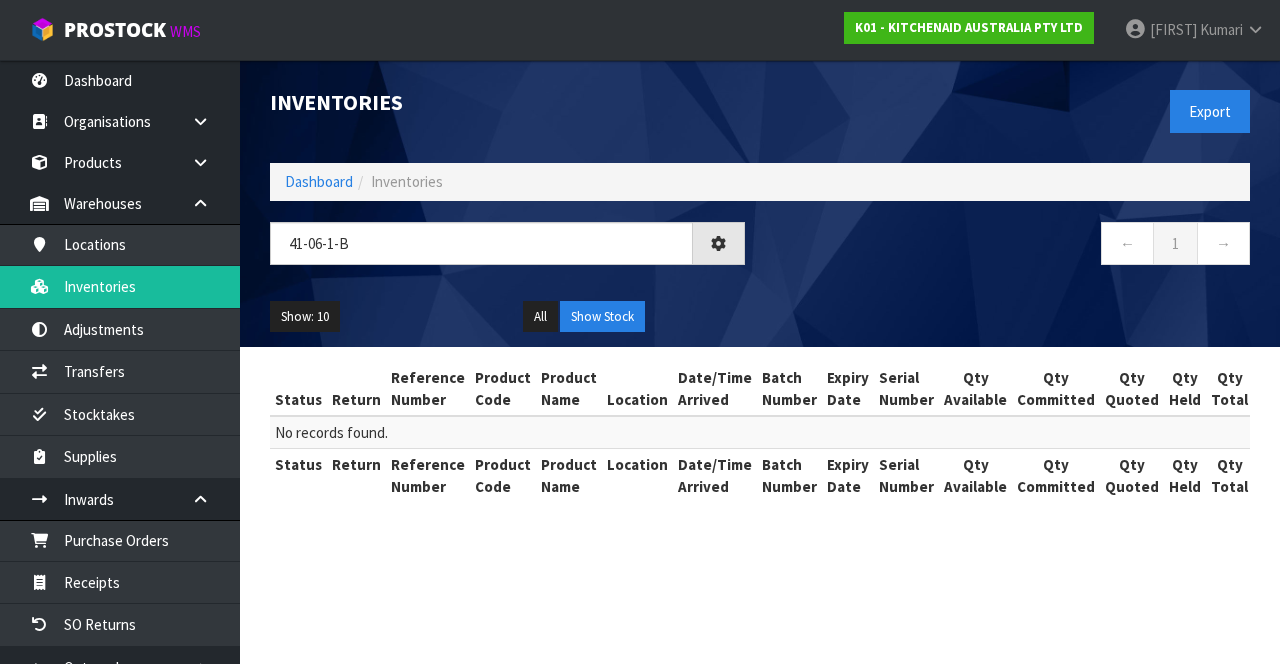 type on "41-06-1-B" 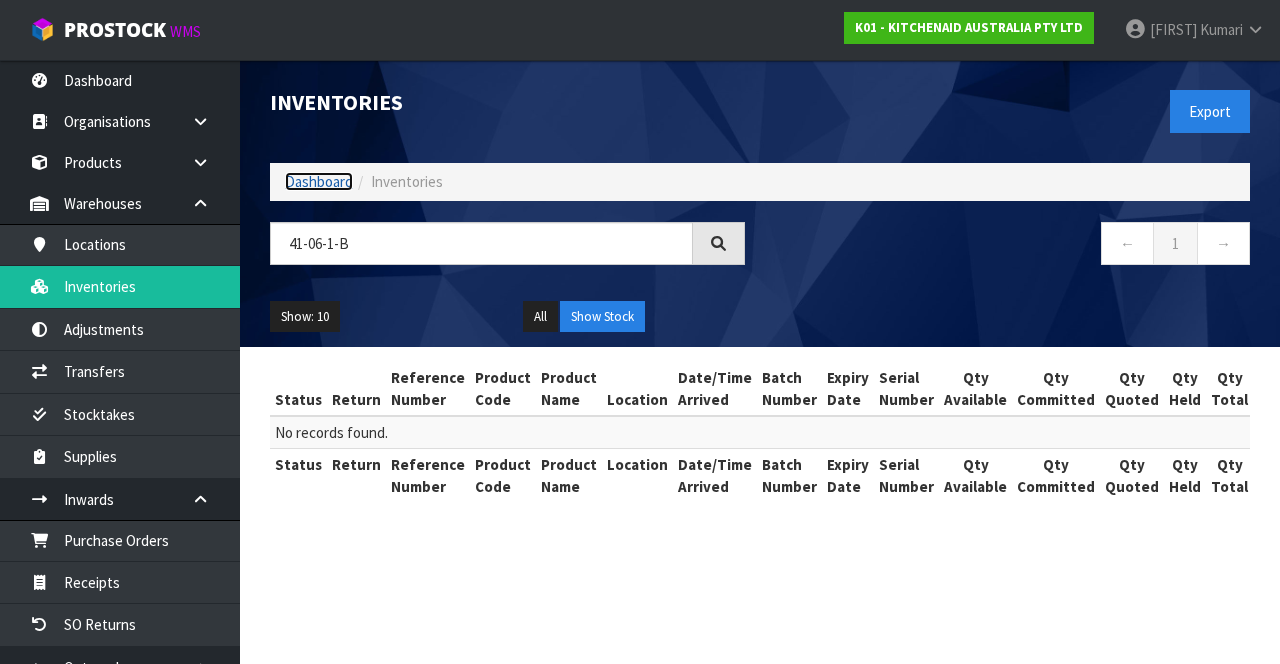 click on "Dashboard" at bounding box center [319, 181] 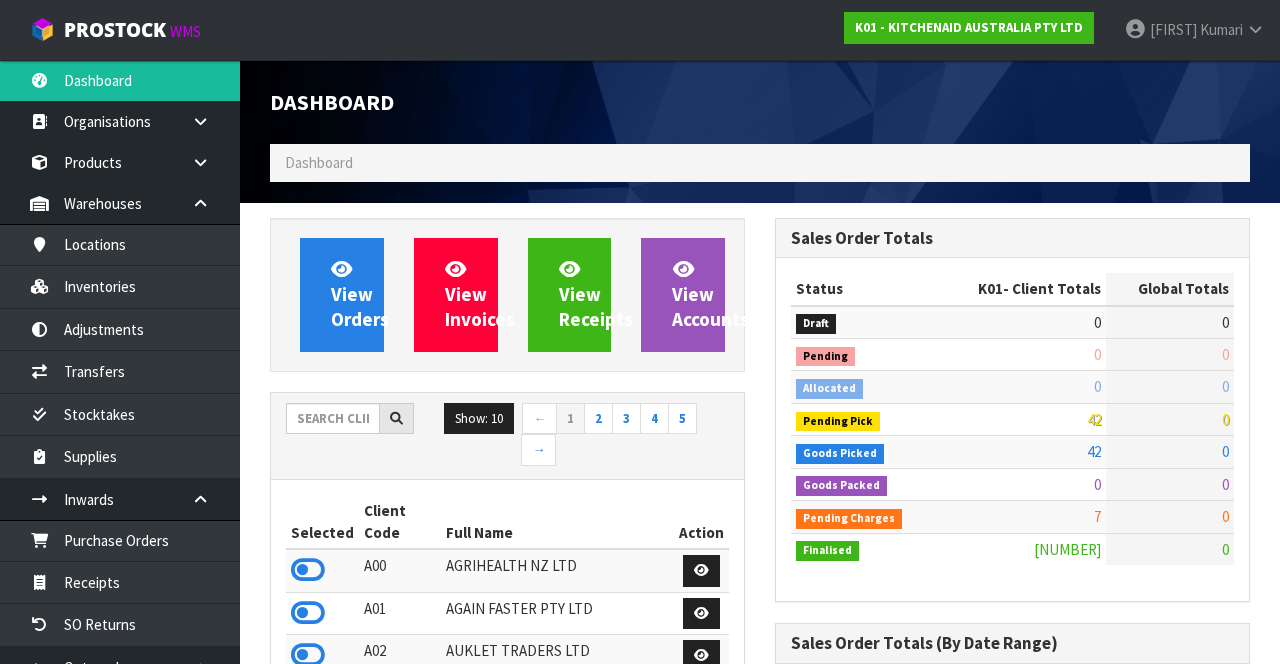 scroll, scrollTop: 998300, scrollLeft: 999494, axis: both 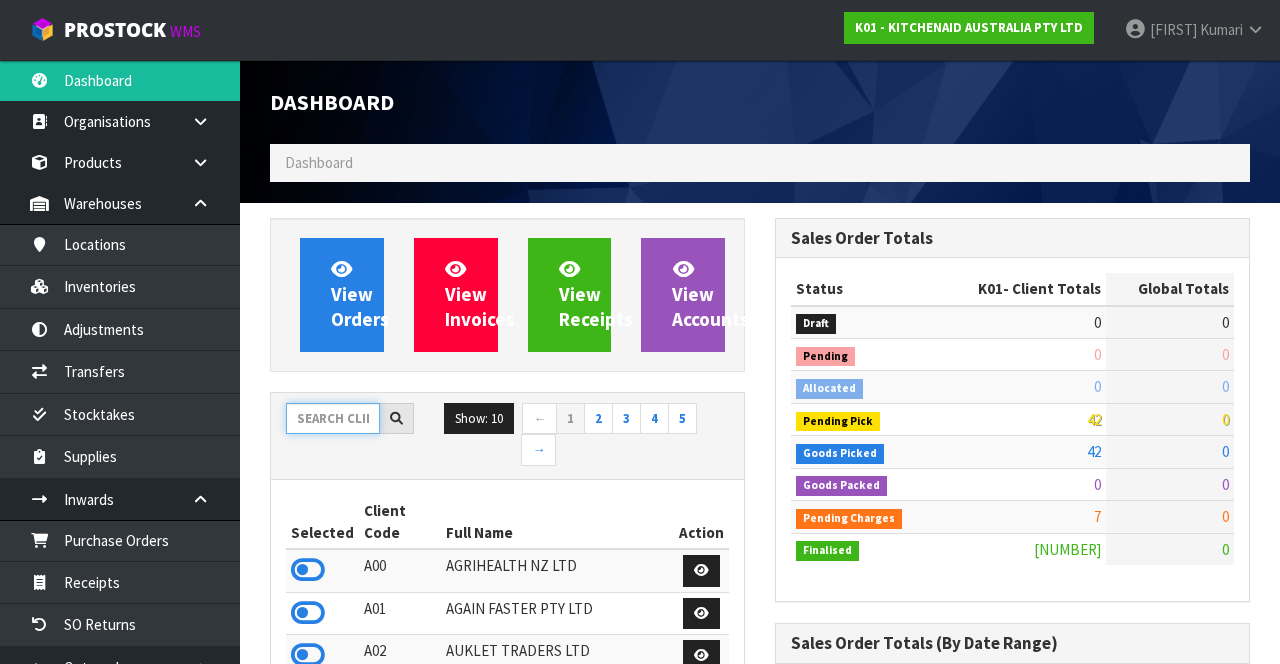 click at bounding box center [333, 418] 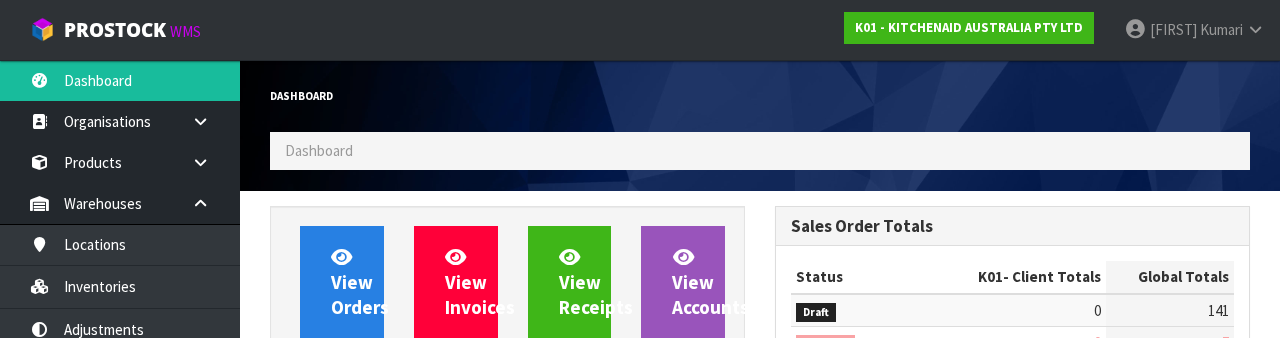 scroll, scrollTop: 235, scrollLeft: 0, axis: vertical 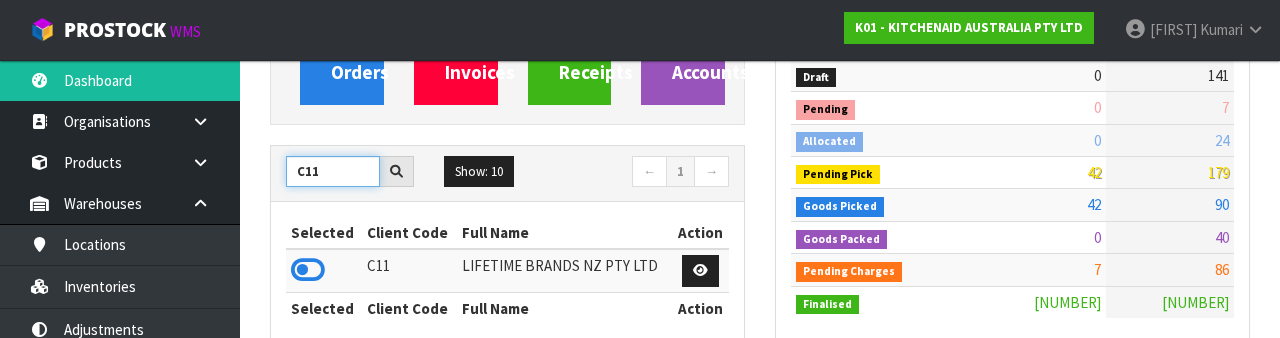 type on "C11" 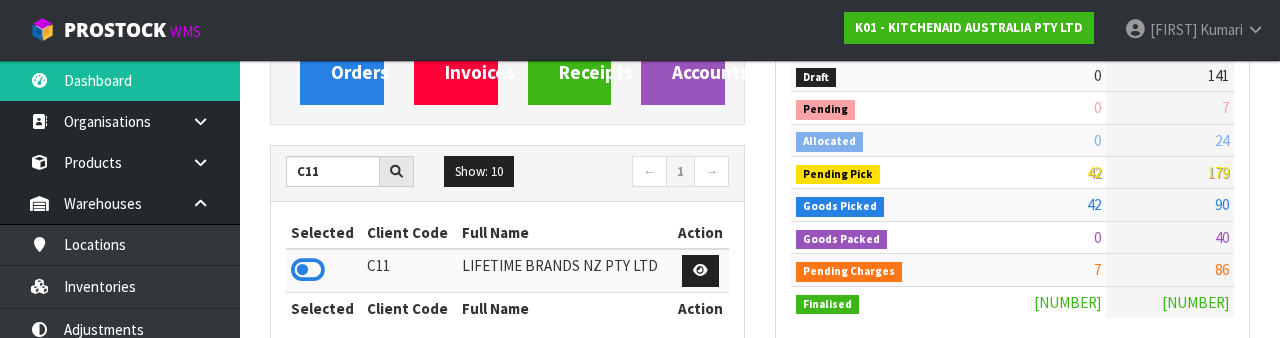 click at bounding box center [308, 270] 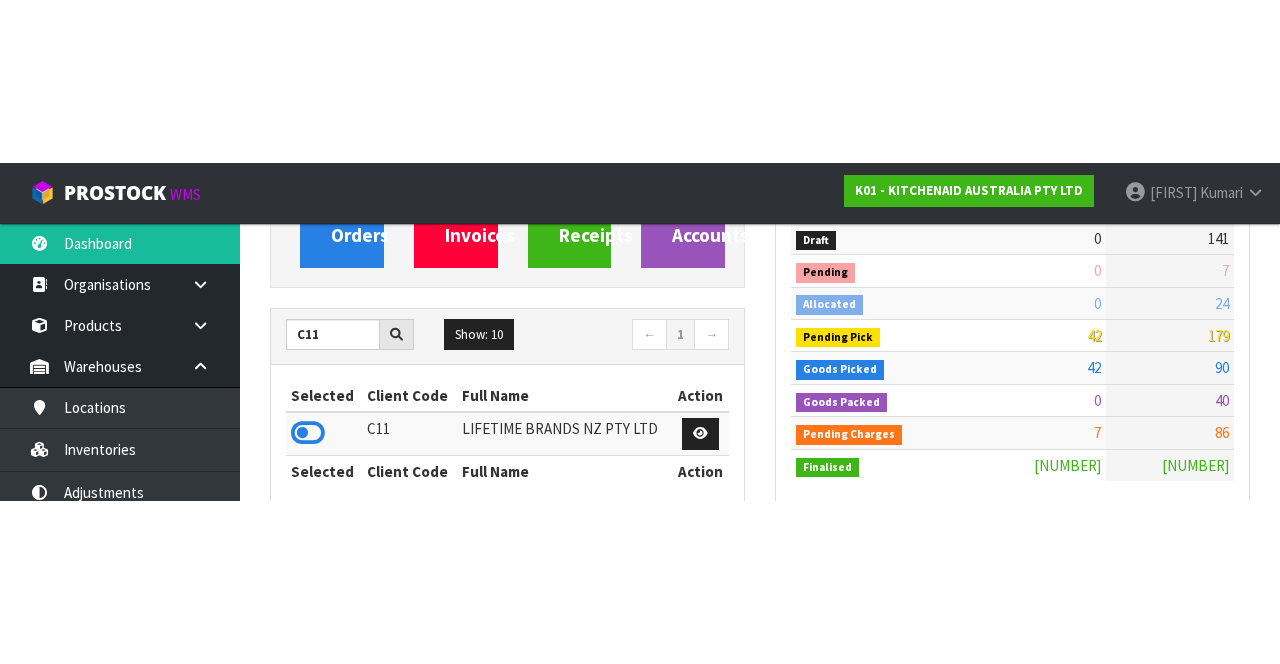 scroll, scrollTop: 247, scrollLeft: 0, axis: vertical 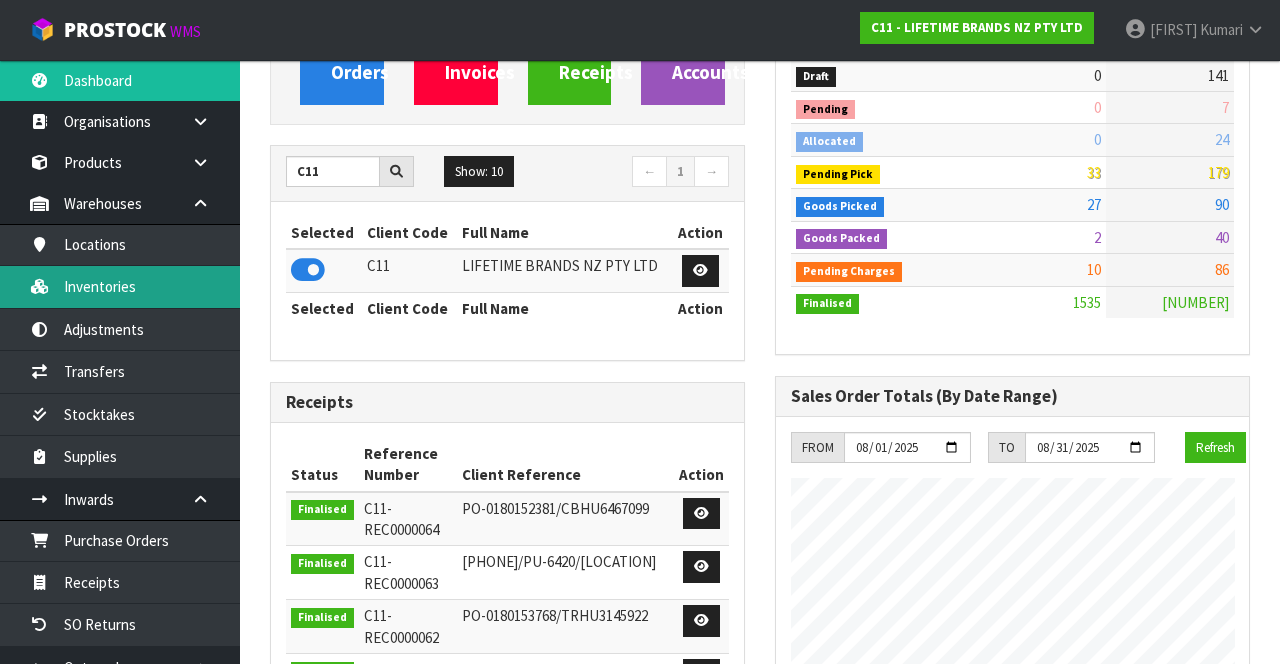 click on "Inventories" at bounding box center [120, 286] 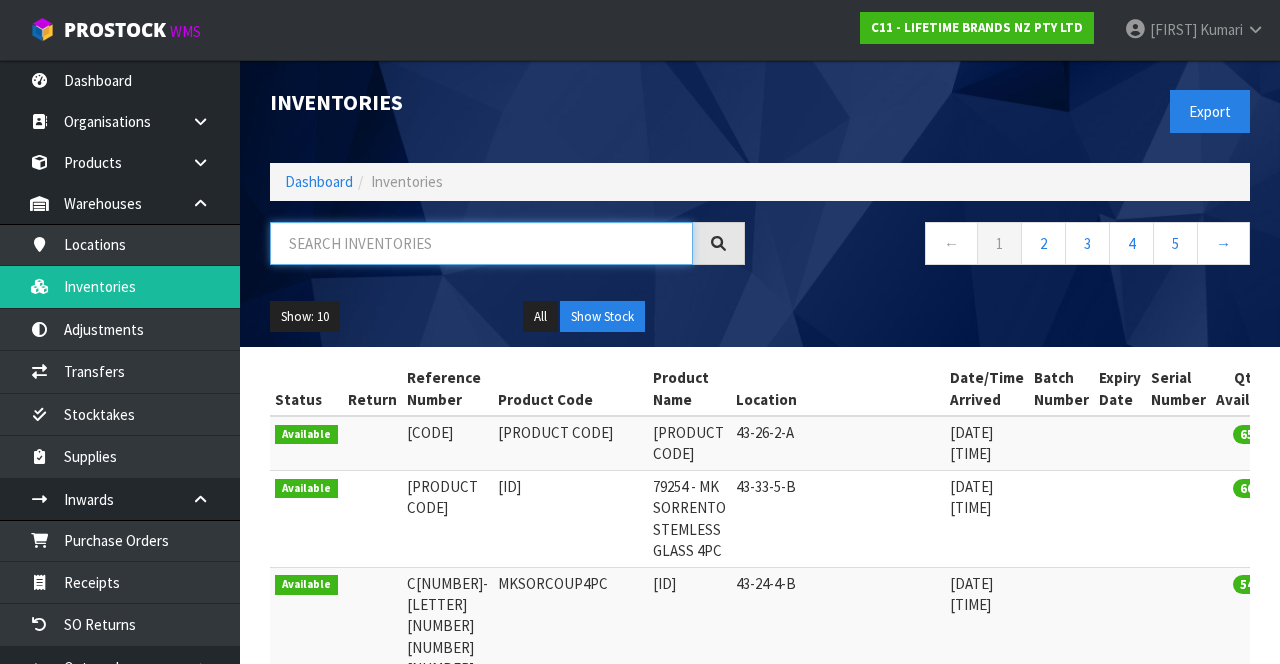 click at bounding box center (481, 243) 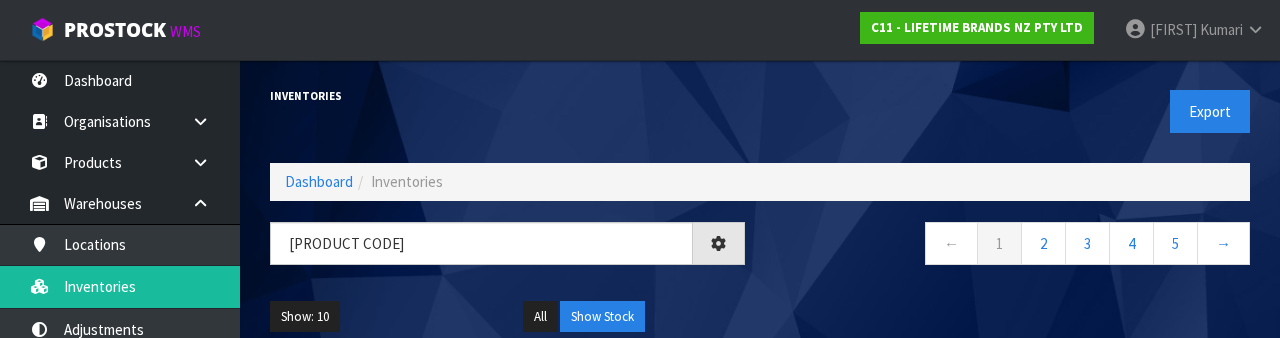 click on "←
1 2 3 4 5
→" at bounding box center (1012, 246) 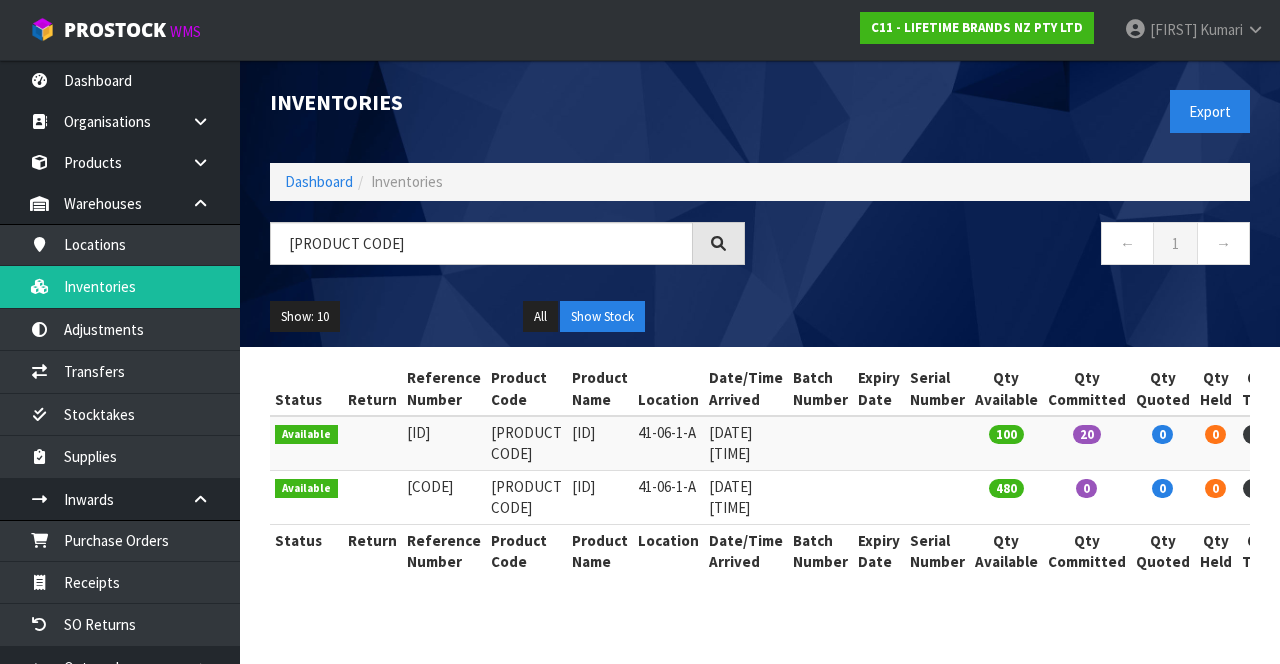 scroll, scrollTop: 0, scrollLeft: 0, axis: both 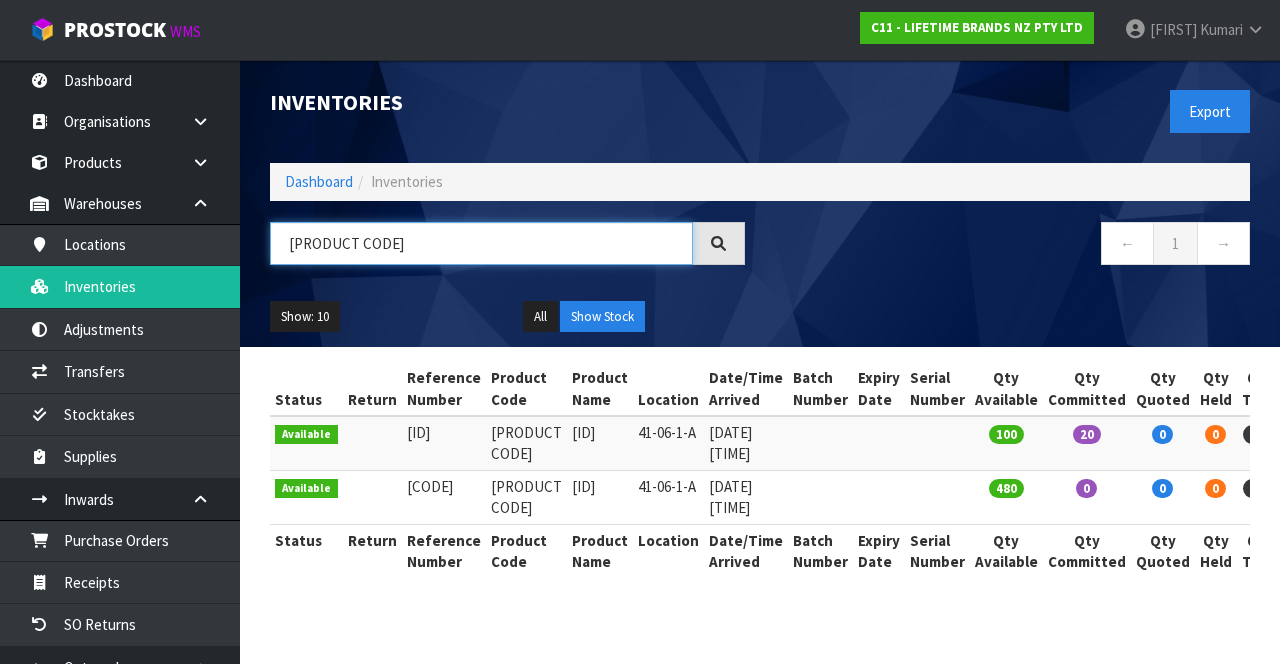 click on "KCBOWL27" at bounding box center [481, 243] 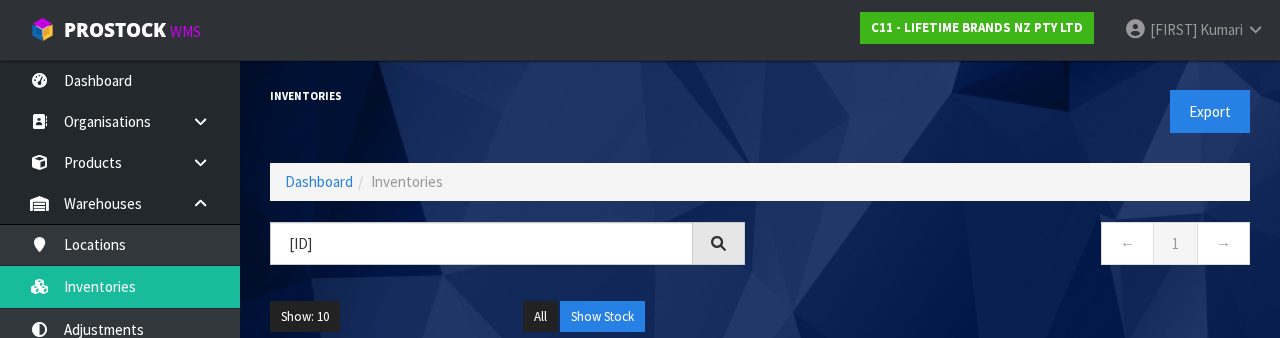 click on "←
1
→" at bounding box center (1012, 246) 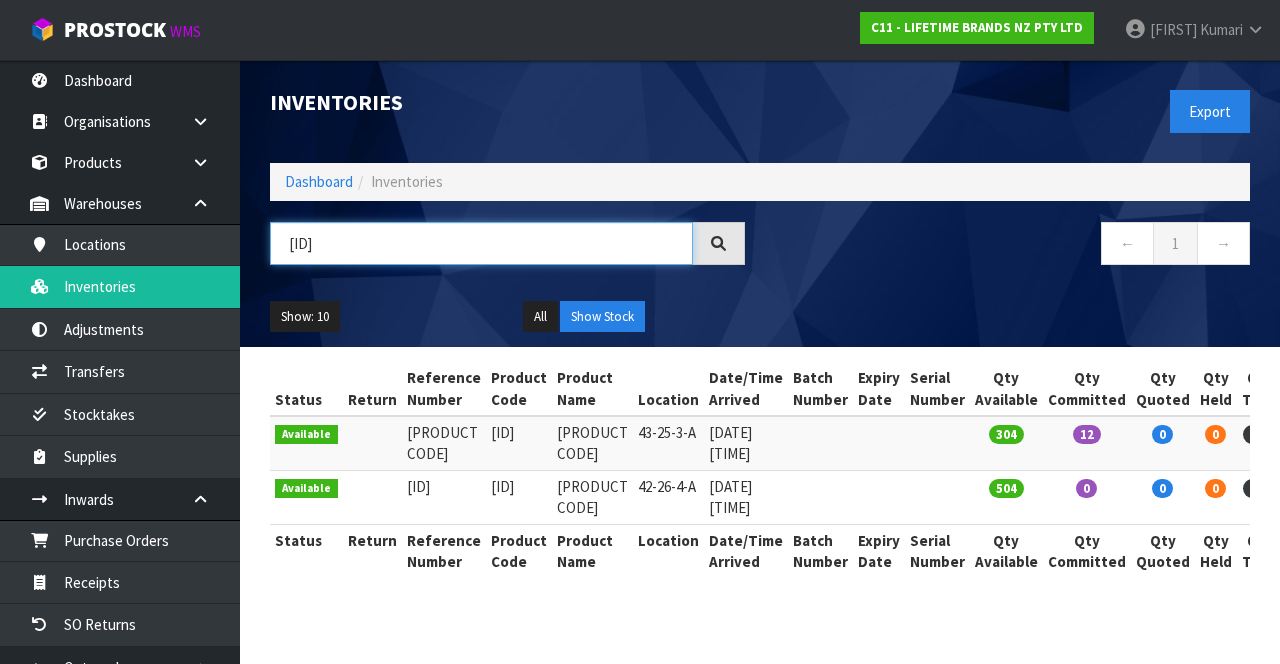 click on "KCBOWL06" at bounding box center (481, 243) 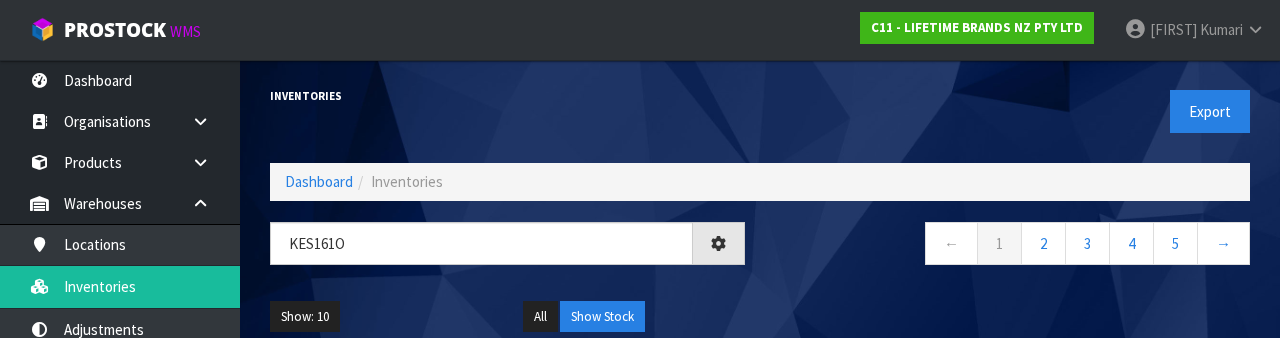 click on "←
1 2 3 4 5
→" at bounding box center [1012, 246] 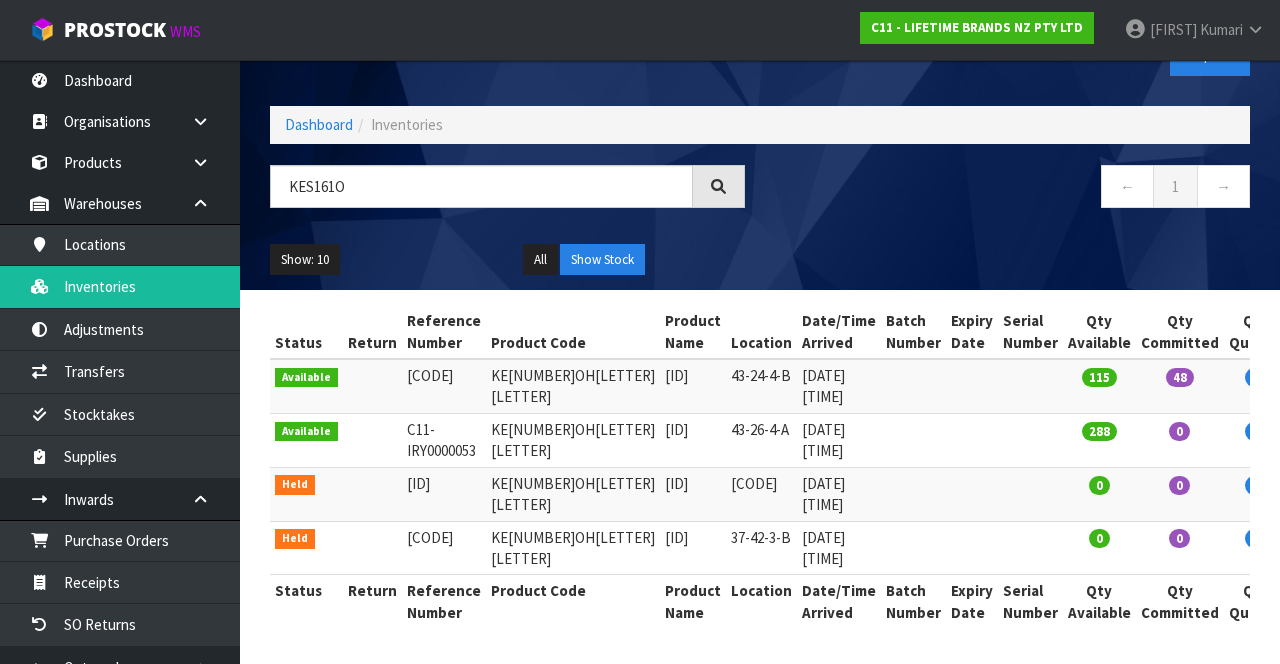 scroll, scrollTop: 96, scrollLeft: 0, axis: vertical 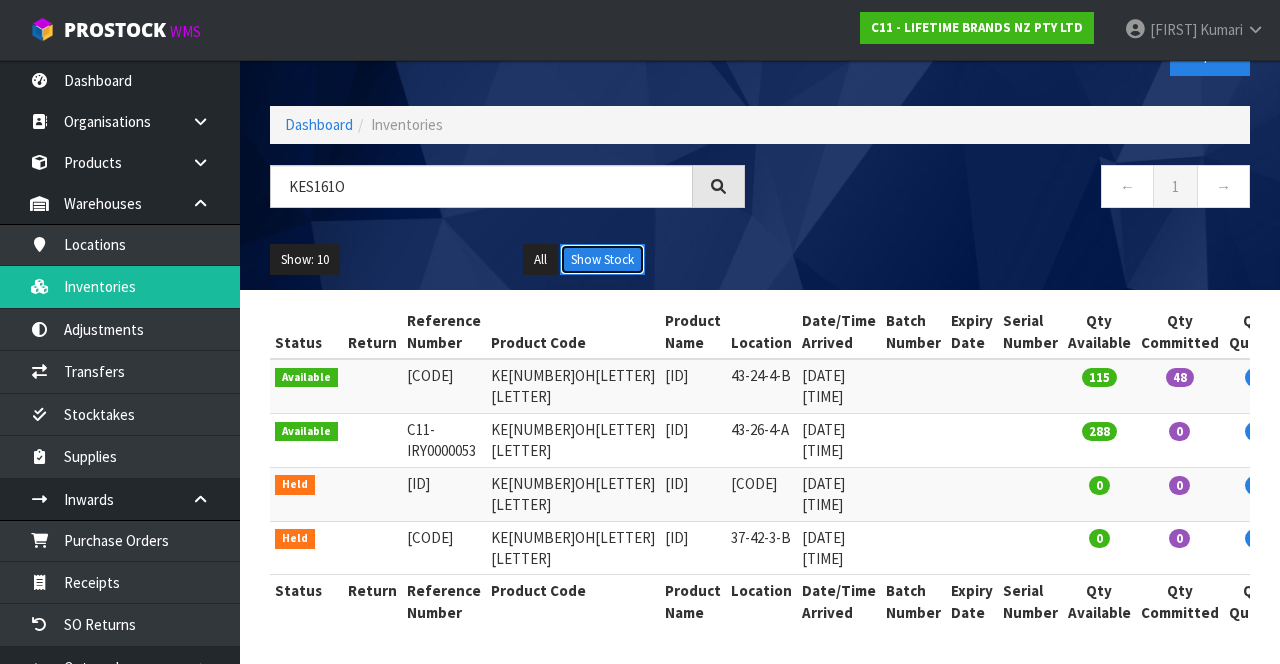 click on "Show Stock" at bounding box center [602, 260] 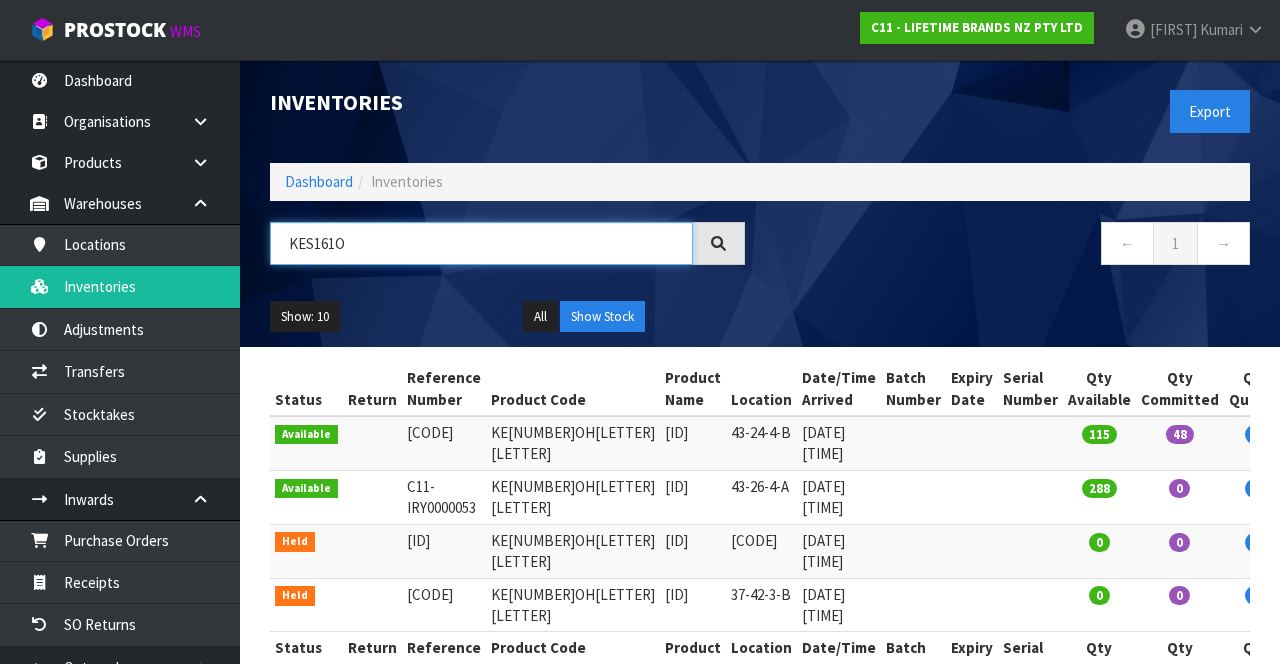 click on "KES161O" at bounding box center (481, 243) 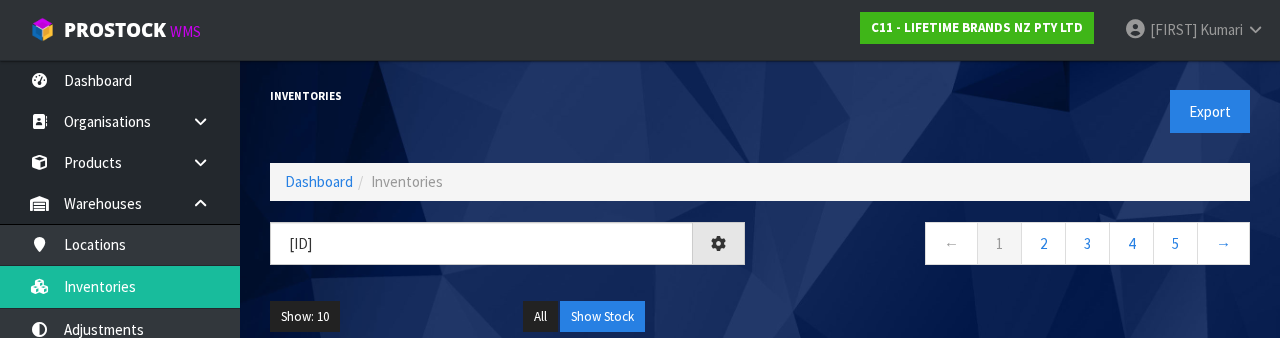 click on "←
1 2 3 4 5
→" at bounding box center [1012, 246] 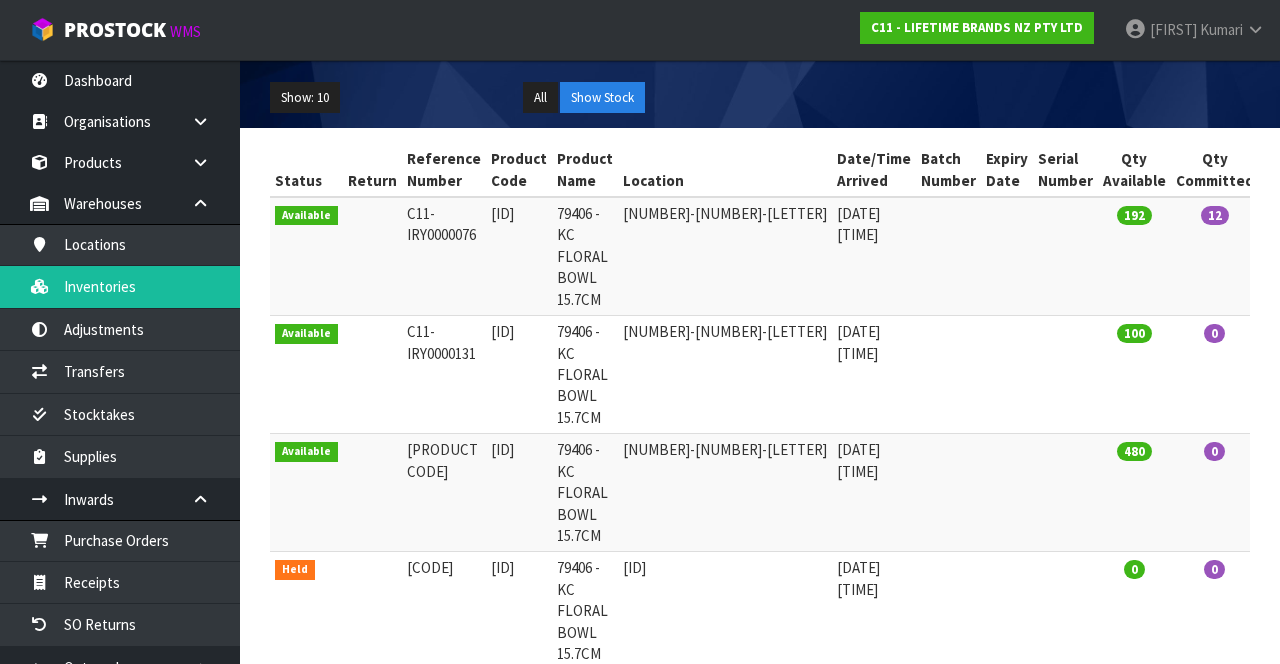 scroll, scrollTop: 212, scrollLeft: 0, axis: vertical 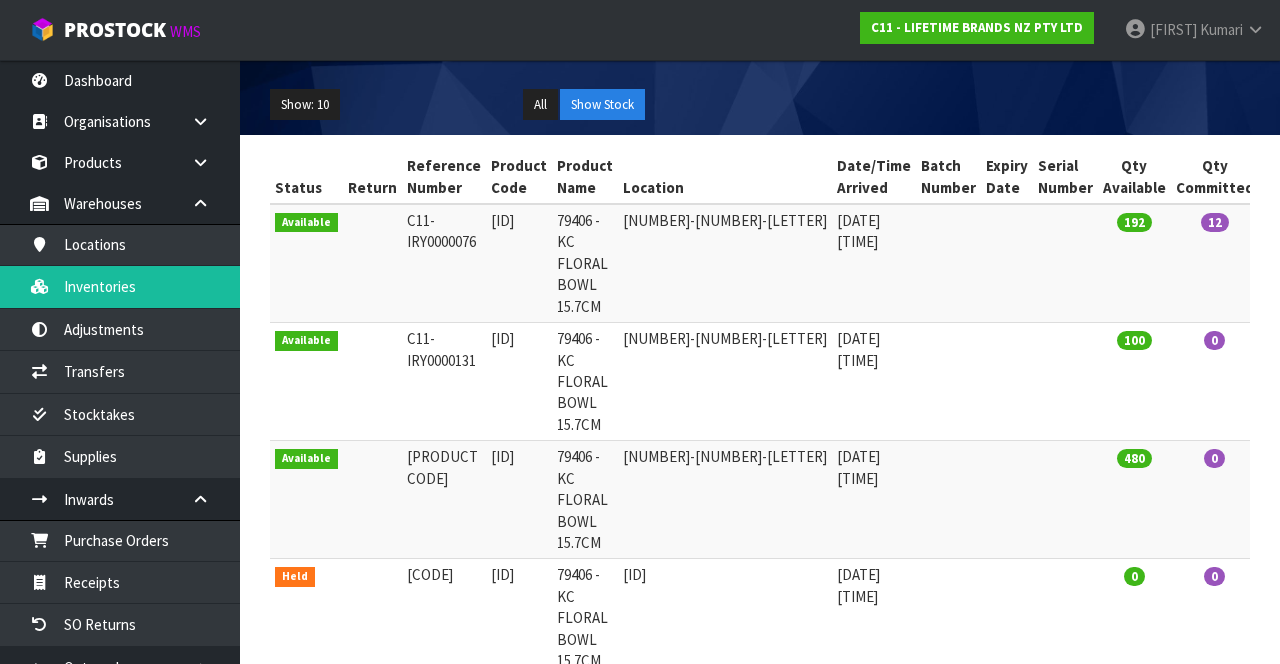 click on "0" at bounding box center (1215, 500) 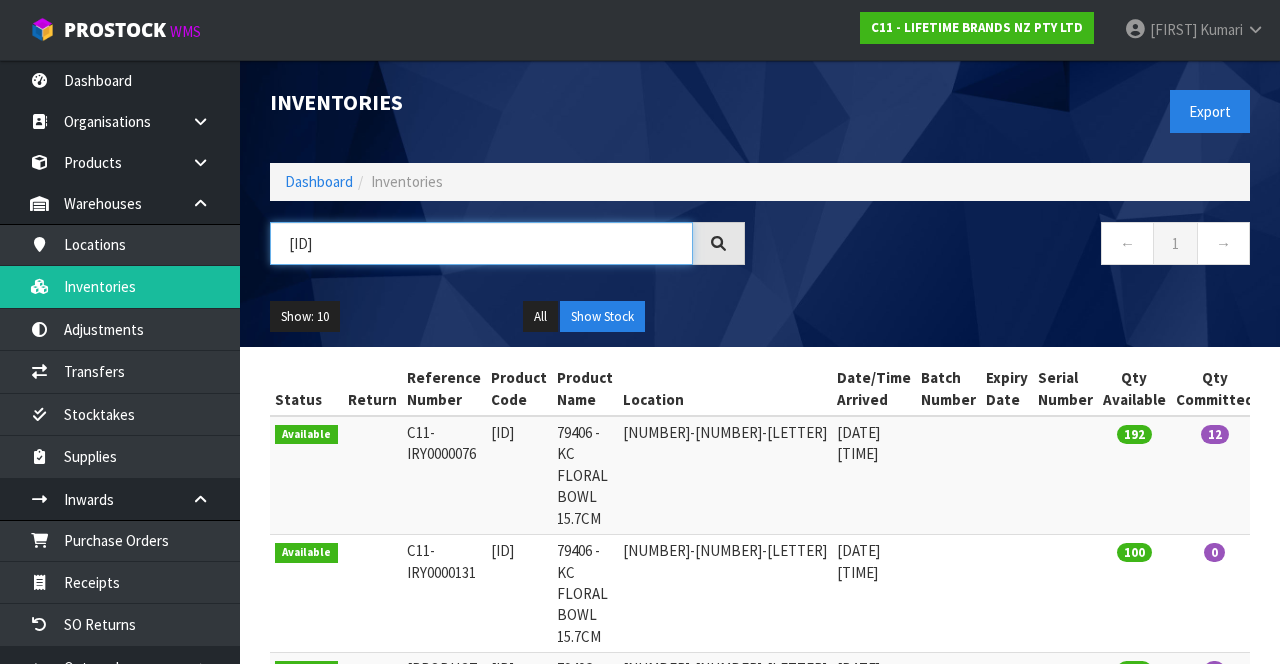 click on "KCBOWL26" at bounding box center [481, 243] 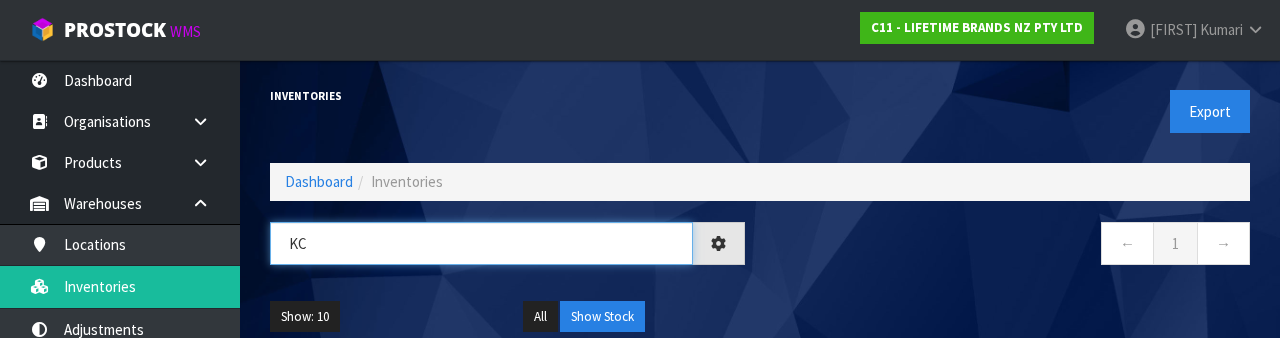 type on "K" 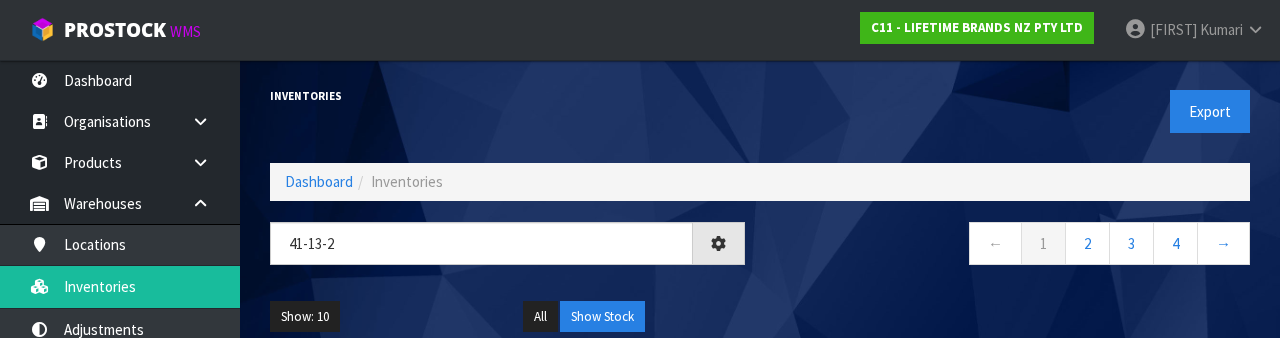 click on "←
1 2 3 4
→" at bounding box center [1012, 254] 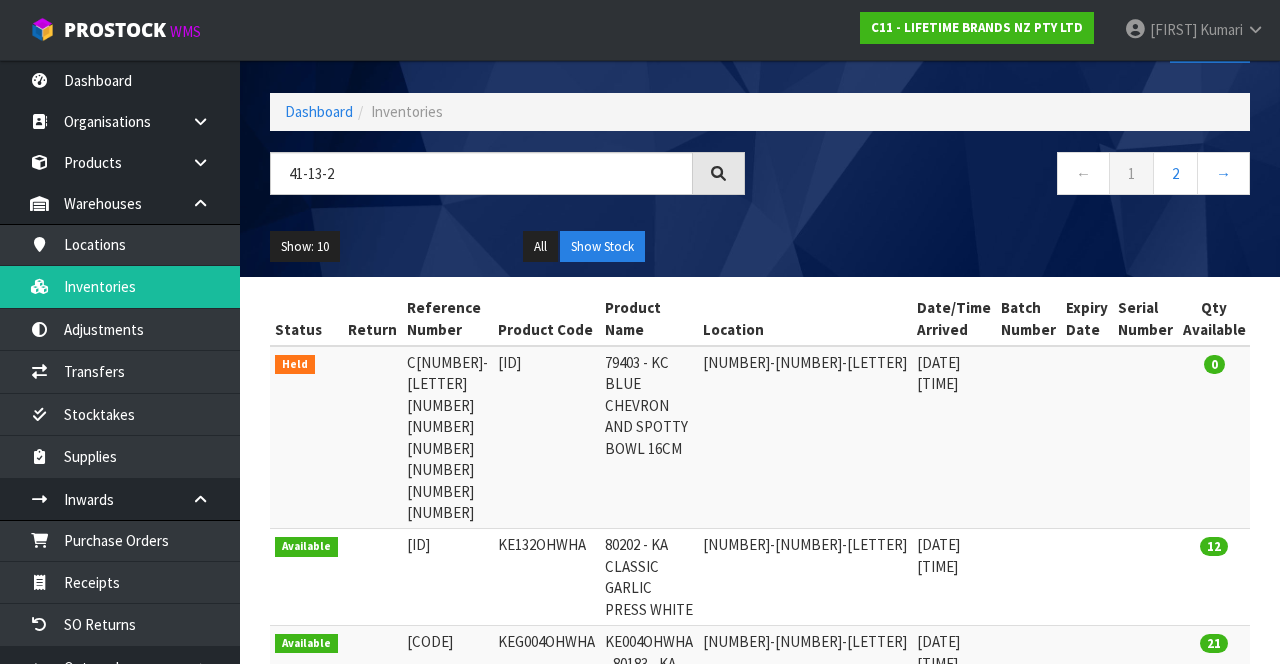 scroll, scrollTop: 101, scrollLeft: 0, axis: vertical 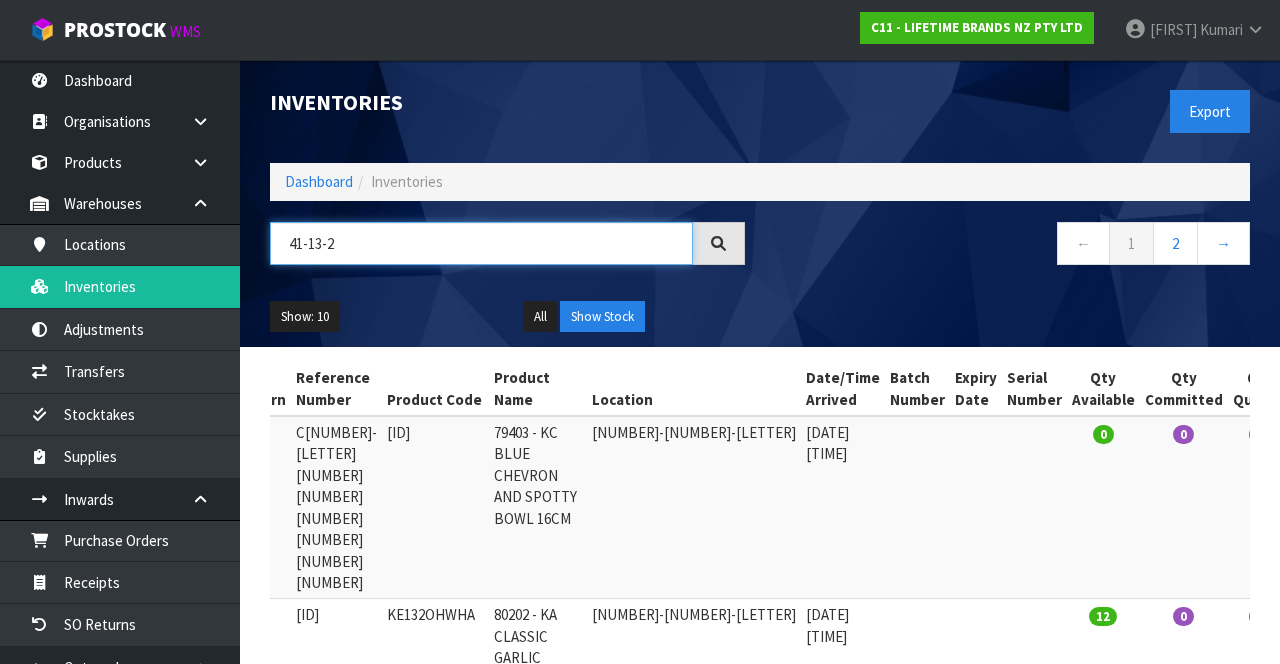 click on "41-13-2" at bounding box center [481, 243] 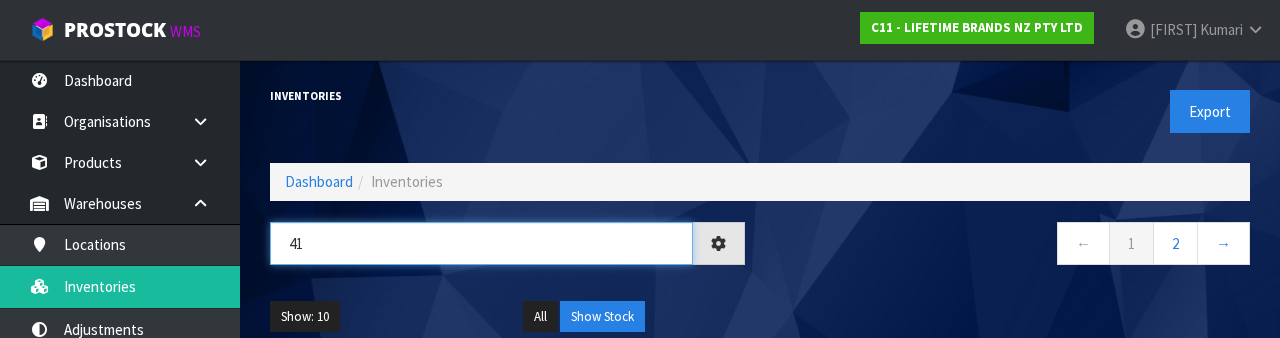 type on "4" 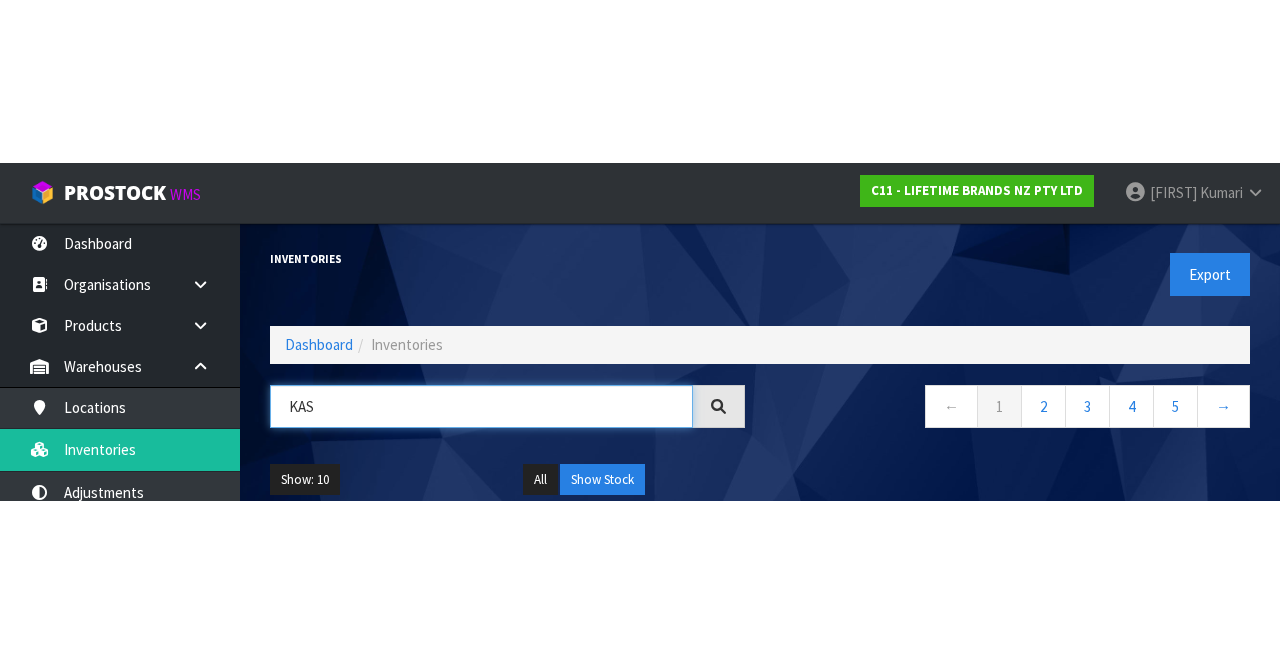 scroll, scrollTop: 0, scrollLeft: 76, axis: horizontal 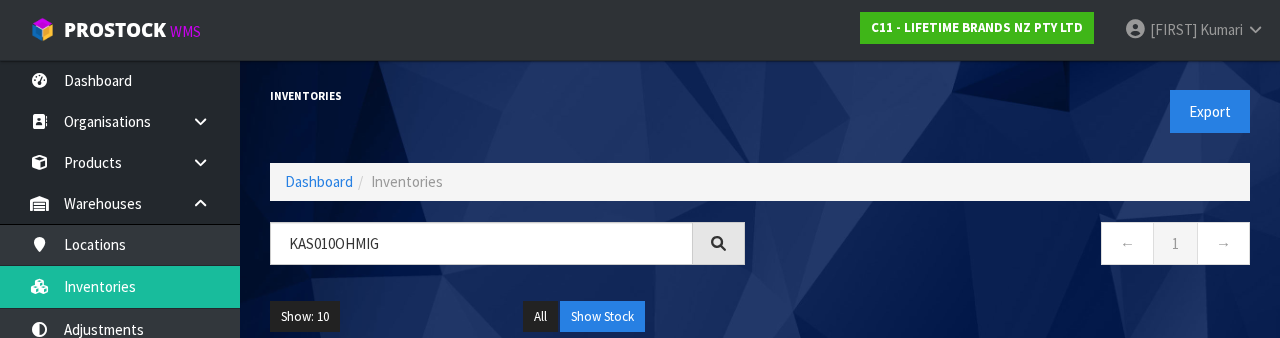 click on "←
1
→" at bounding box center (1012, 254) 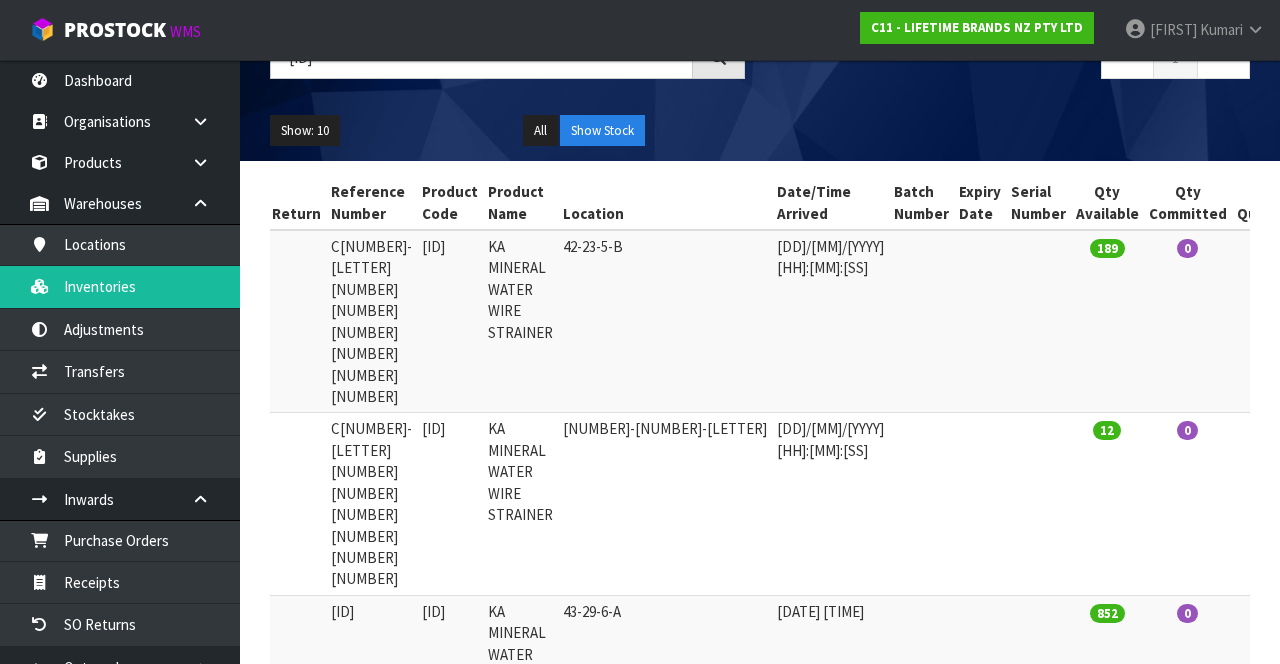 scroll, scrollTop: 185, scrollLeft: 0, axis: vertical 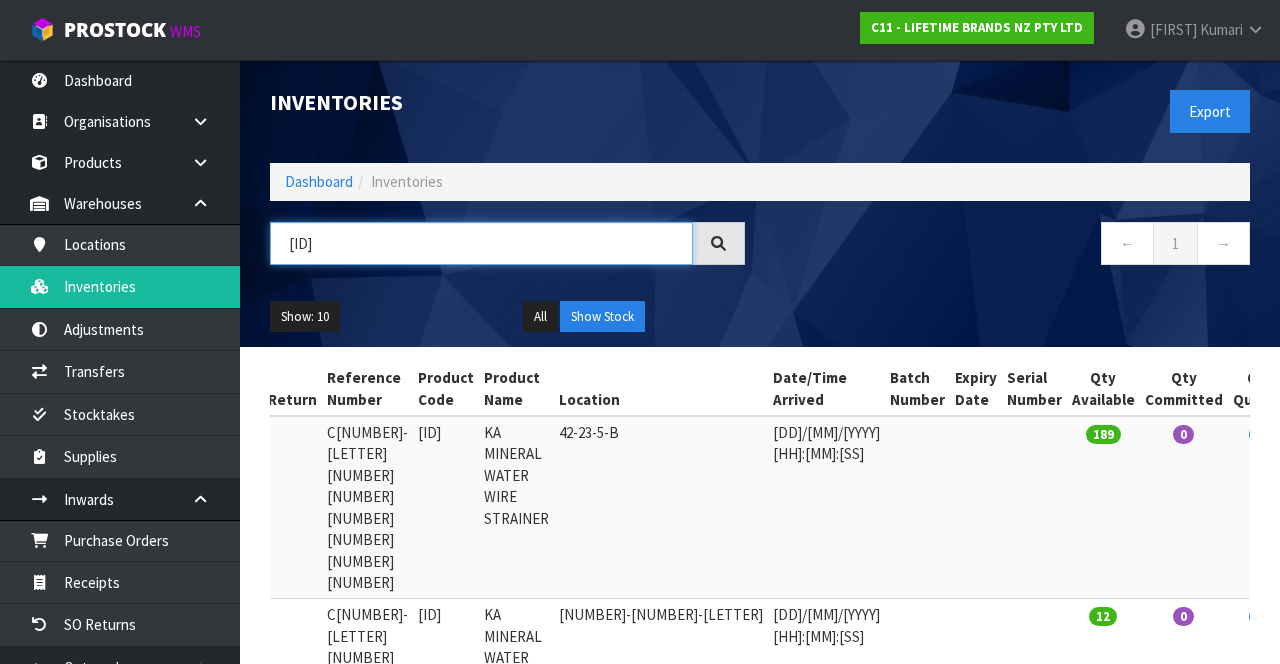 click on "KAS010OHMIG" at bounding box center (481, 243) 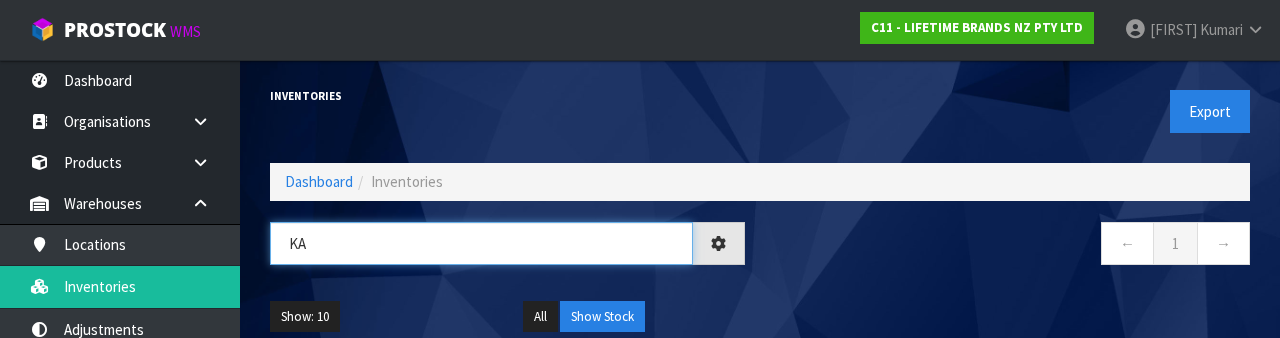 type on "K" 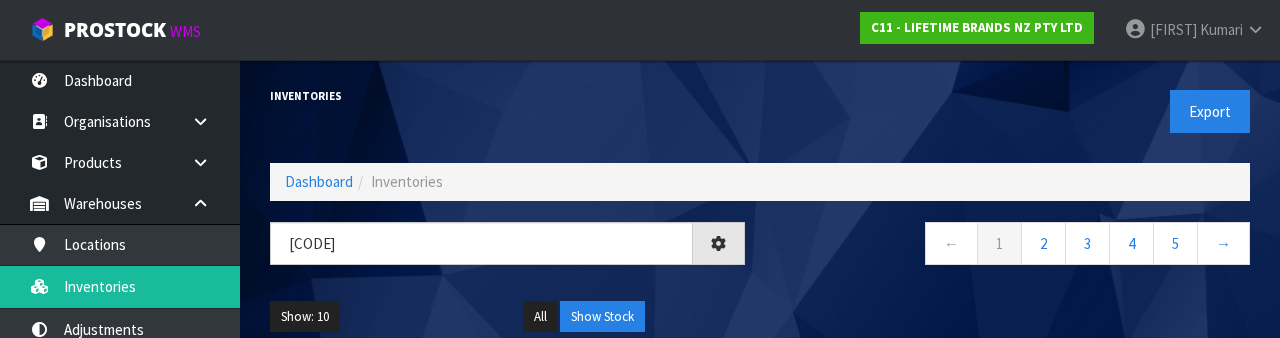click on "←
1 2 3 4 5
→" at bounding box center (1012, 254) 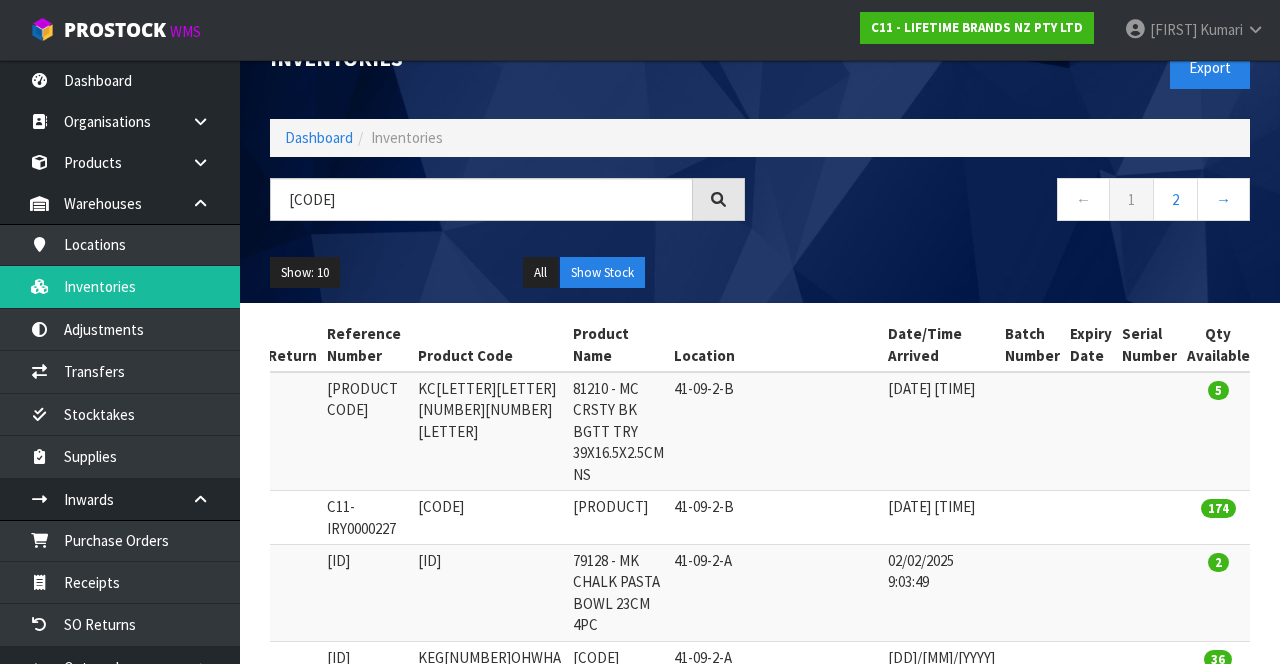 scroll, scrollTop: 0, scrollLeft: 0, axis: both 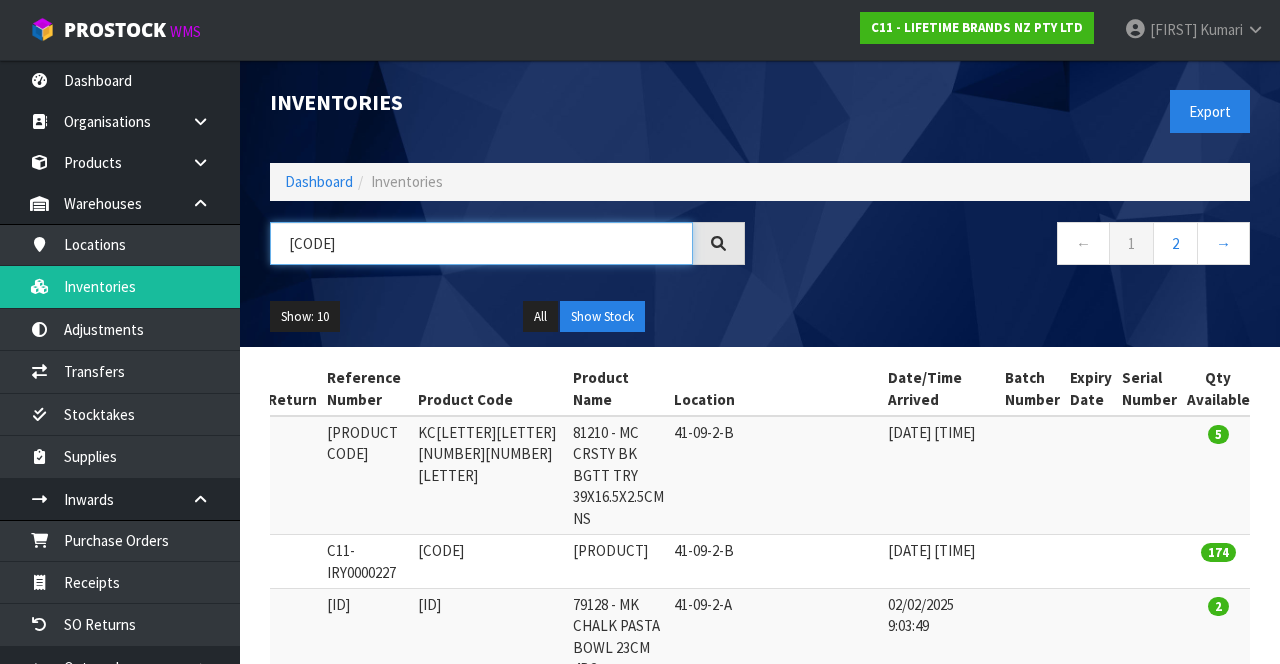click on "41-09" at bounding box center (481, 243) 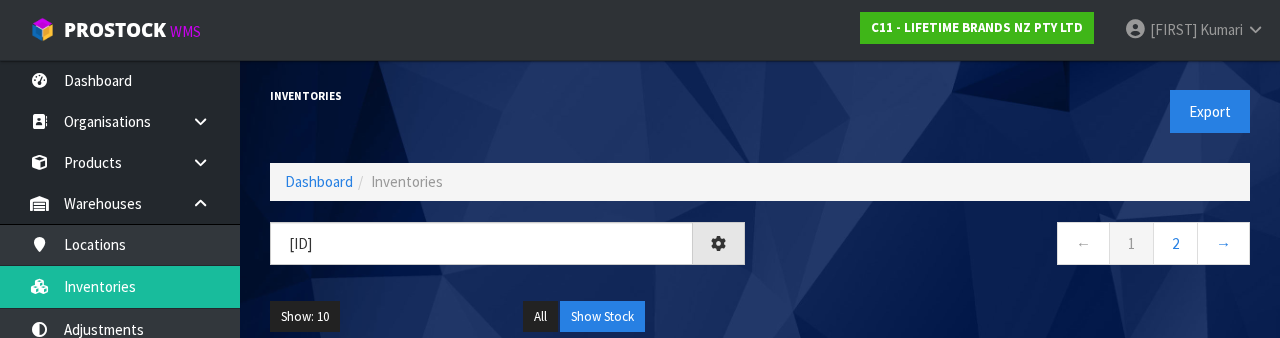 click on "←
1 2
→" at bounding box center (1012, 254) 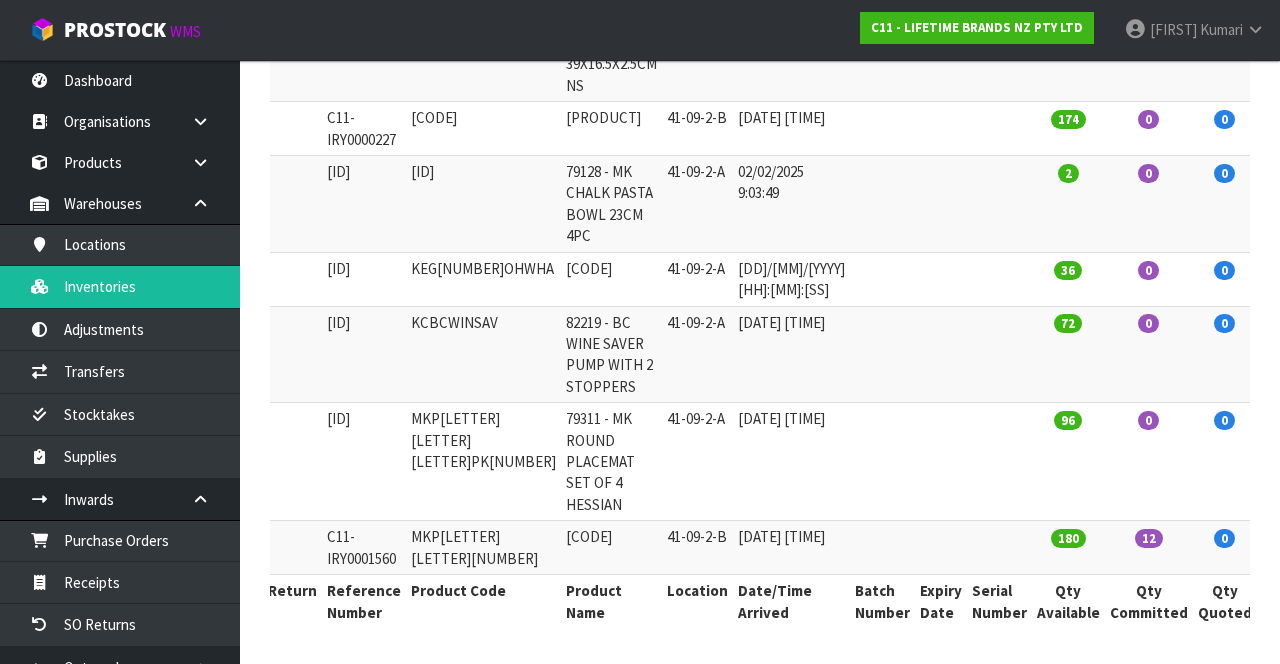scroll, scrollTop: 145, scrollLeft: 0, axis: vertical 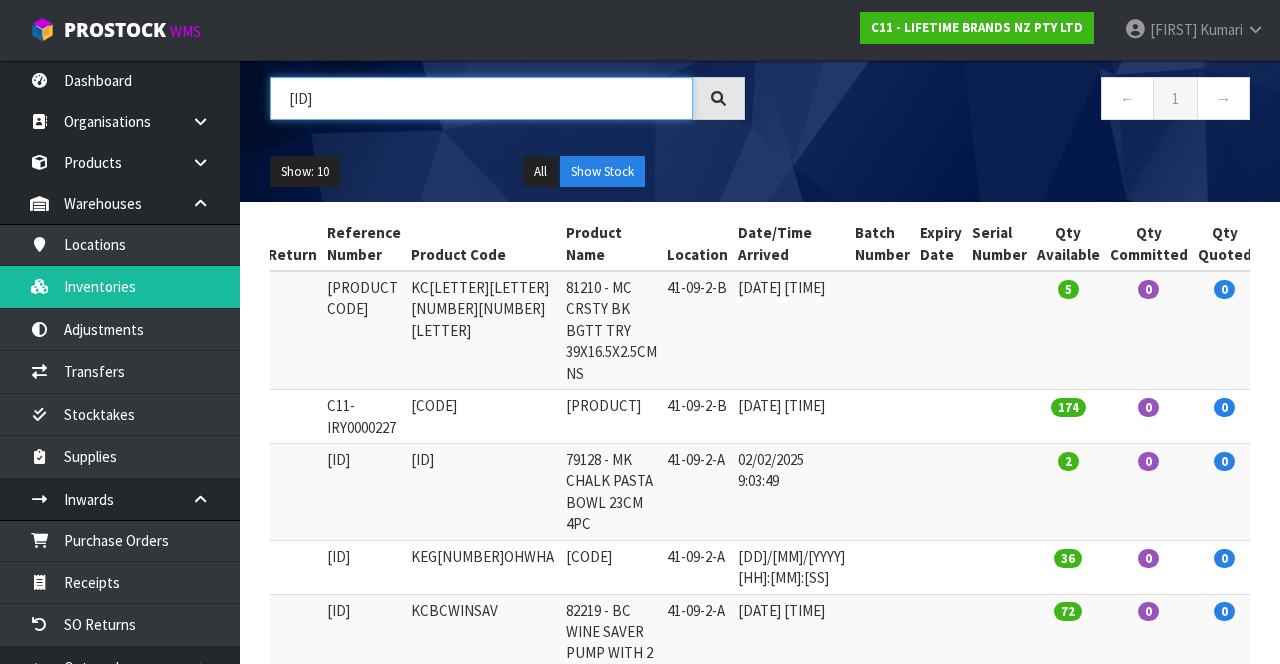 click on "41-09-2" at bounding box center [481, 98] 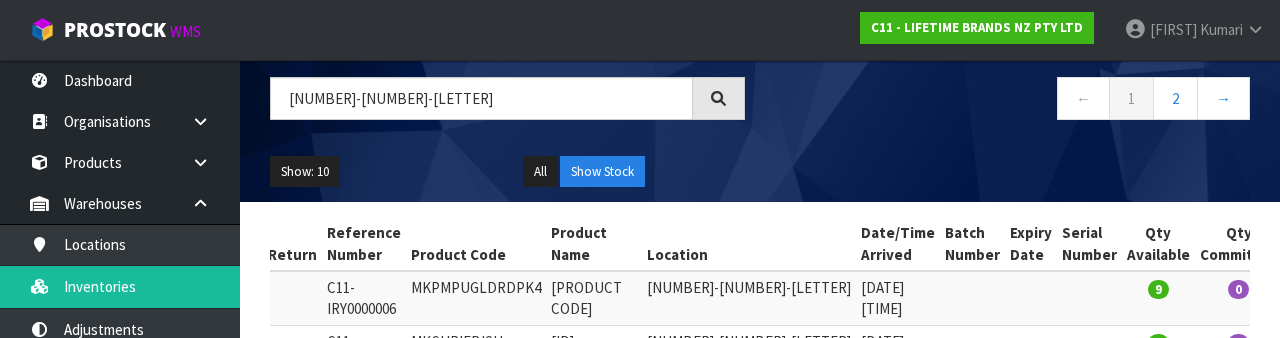 click on "Show: 10
5
10
25
50
All
Show Stock" at bounding box center (760, 172) 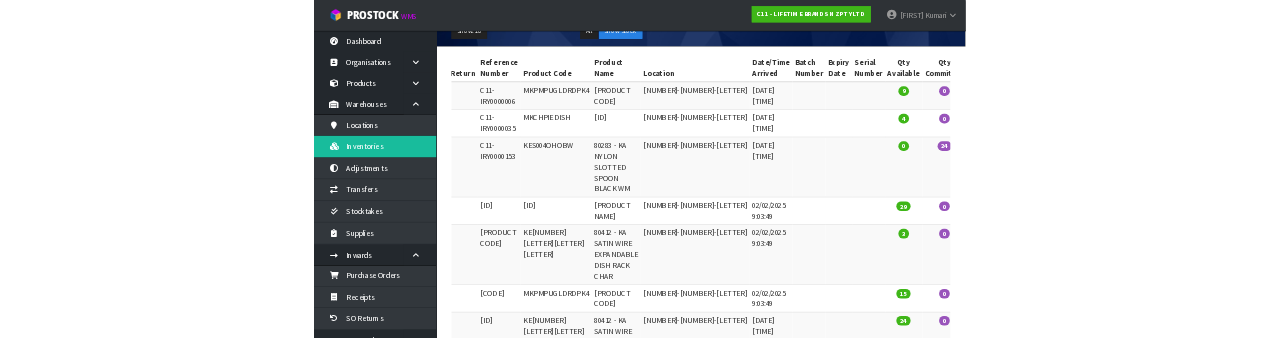 scroll, scrollTop: 0, scrollLeft: 0, axis: both 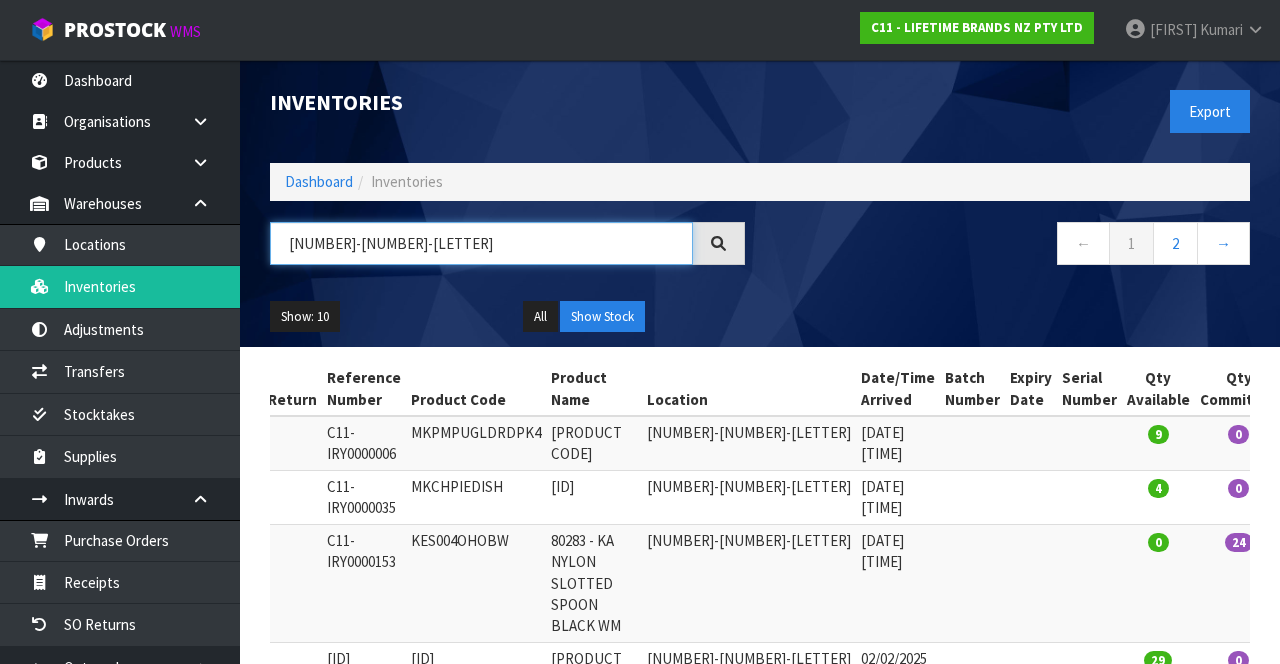 click on "41-07-3" at bounding box center (481, 243) 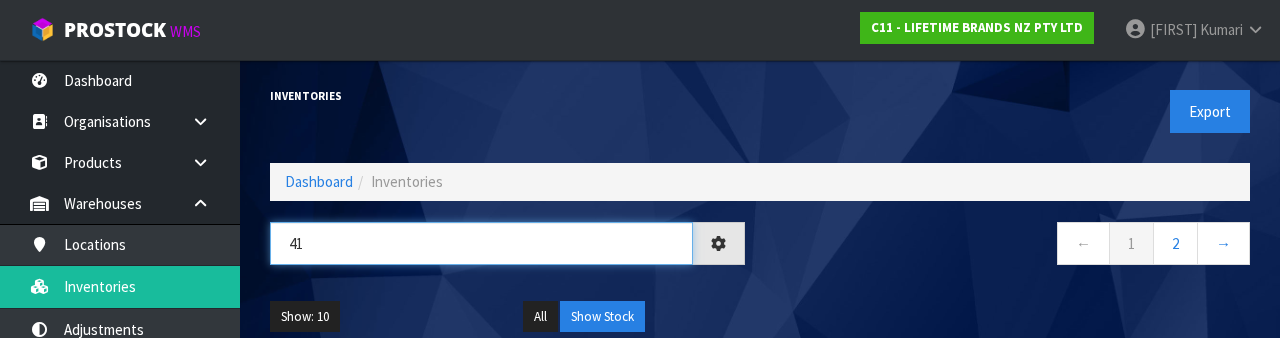 type on "4" 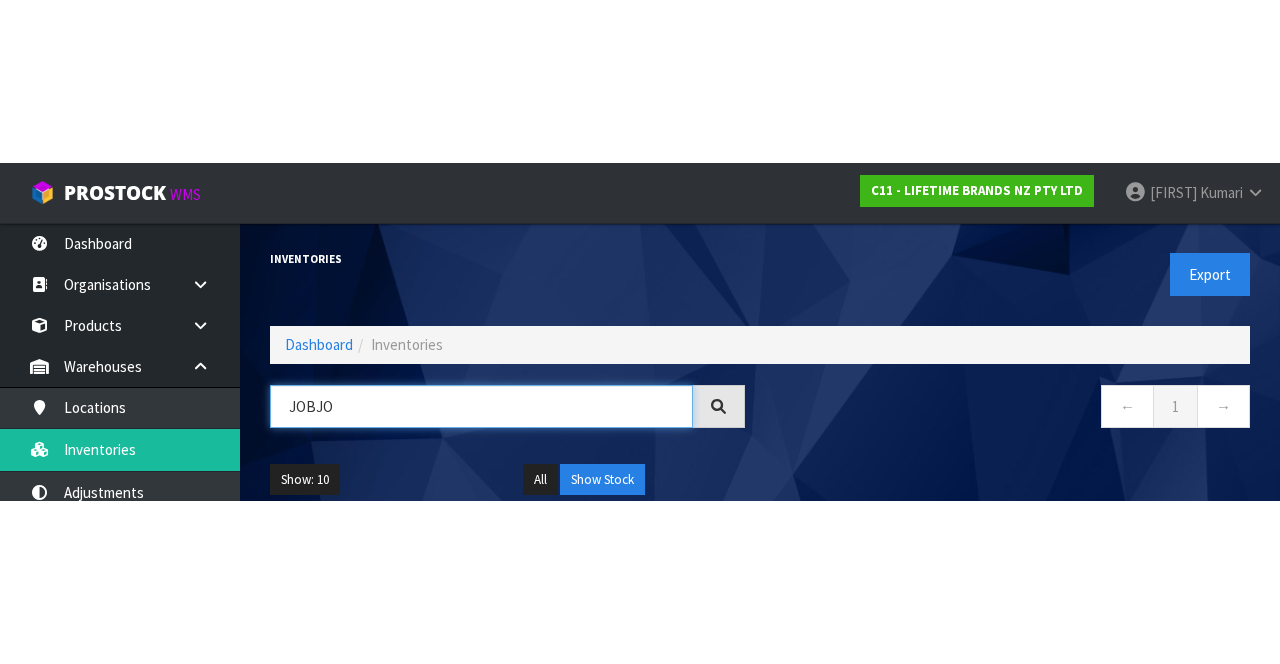 scroll, scrollTop: 0, scrollLeft: 3, axis: horizontal 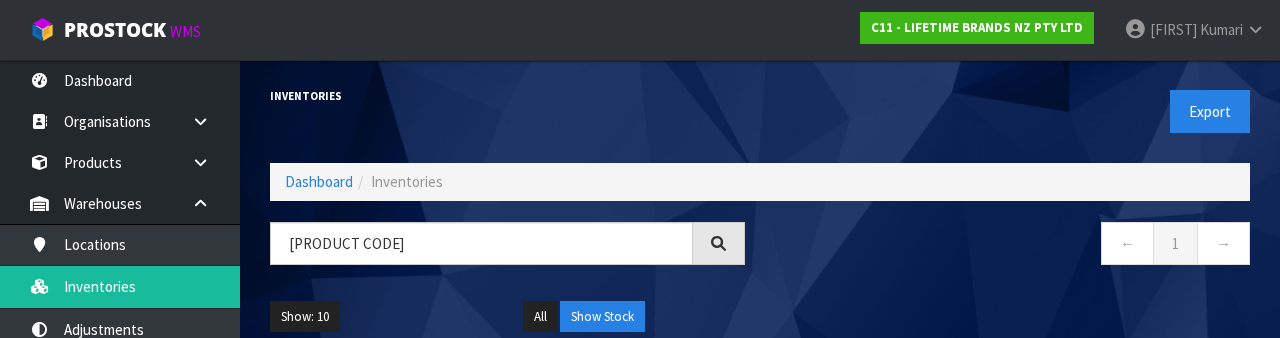 click on "←
1
→" at bounding box center (1012, 246) 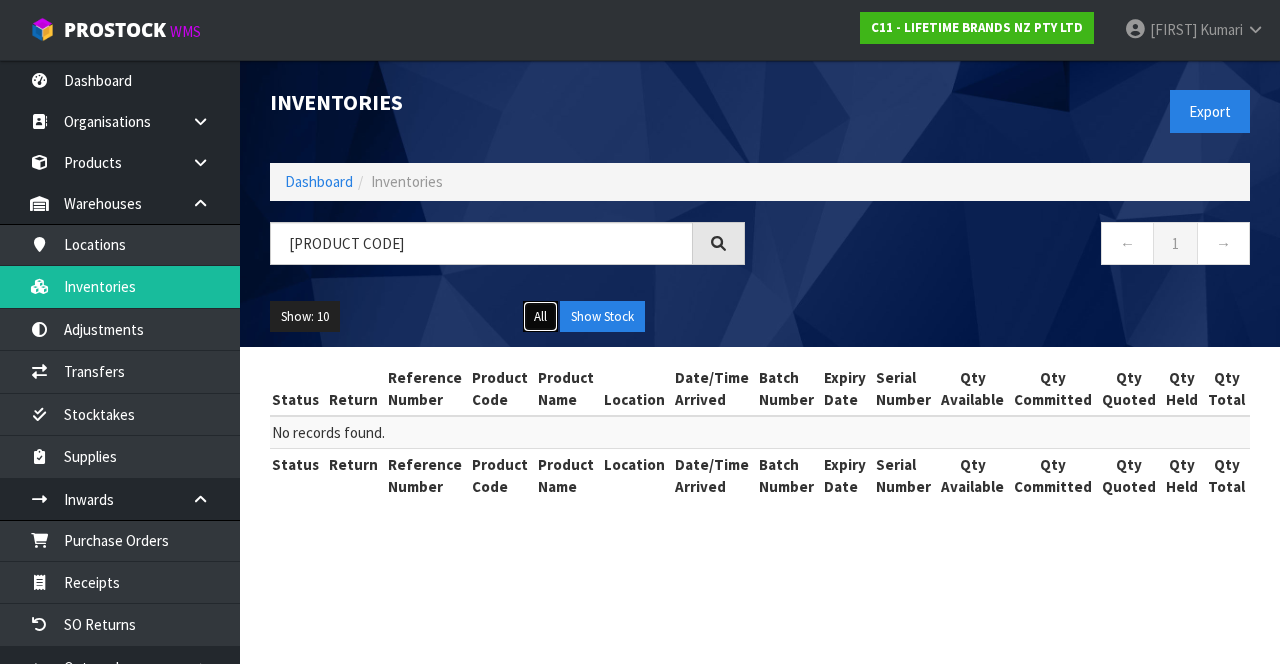 click on "All" at bounding box center (540, 317) 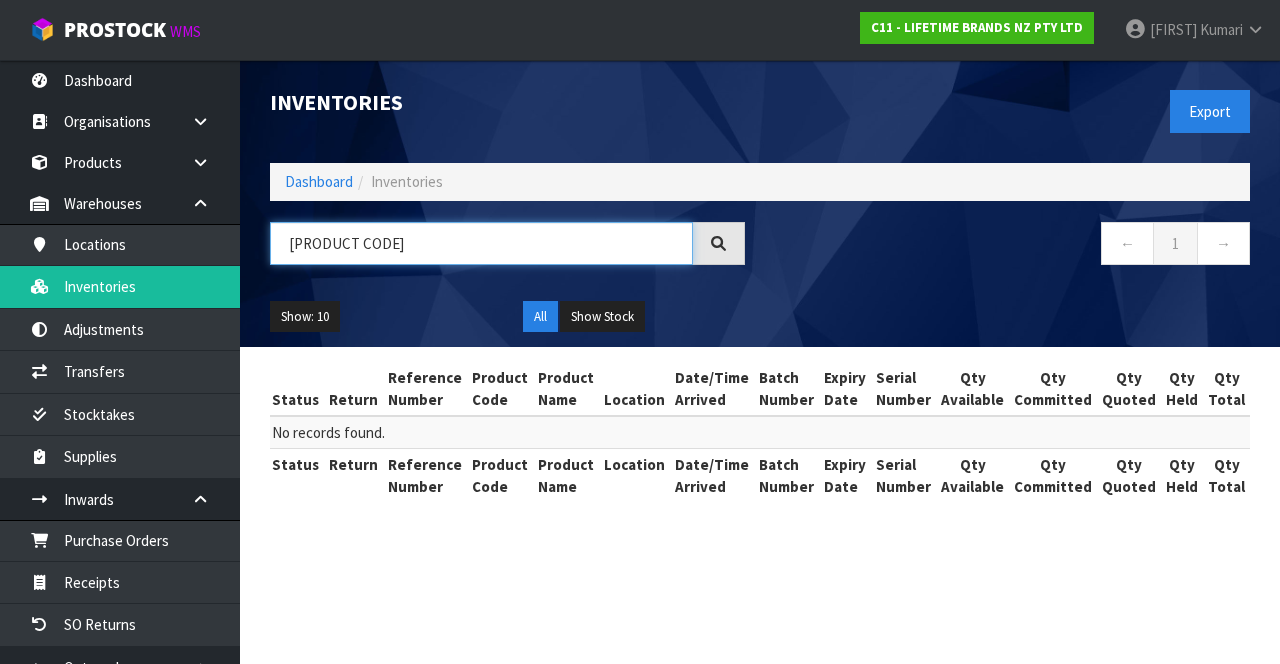 click on "JOBJOYJUG650" at bounding box center [481, 243] 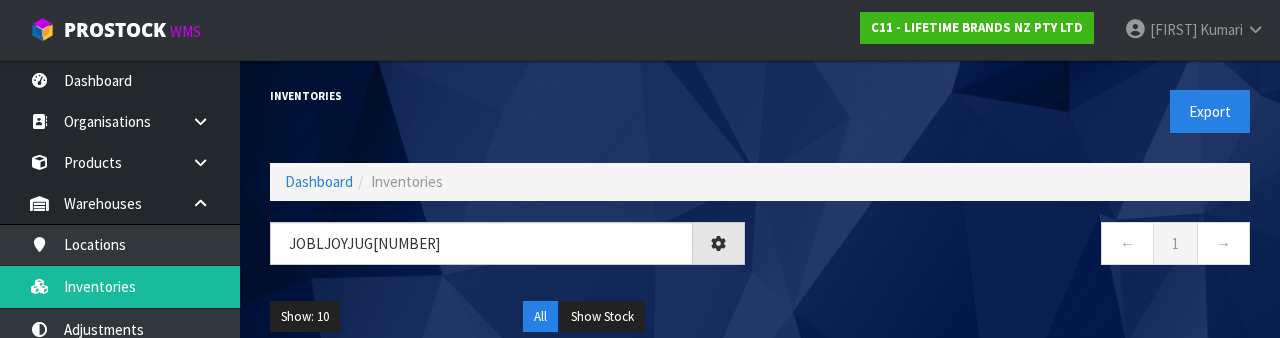 click on "←
1
→" at bounding box center (1012, 254) 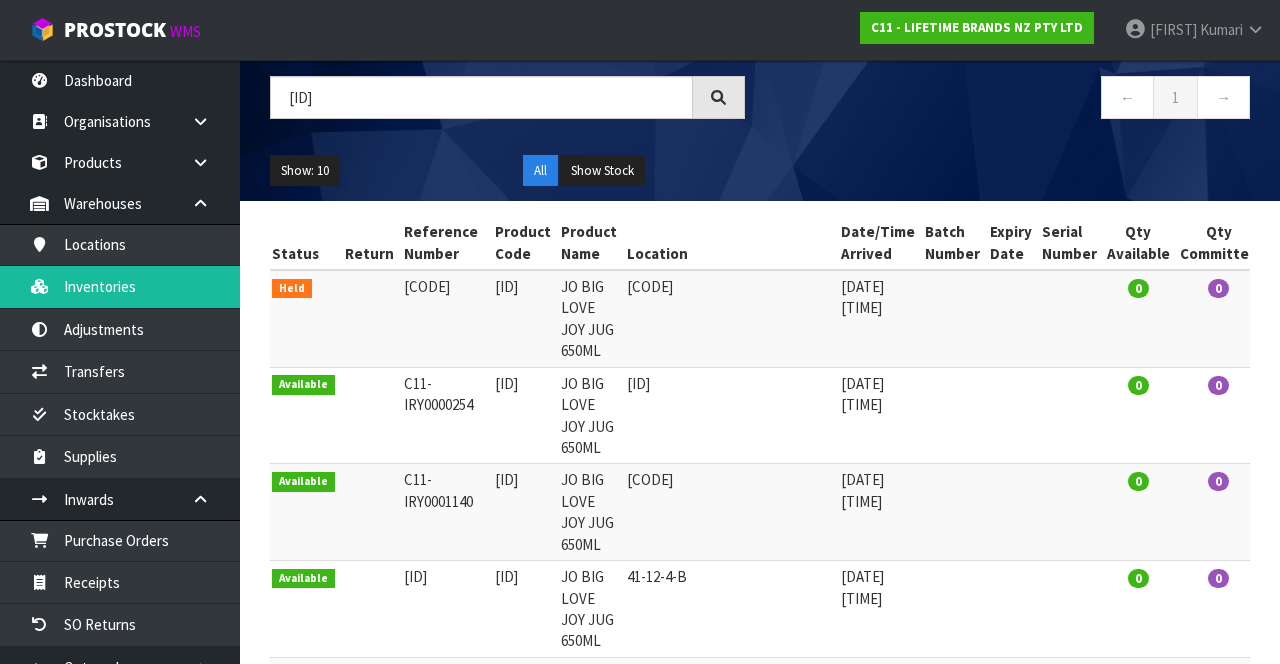 scroll, scrollTop: 144, scrollLeft: 0, axis: vertical 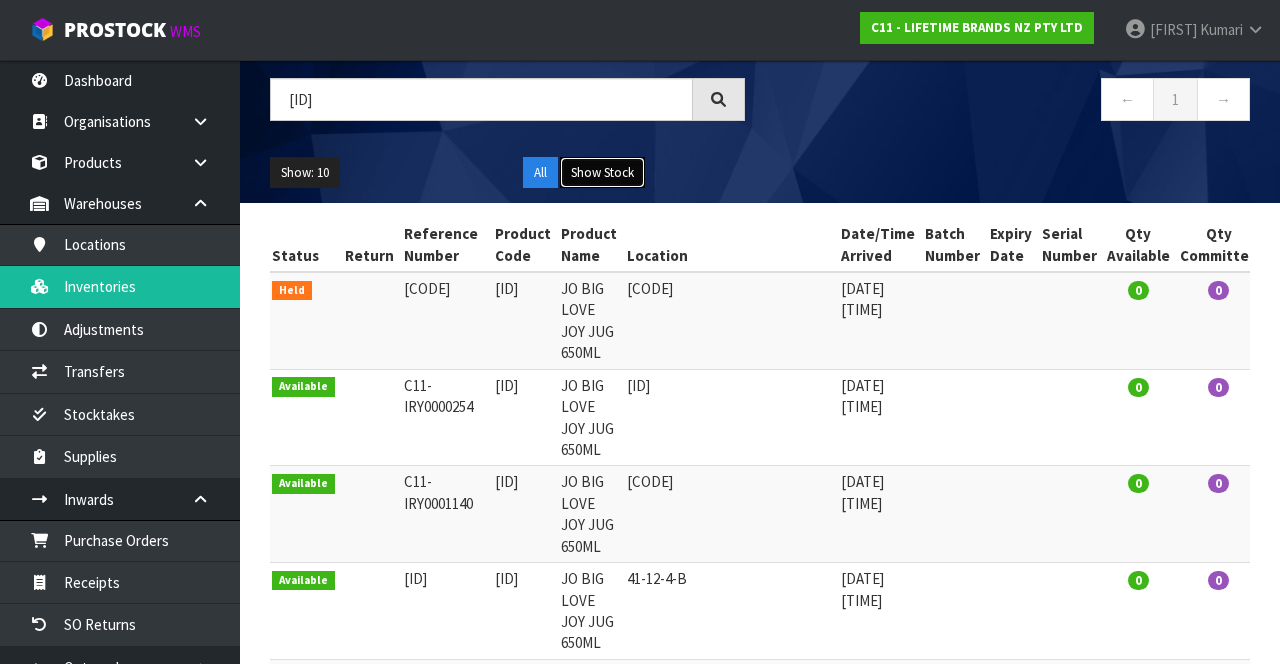 click on "Show Stock" at bounding box center (602, 173) 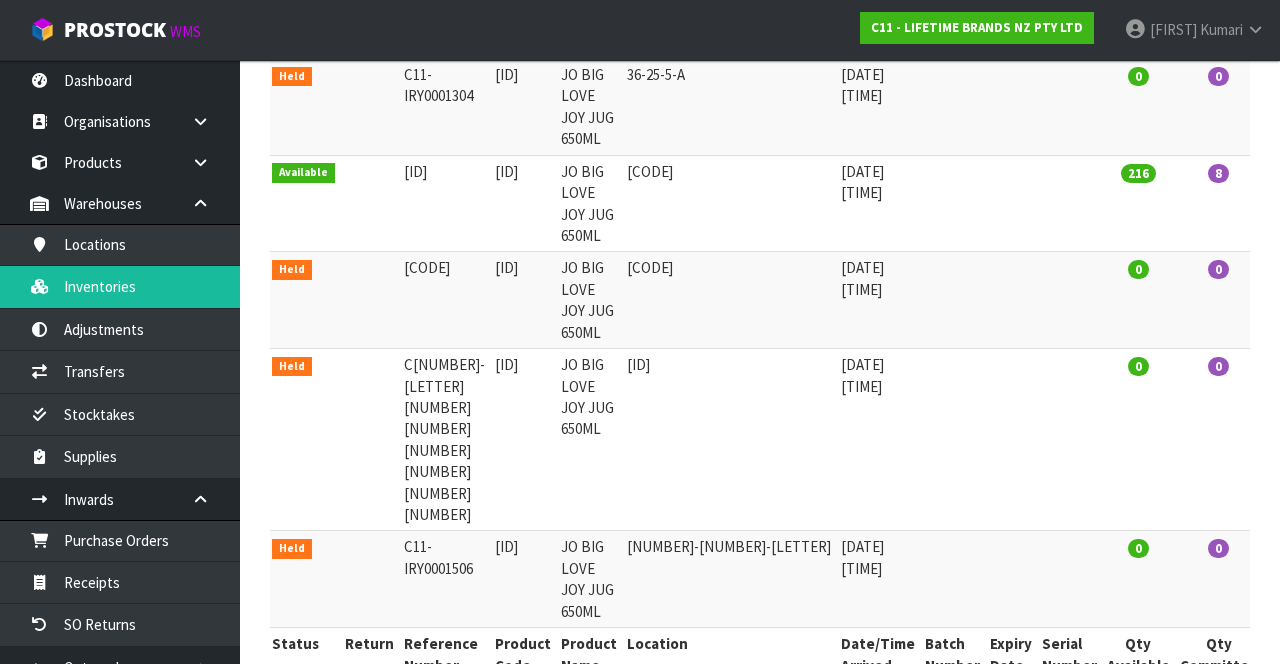 scroll, scrollTop: 357, scrollLeft: 0, axis: vertical 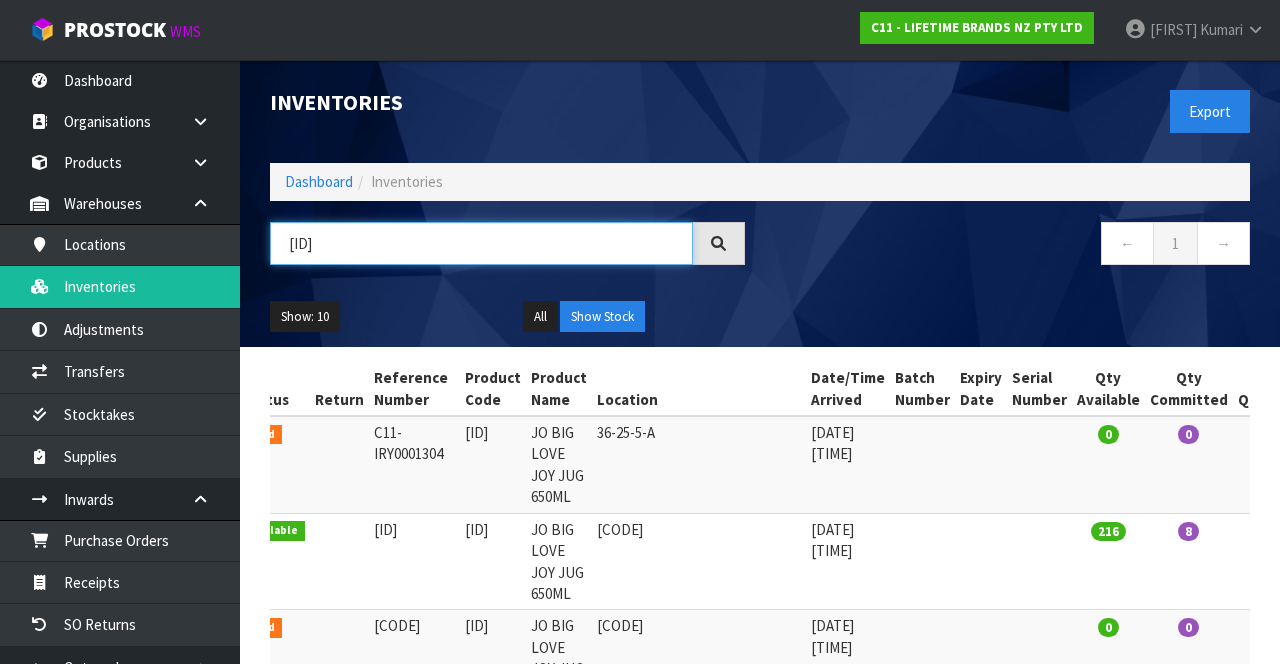 click on "JOBLJOYJUG650" at bounding box center (481, 243) 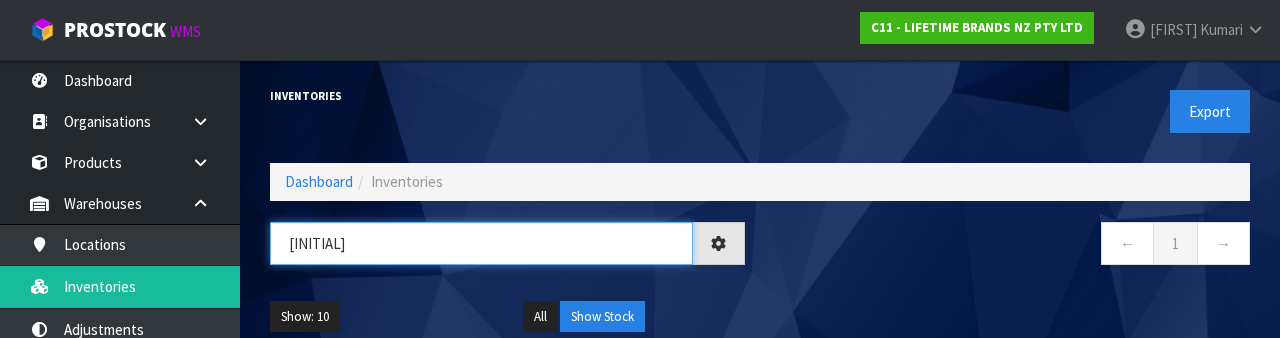 type on "J" 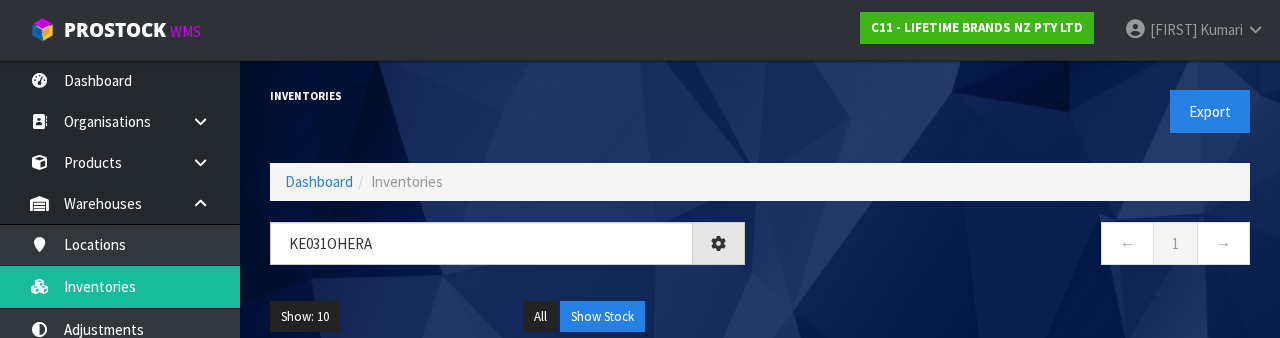 click on "←
1
→" at bounding box center (1012, 246) 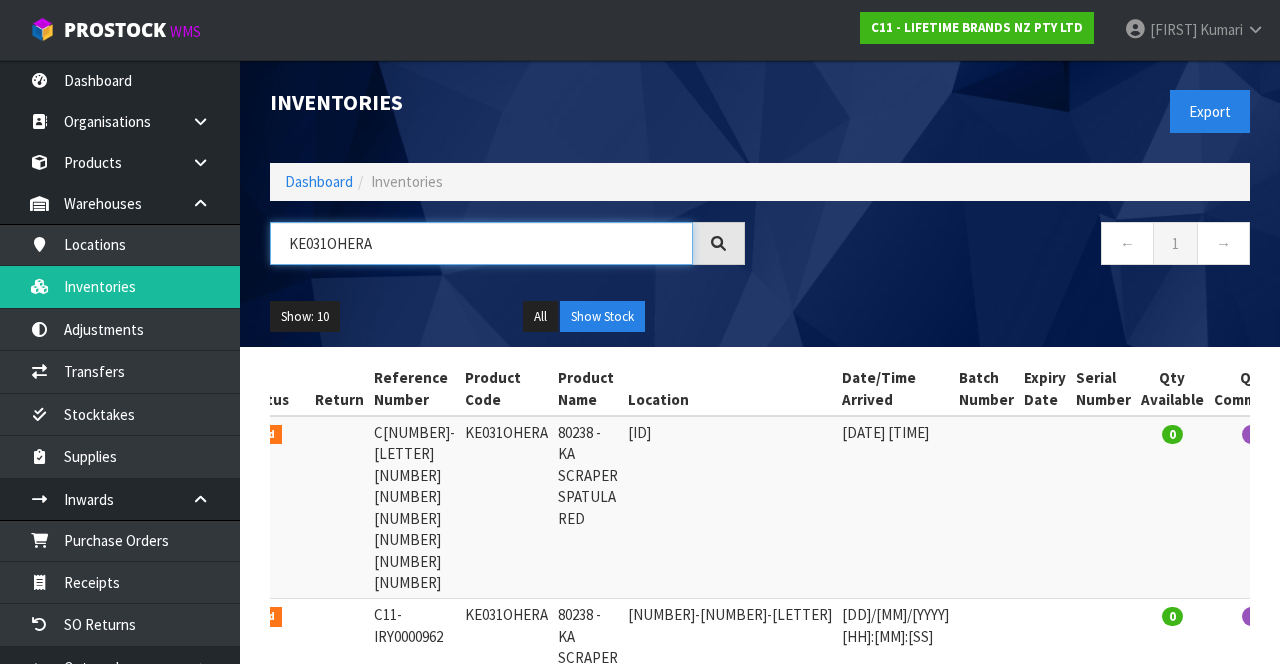 click on "KE[NUMBER]1OHERA" at bounding box center (481, 243) 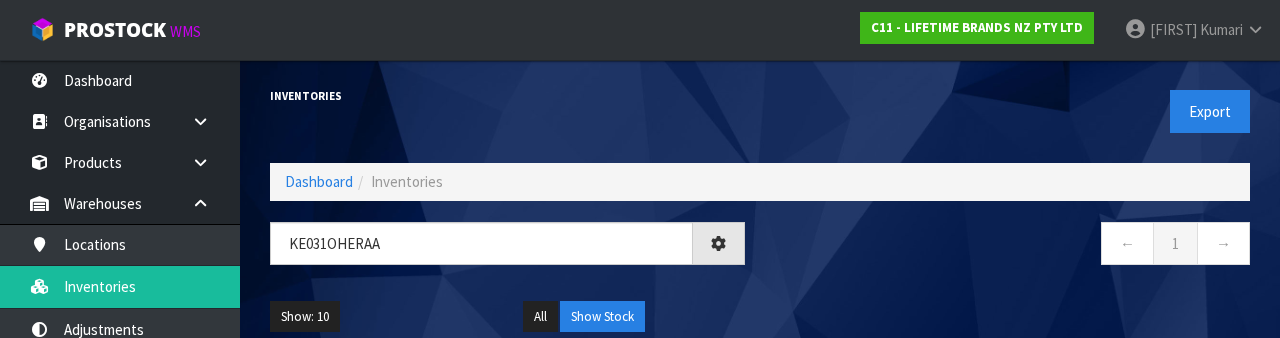 click on "←
1
→" at bounding box center [1012, 254] 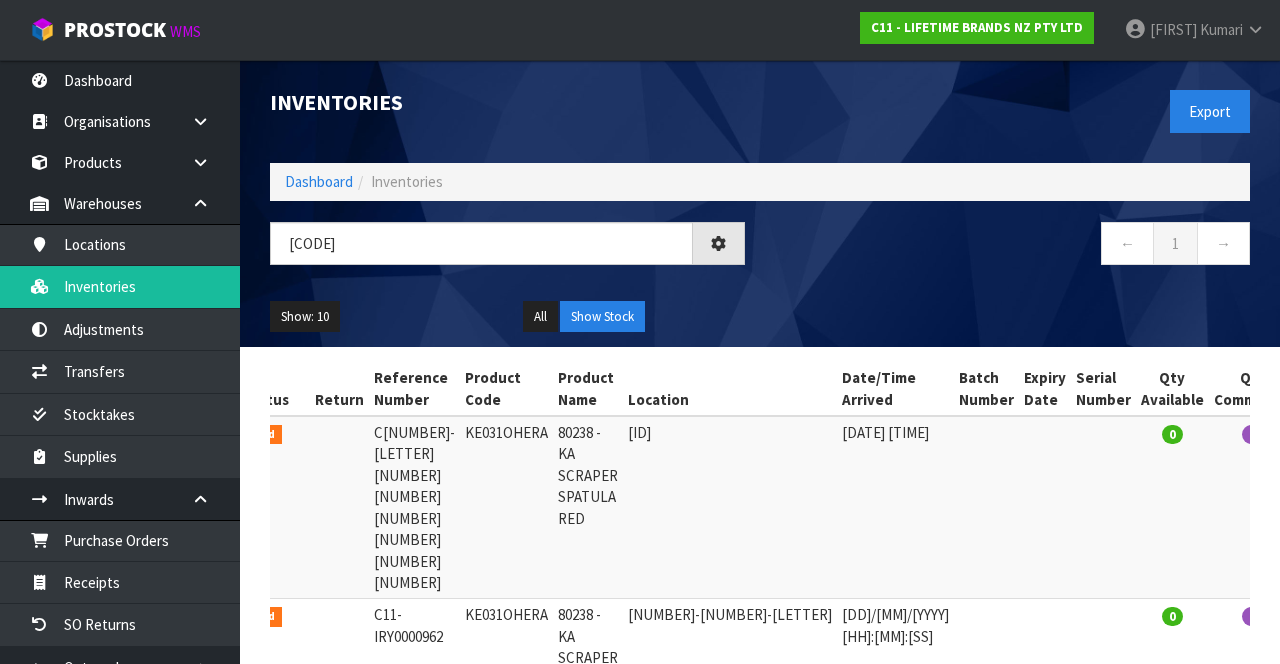 scroll, scrollTop: 0, scrollLeft: 3, axis: horizontal 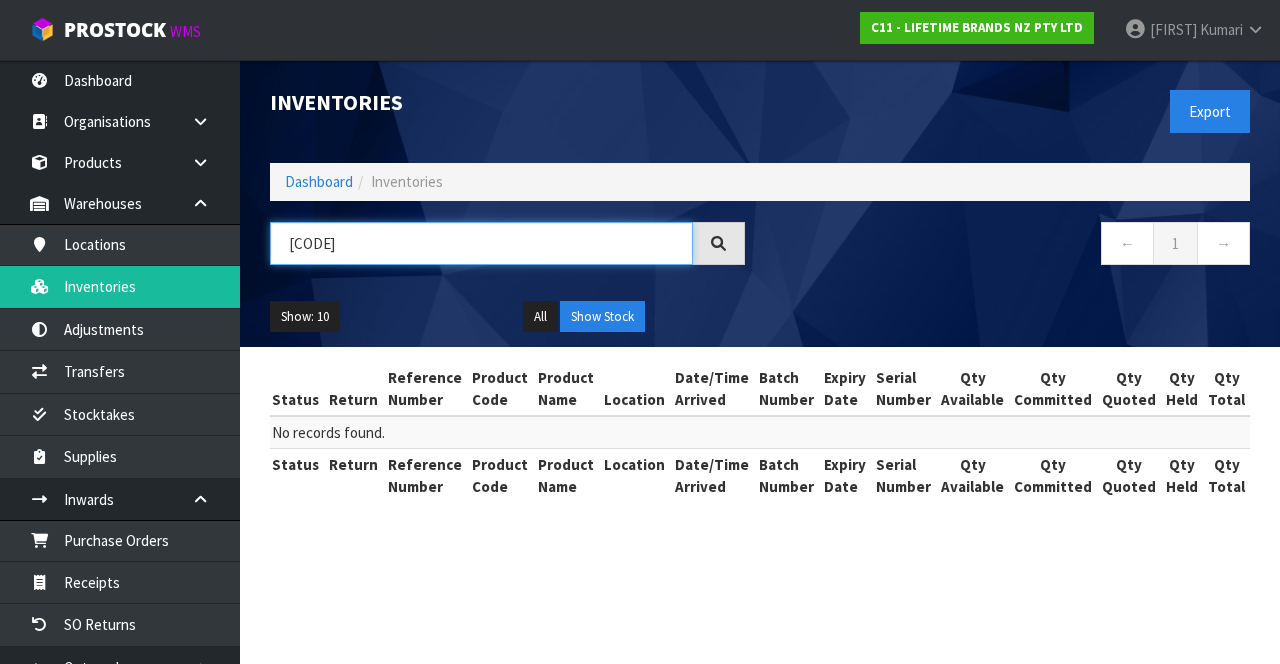 click on "KE031OHERAA" at bounding box center (481, 243) 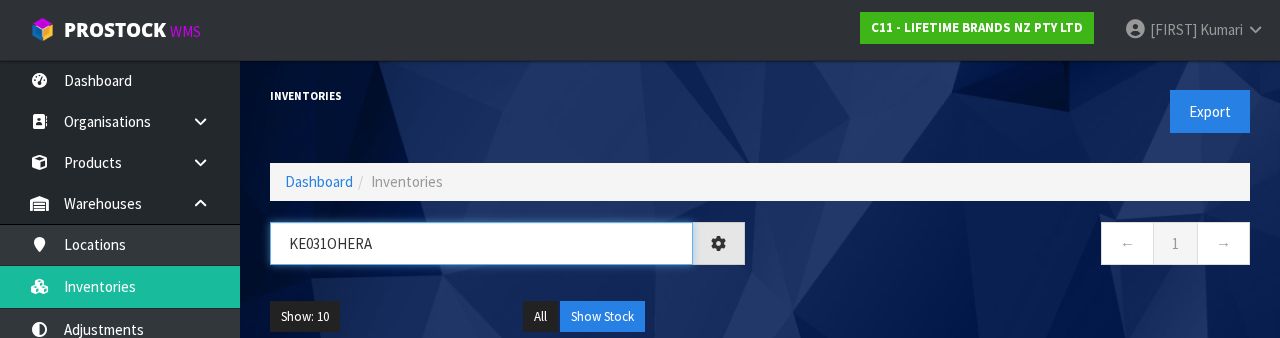 type on "KE[NUMBER]1OHERA" 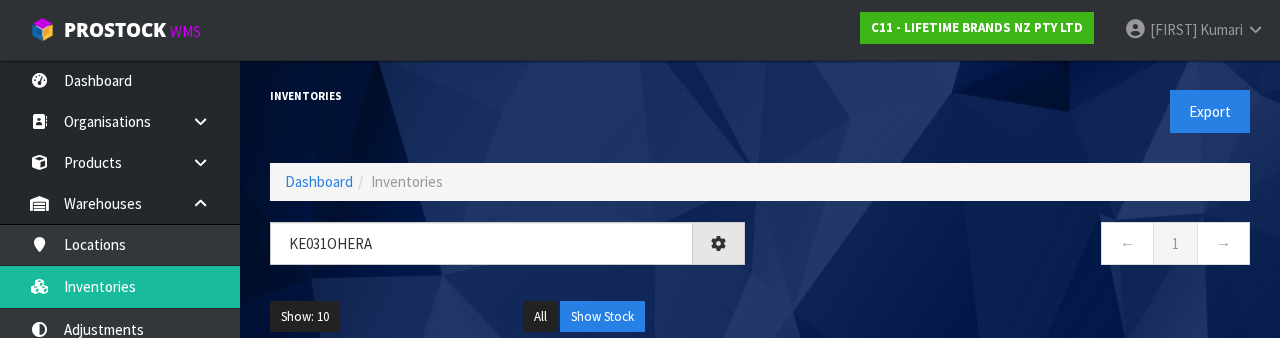 click on "←
1
→" at bounding box center [1012, 246] 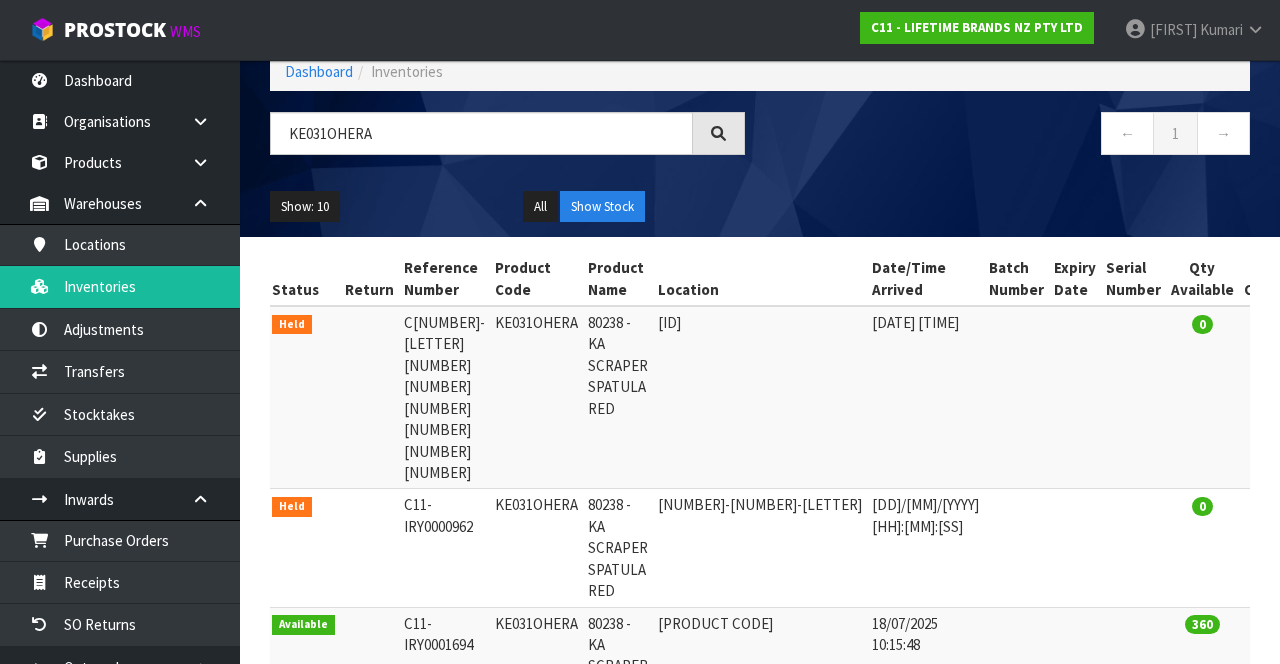 scroll, scrollTop: 117, scrollLeft: 0, axis: vertical 